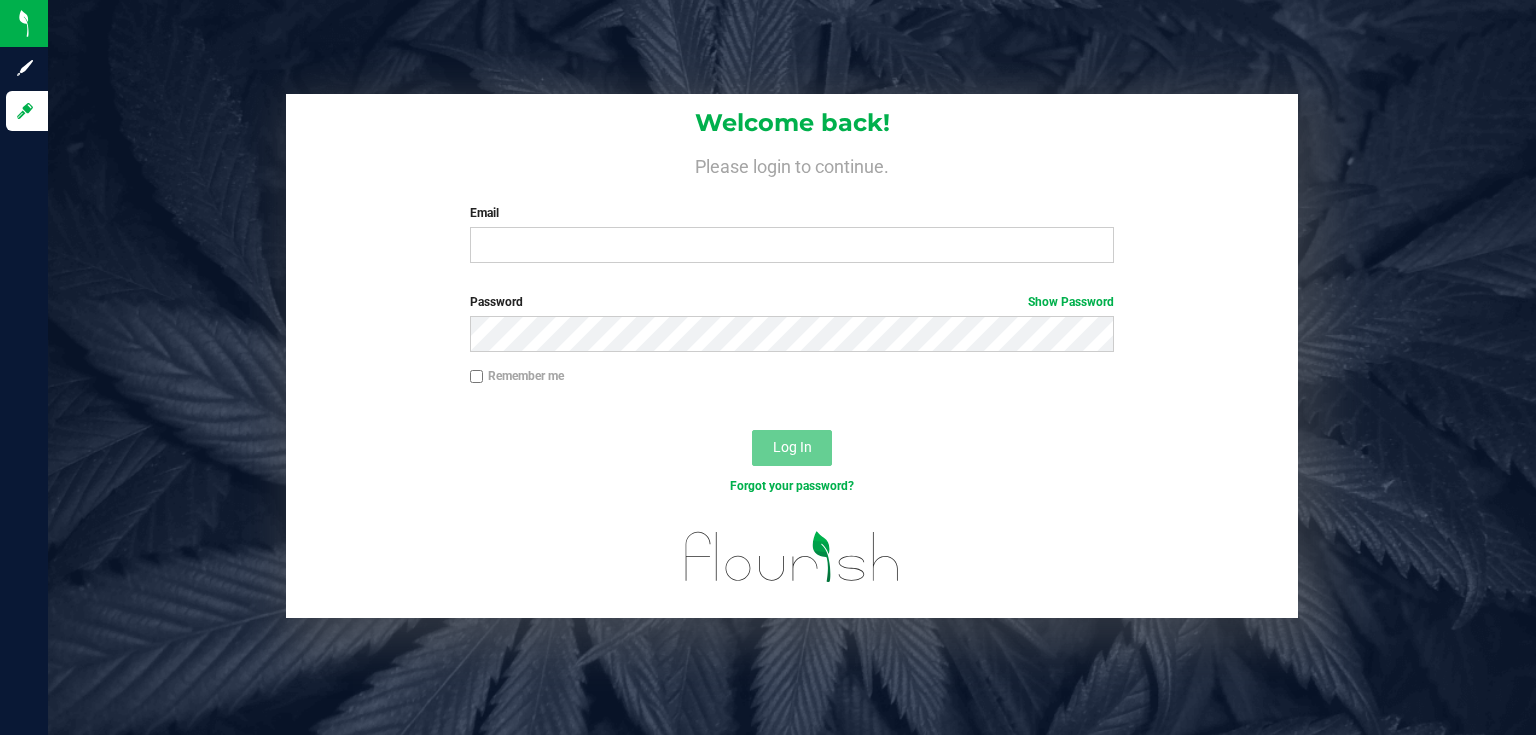 click on "Welcome back!
Please login to continue.
Email
Required
Please format your email correctly.
Password
Show Password
Remember me
Log In
Forgot your password?" at bounding box center [792, 356] 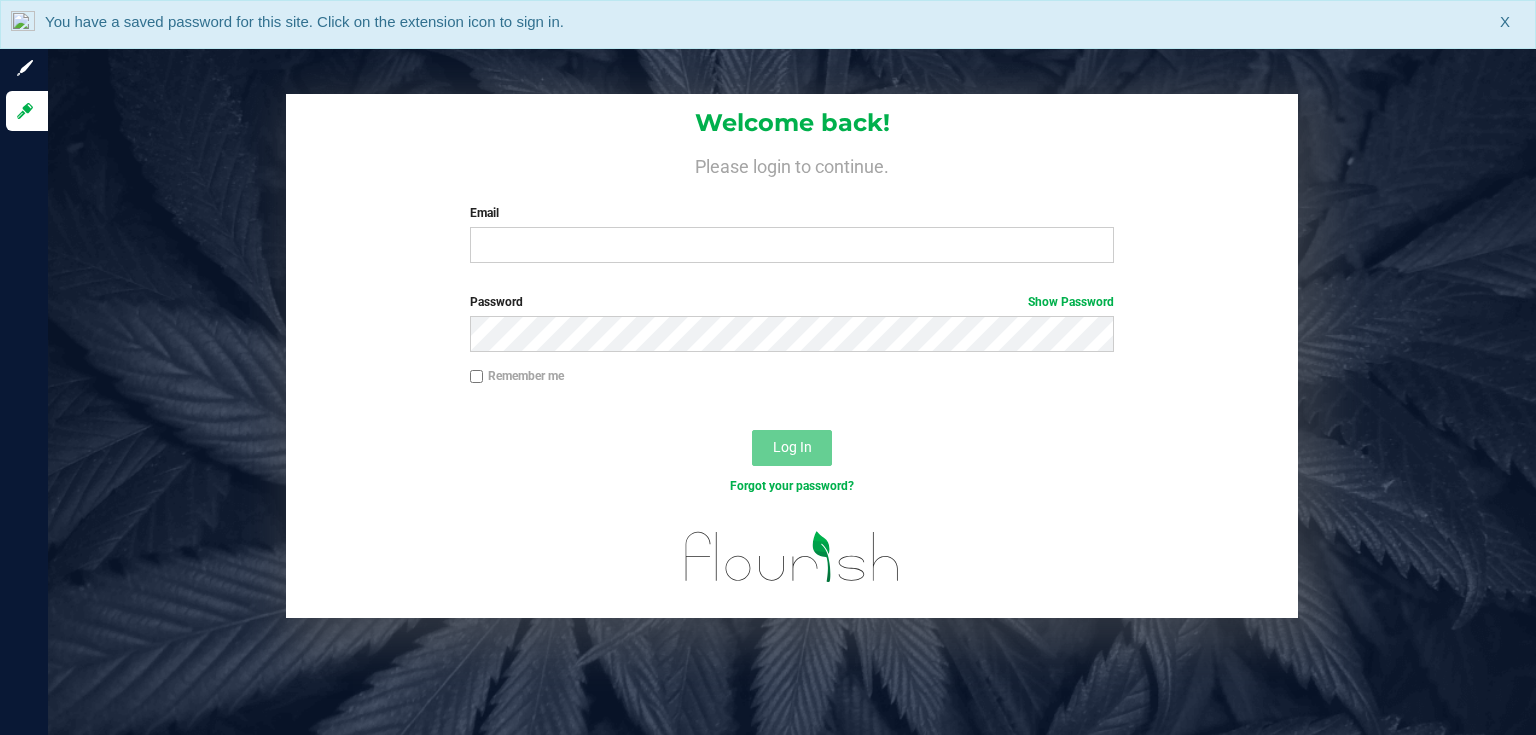 scroll, scrollTop: 0, scrollLeft: 0, axis: both 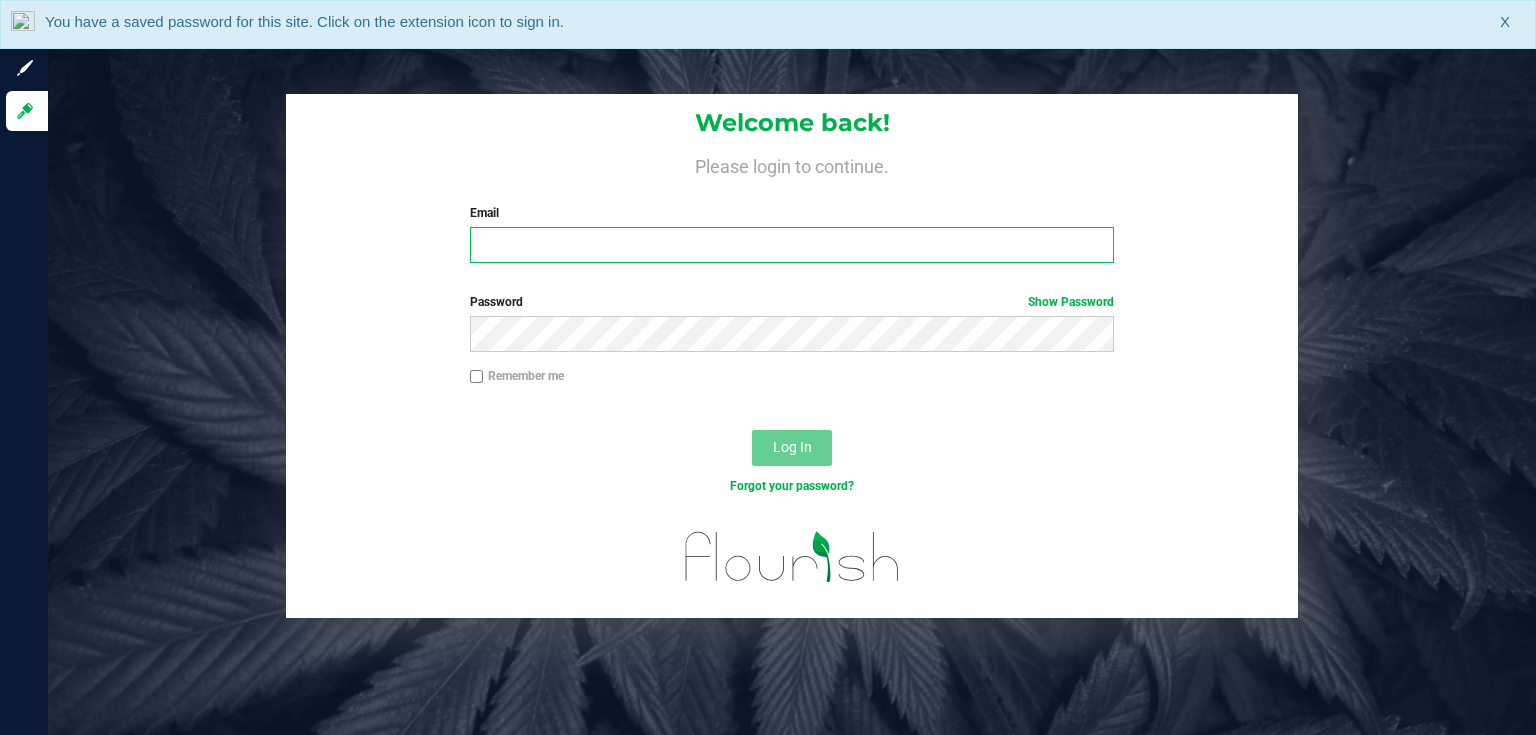 click on "Email" at bounding box center [792, 245] 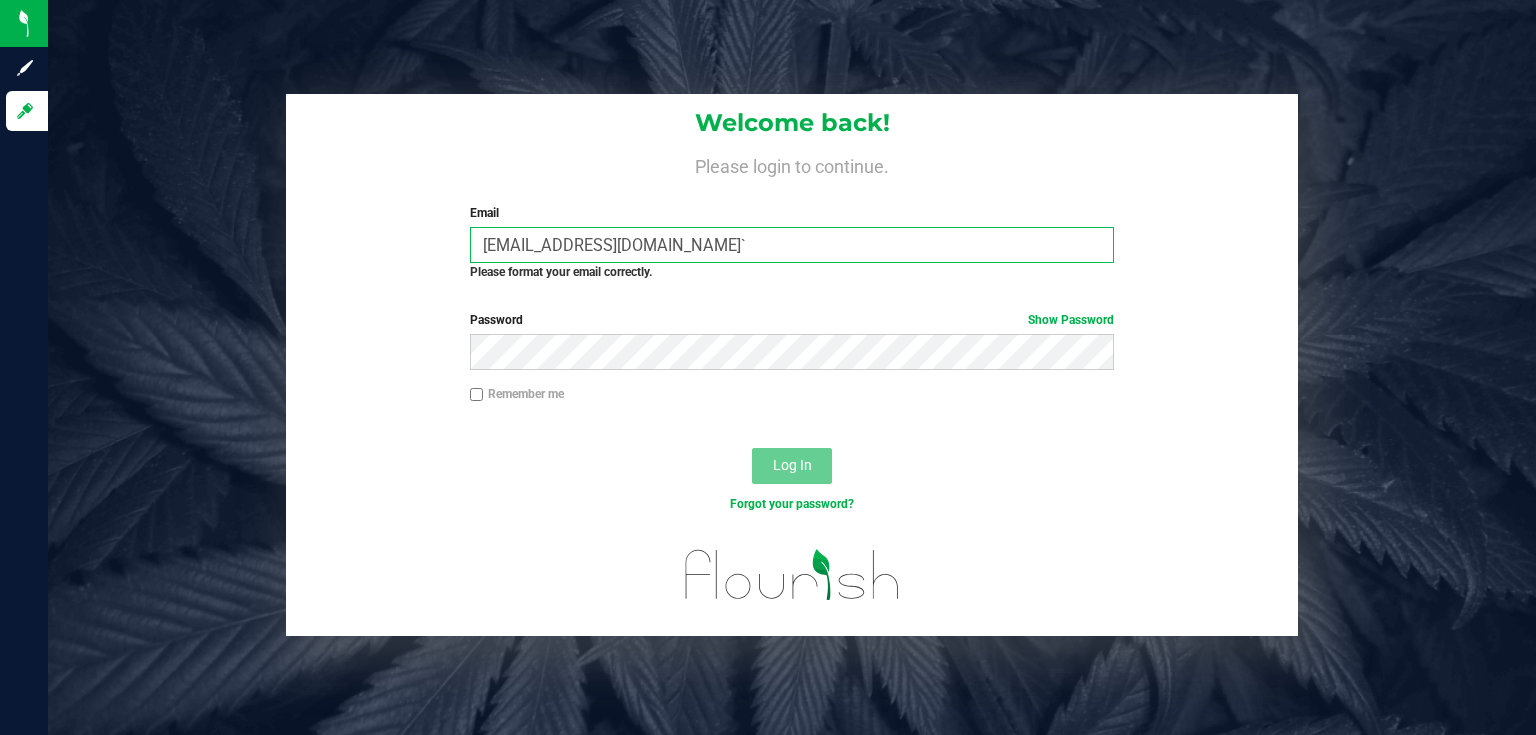 click on "[EMAIL_ADDRESS][DOMAIN_NAME]`" at bounding box center (792, 245) 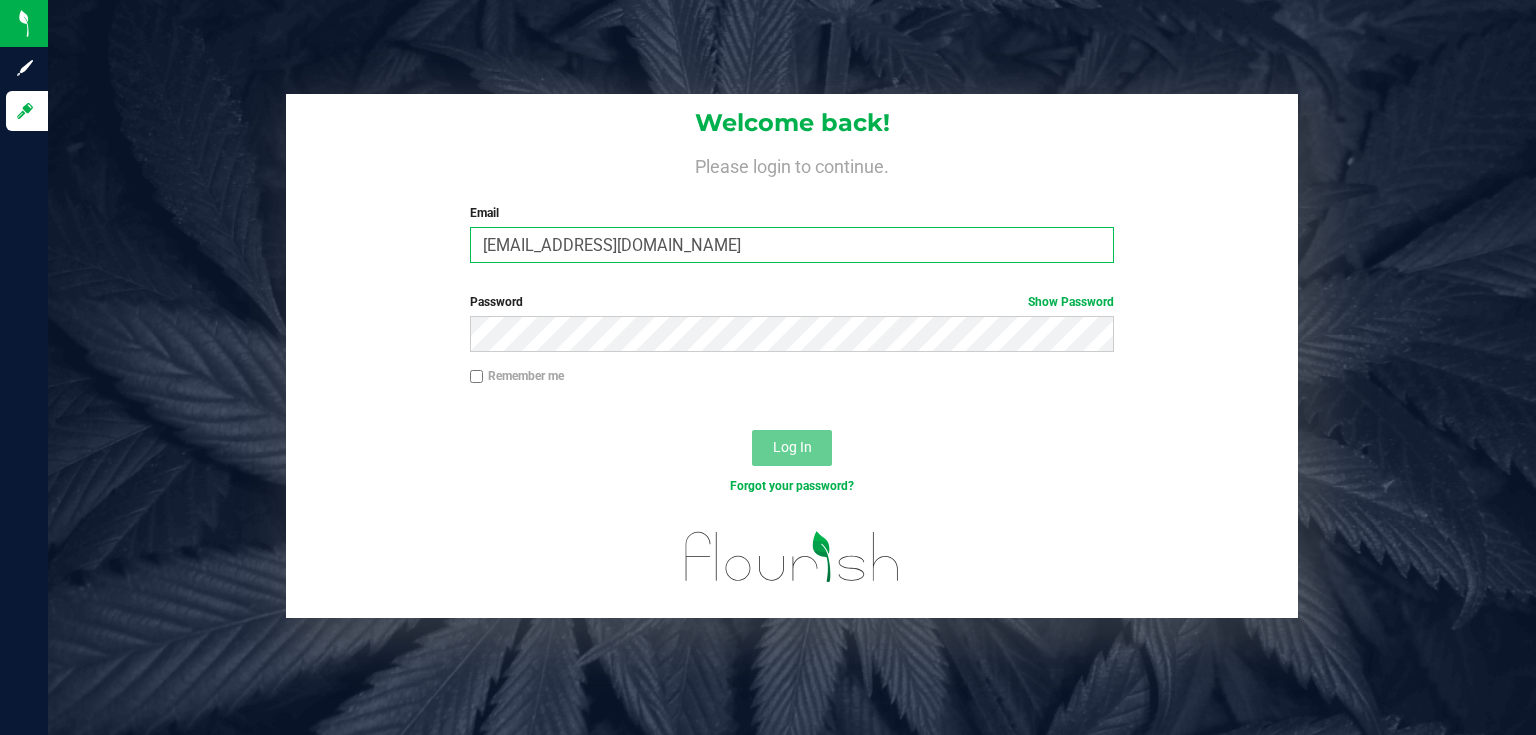 type on "rmatos@liveparallel.com" 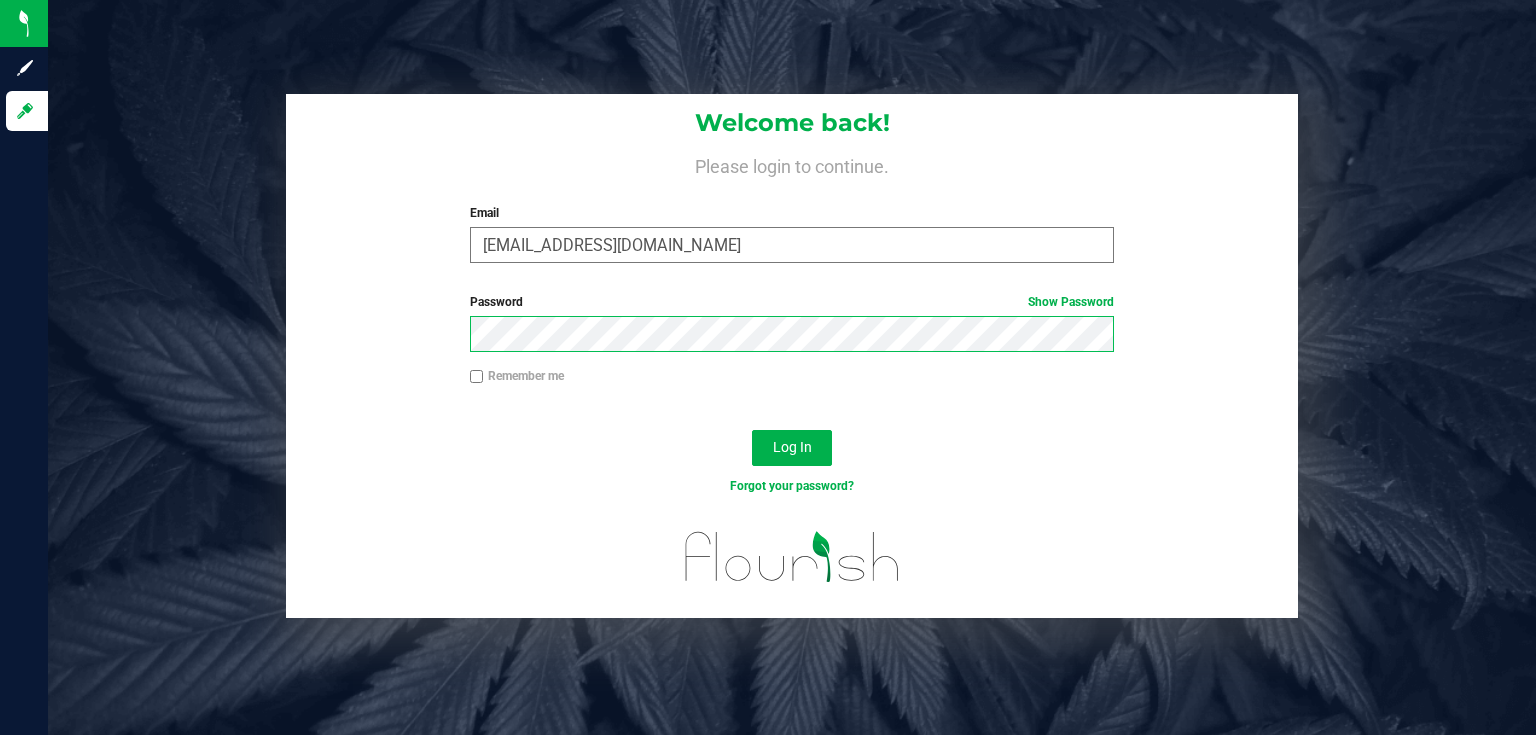 click on "Log In" at bounding box center (792, 448) 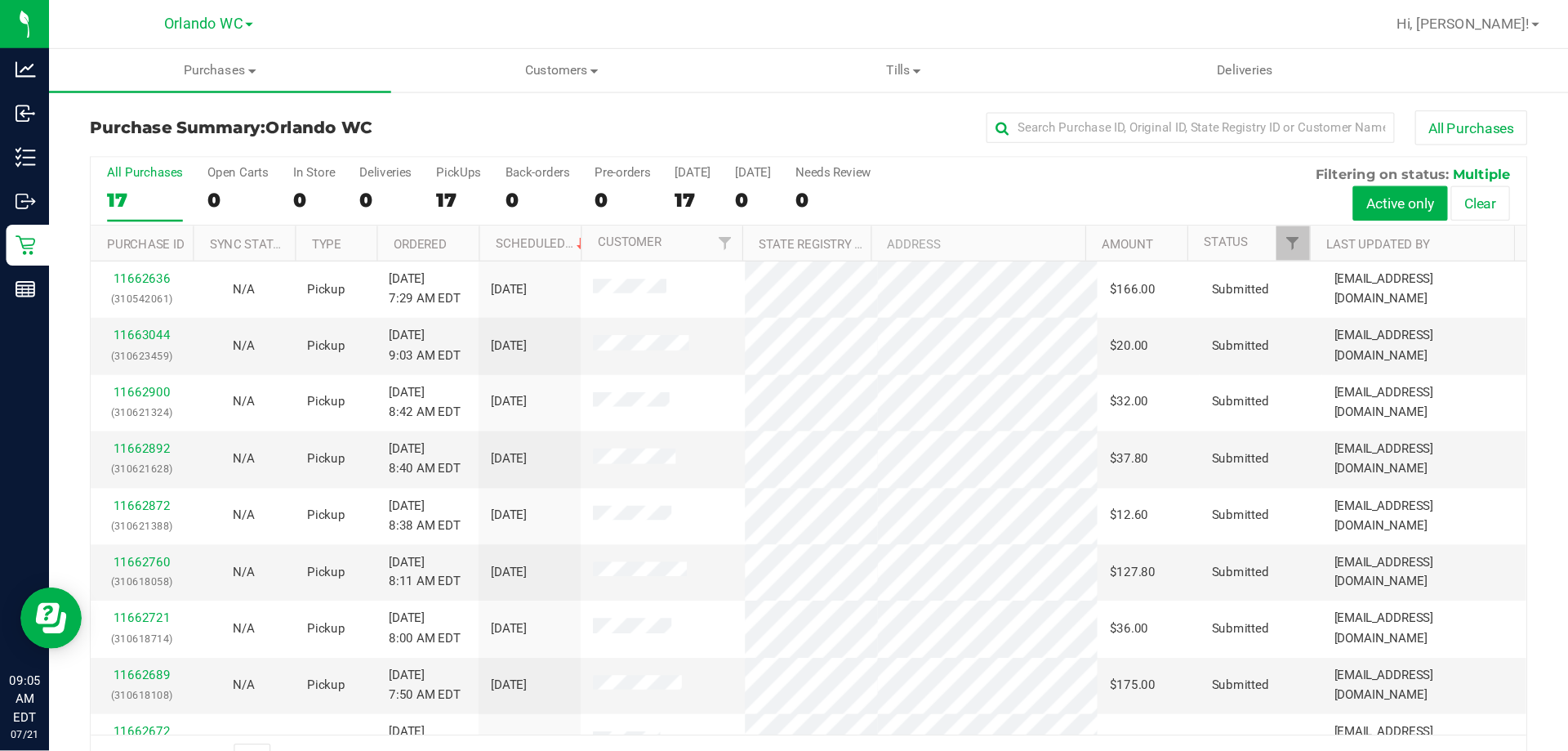scroll, scrollTop: 0, scrollLeft: 0, axis: both 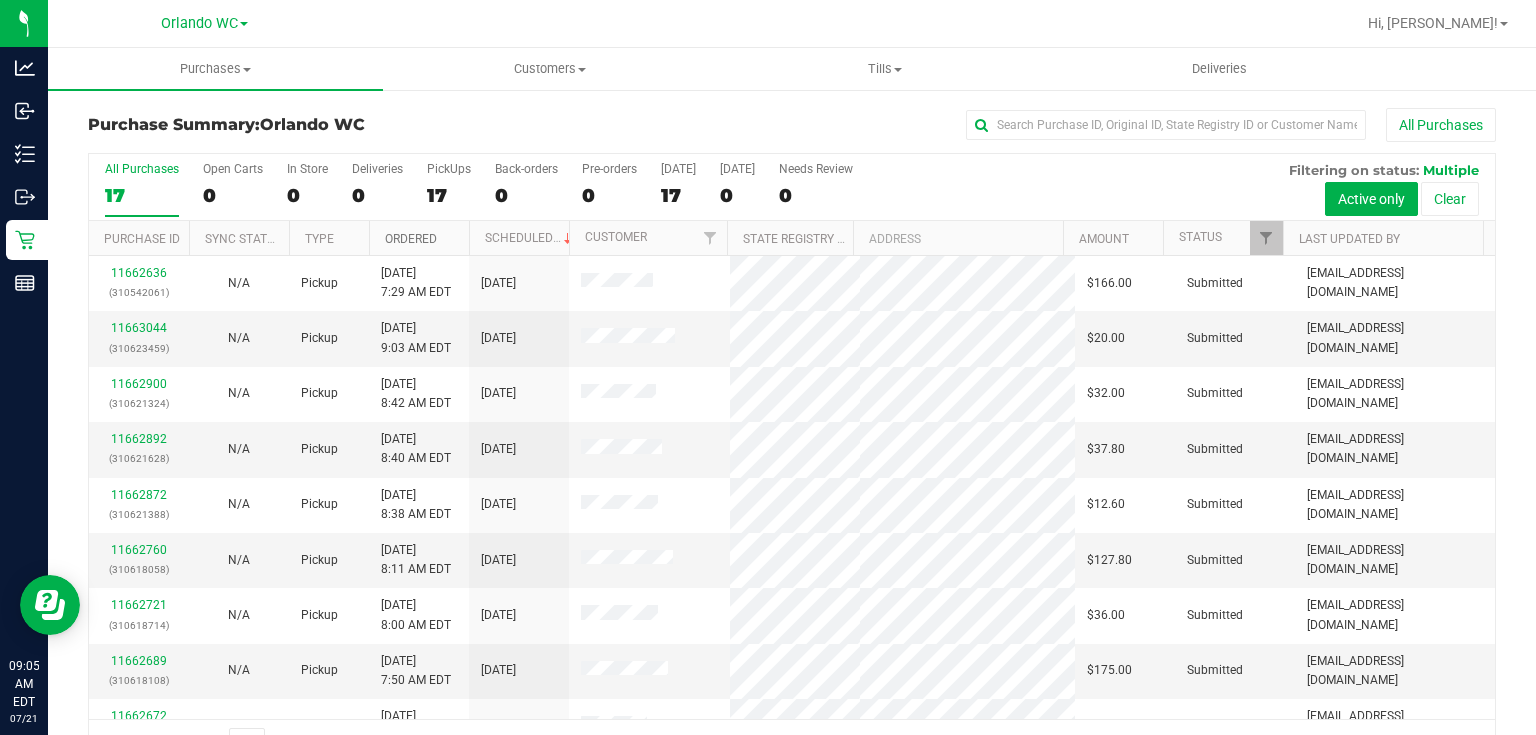 click on "Ordered" at bounding box center (411, 239) 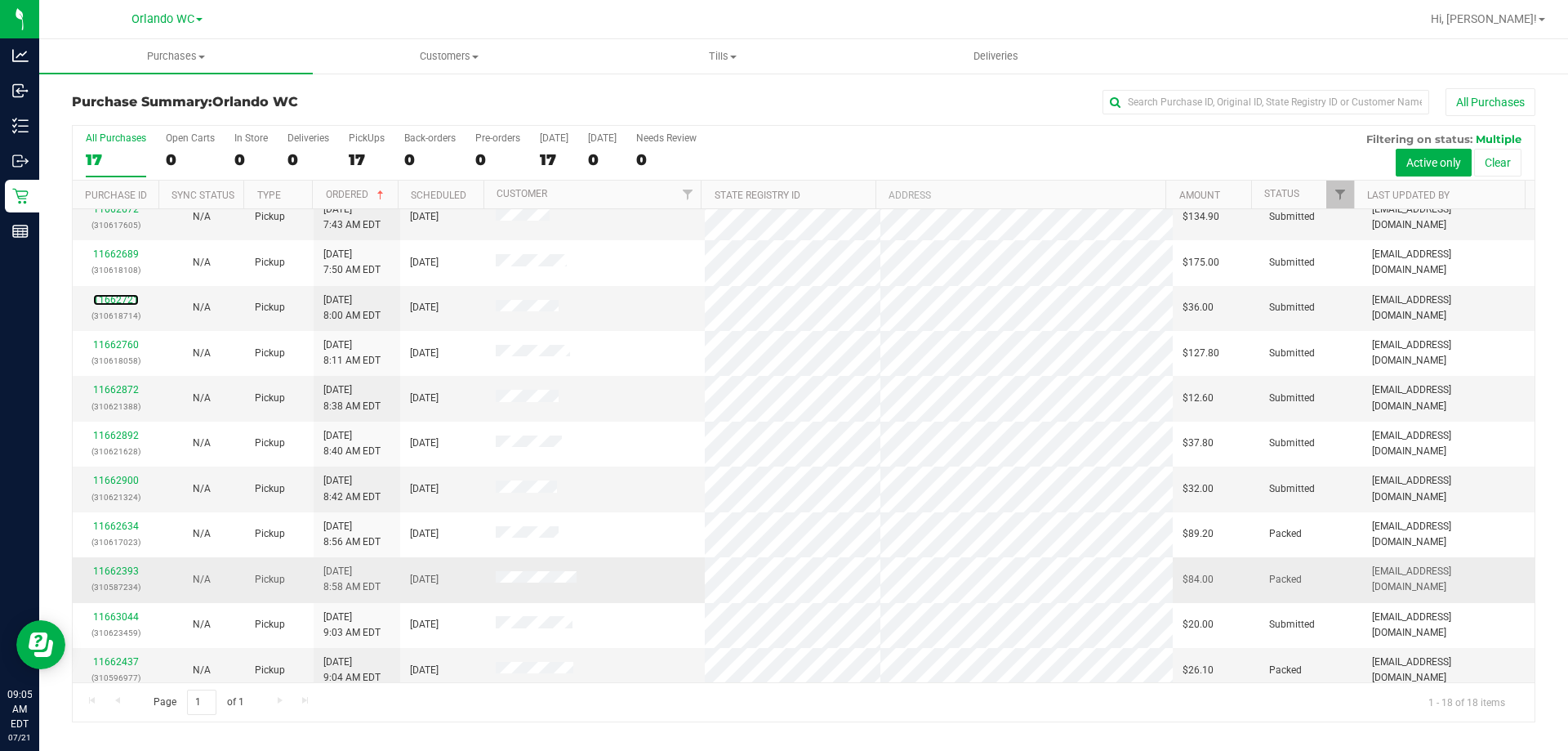 scroll, scrollTop: 341, scrollLeft: 0, axis: vertical 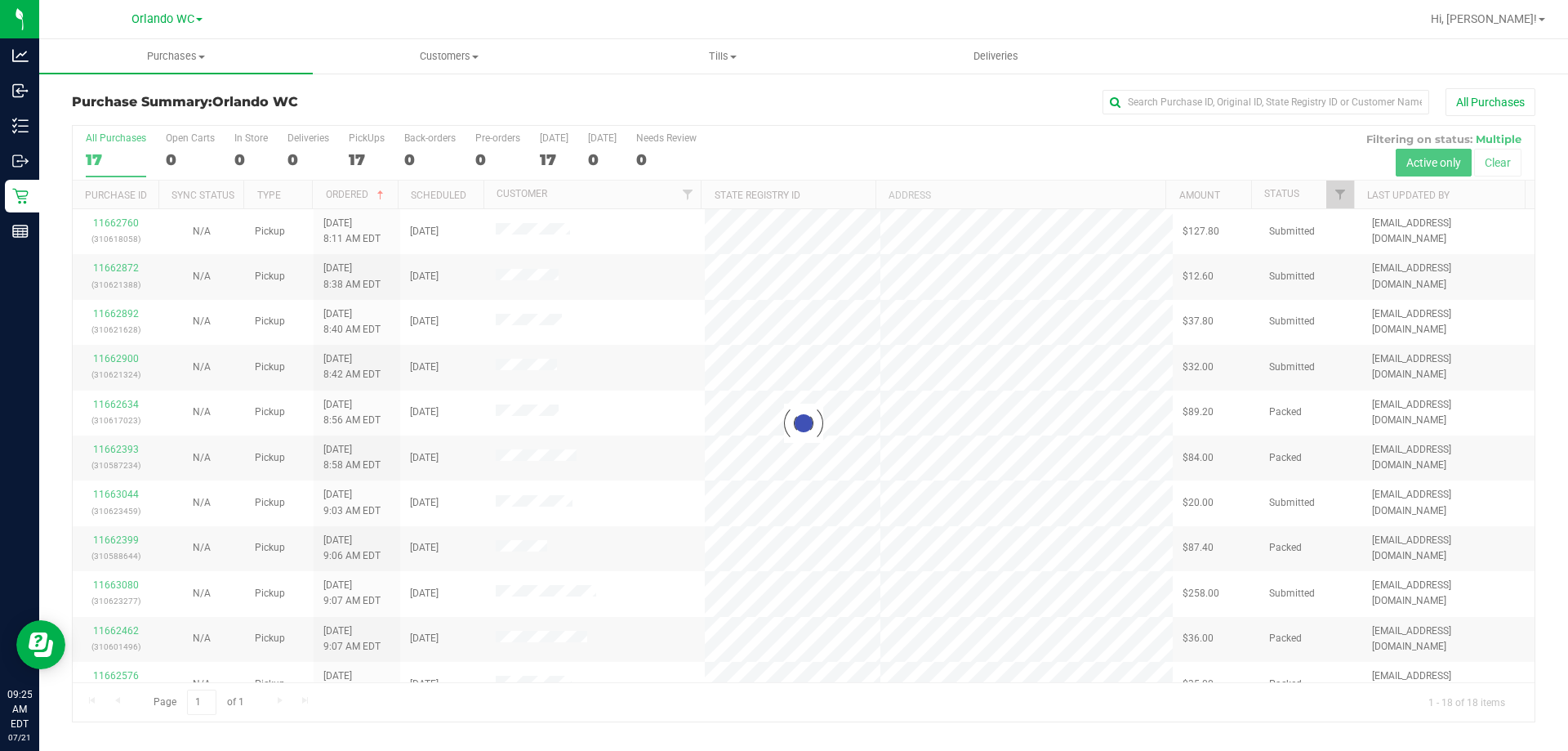 click at bounding box center (804, 423) 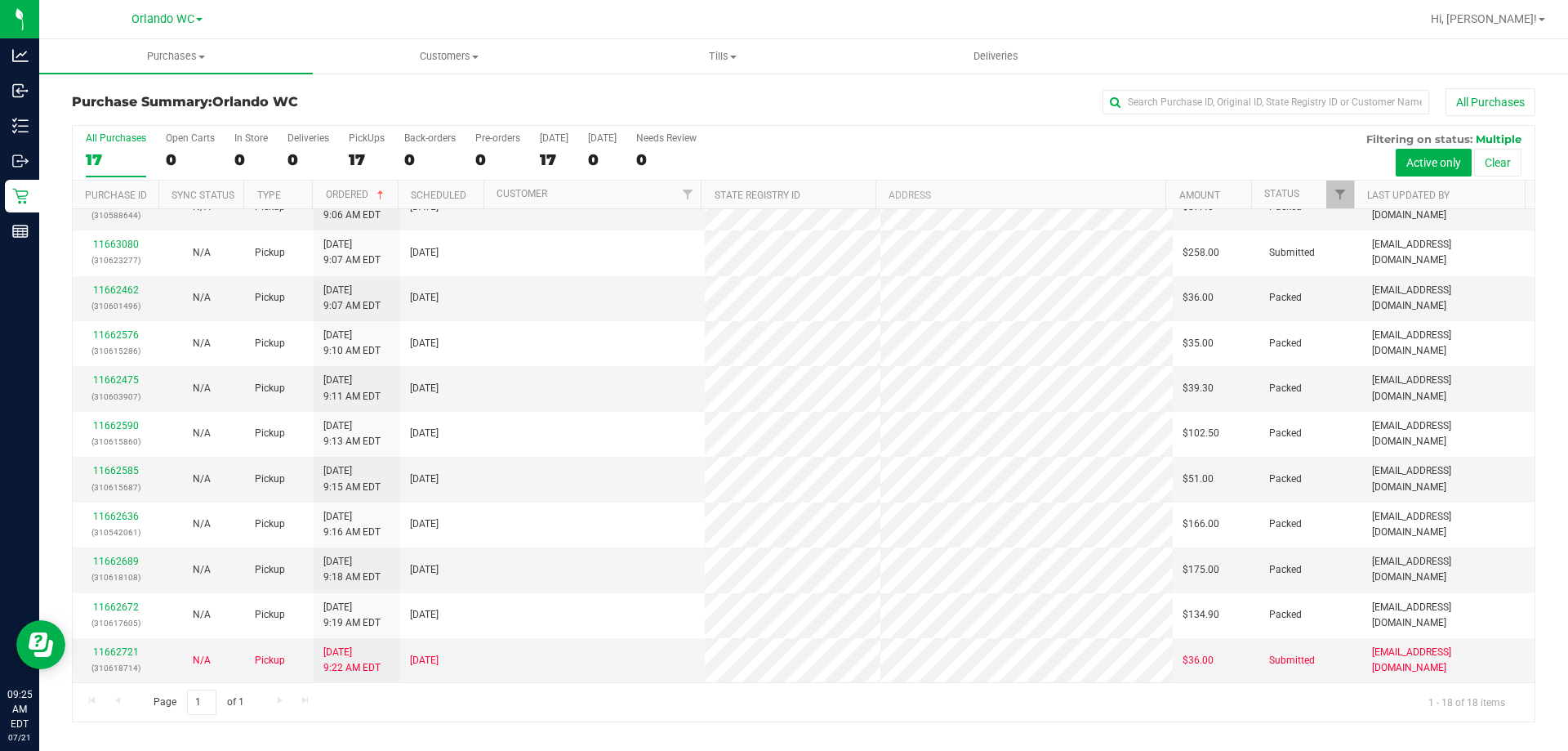 scroll, scrollTop: 0, scrollLeft: 0, axis: both 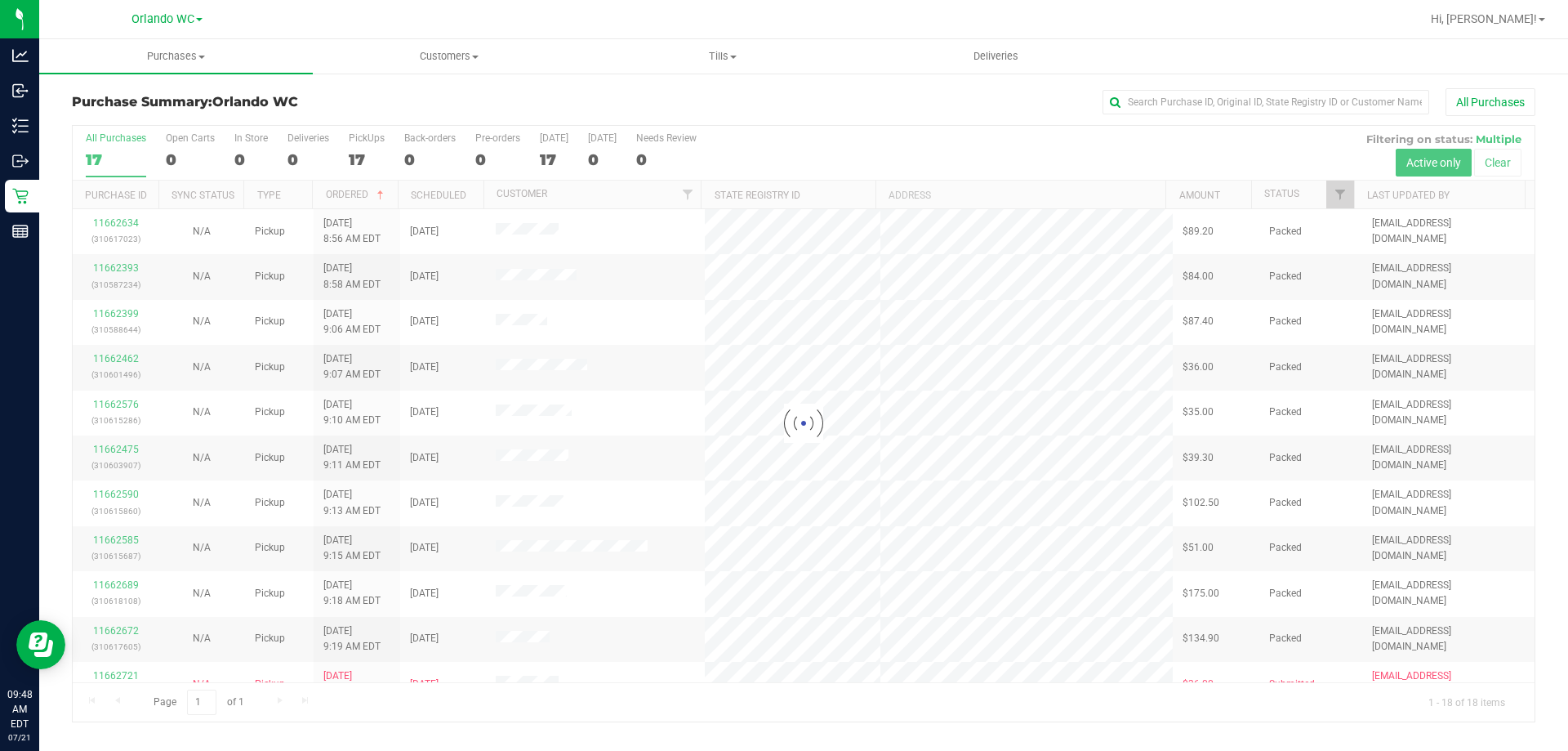 click at bounding box center [804, 423] 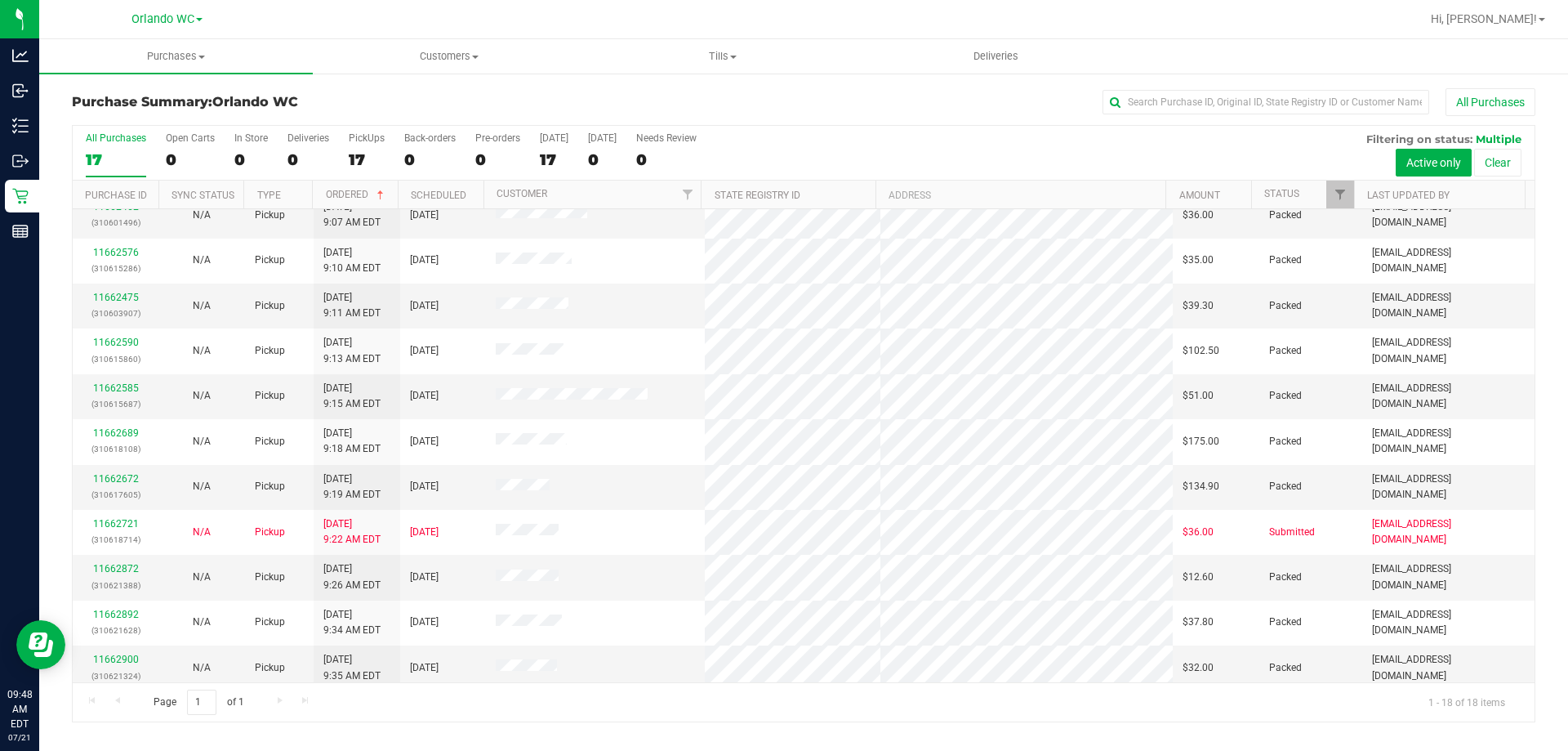 scroll, scrollTop: 0, scrollLeft: 0, axis: both 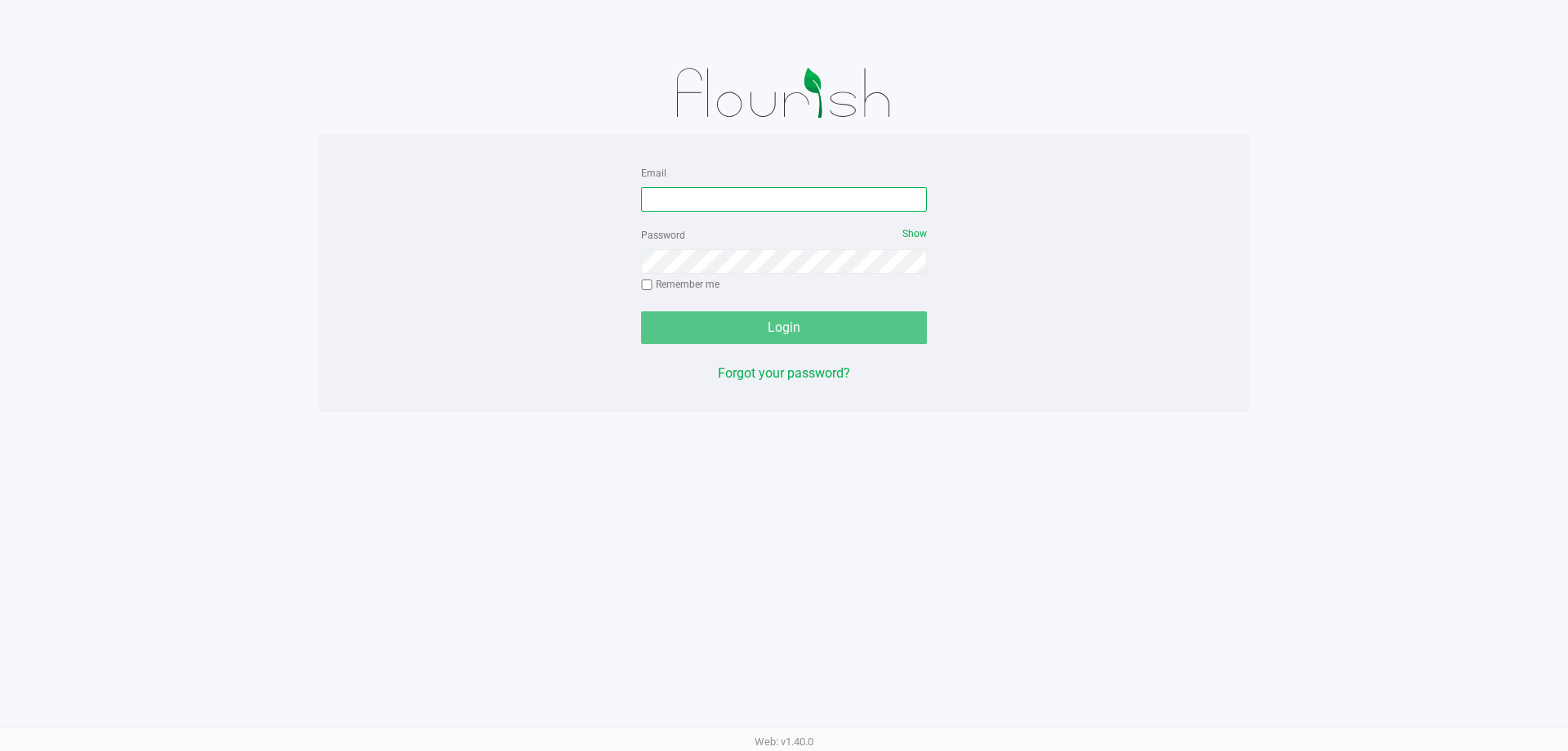 click on "Email" at bounding box center (784, 199) 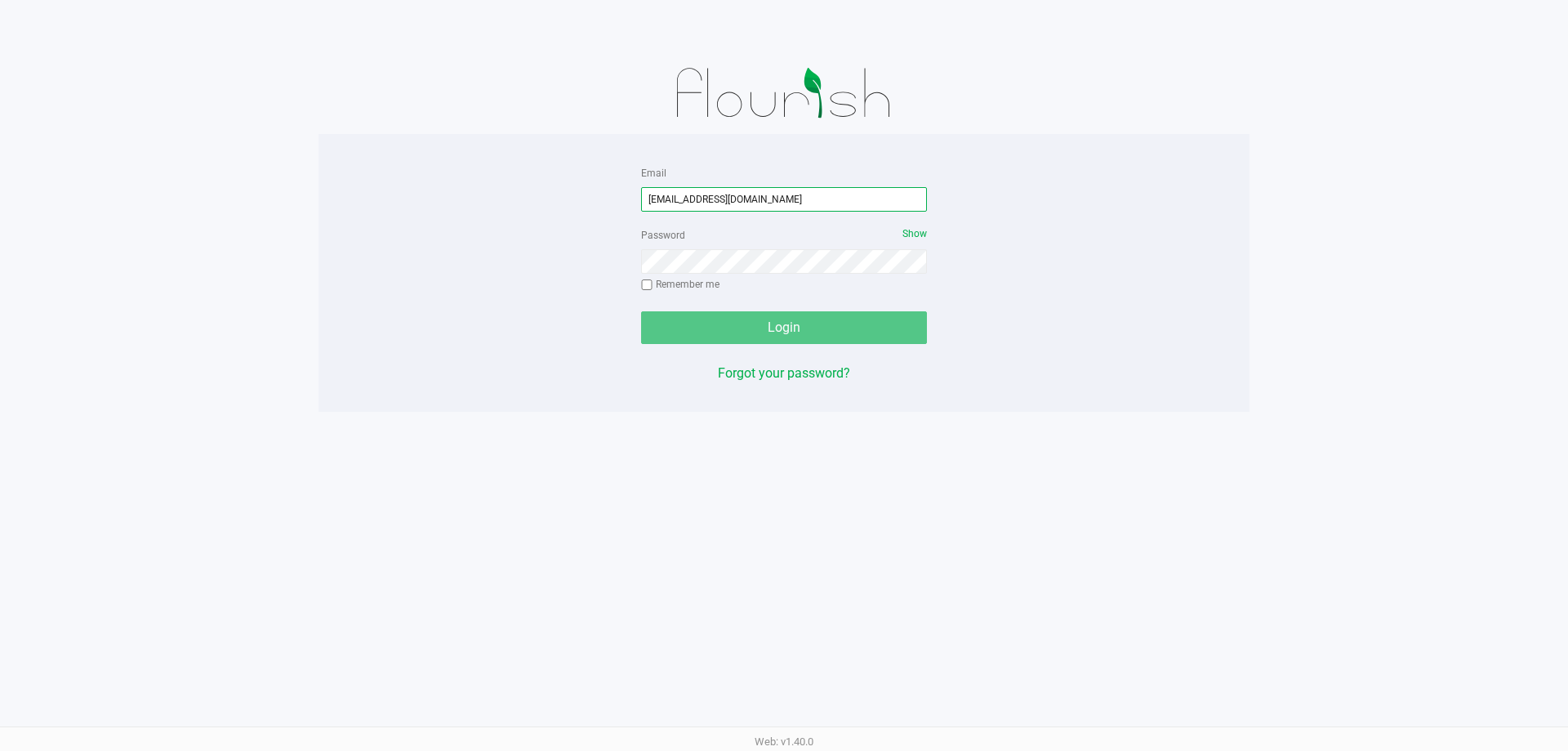 type on "[EMAIL_ADDRESS][DOMAIN_NAME]" 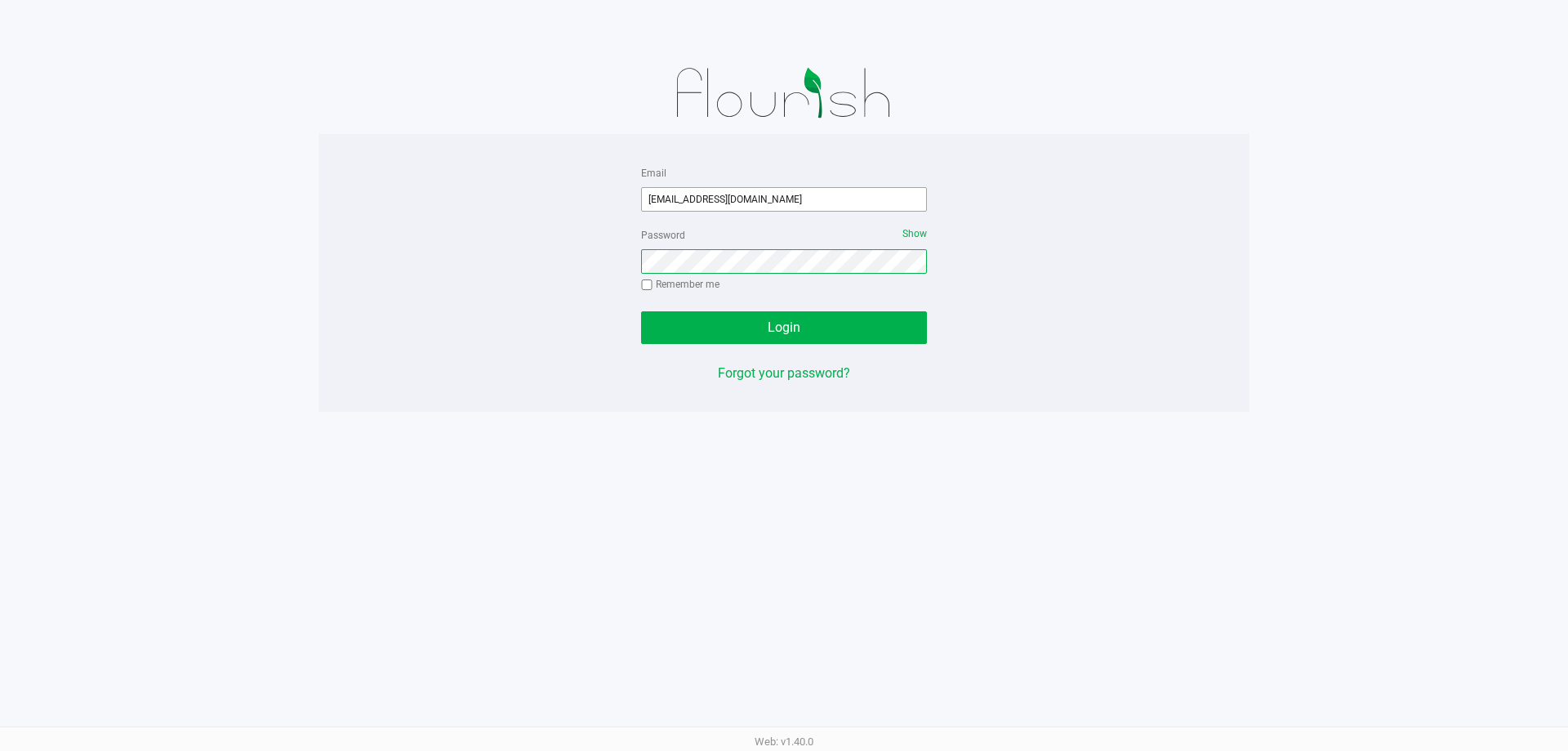 click on "Login" 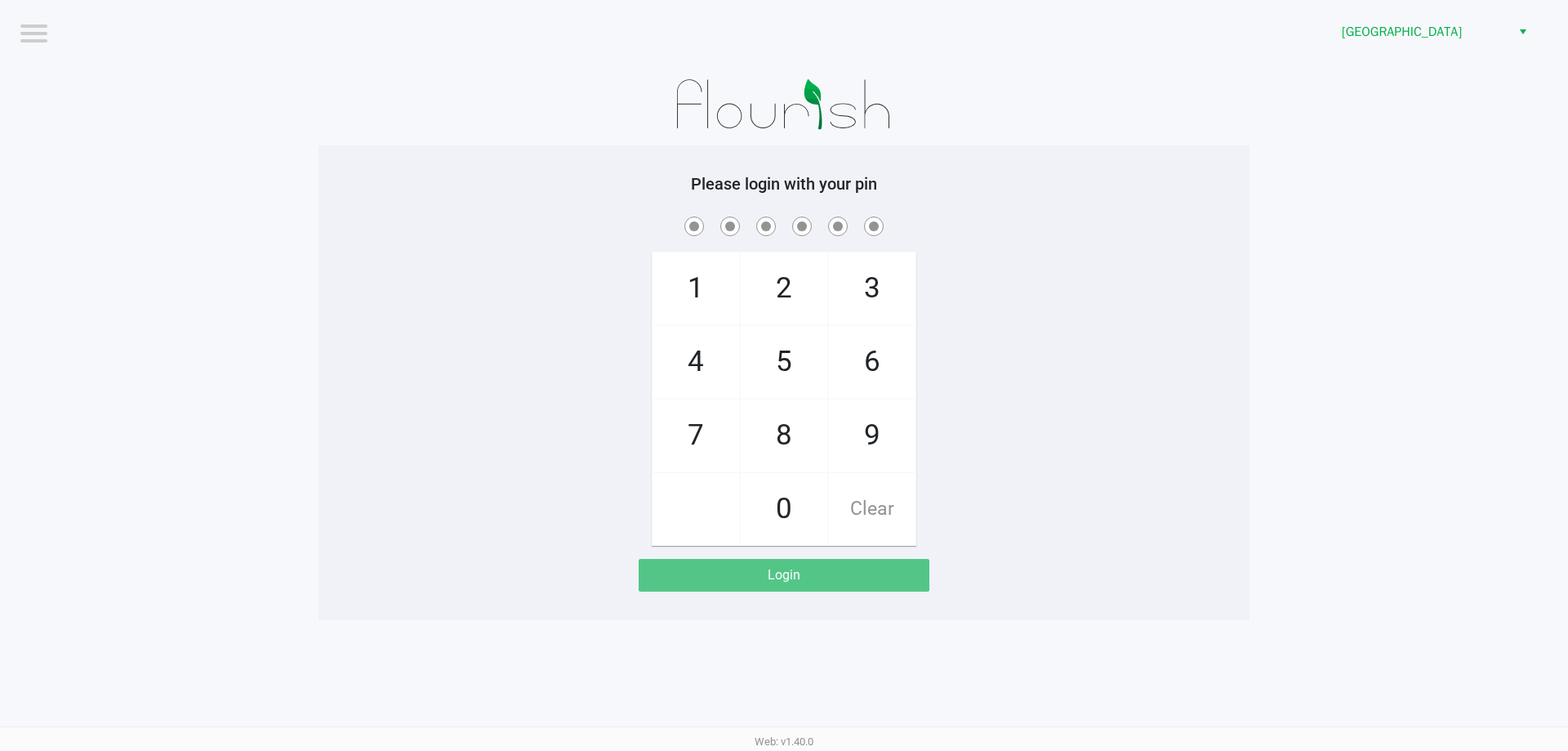 drag, startPoint x: 1129, startPoint y: 311, endPoint x: 1151, endPoint y: 300, distance: 24.596748 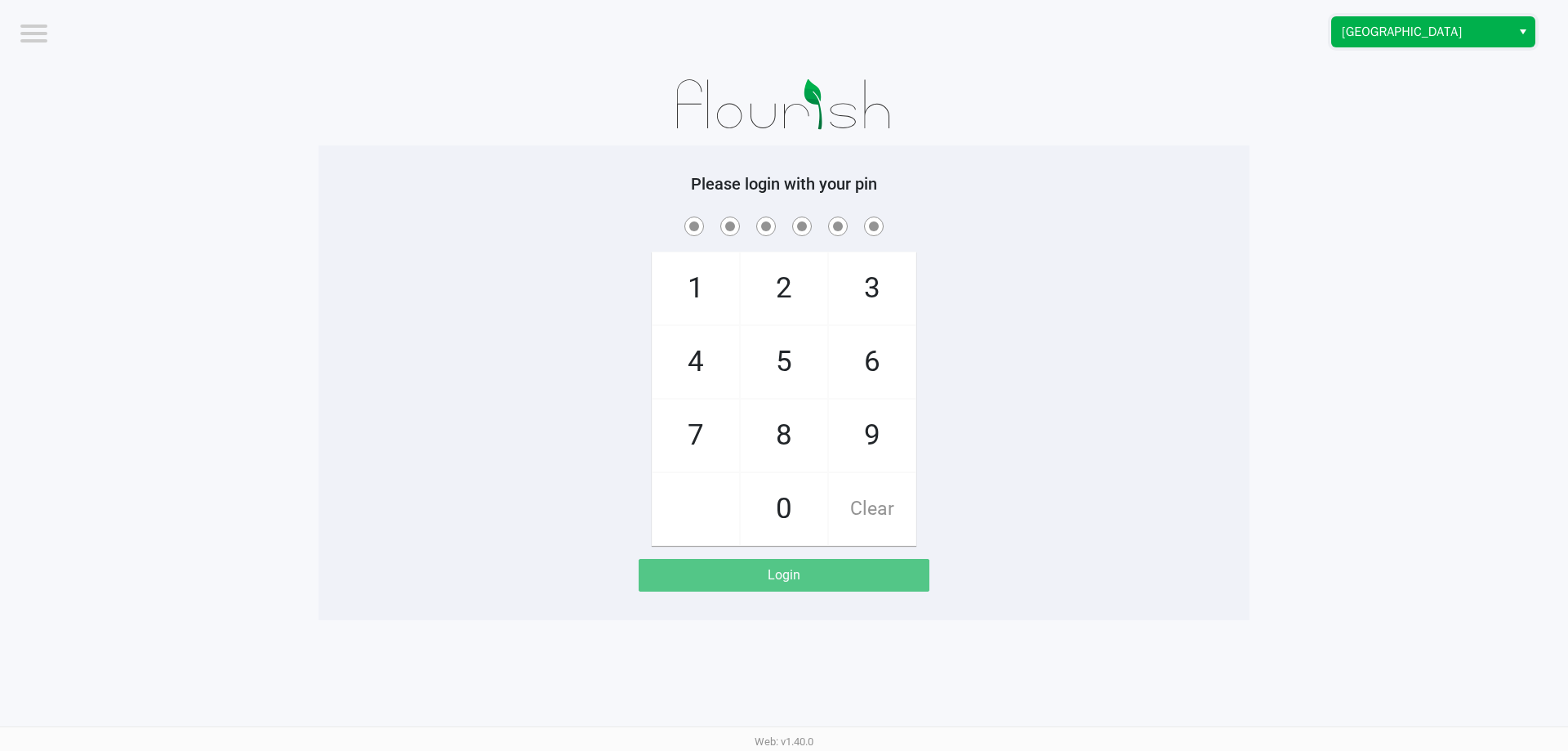 click on "[GEOGRAPHIC_DATA]" at bounding box center [1421, 32] 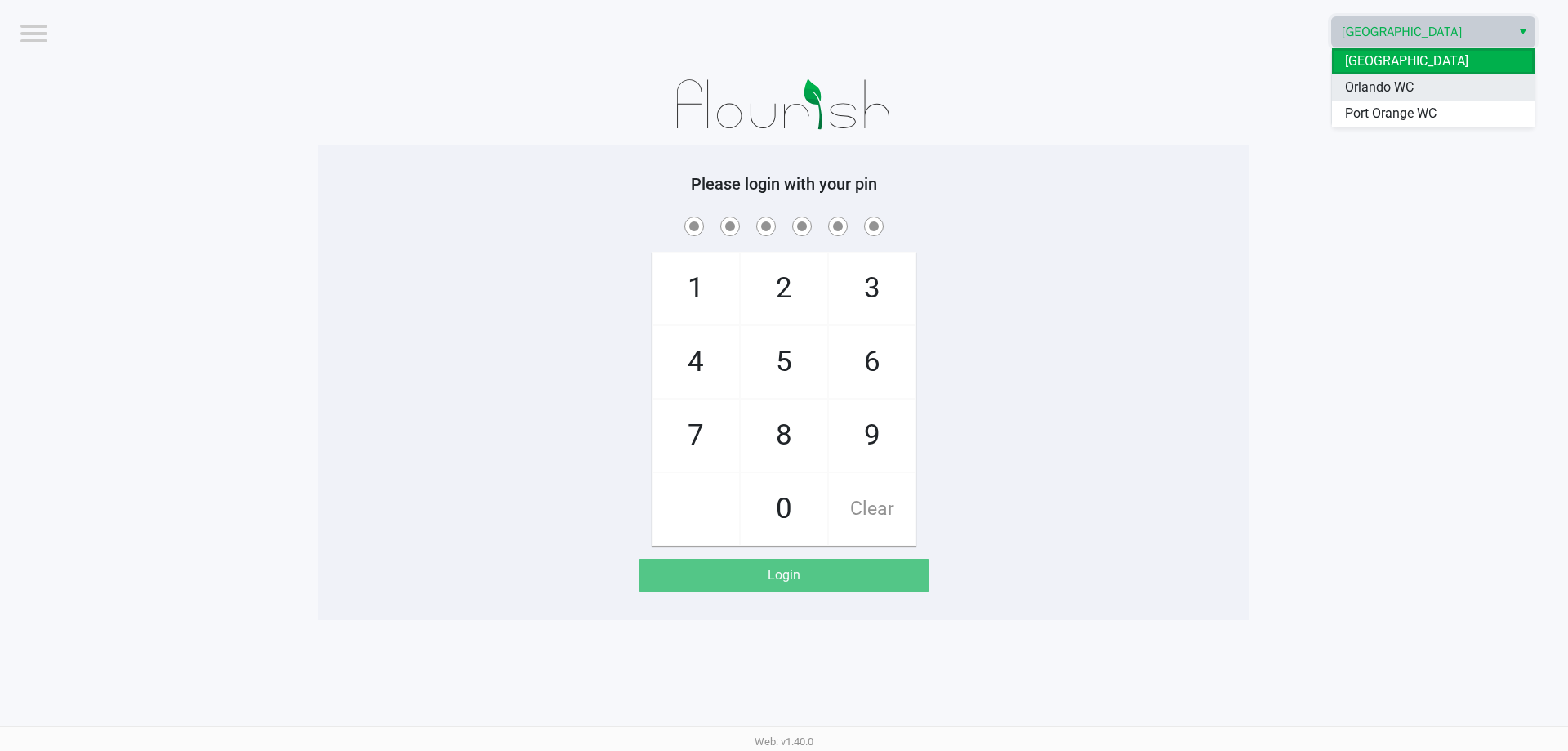 click on "Orlando WC" at bounding box center (1379, 87) 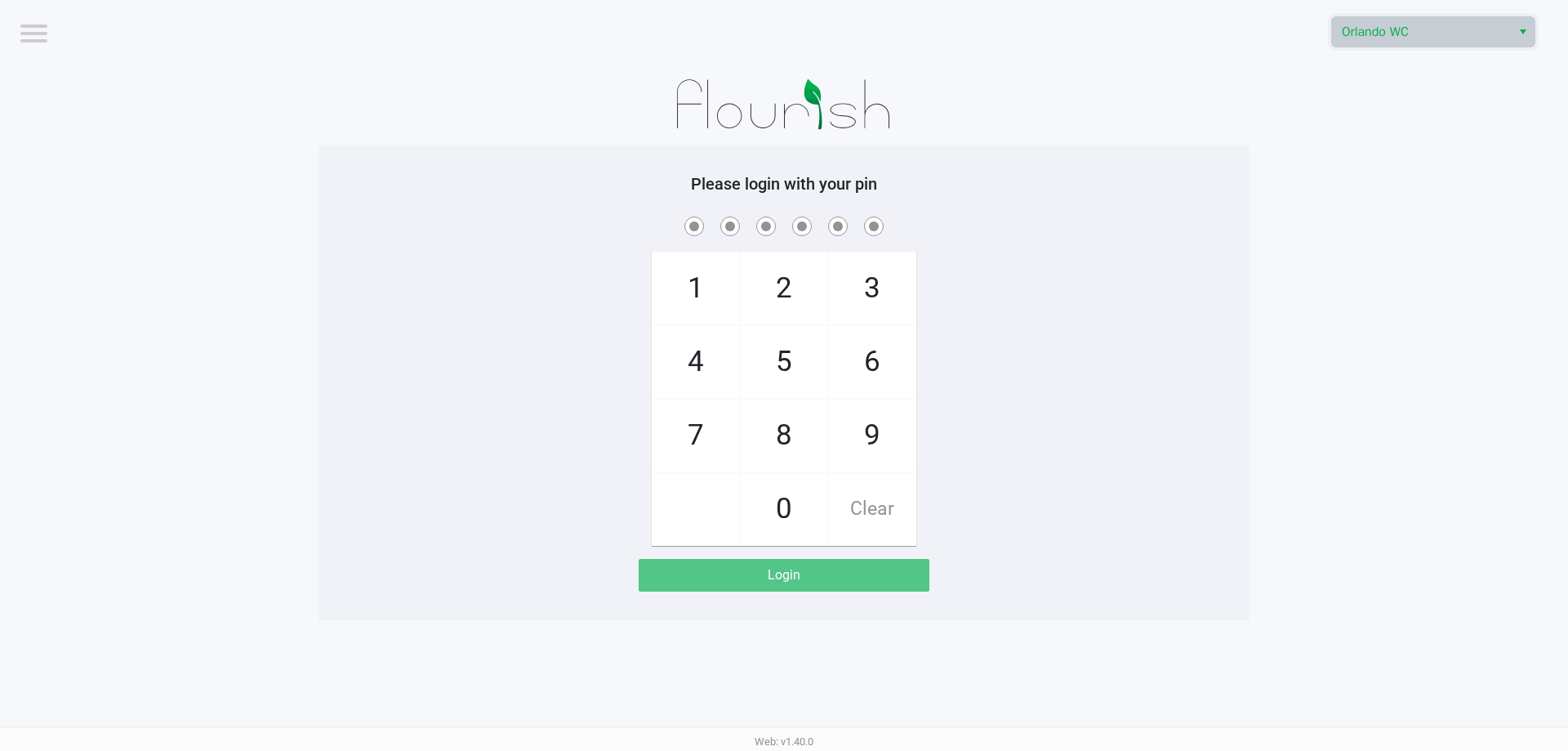 click on "Logout  Orlando WC    Please login with your pin  1   4   7       2   5   8   0   3   6   9   Clear   Login" 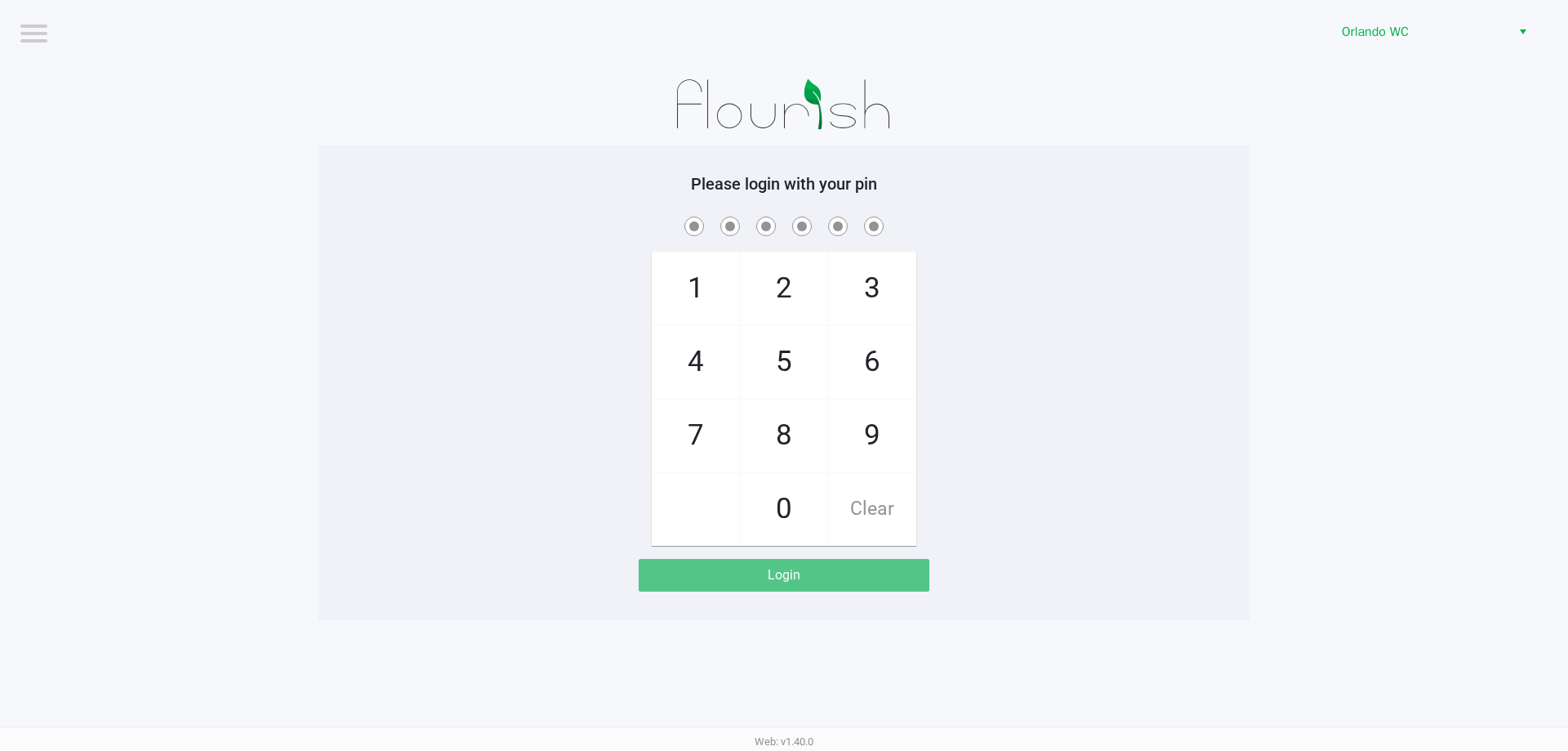 drag, startPoint x: 1058, startPoint y: 418, endPoint x: 1059, endPoint y: 400, distance: 18.027756 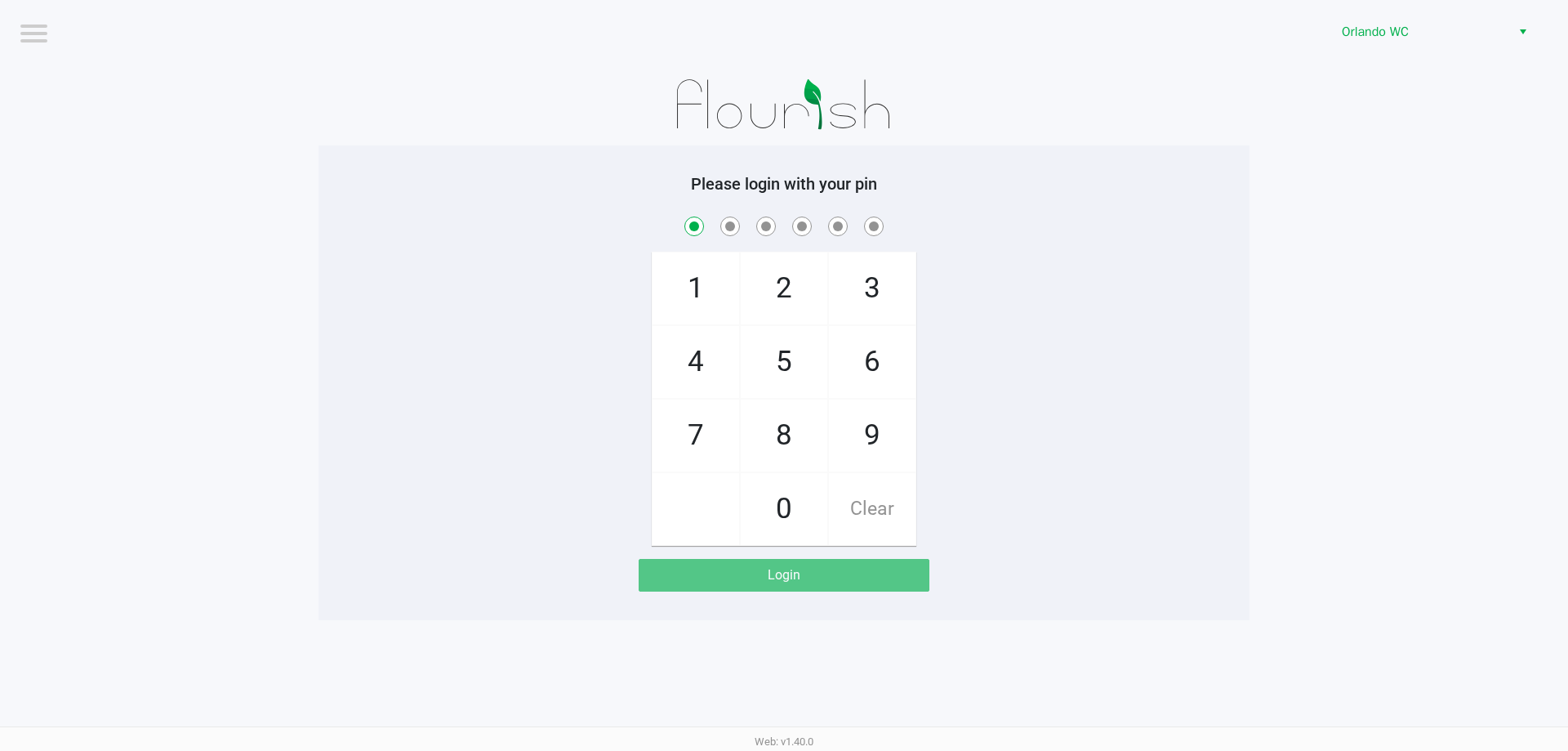 checkbox on "true" 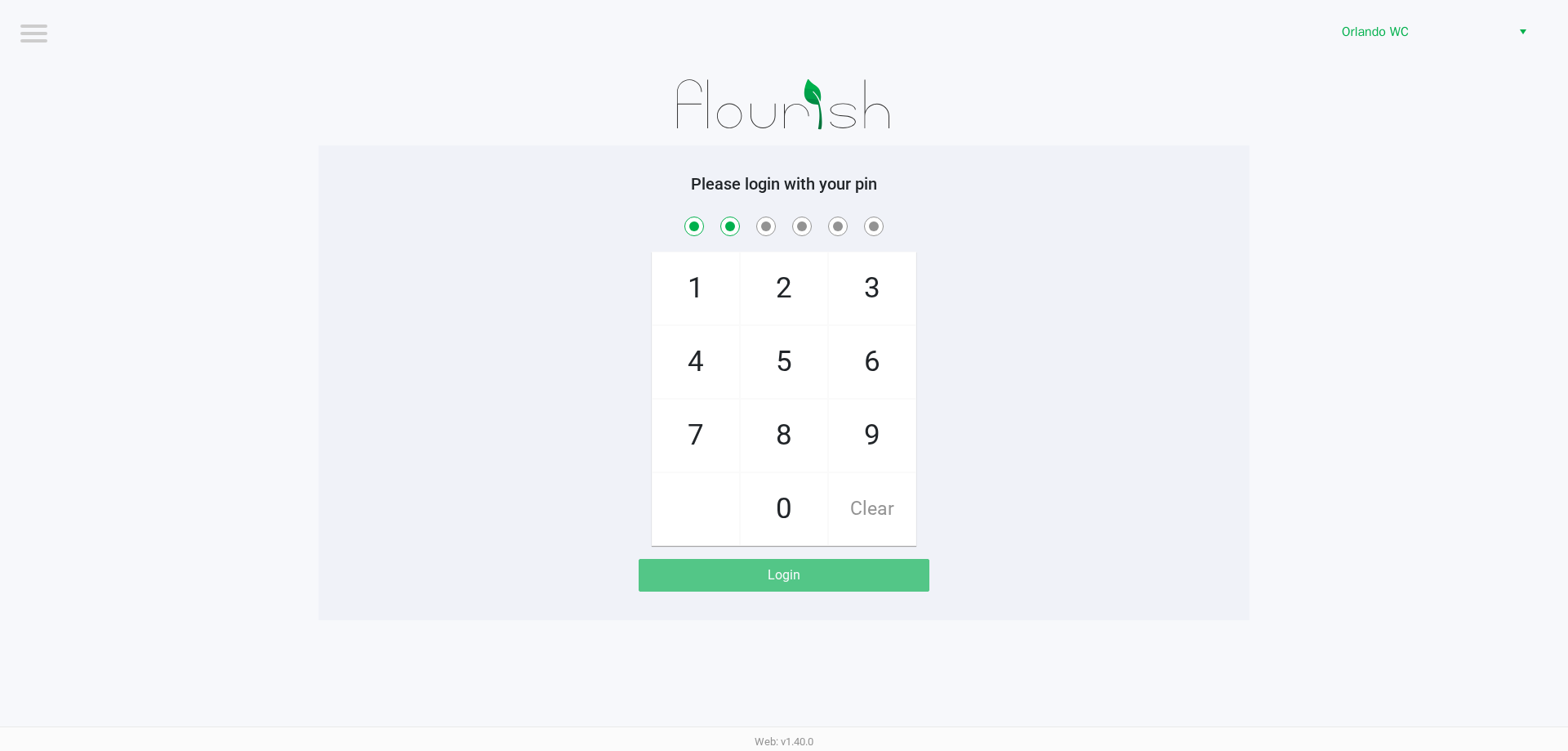 checkbox on "true" 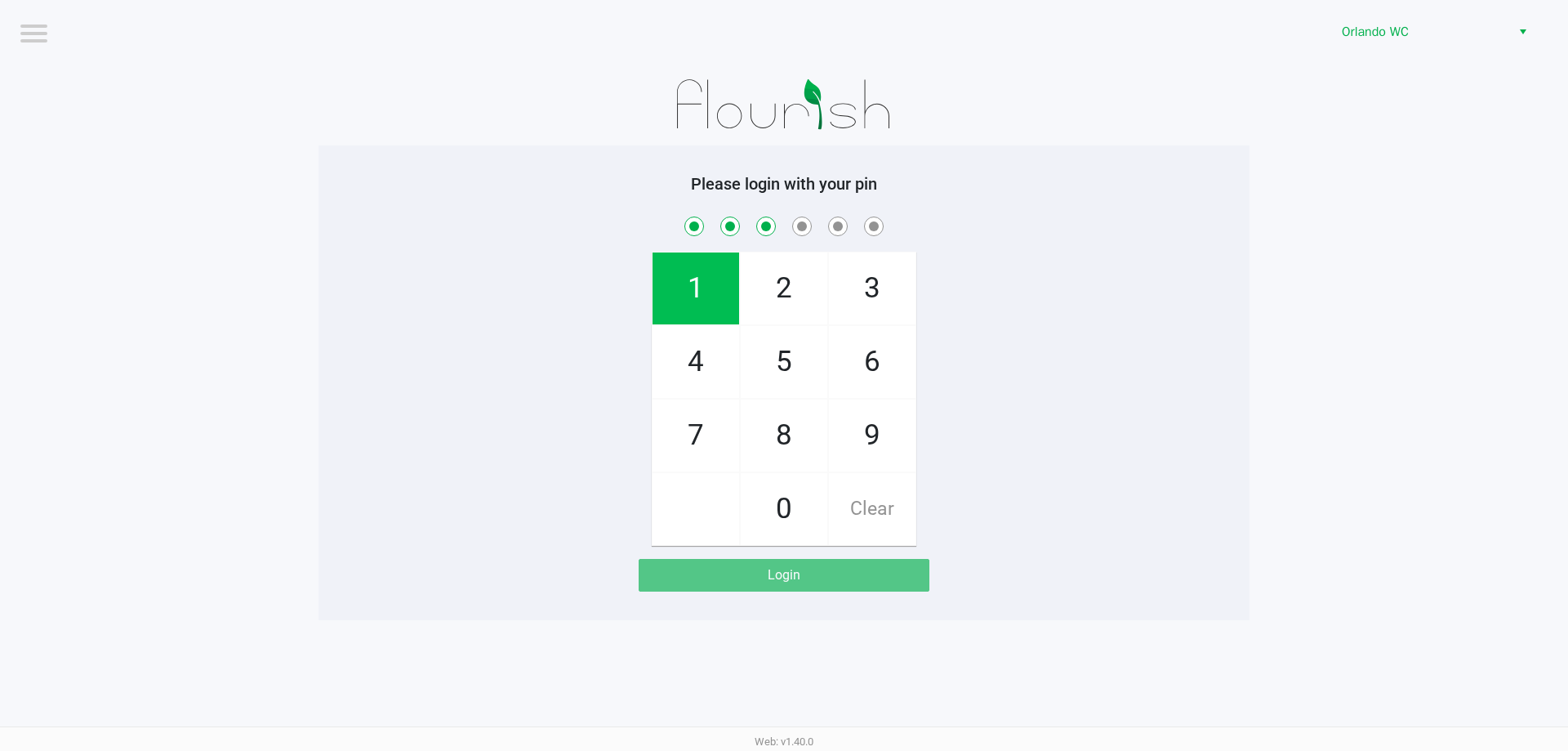 checkbox on "true" 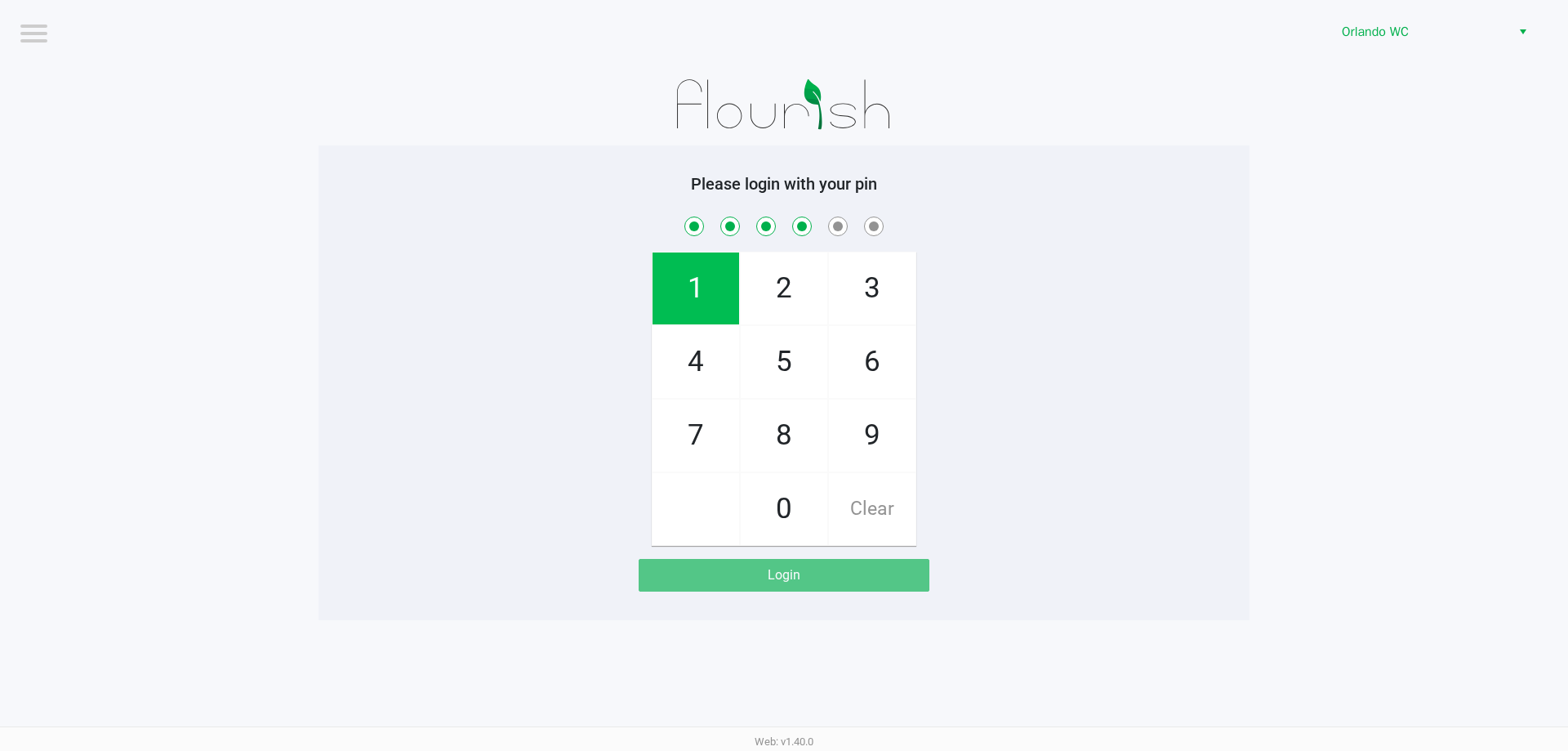 checkbox on "true" 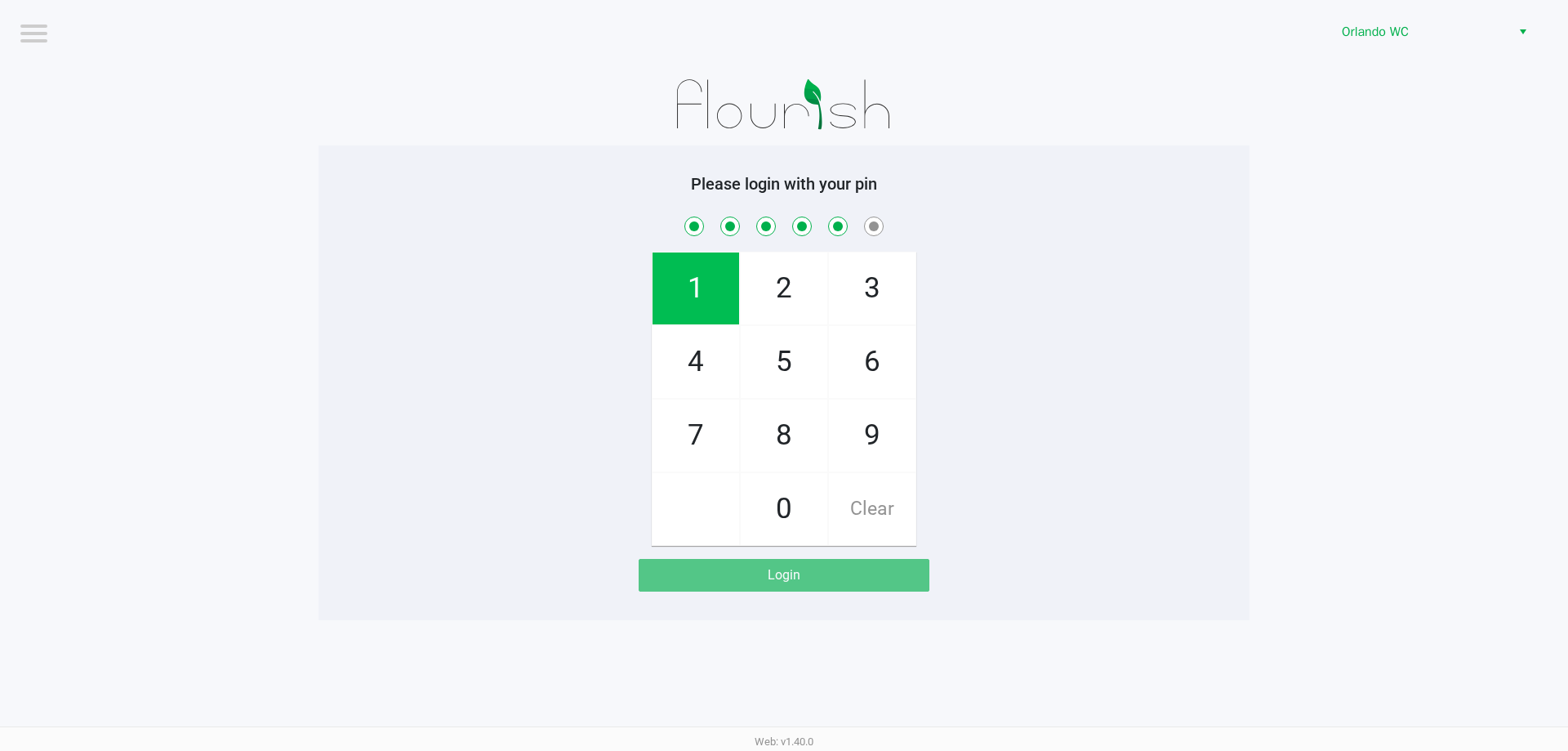 checkbox on "true" 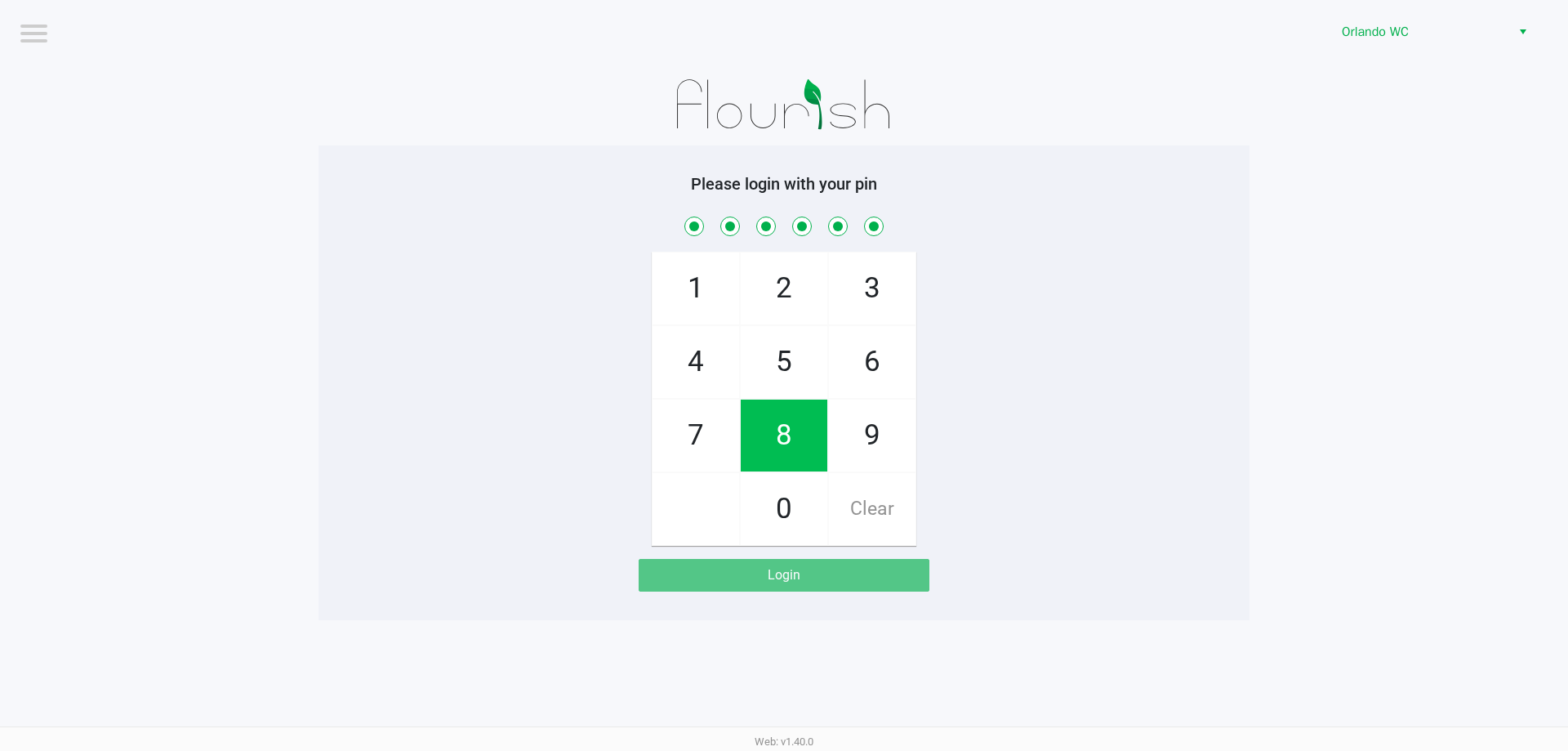 checkbox on "true" 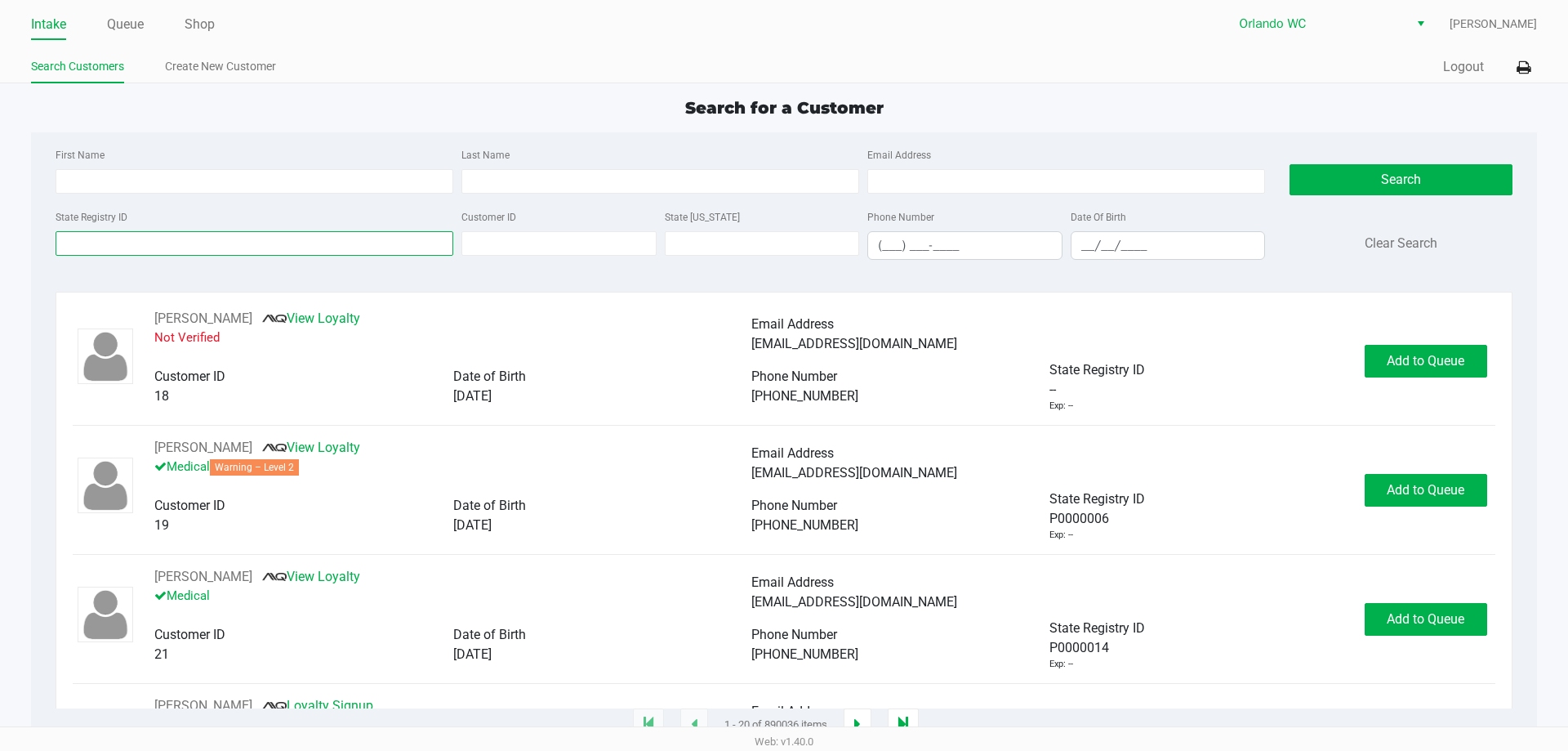 click on "State Registry ID" at bounding box center (254, 244) 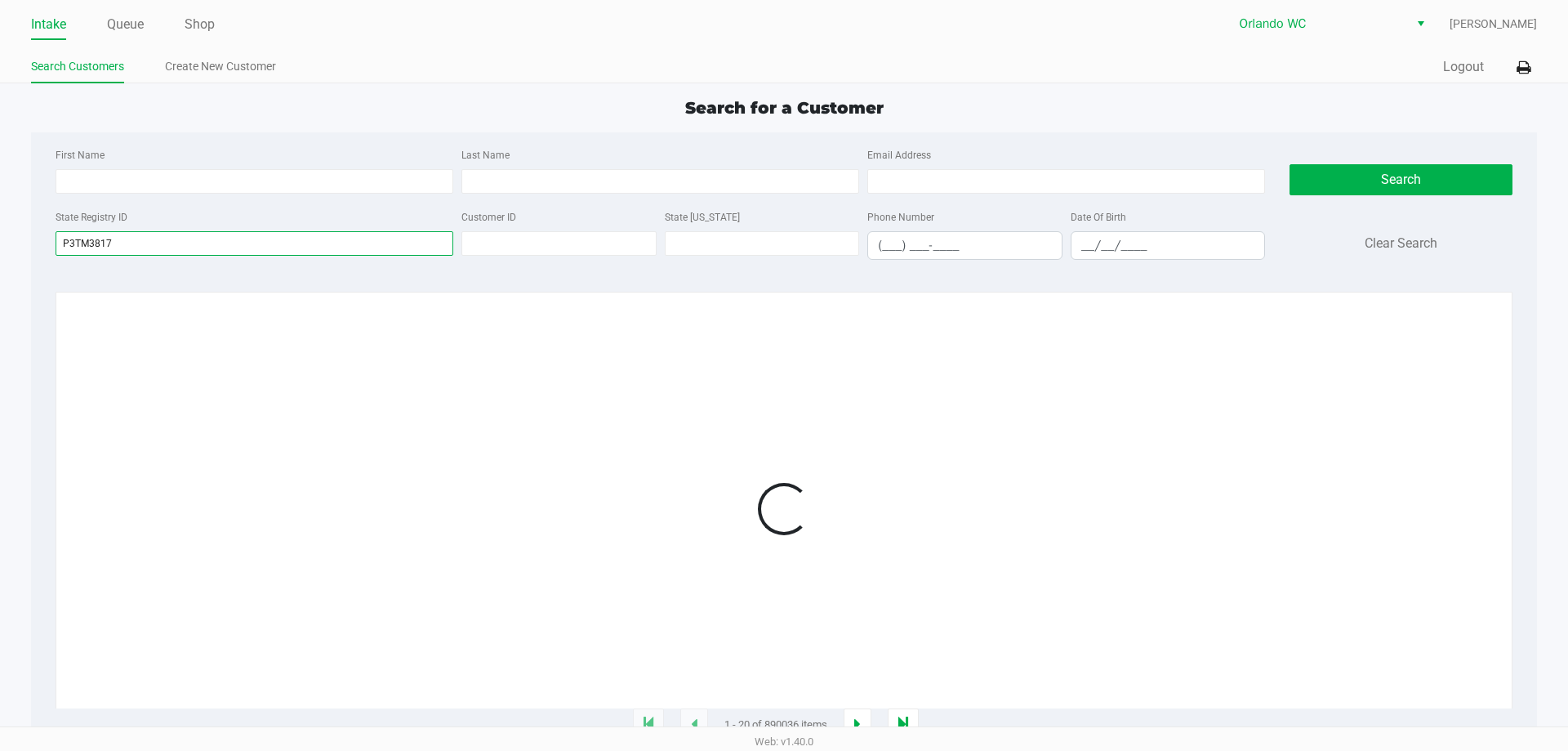 type on "P3TM3817" 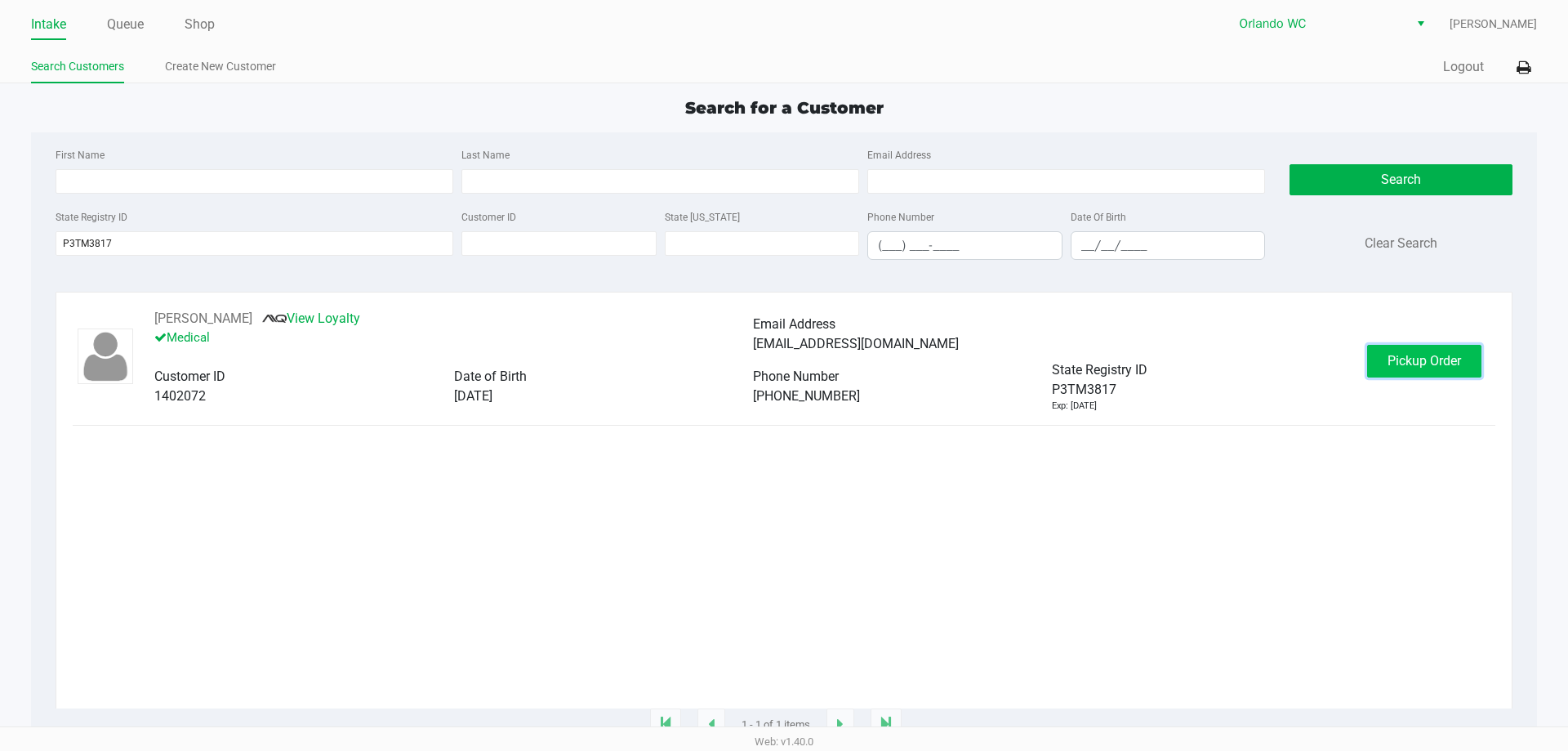 click on "Pickup Order" 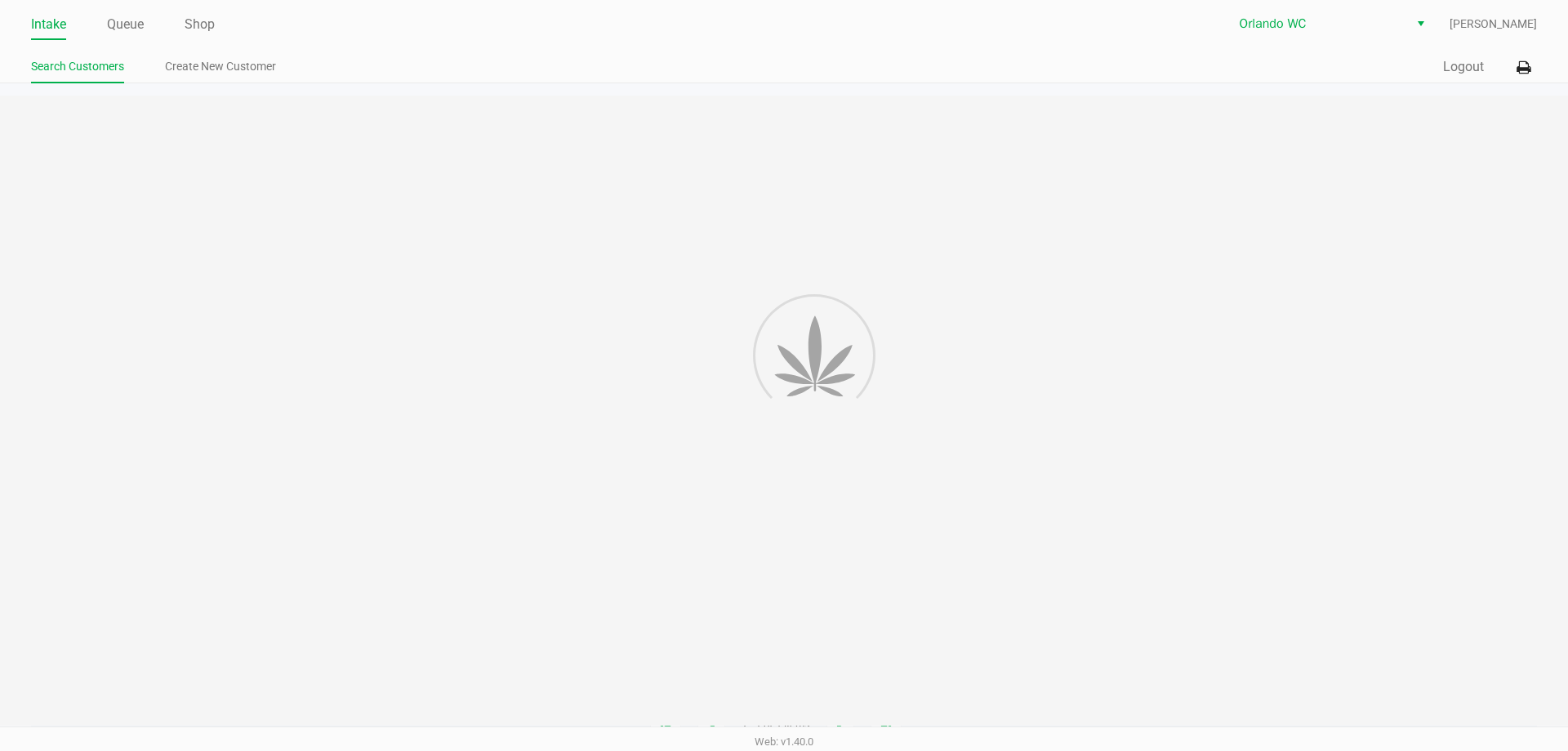 click on "Intake" 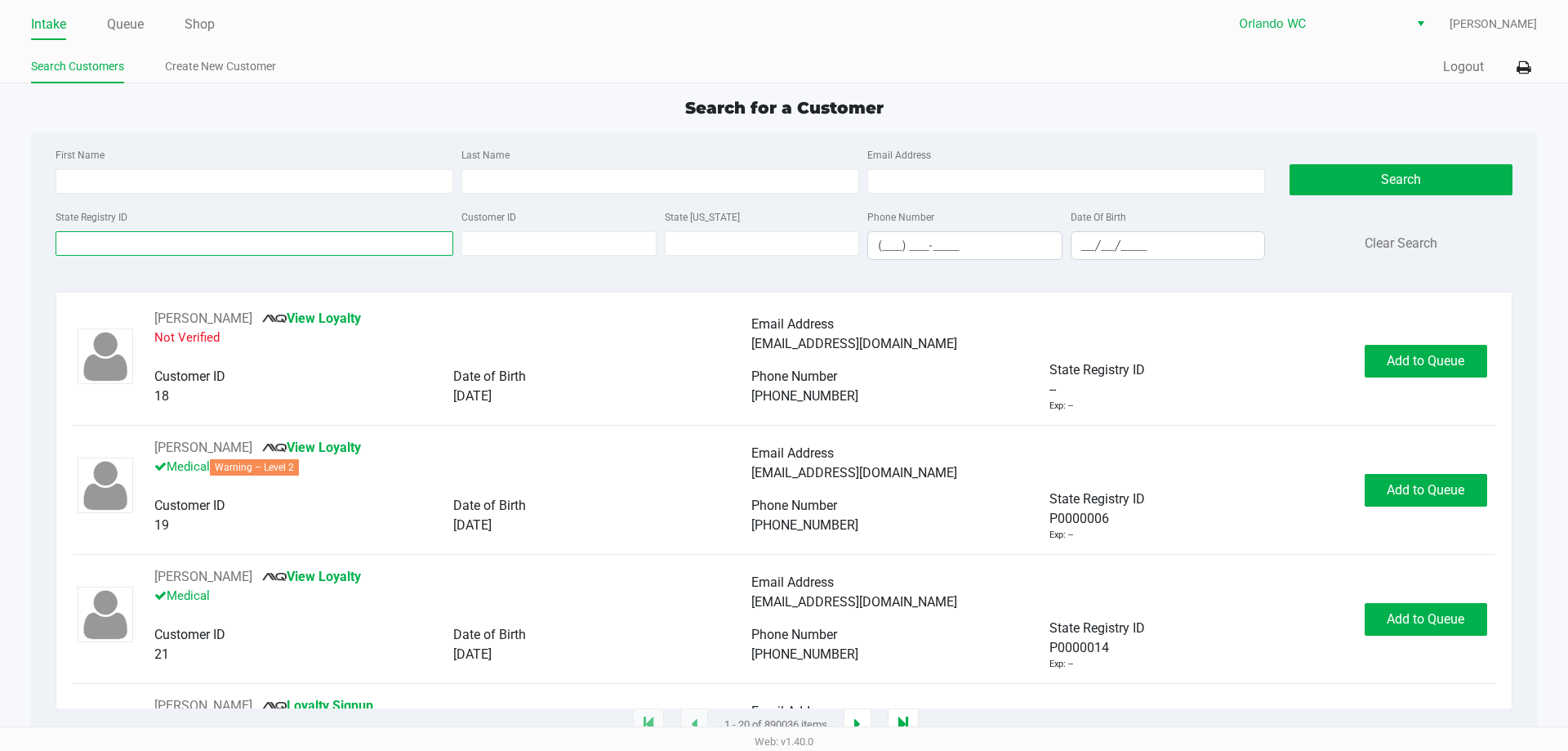 click on "State Registry ID" at bounding box center (254, 244) 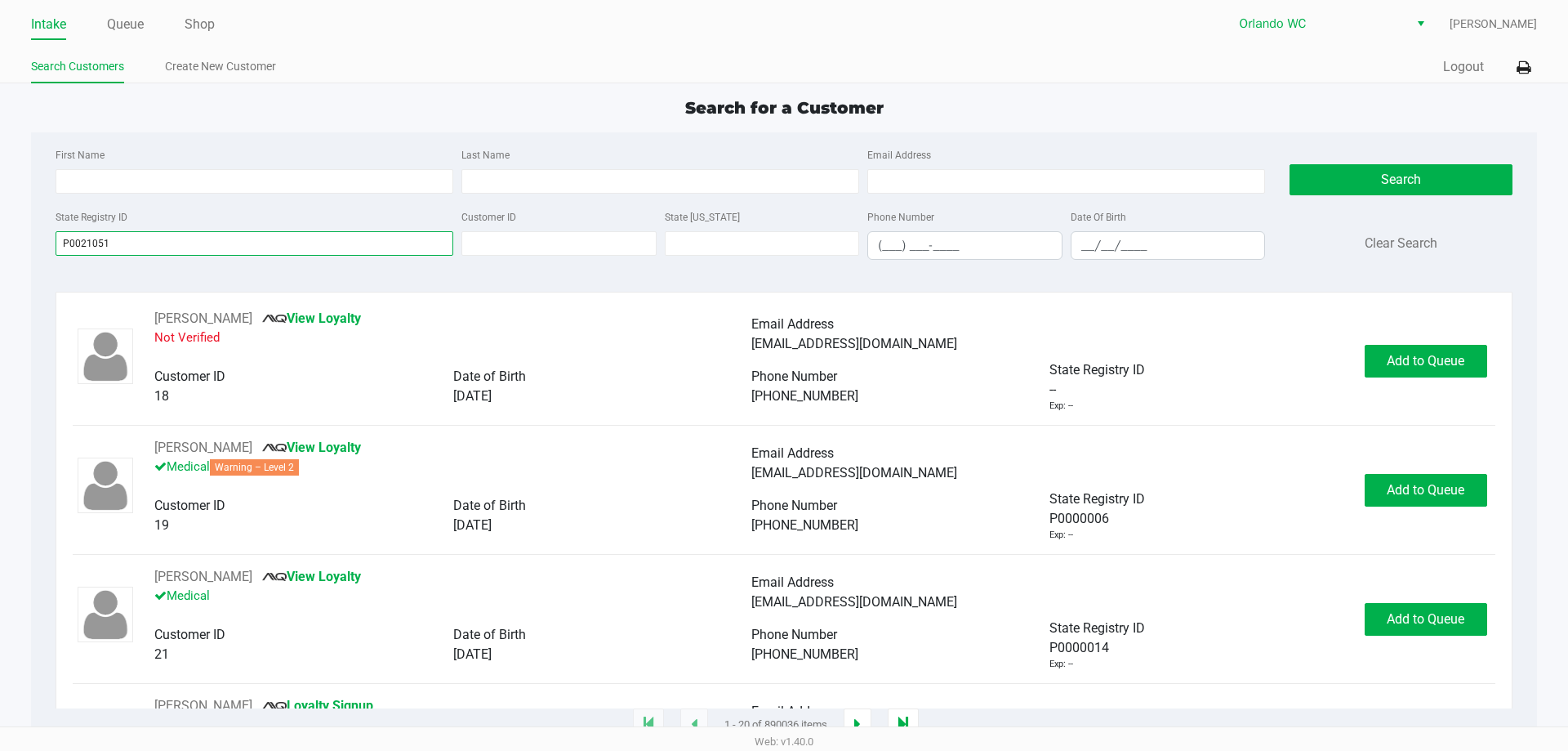 type on "P0021051" 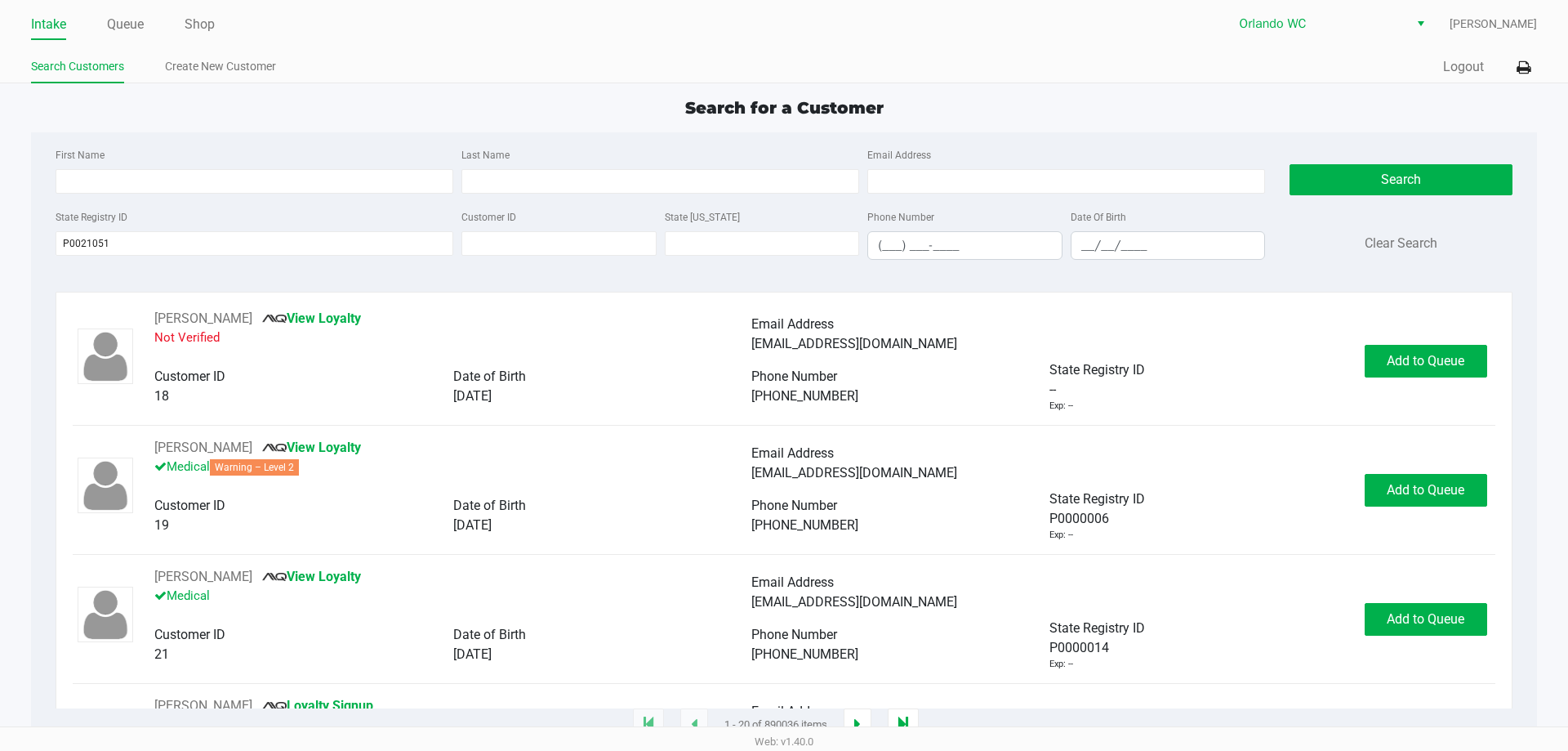 drag, startPoint x: 979, startPoint y: 105, endPoint x: 1207, endPoint y: 196, distance: 245.48931 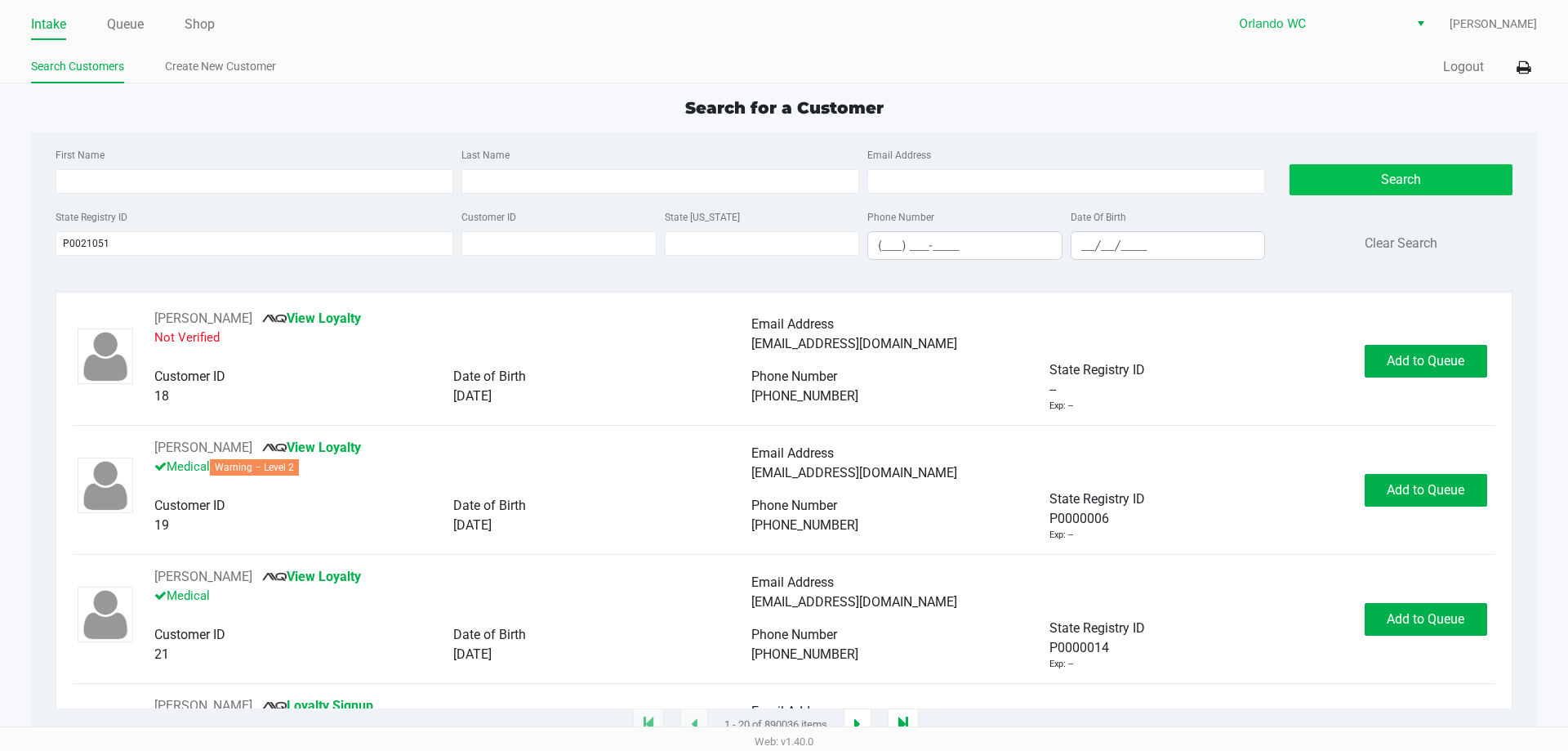 drag, startPoint x: 1381, startPoint y: 204, endPoint x: 1351, endPoint y: 183, distance: 36.619667 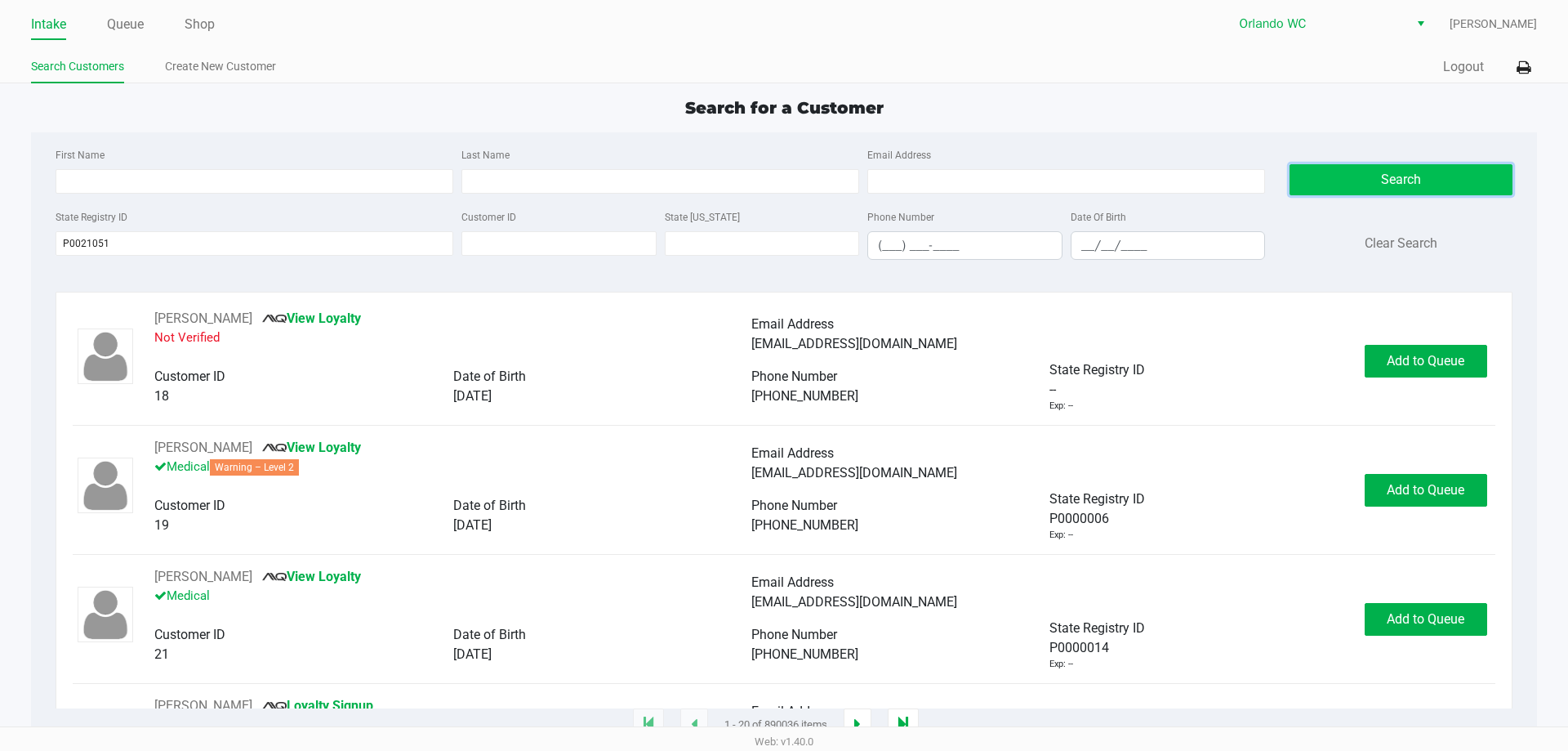 click on "Search" 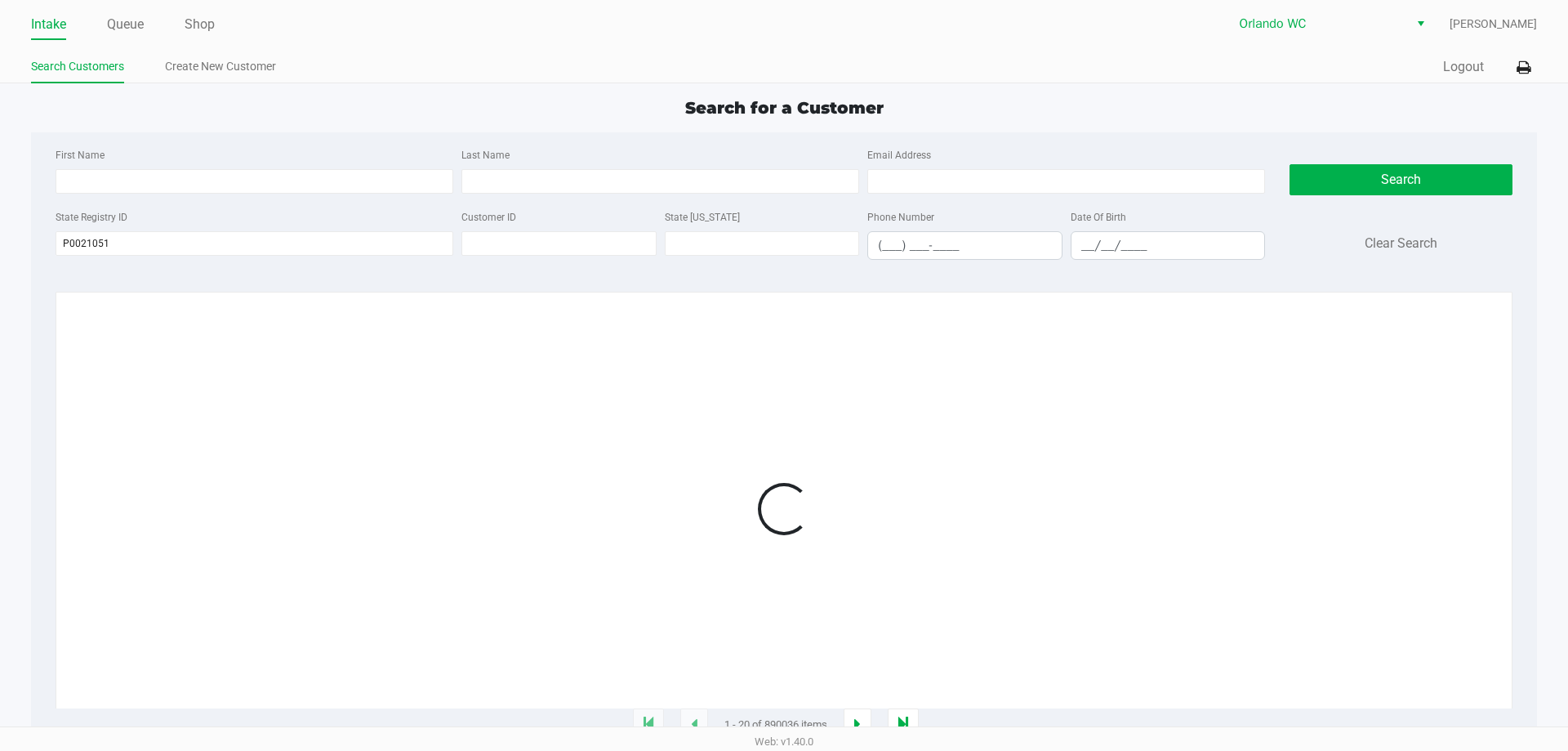 click on "Search for a Customer" 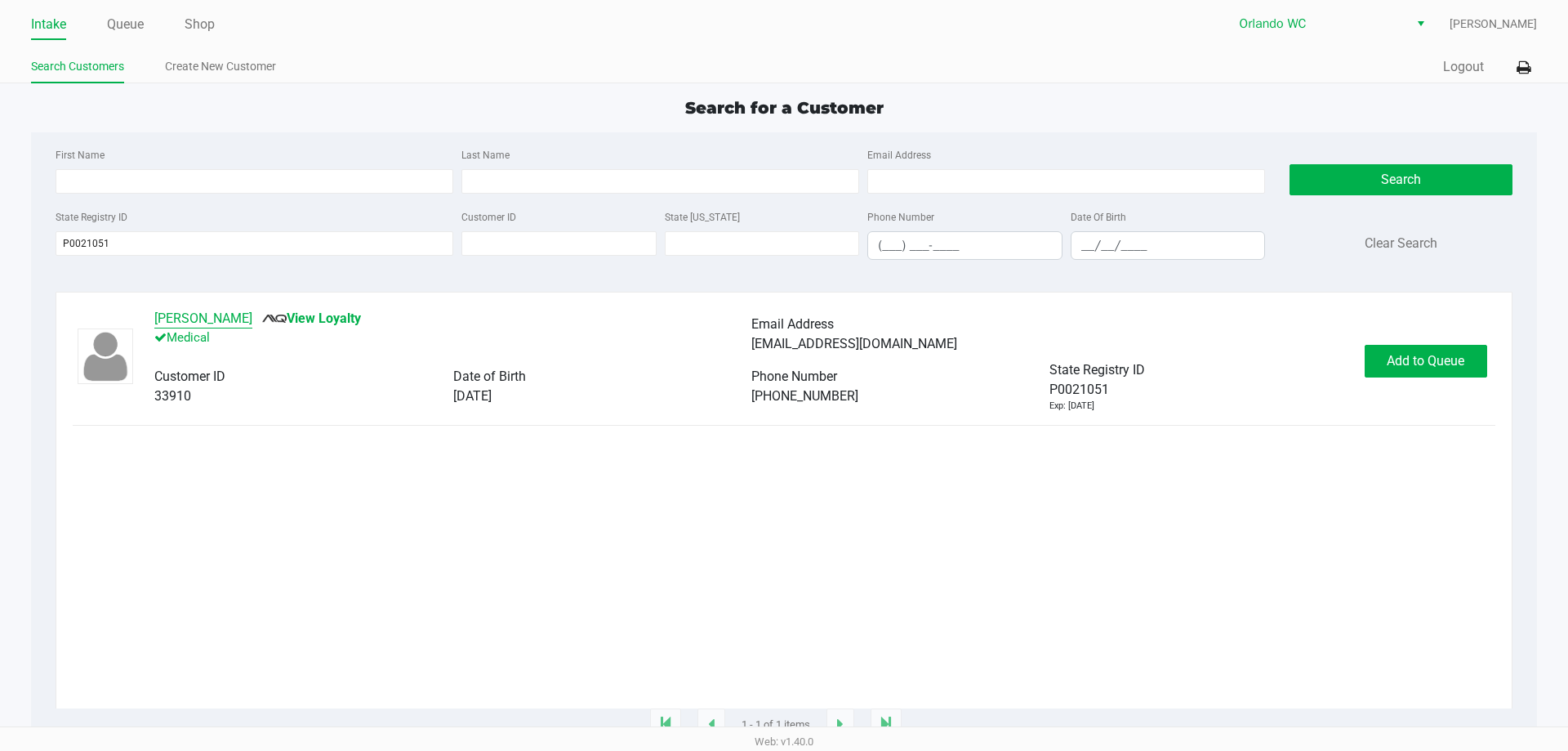 click on "SUZANNE BYRD" 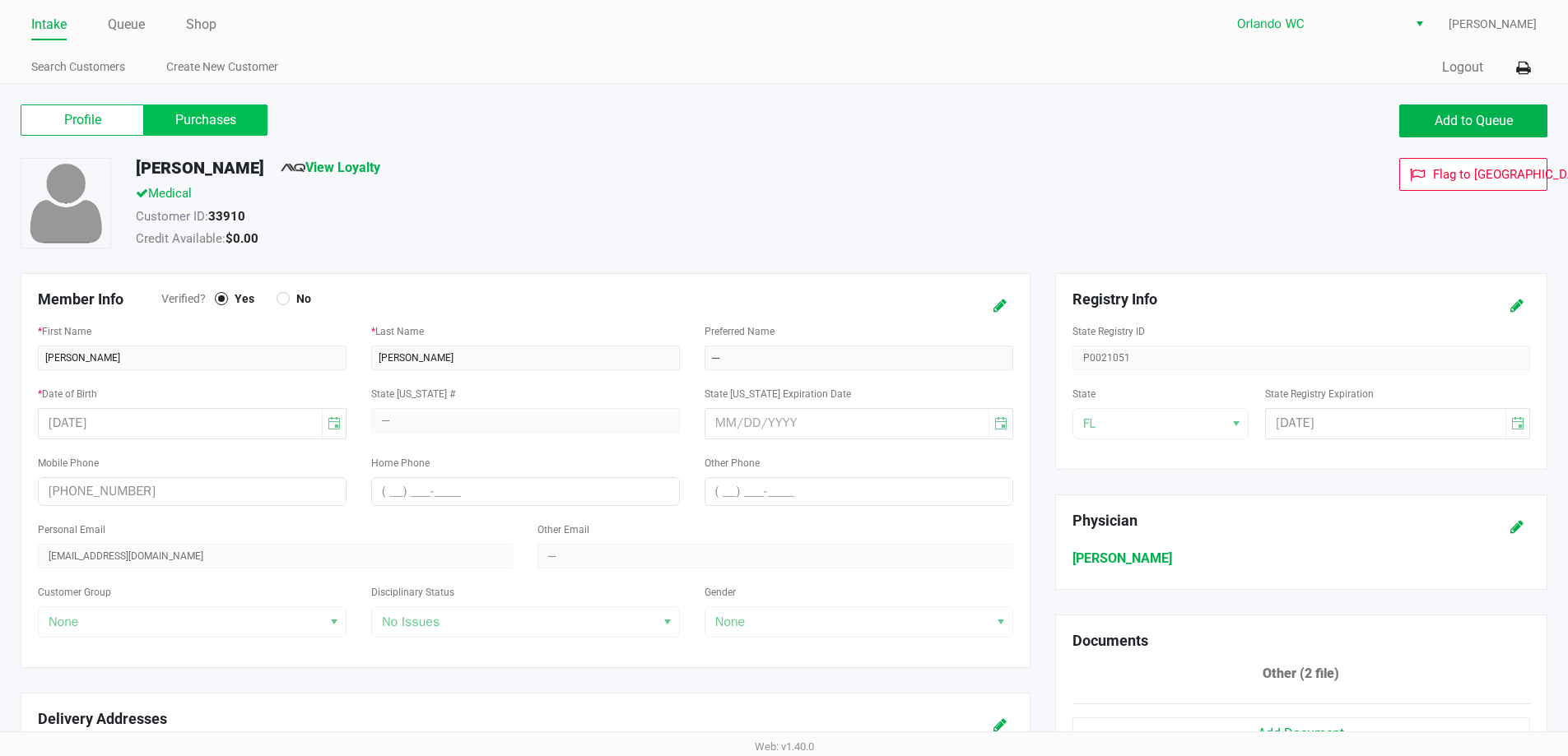 click on "Purchases" 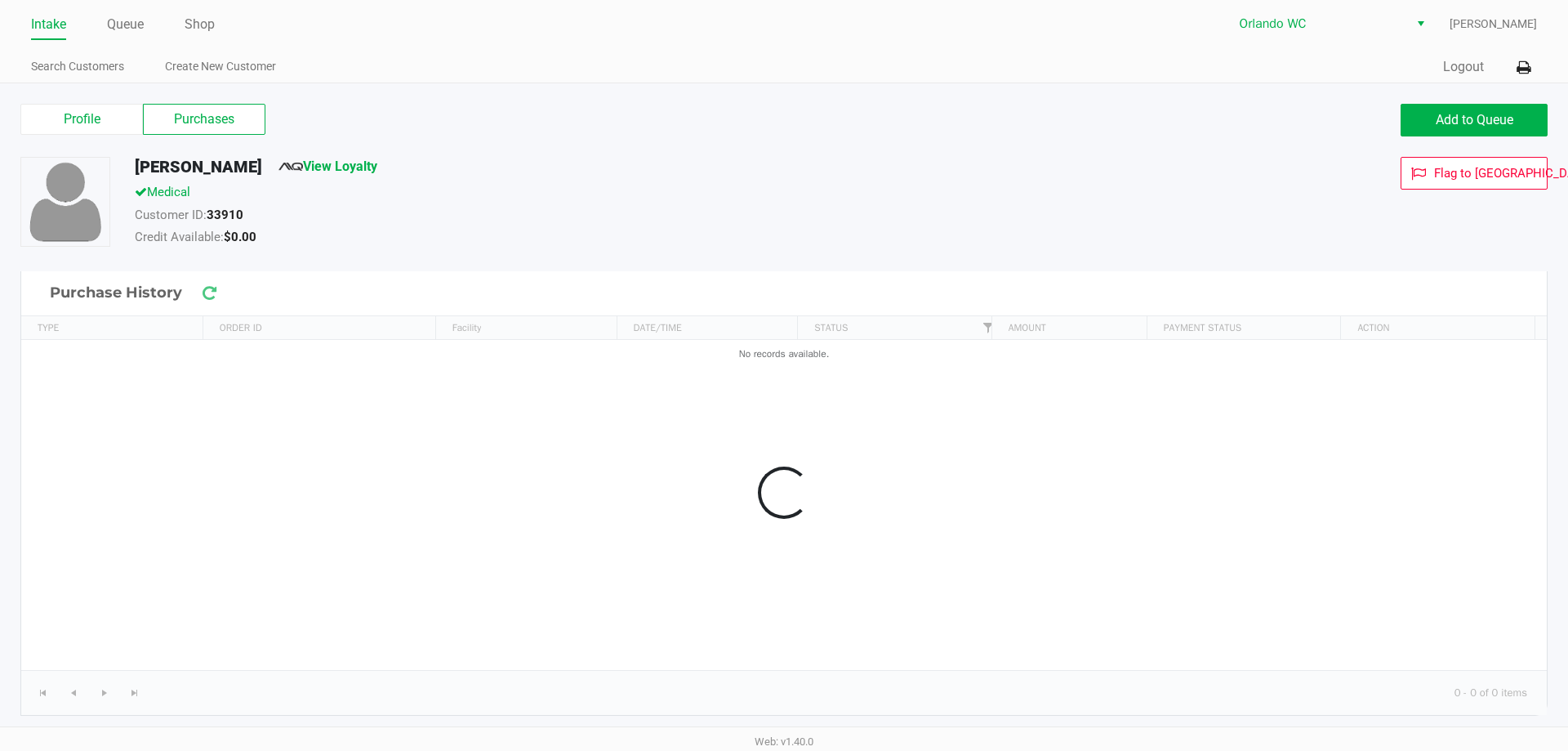click on "Medical" 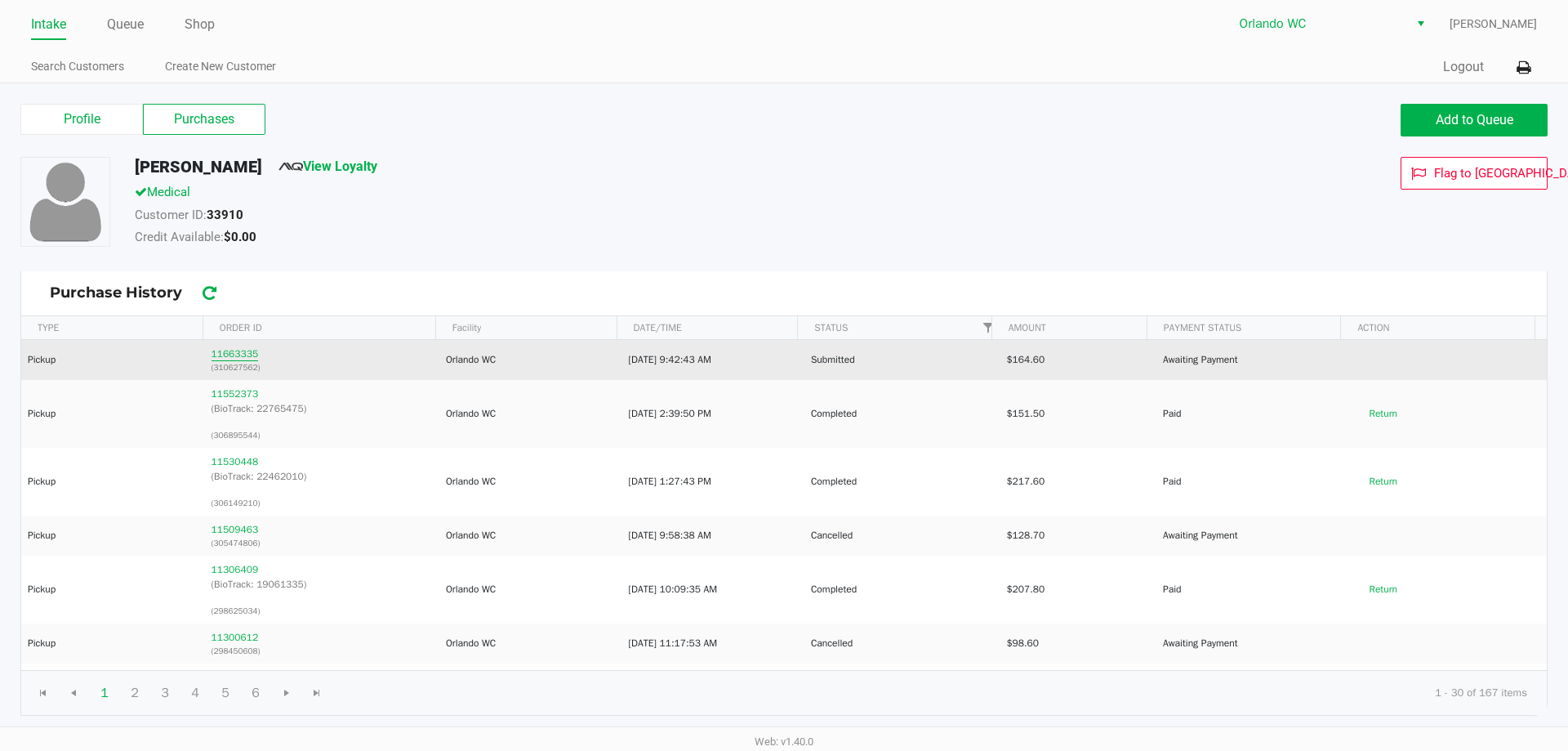 click on "11663335" 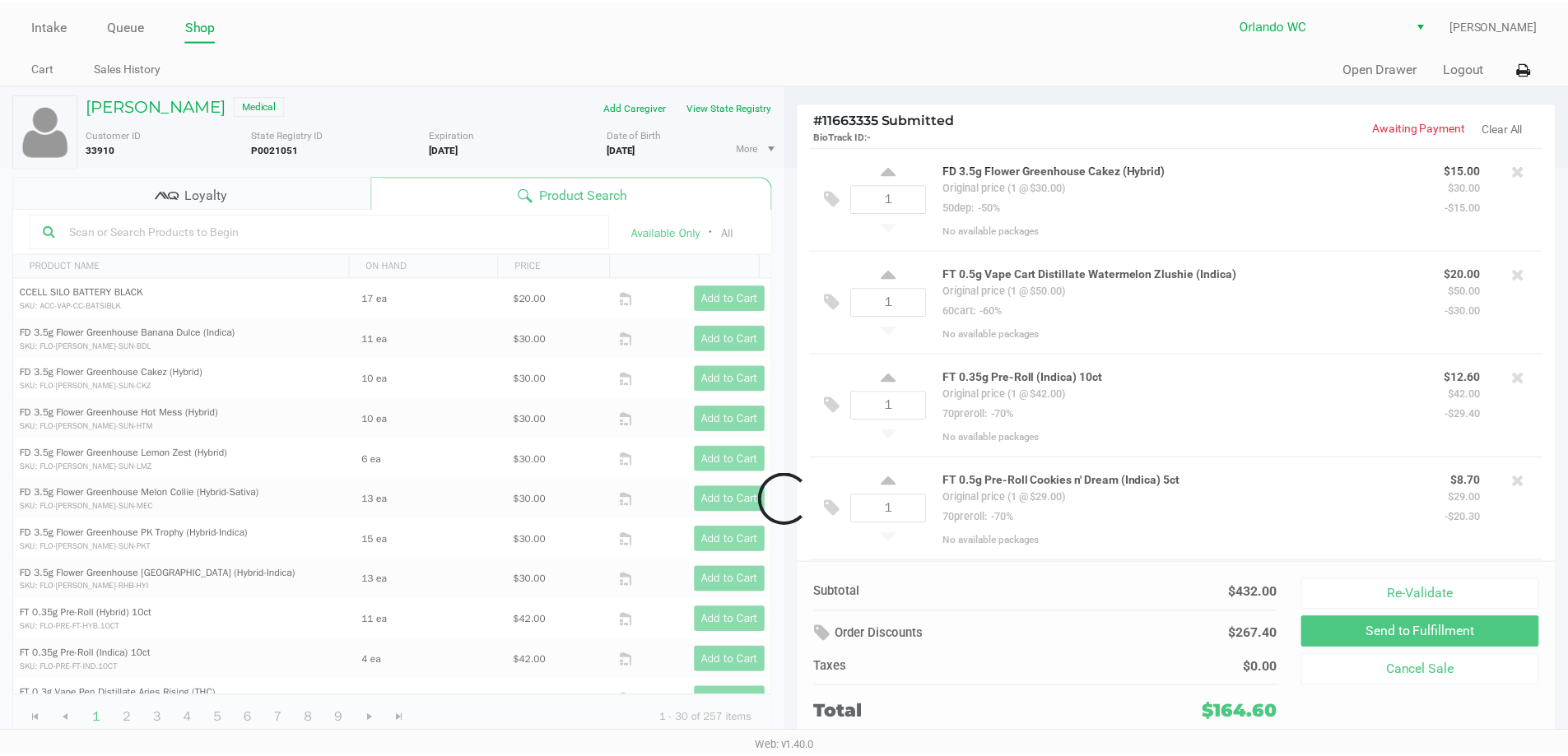 scroll, scrollTop: 612, scrollLeft: 0, axis: vertical 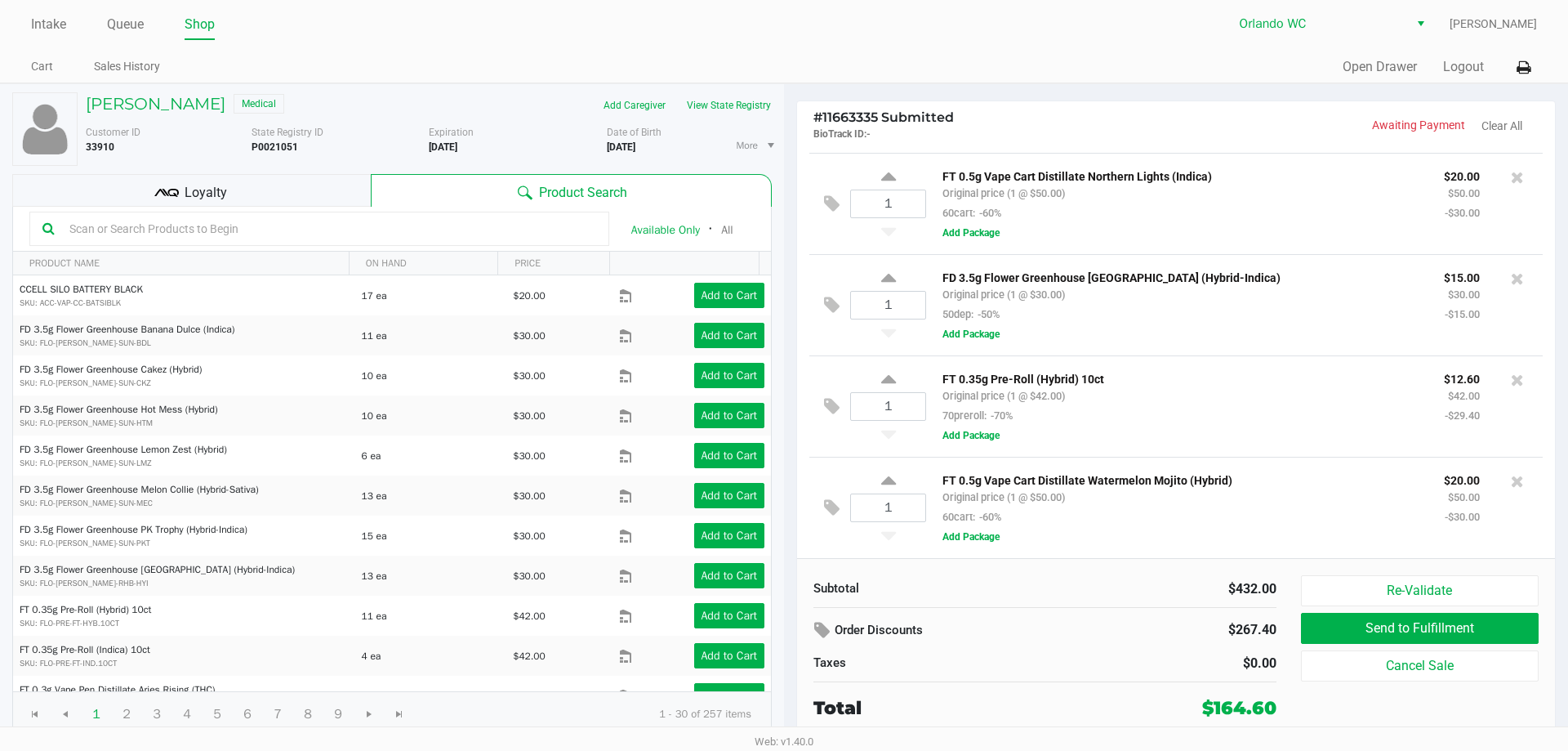 click on "$164.60" 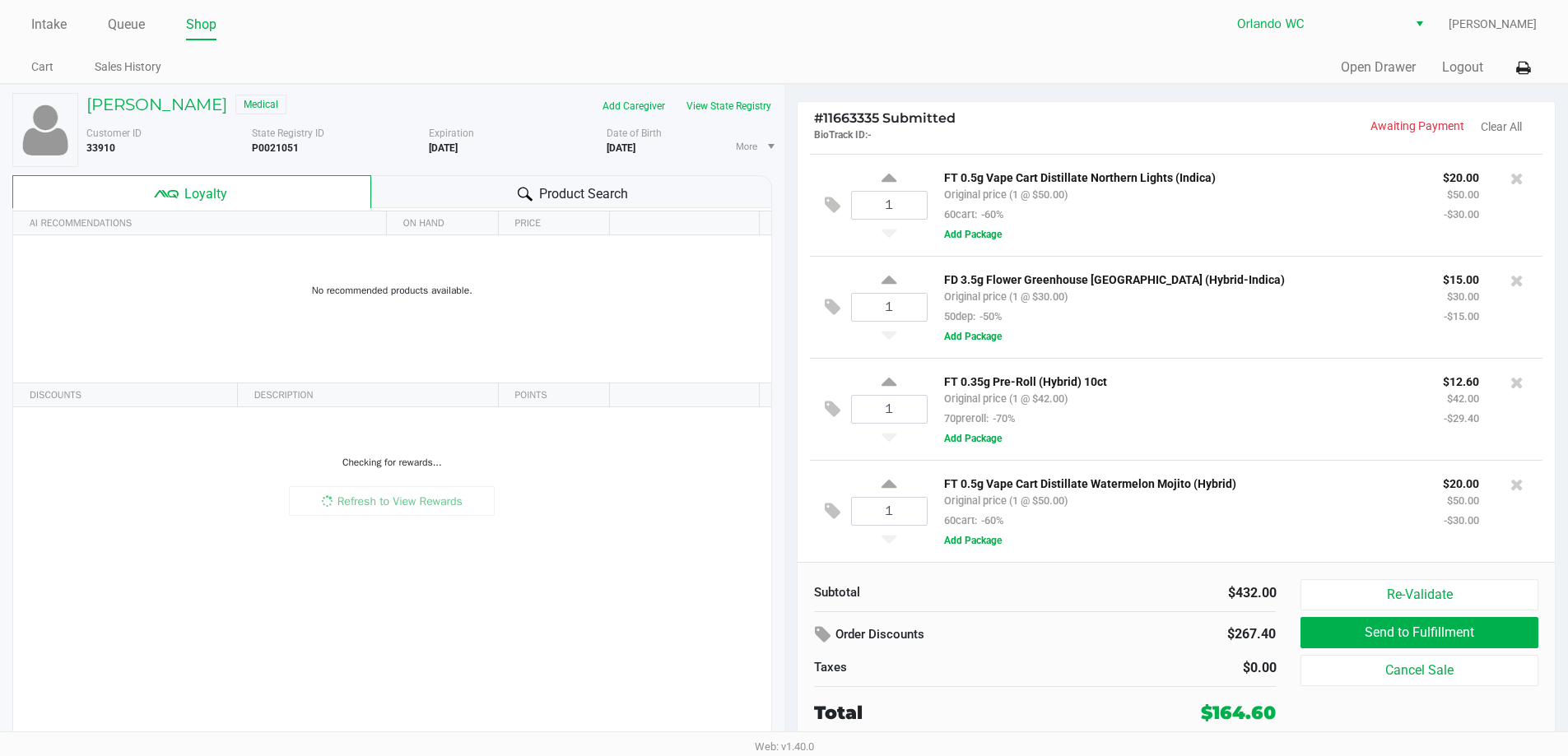 click on "AI RECOMMENDATIONS  ON HAND PRICE No recommended products available.  DISCOUNTS   DESCRIPTION  POINTS  Checking for rewards...   Refresh to View Rewards" 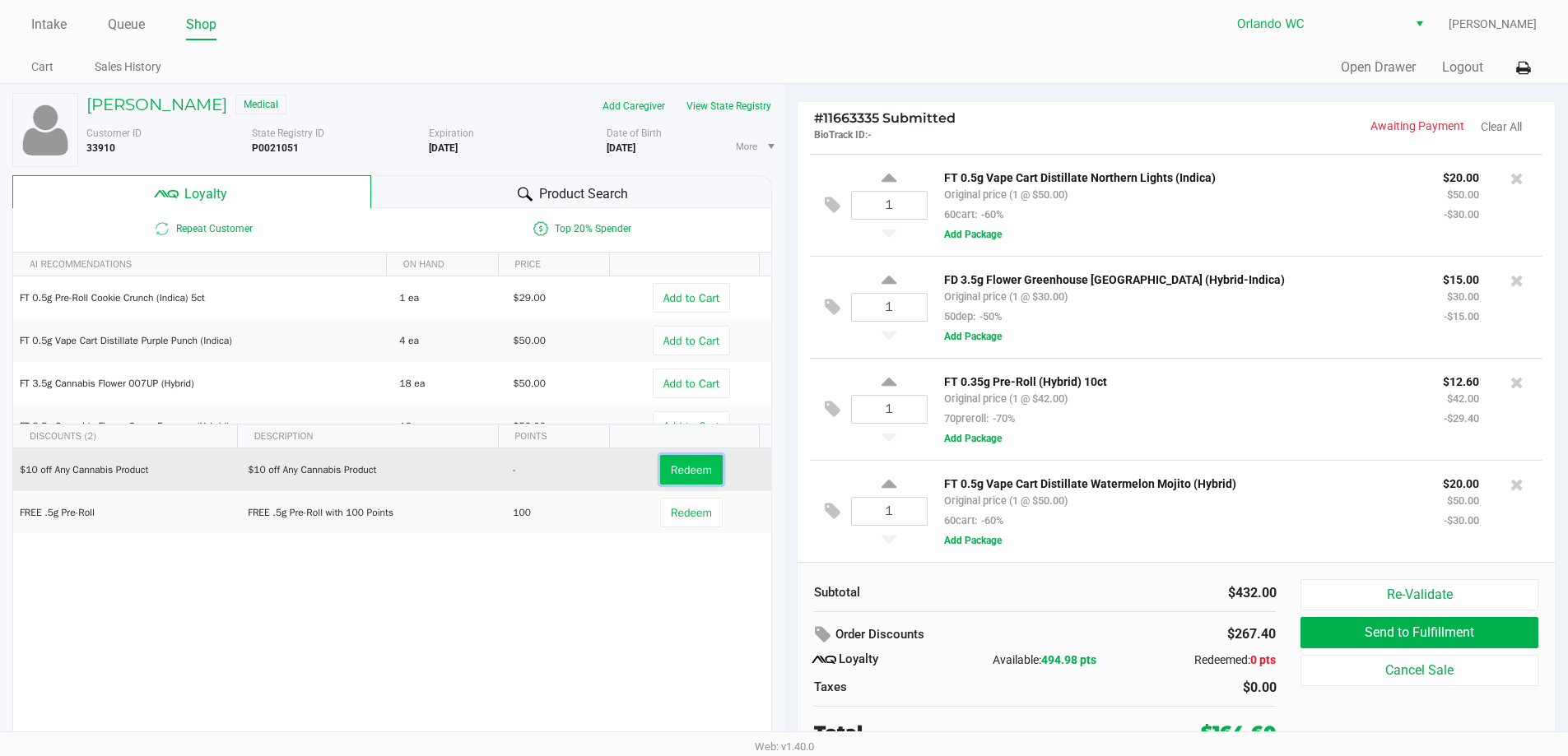 click on "Redeem" 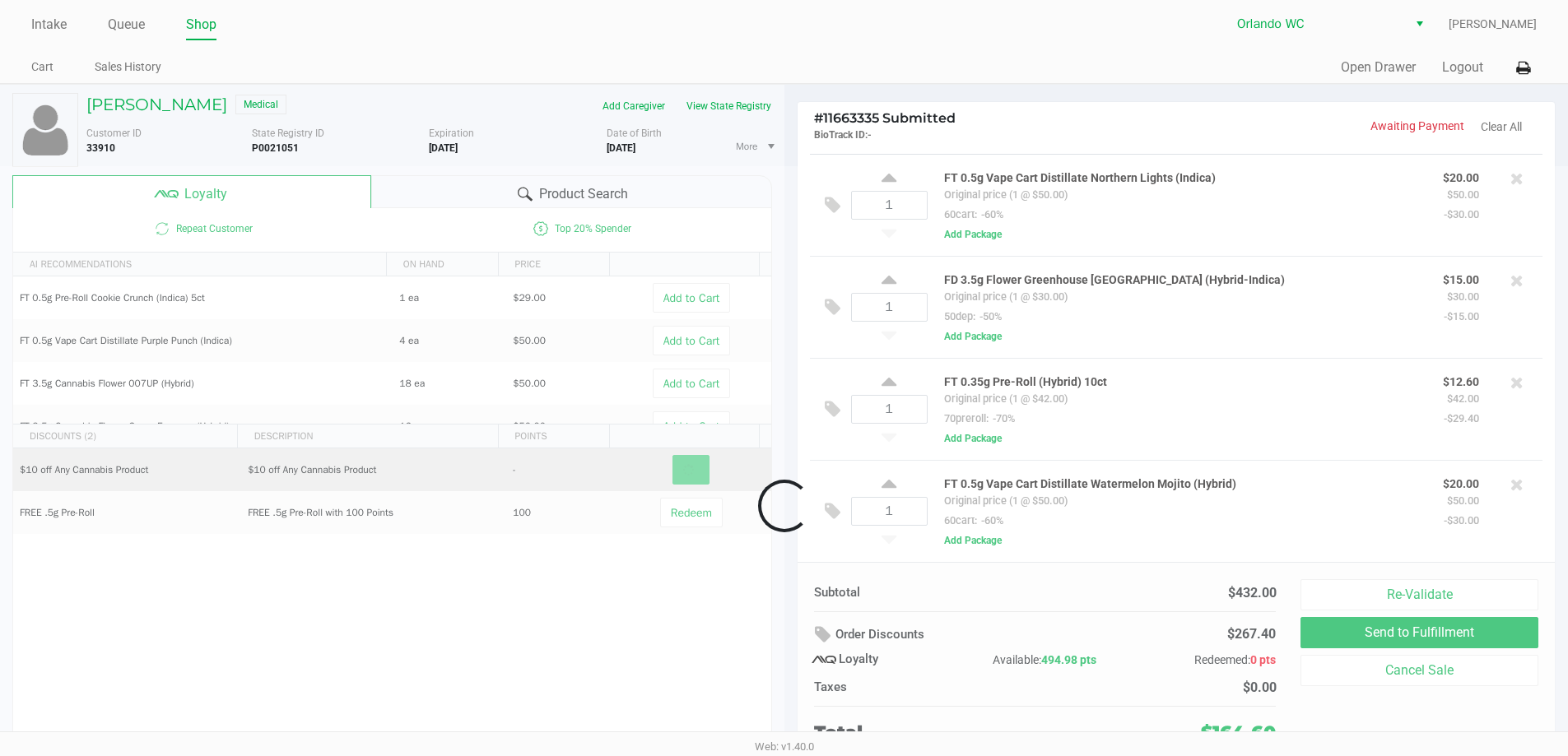 click 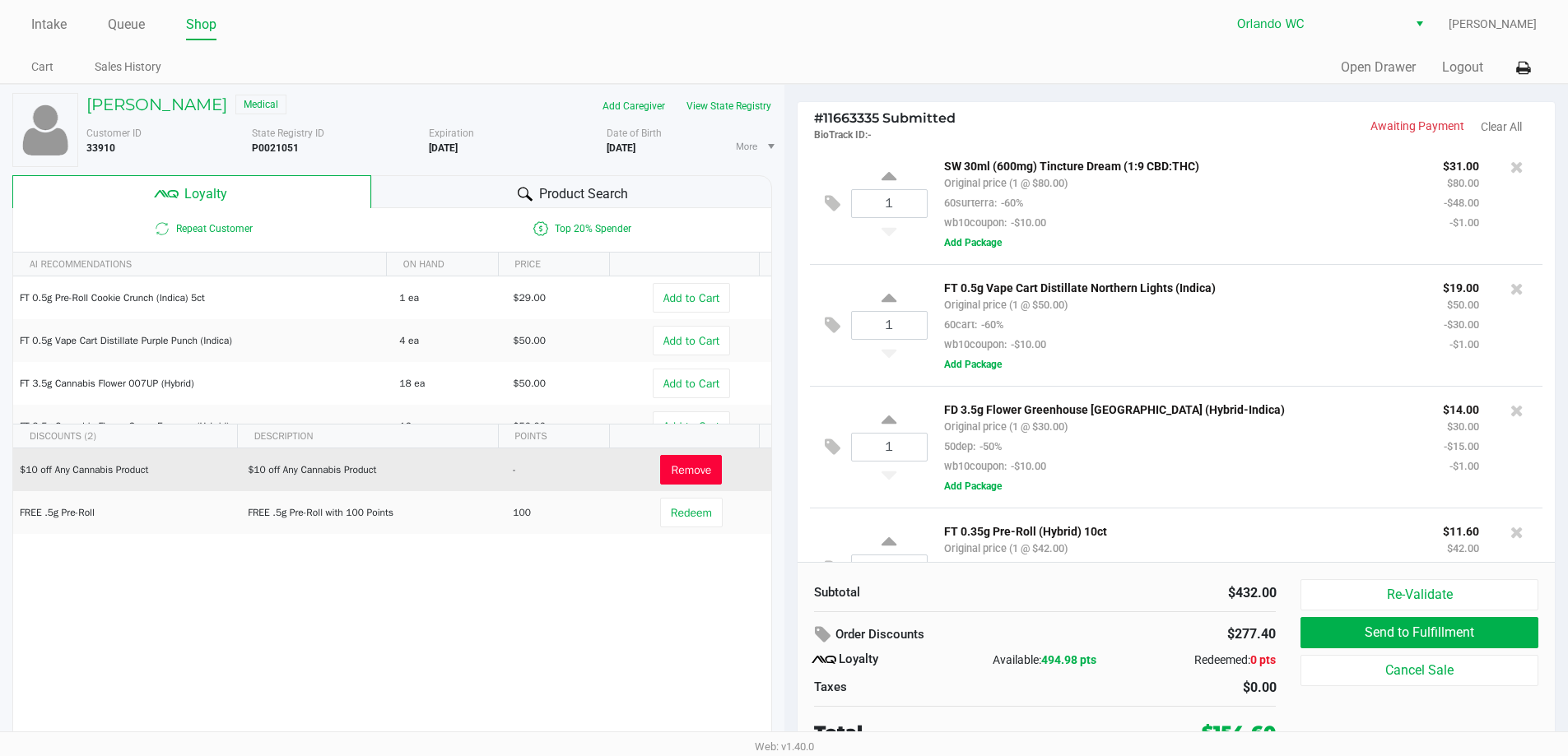 scroll, scrollTop: 809, scrollLeft: 0, axis: vertical 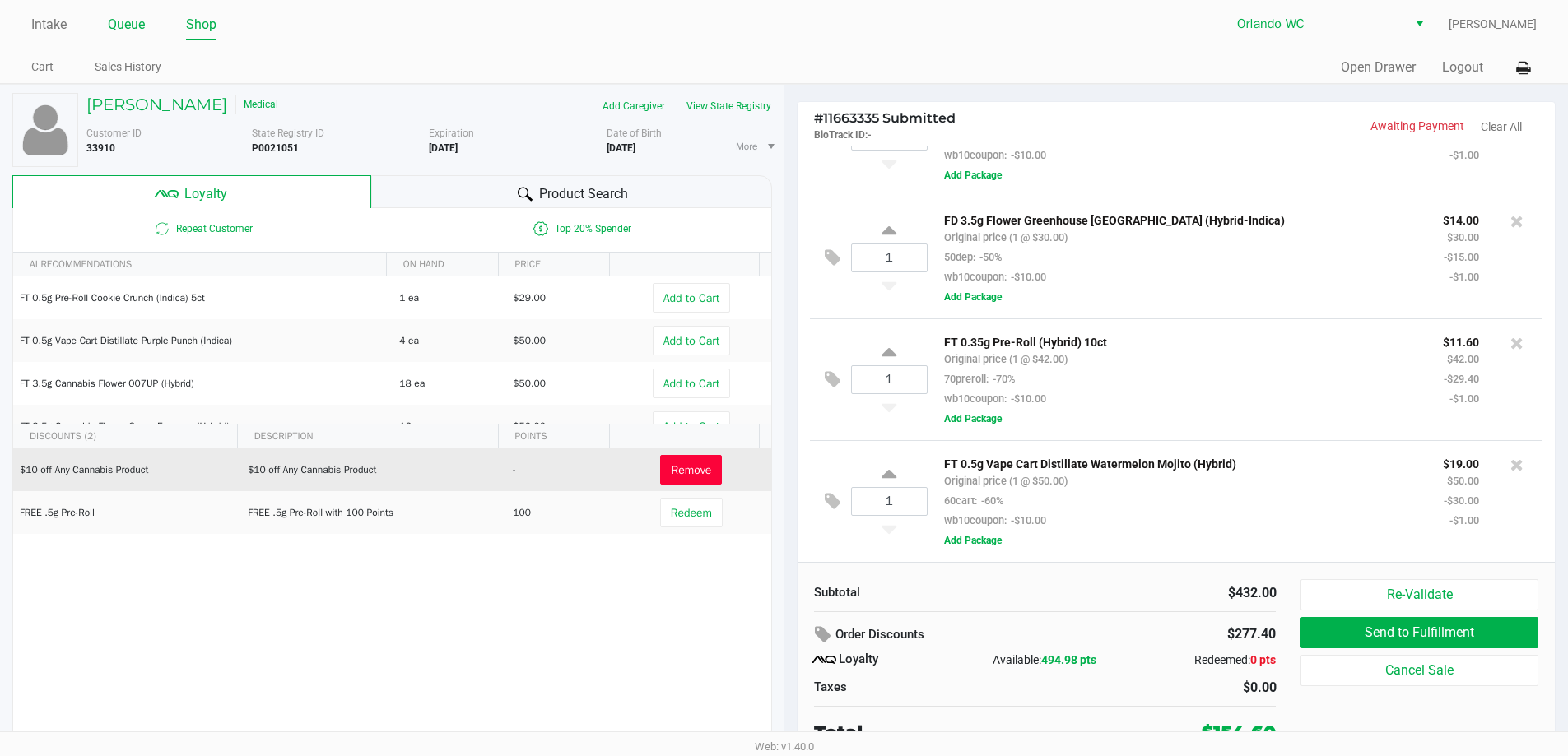 drag, startPoint x: 137, startPoint y: 19, endPoint x: 130, endPoint y: 35, distance: 17.464249 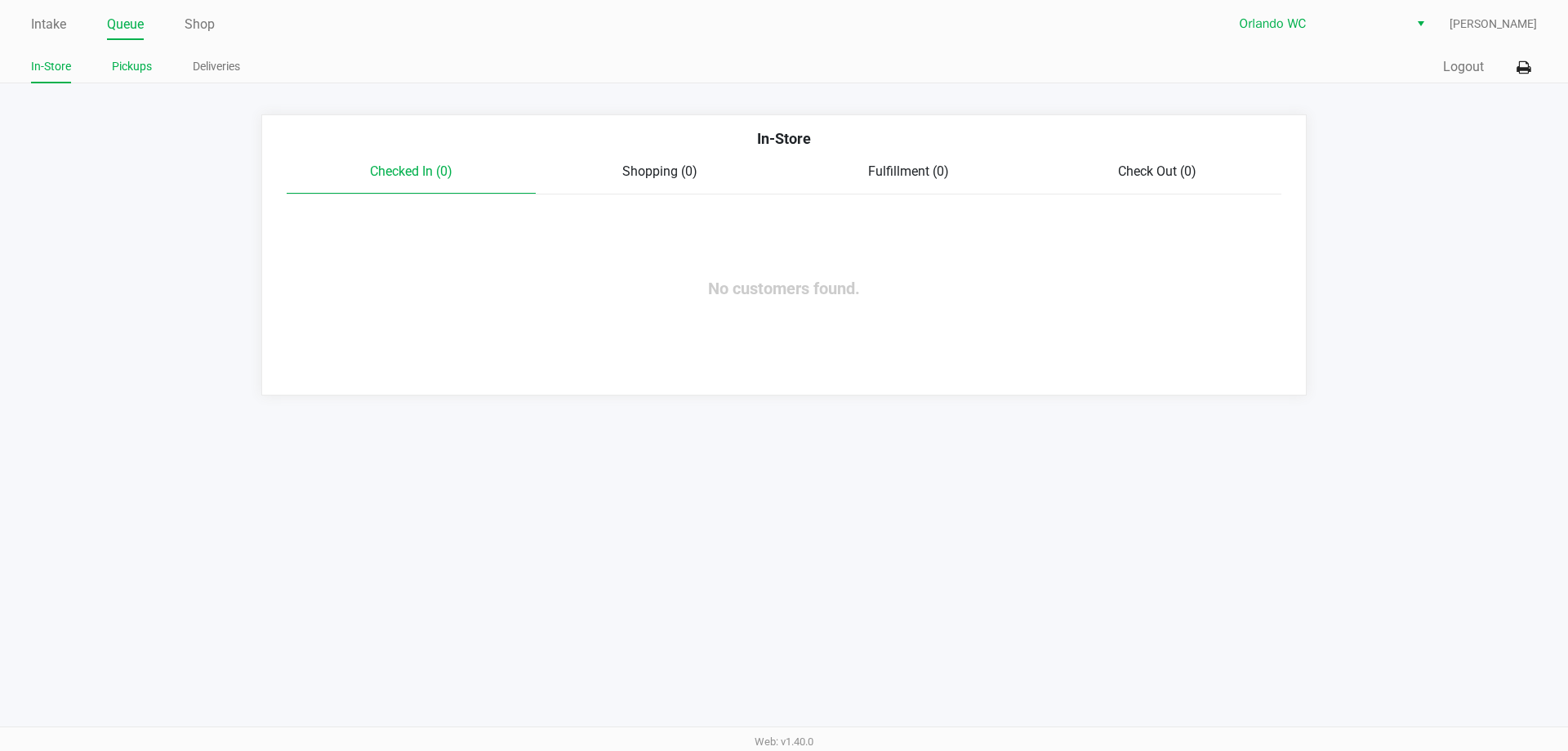click on "Pickups" 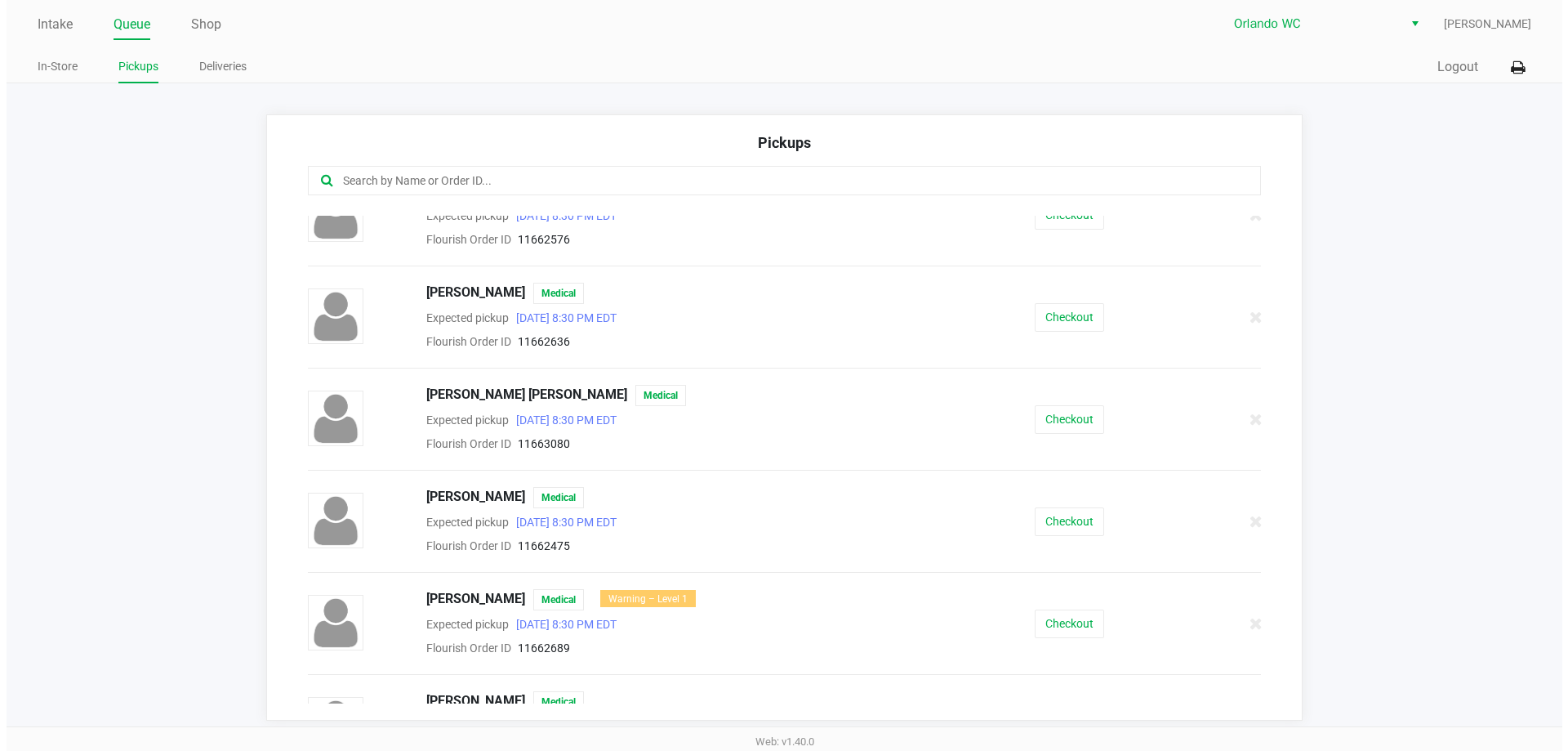 scroll, scrollTop: 735, scrollLeft: 0, axis: vertical 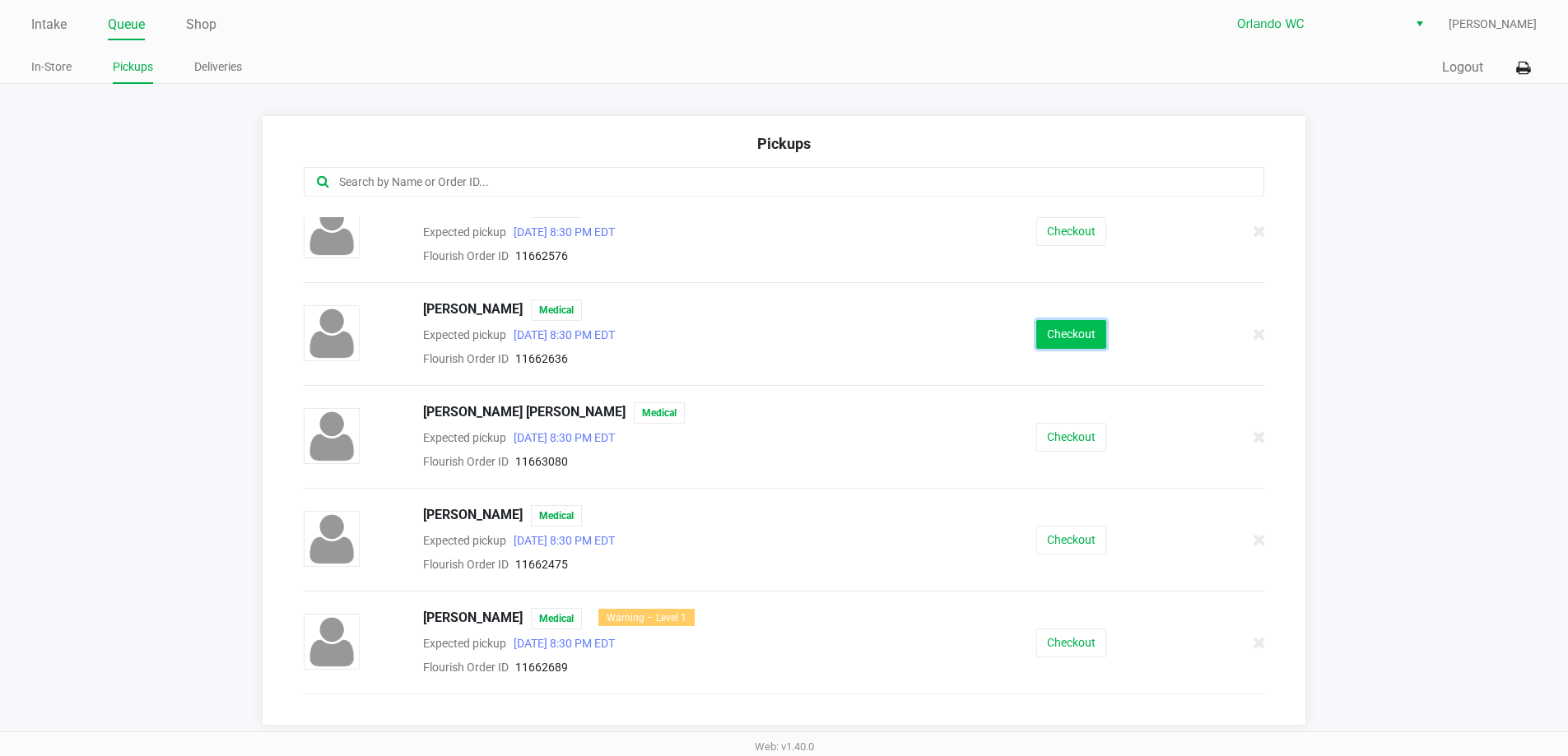 click on "Checkout" 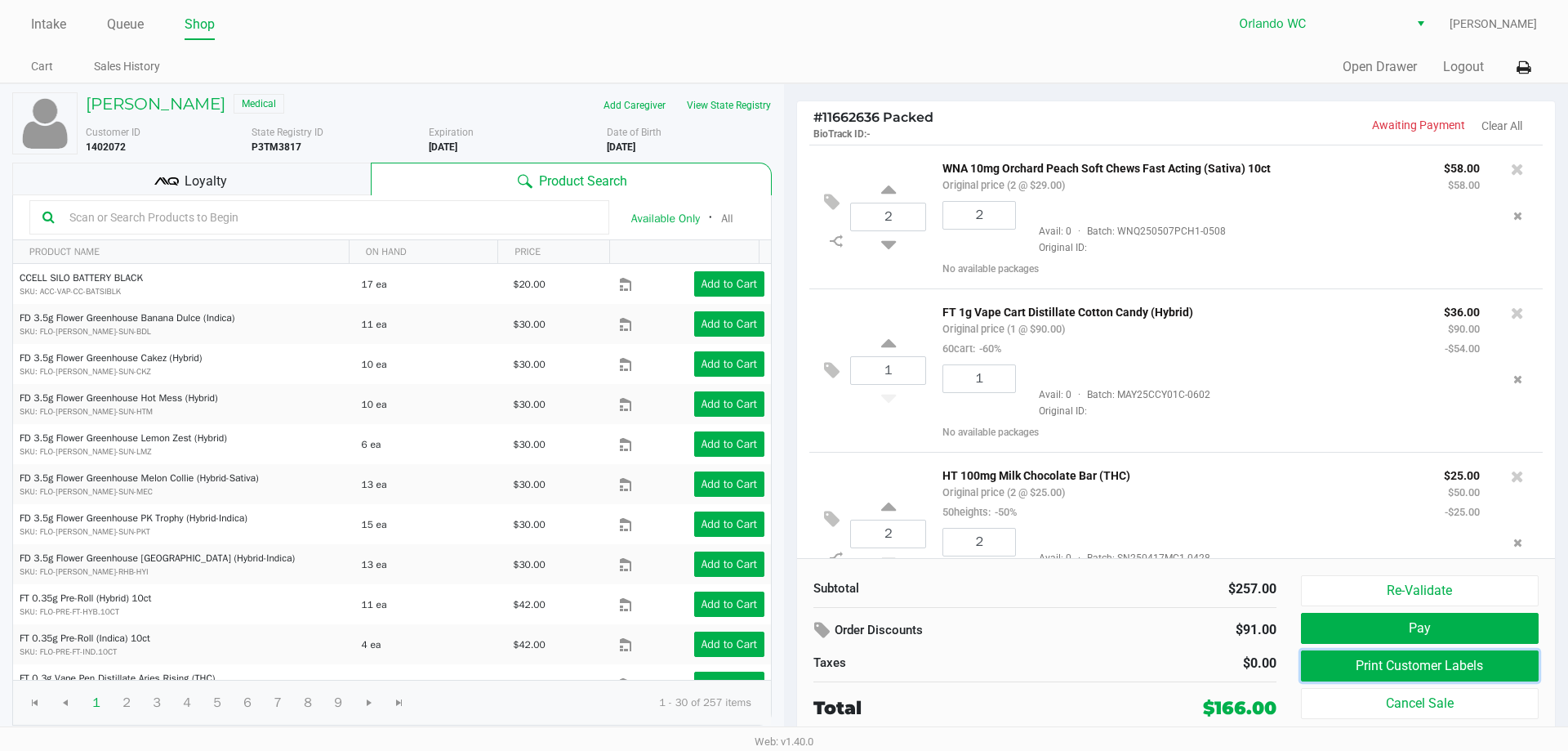 click on "Re-Validate   Pay   Print Customer Labels   Cancel Sale" 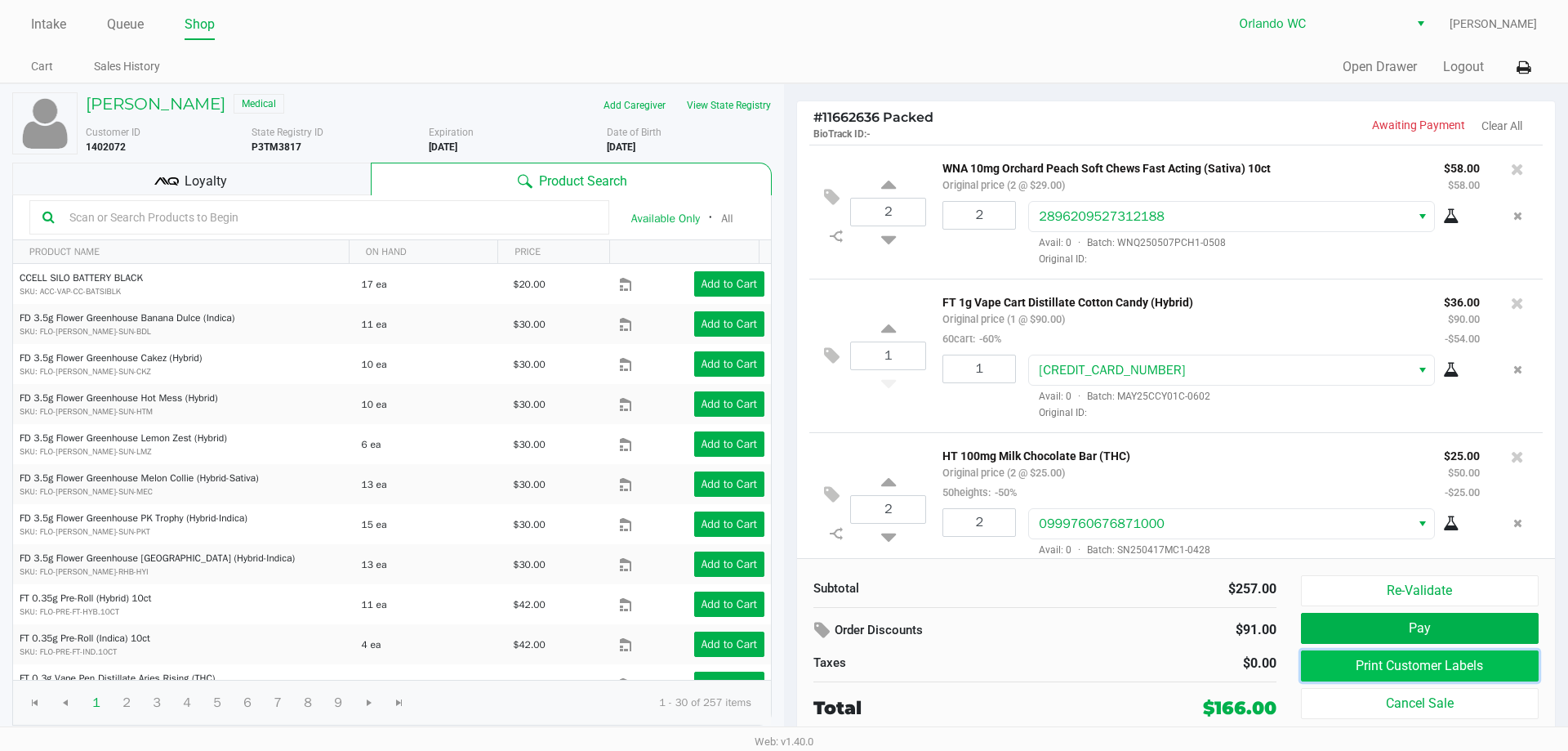 click on "Print Customer Labels" 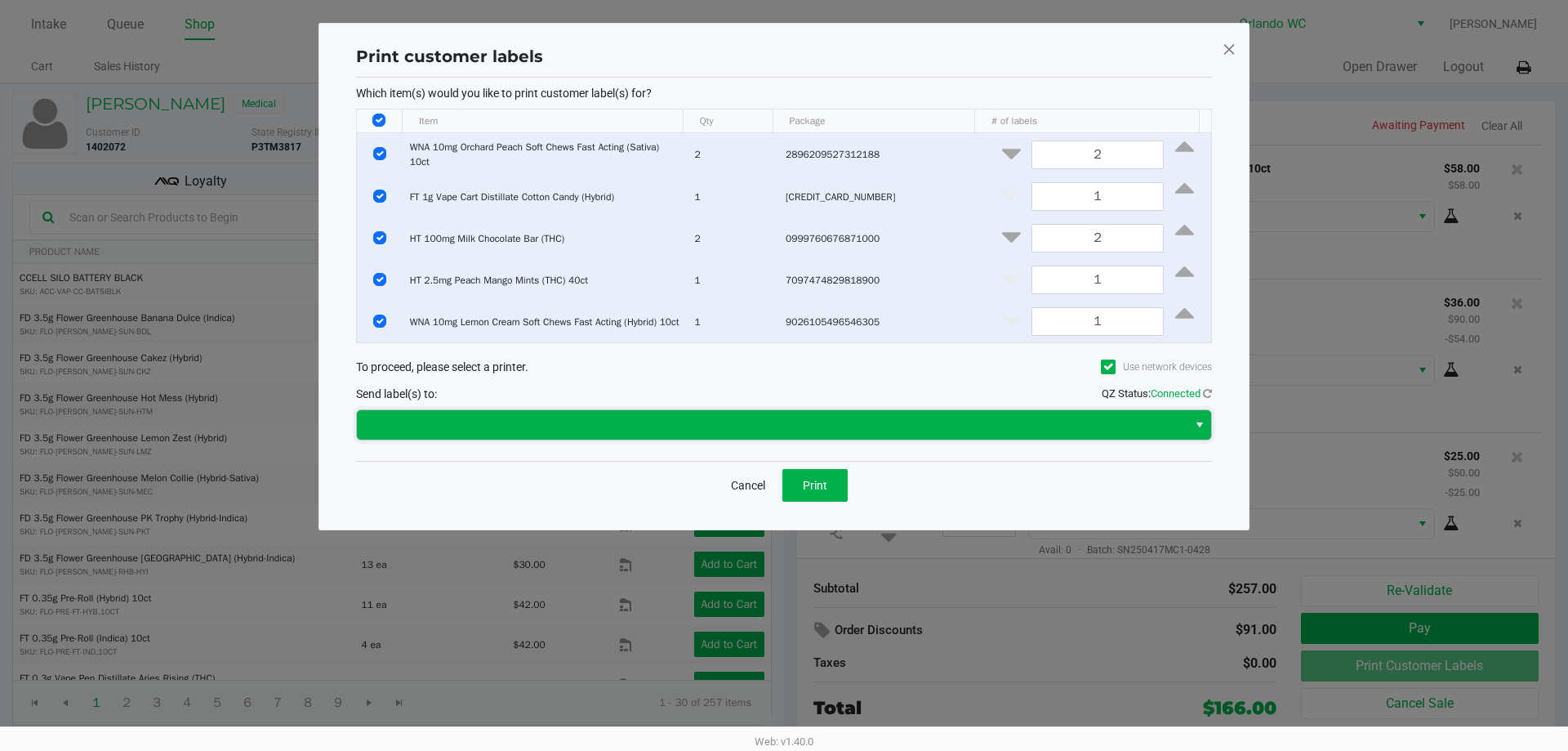 click at bounding box center [772, 425] 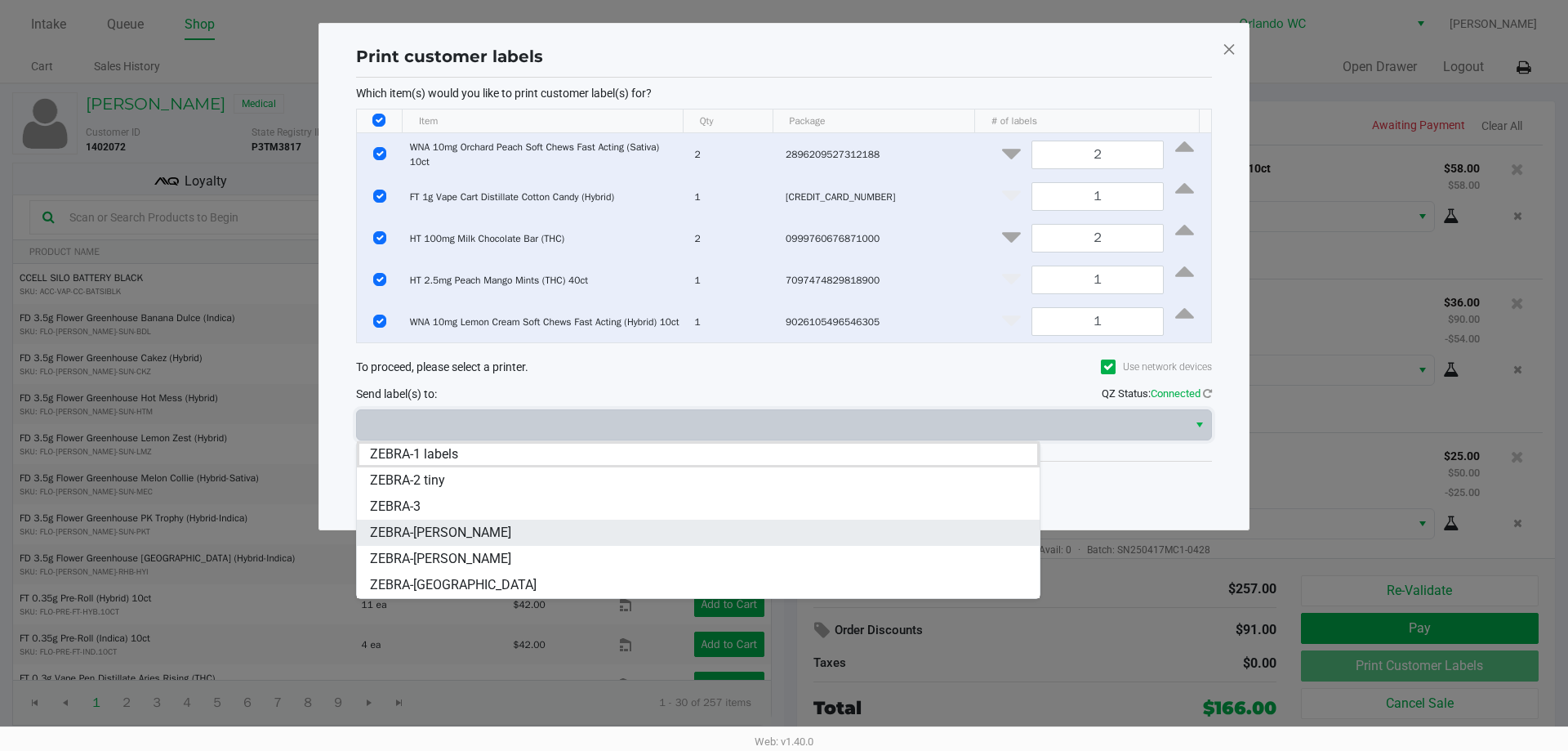 click on "ZEBRA-TYWIN-LANNISTER" at bounding box center [440, 533] 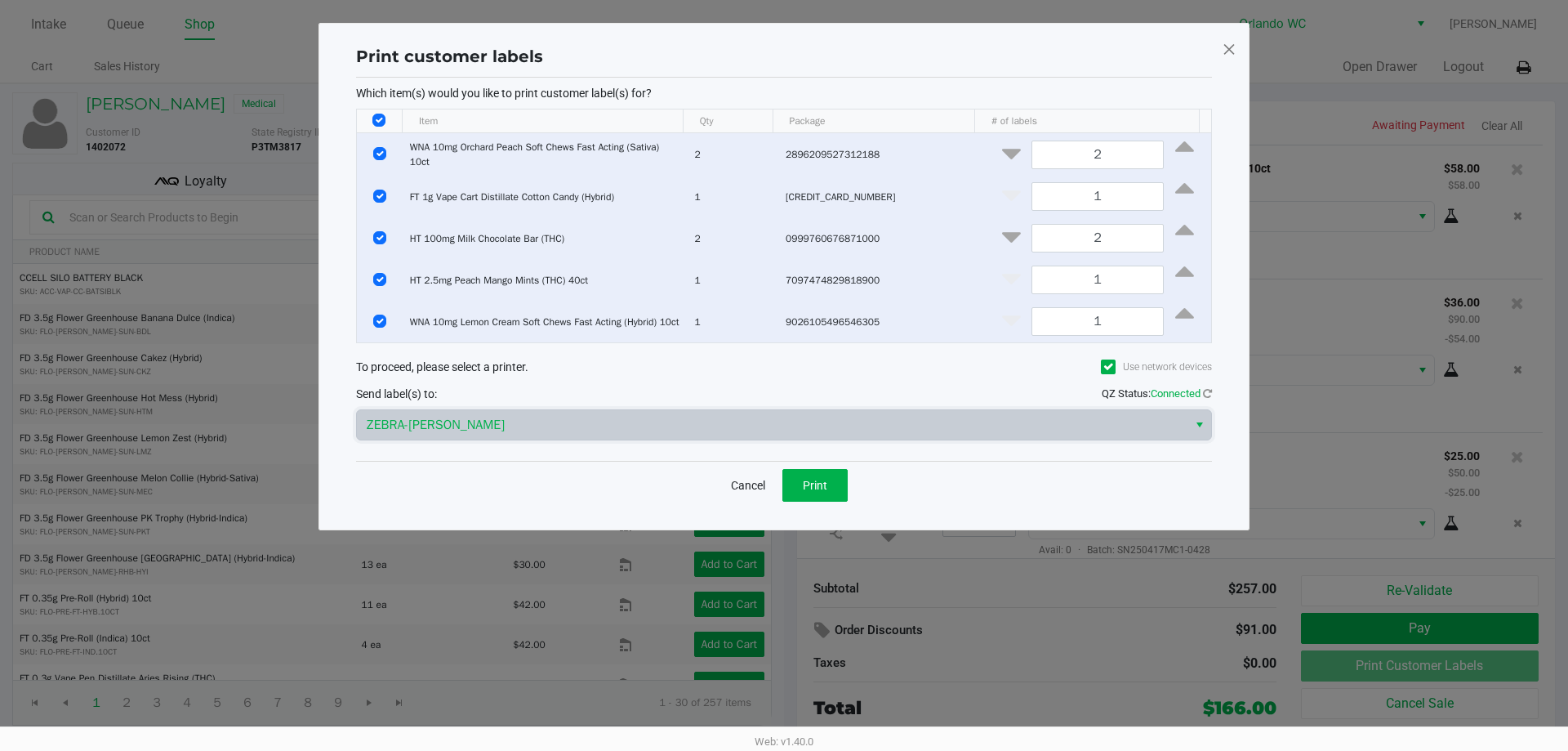 click on "Cancel   Print" 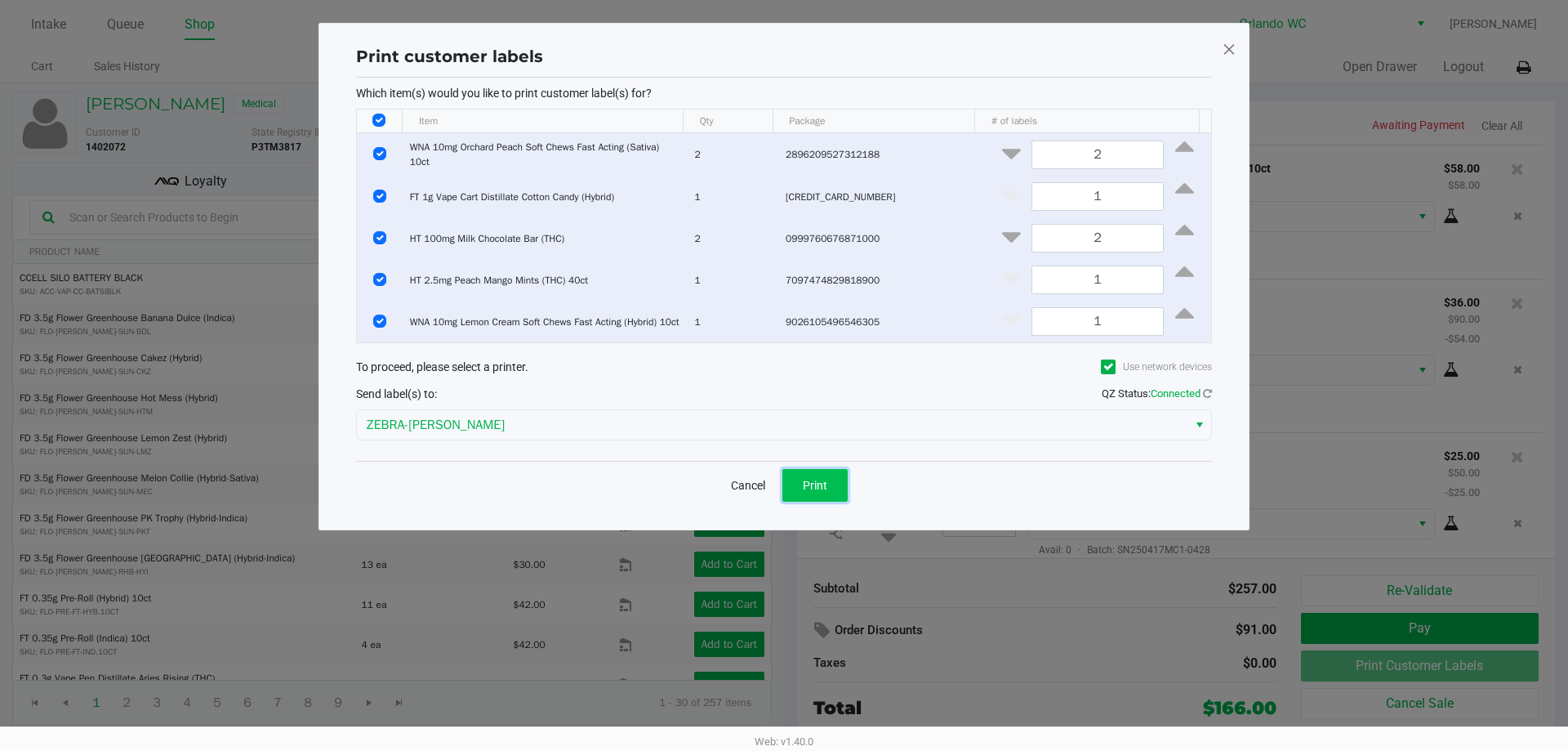 click on "Print" 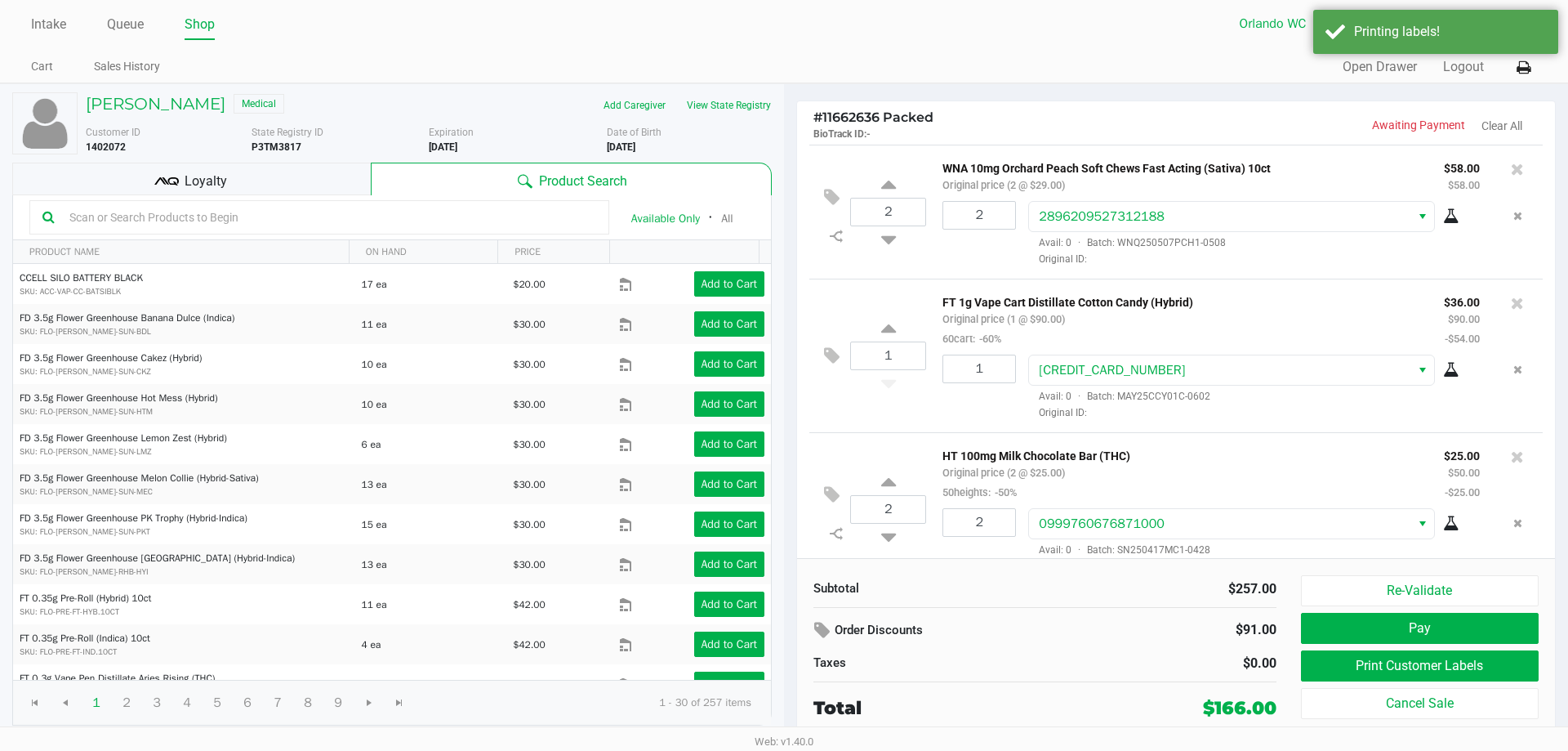 click on "Order Discounts" 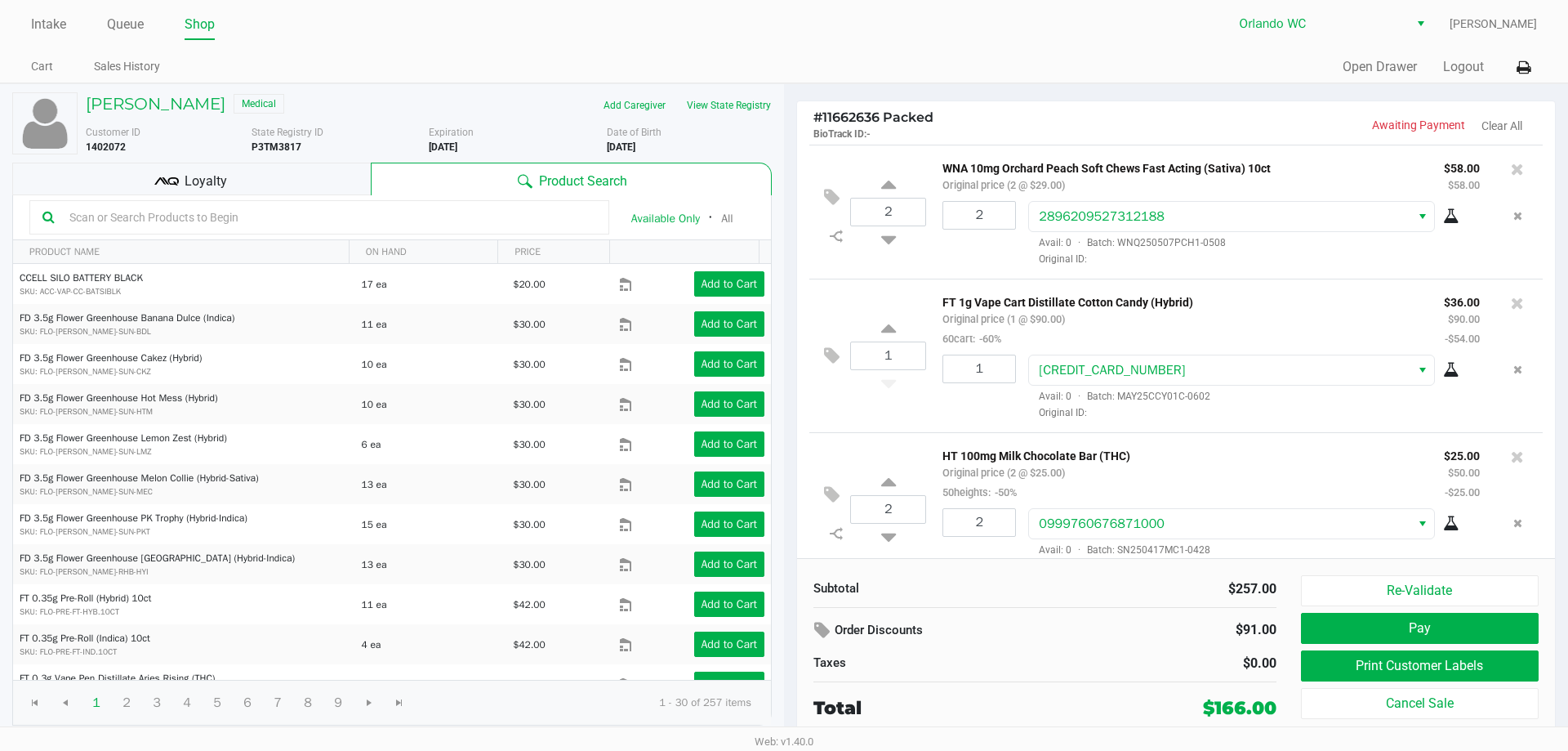 click on "$0.00" 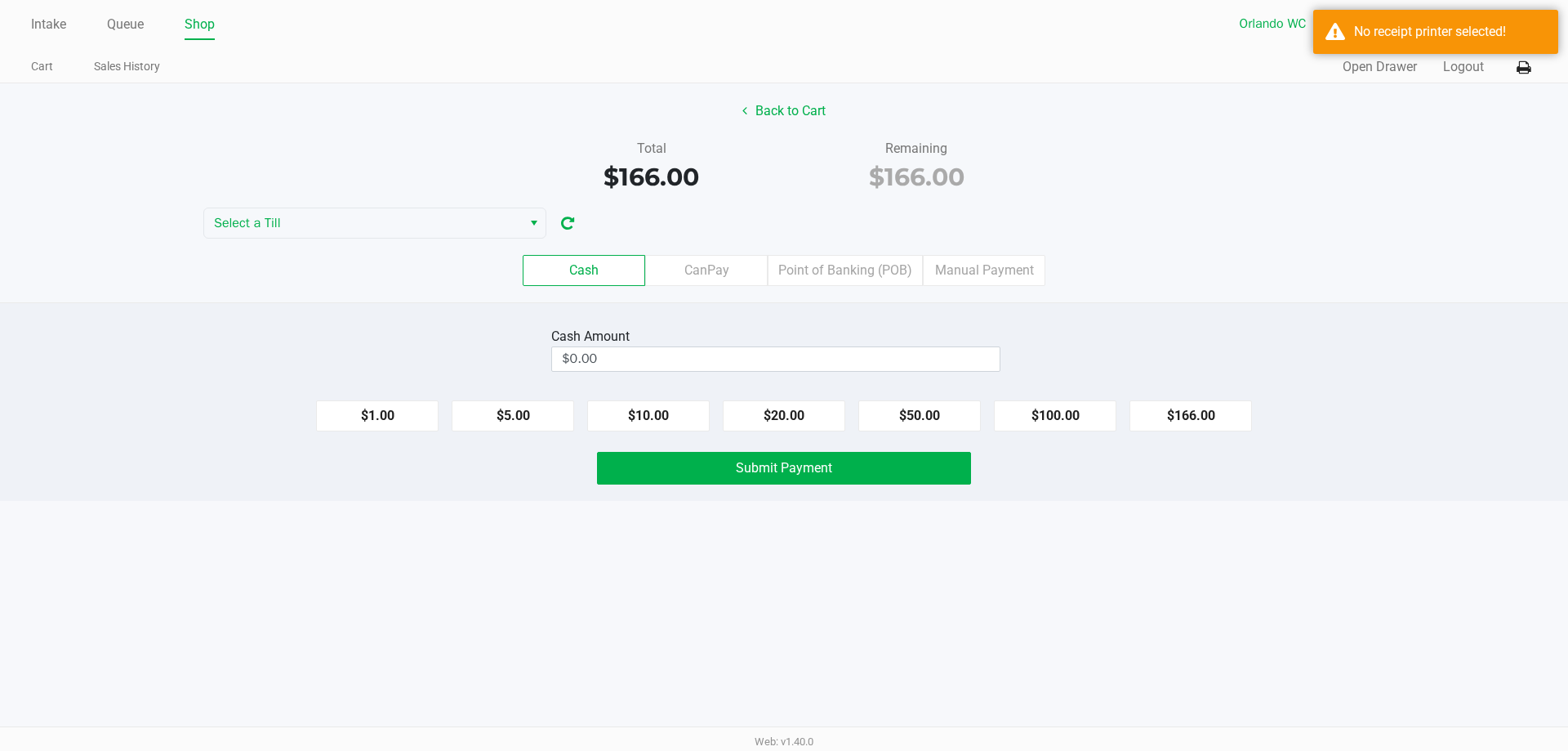 click on "No receipt printer selected!" at bounding box center (1450, 32) 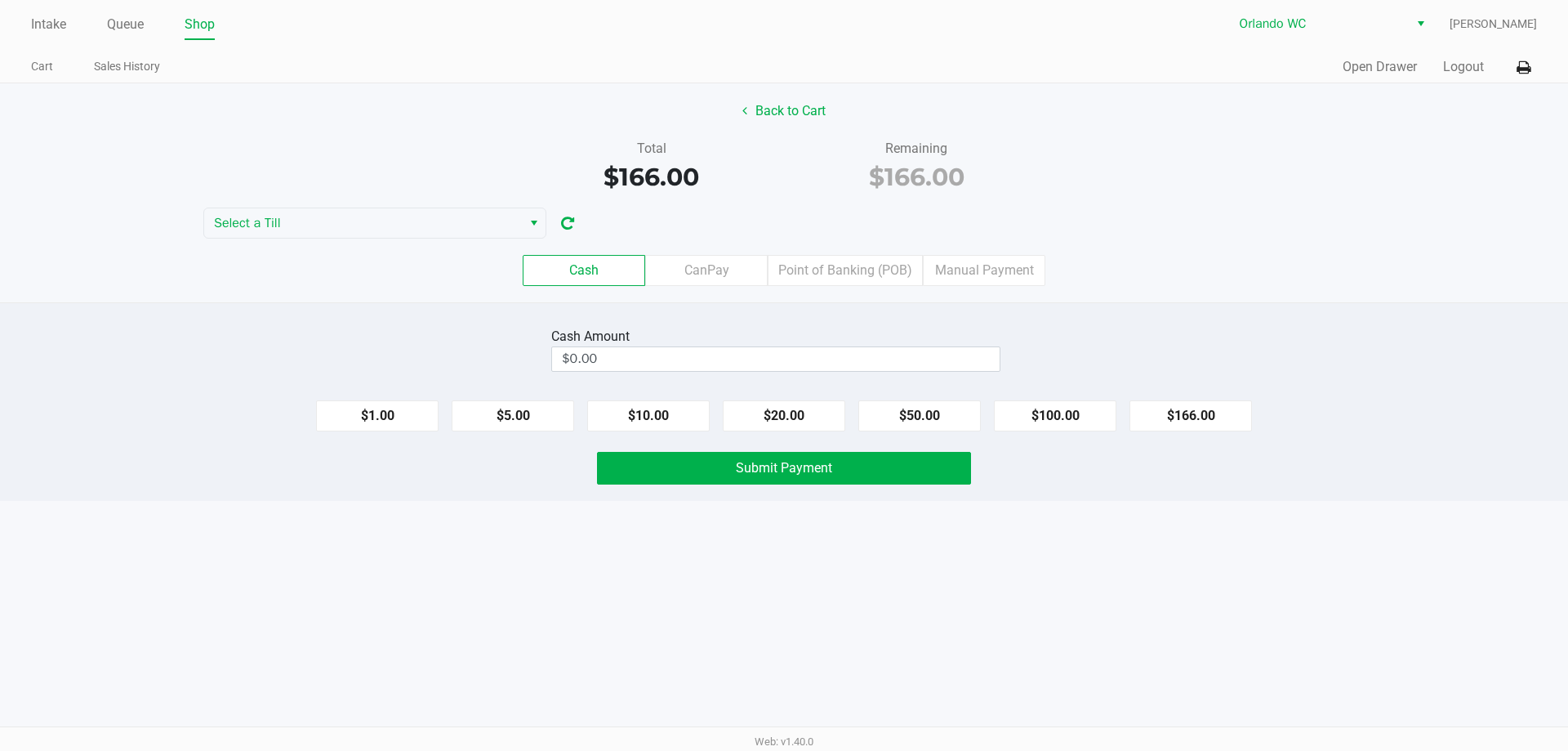 click on "Total   $166.00   Remaining   $166.00" 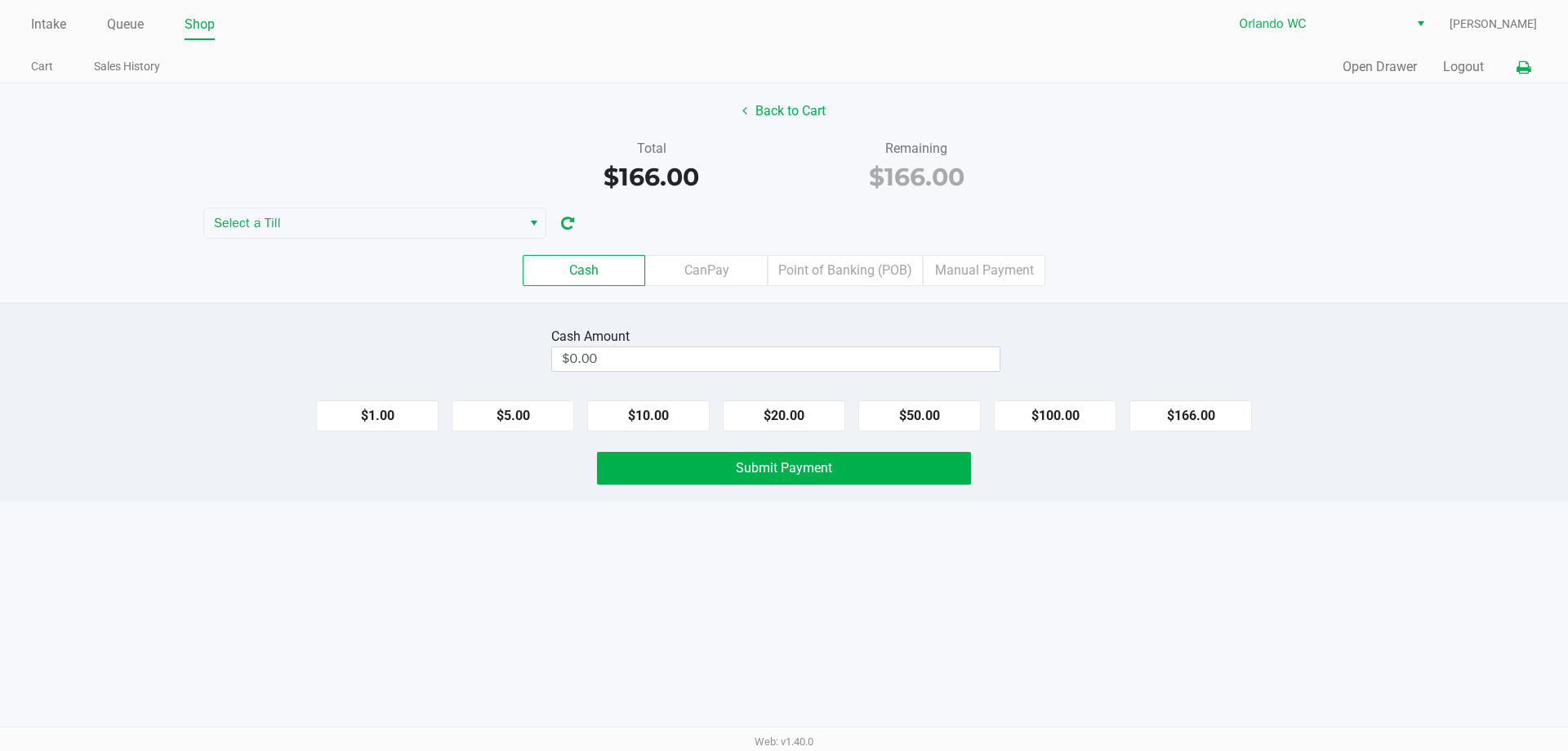 click 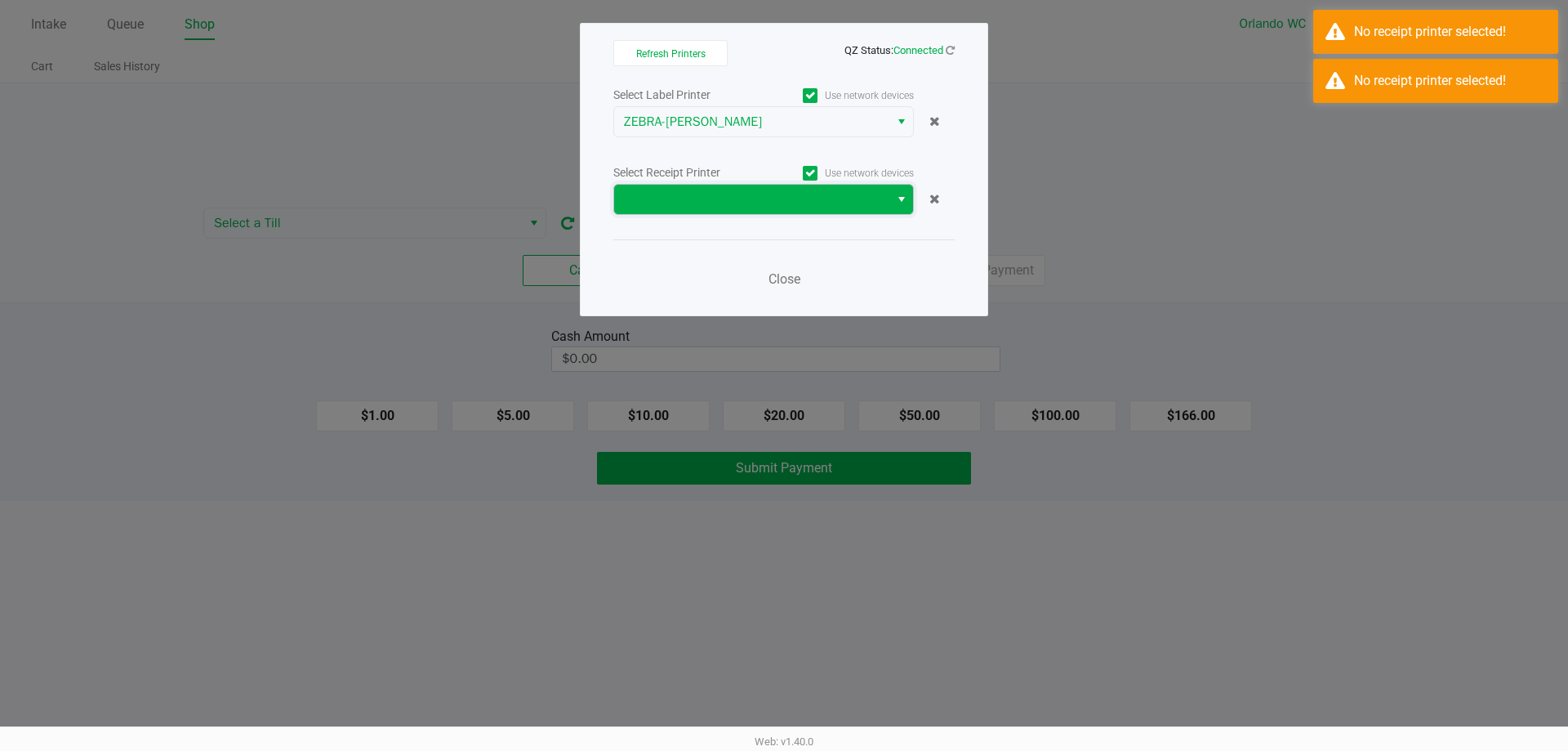 click at bounding box center (751, 199) 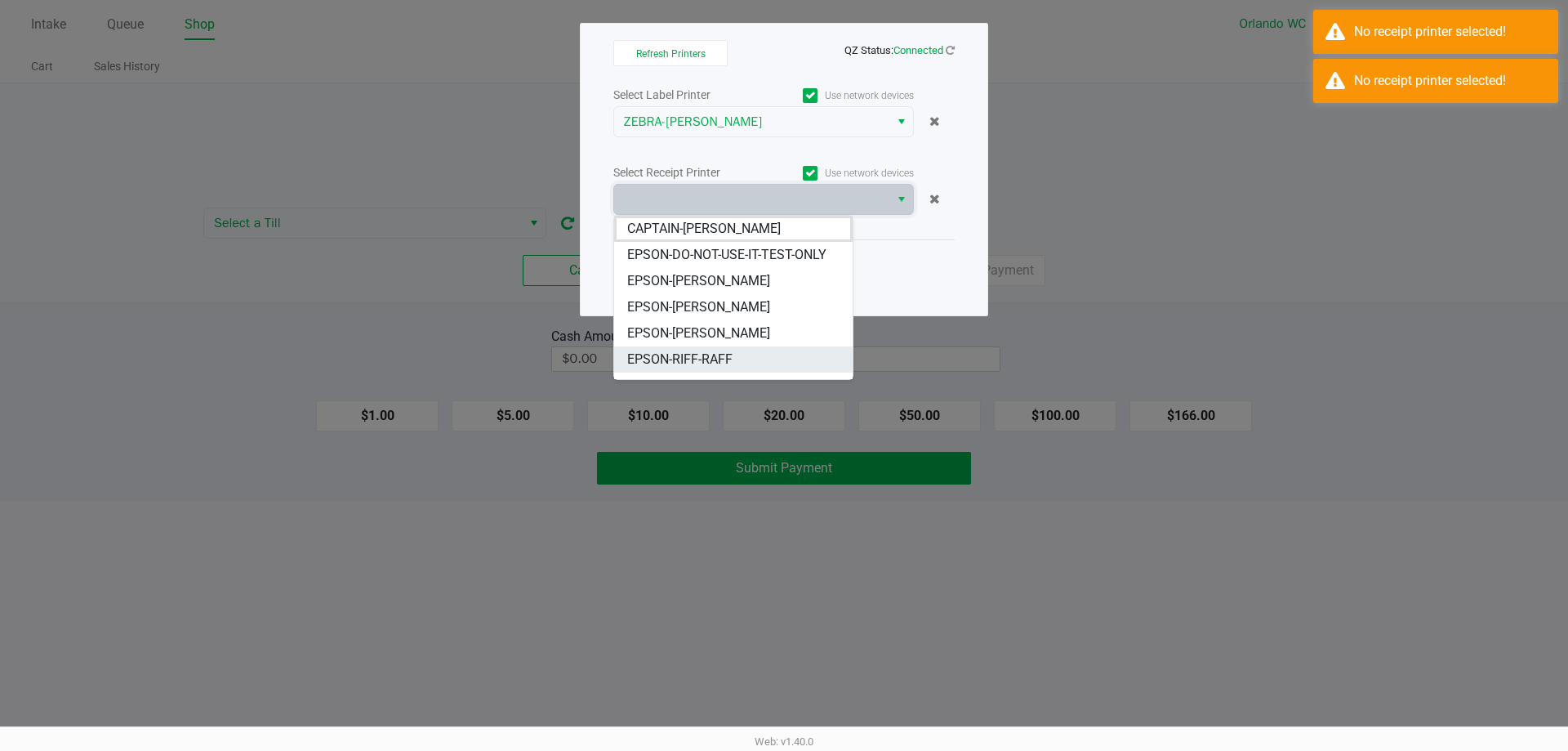 click on "EPSON-RIFF-RAFF" at bounding box center (679, 360) 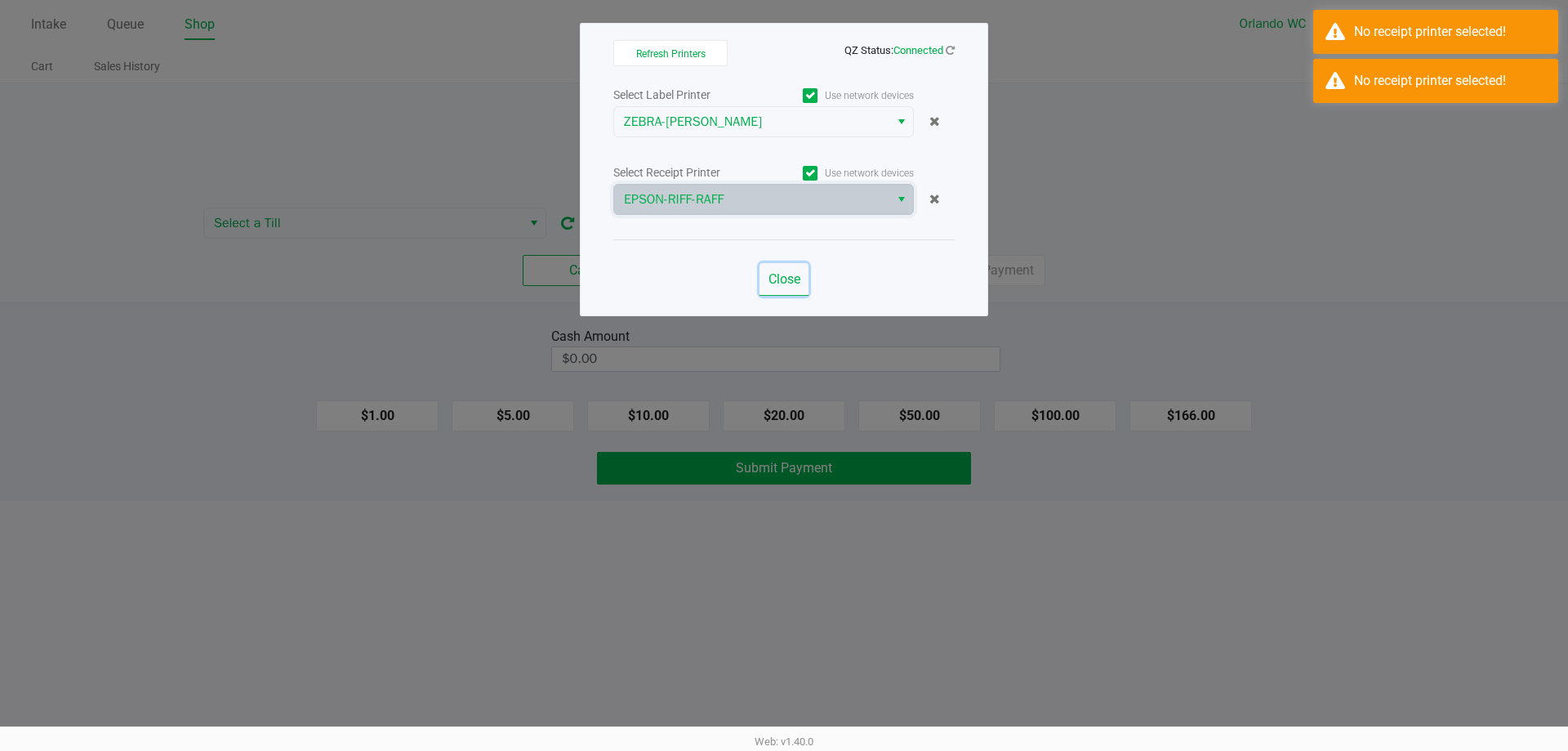 click on "Close" 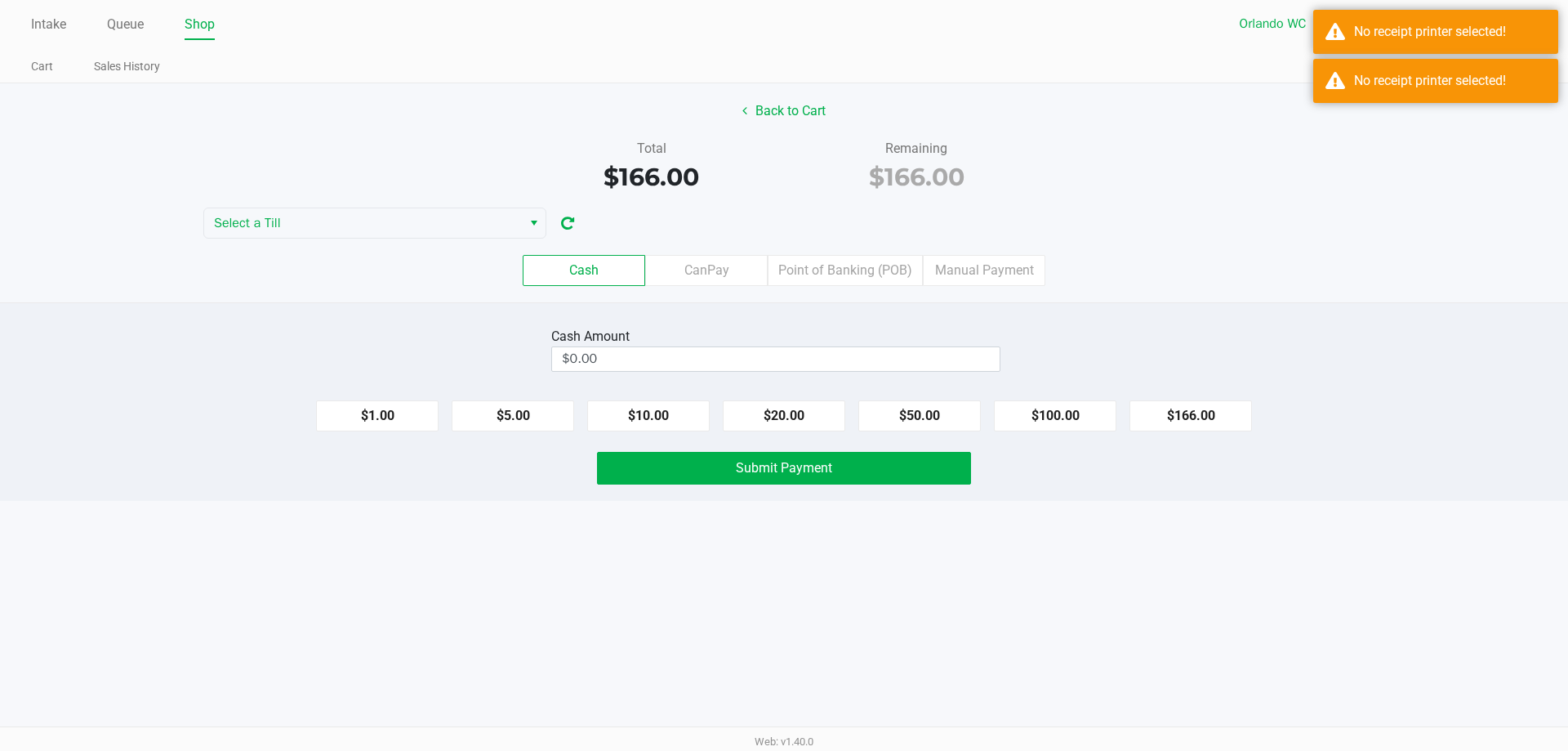 click on "Cash  Amount  $0.00  $1.00   $5.00   $10.00   $20.00   $50.00   $100.00   $166.00   Submit Payment" 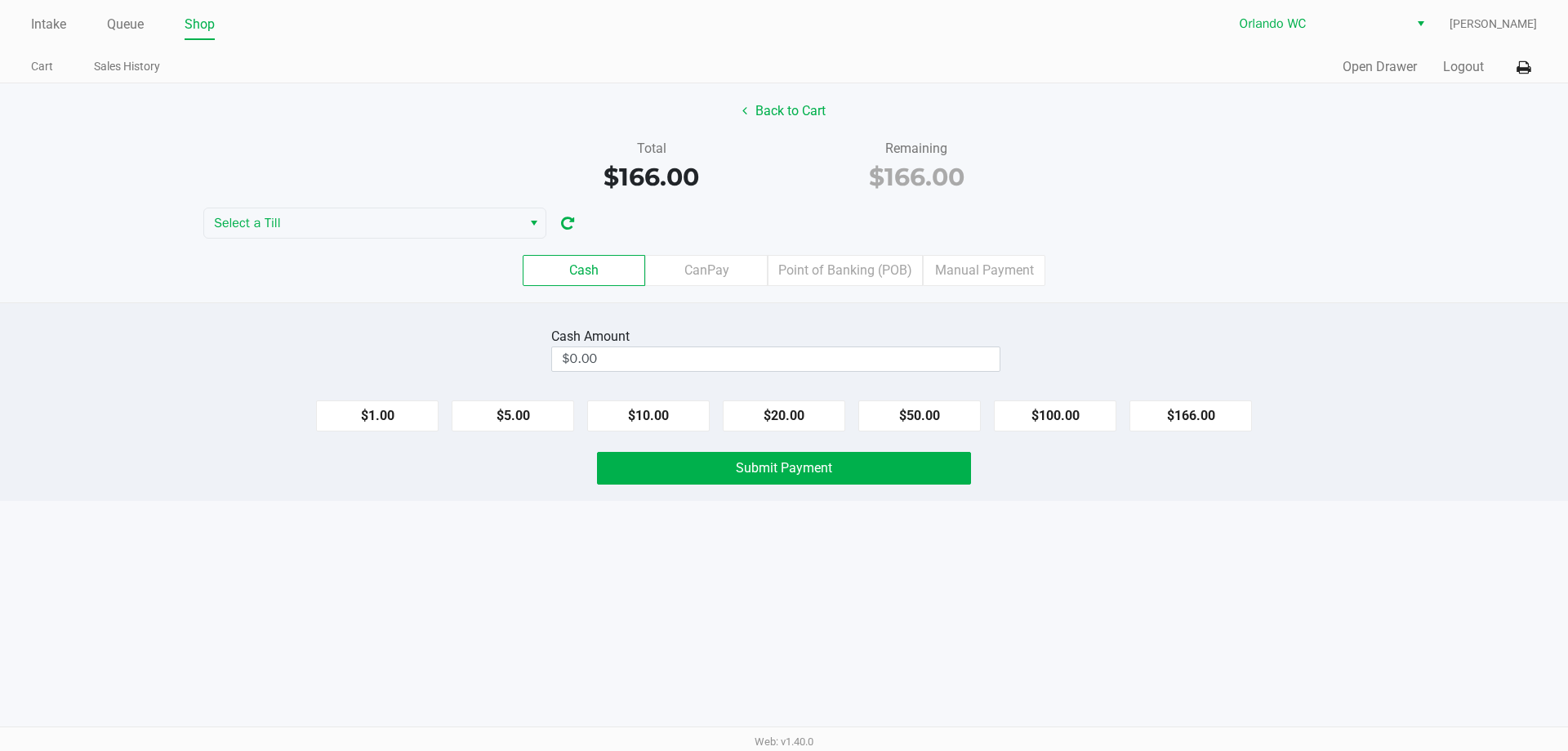 click on "Intake Queue Shop Orlando WC  Rosa Matos  Cart Sales History  Quick Sale   Open Drawer   Logout" 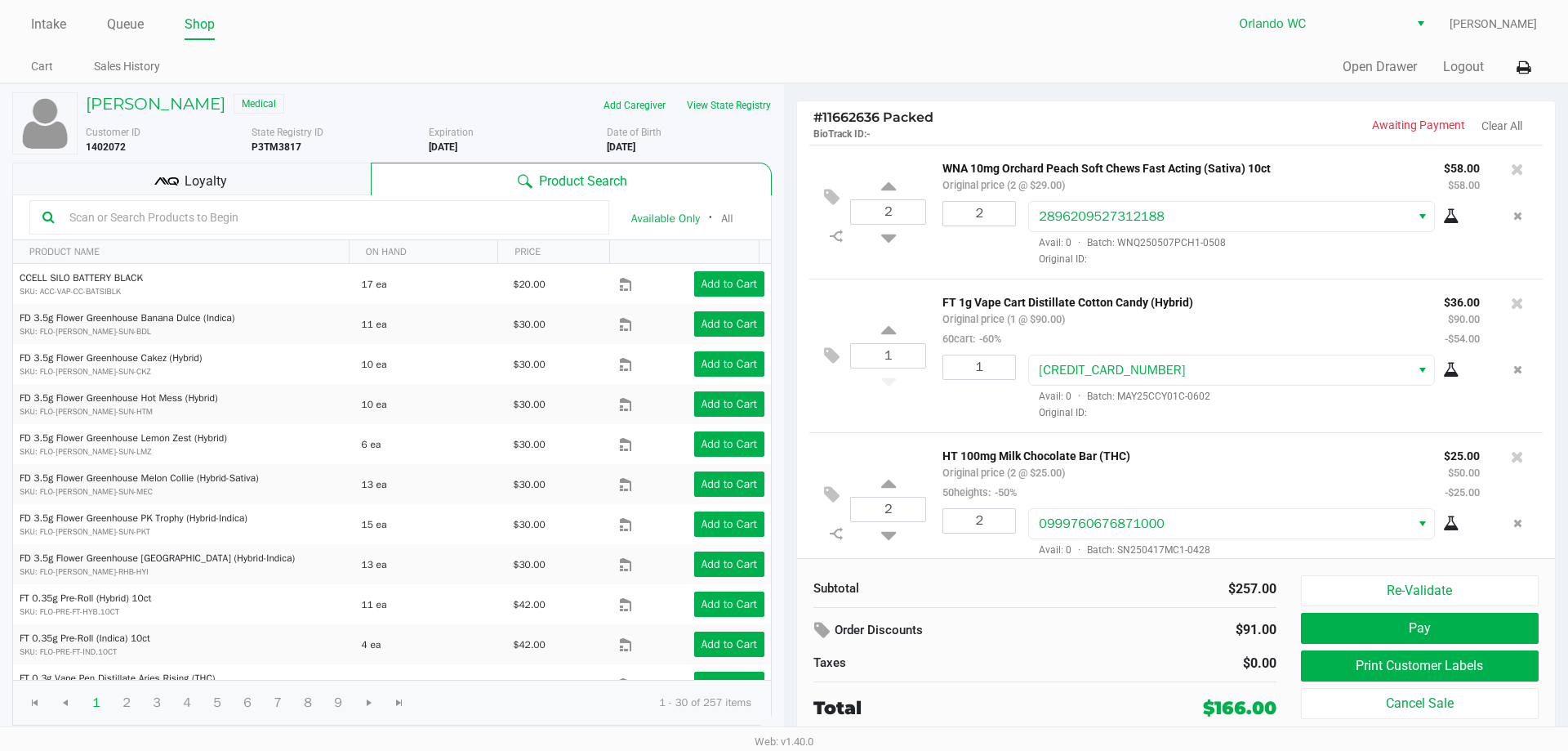 click on "Order Discounts" 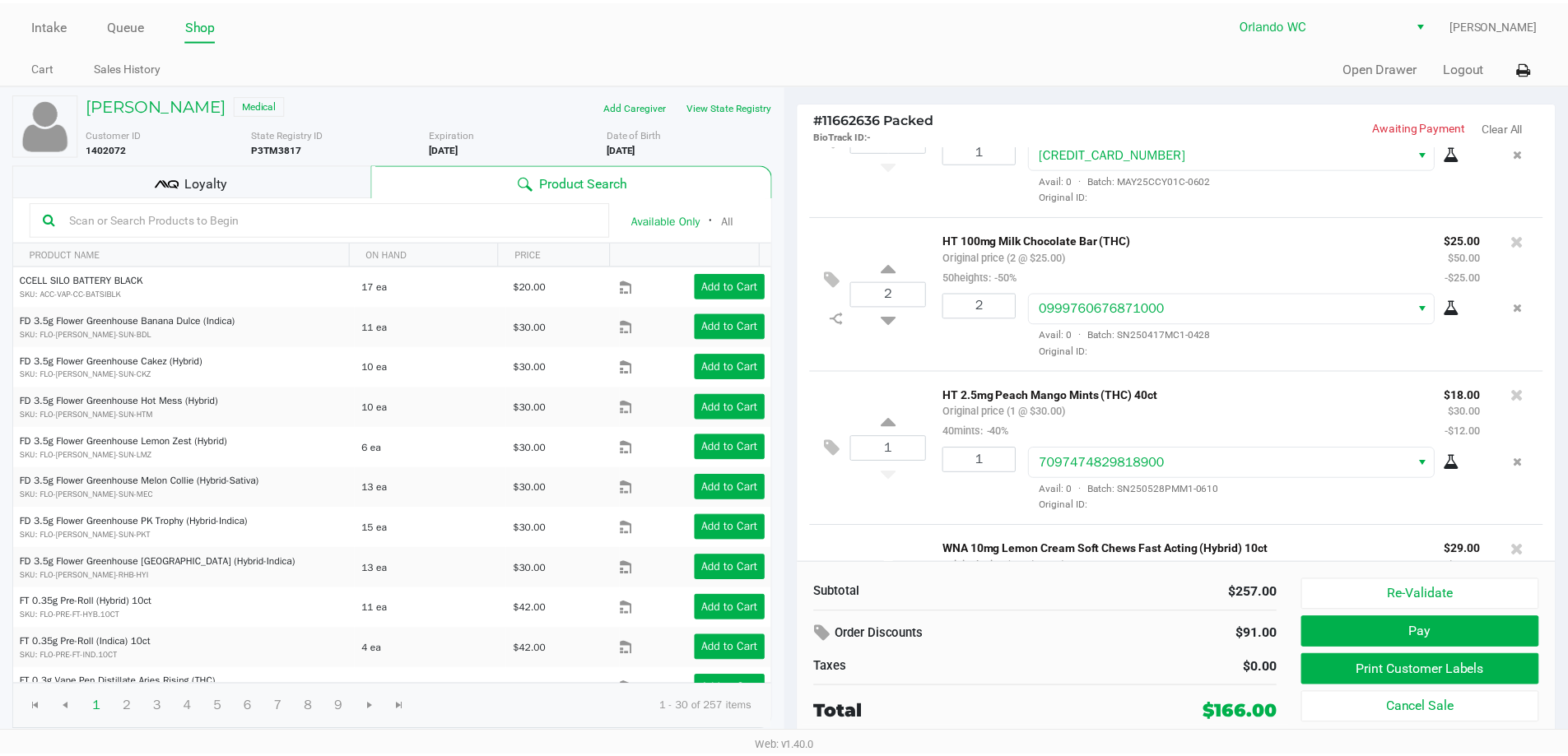 scroll, scrollTop: 322, scrollLeft: 0, axis: vertical 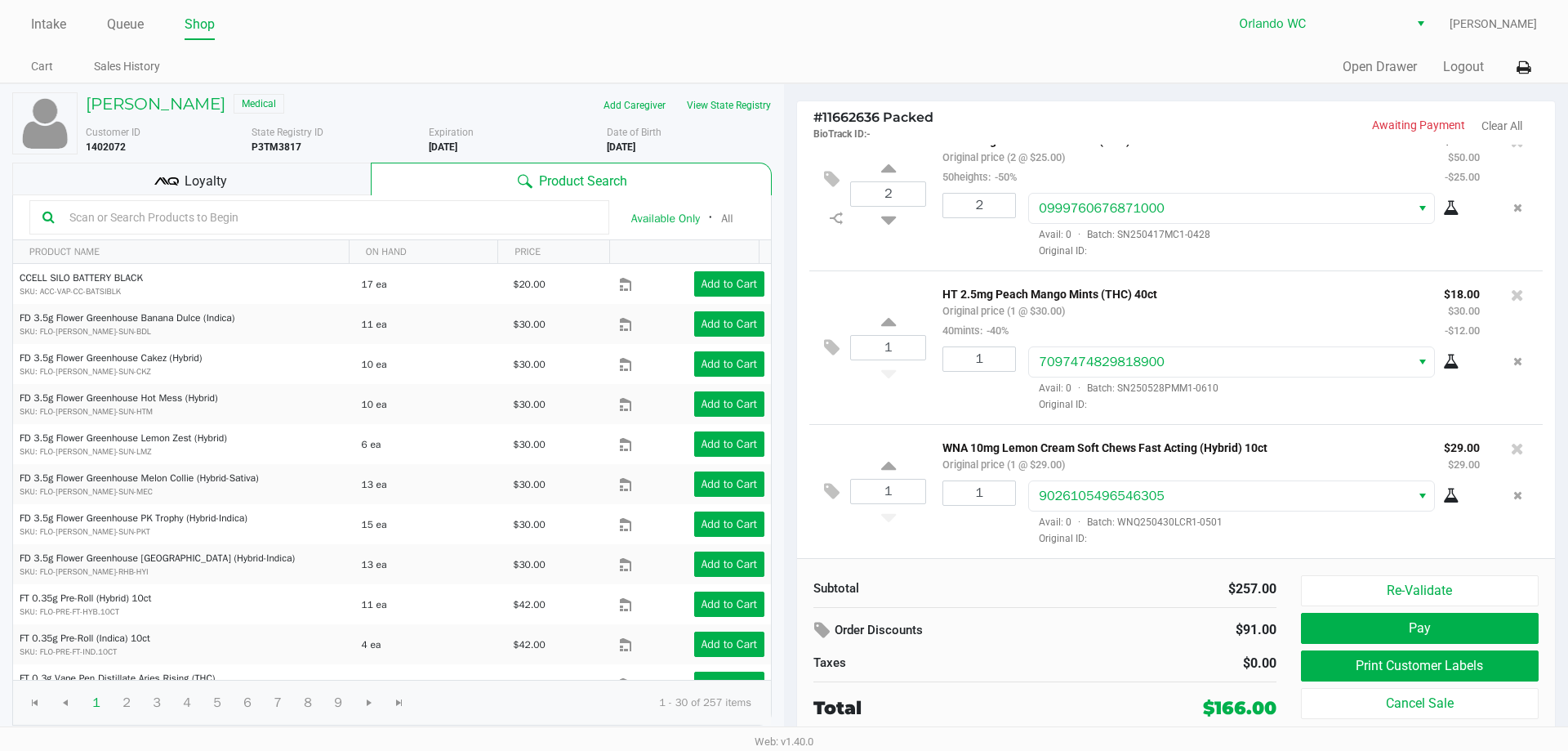 click on "$0.00" 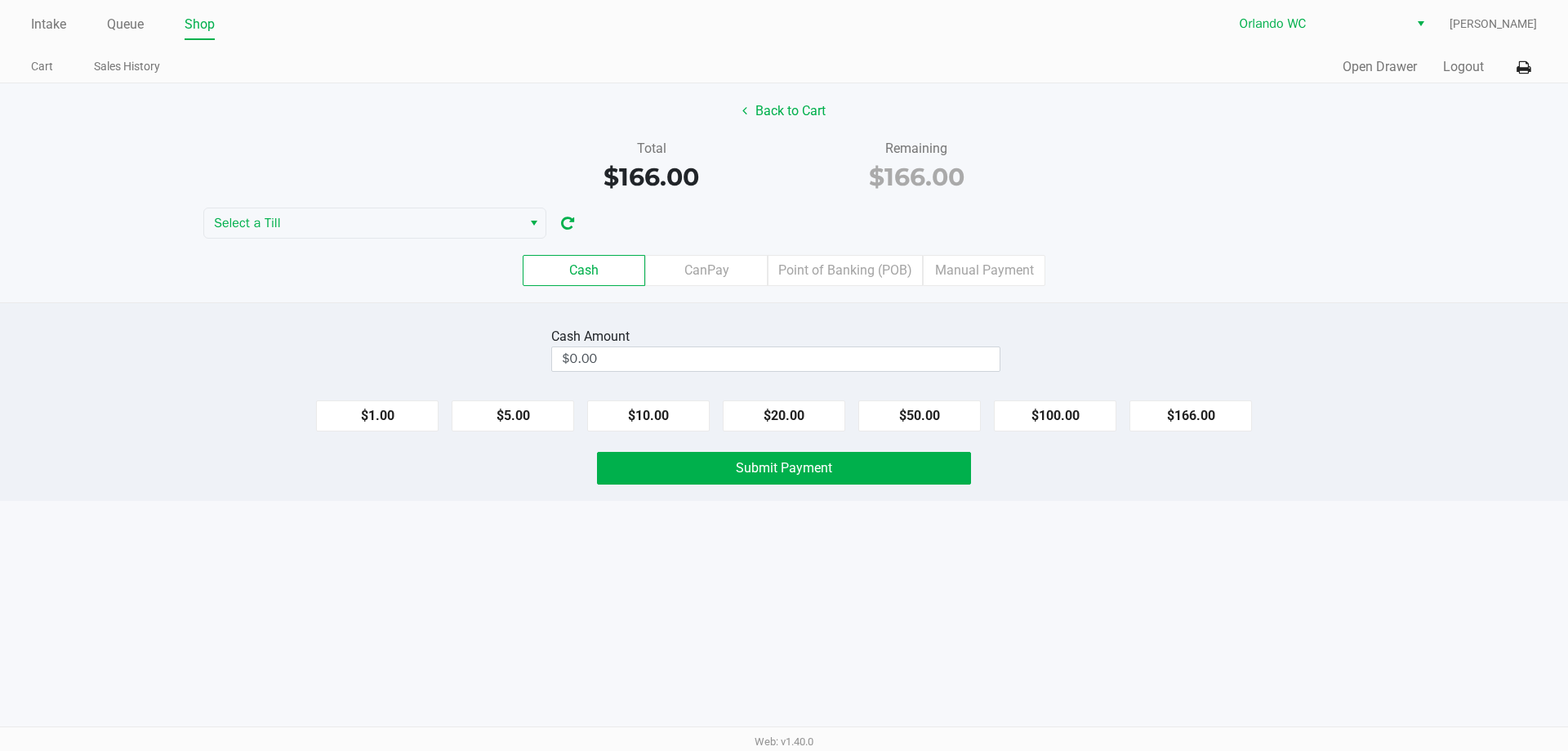 click on "Cash   CanPay   Point of Banking (POB)   Manual Payment" 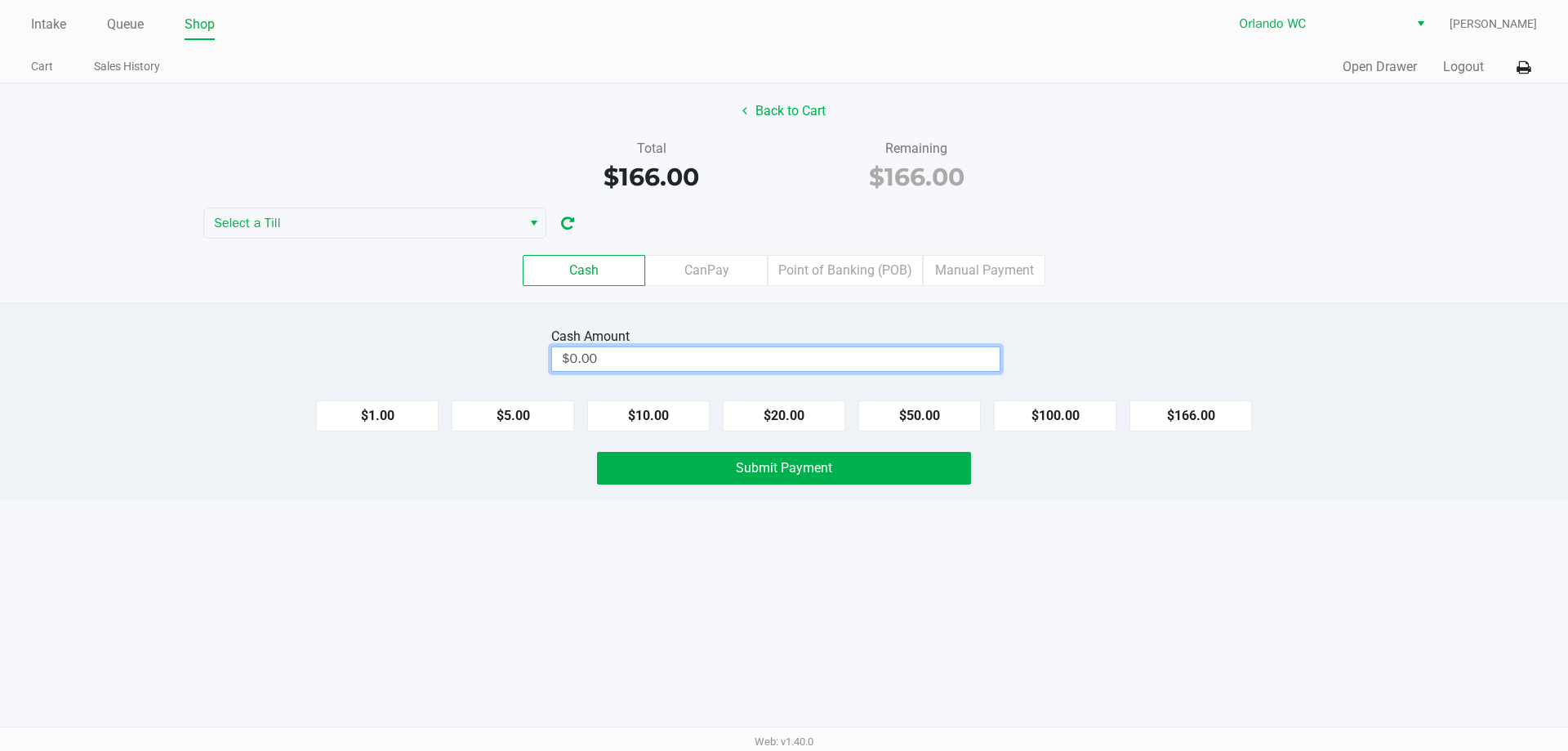 click on "$0.00" at bounding box center (776, 359) 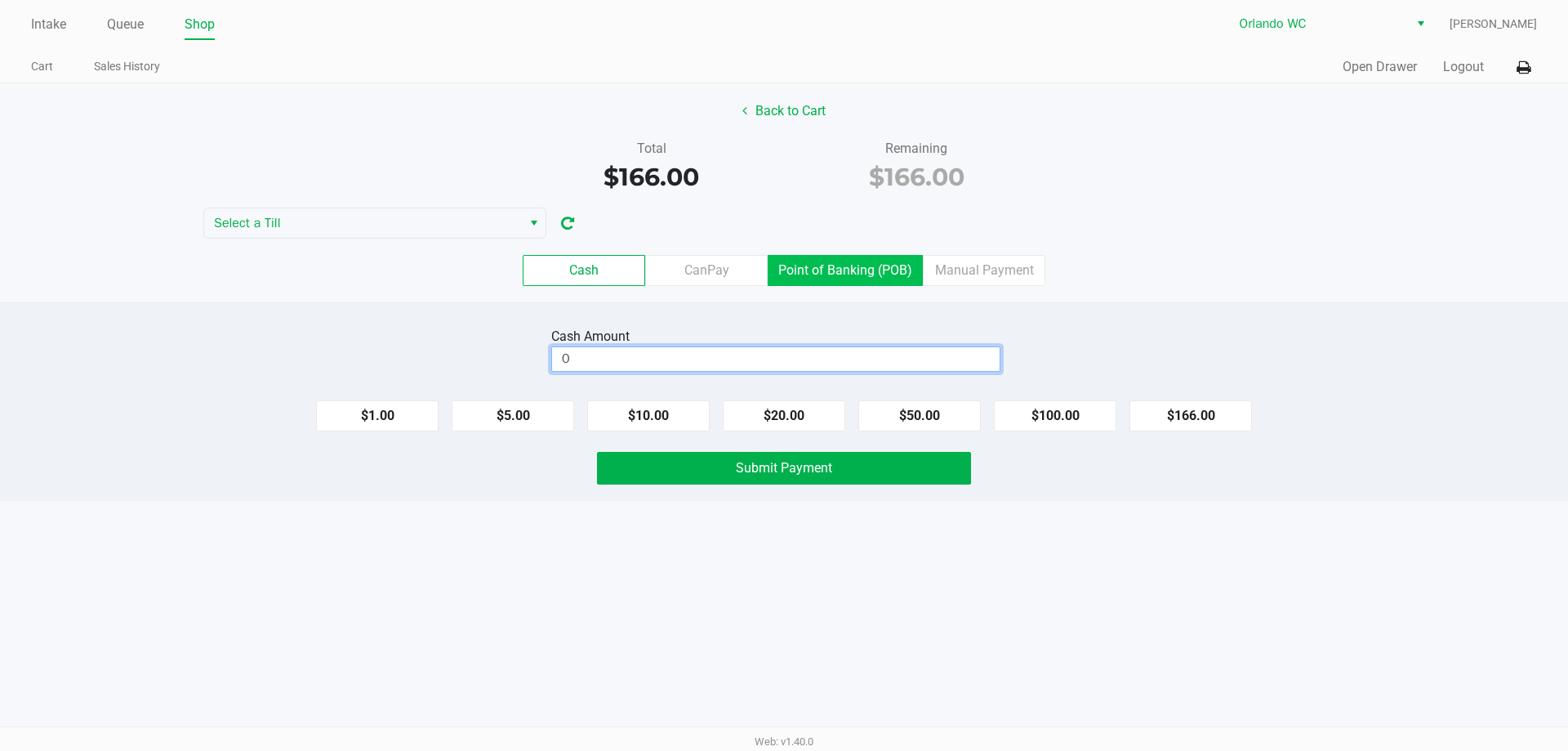 click on "Point of Banking (POB)" 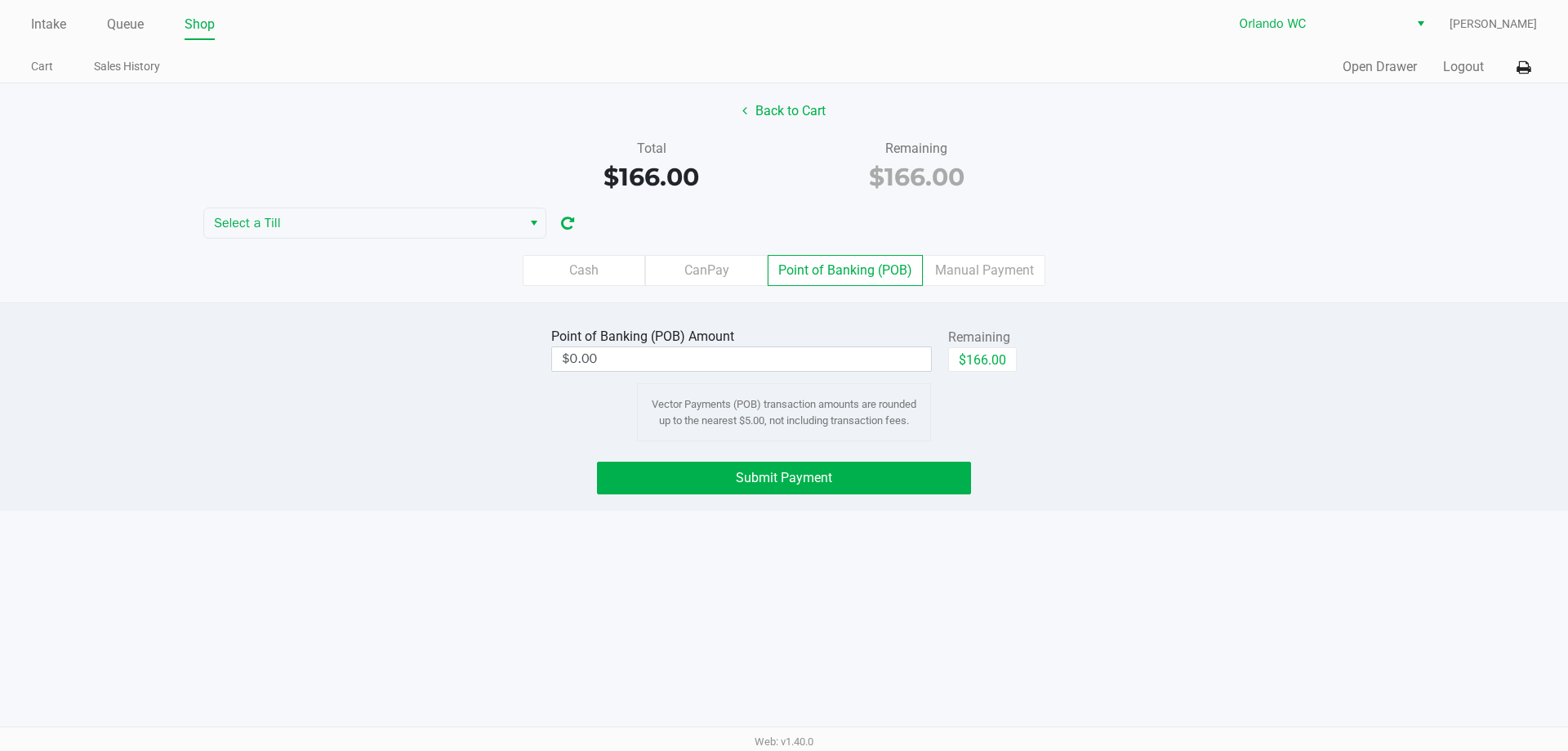 click on "$166.00" 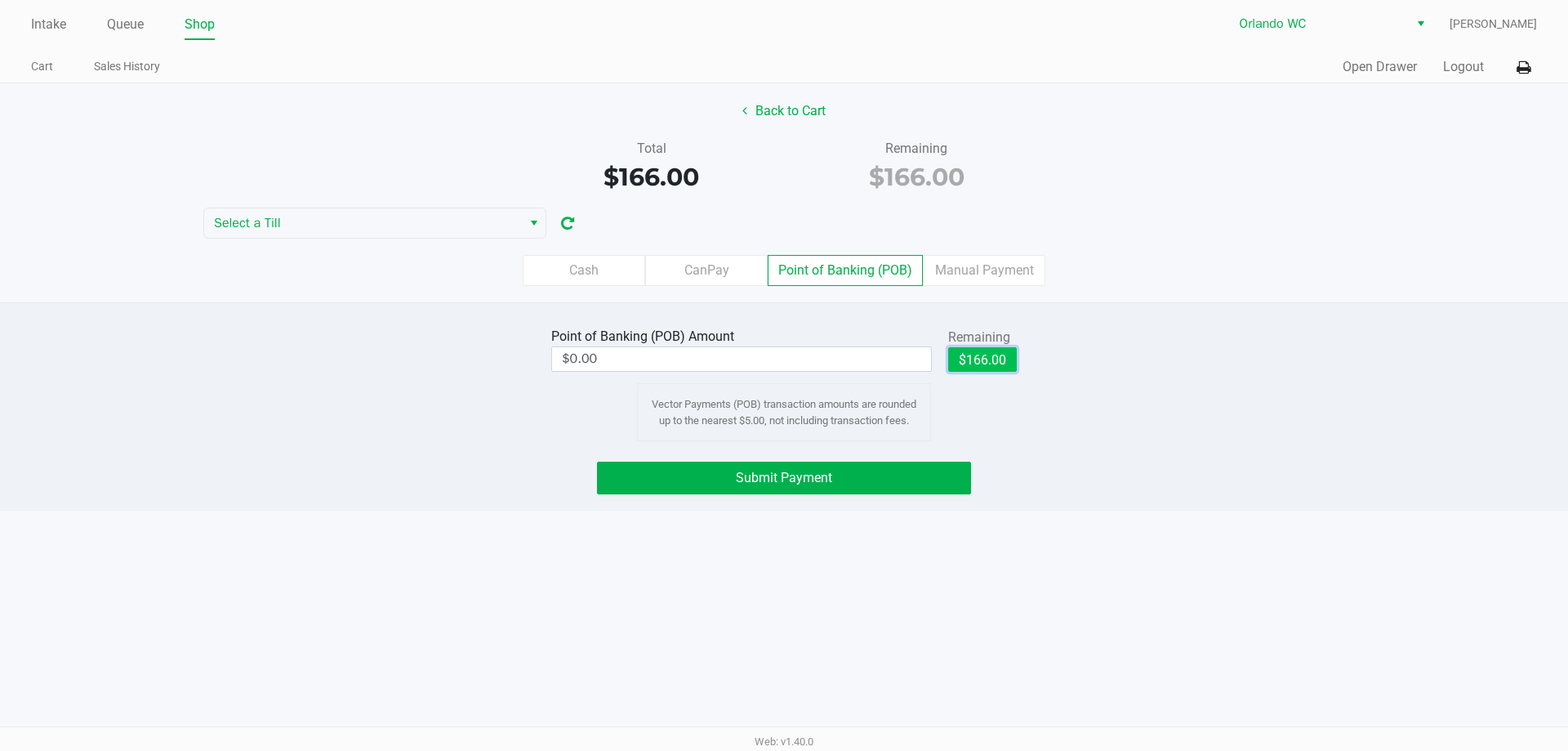 type on "$166.00" 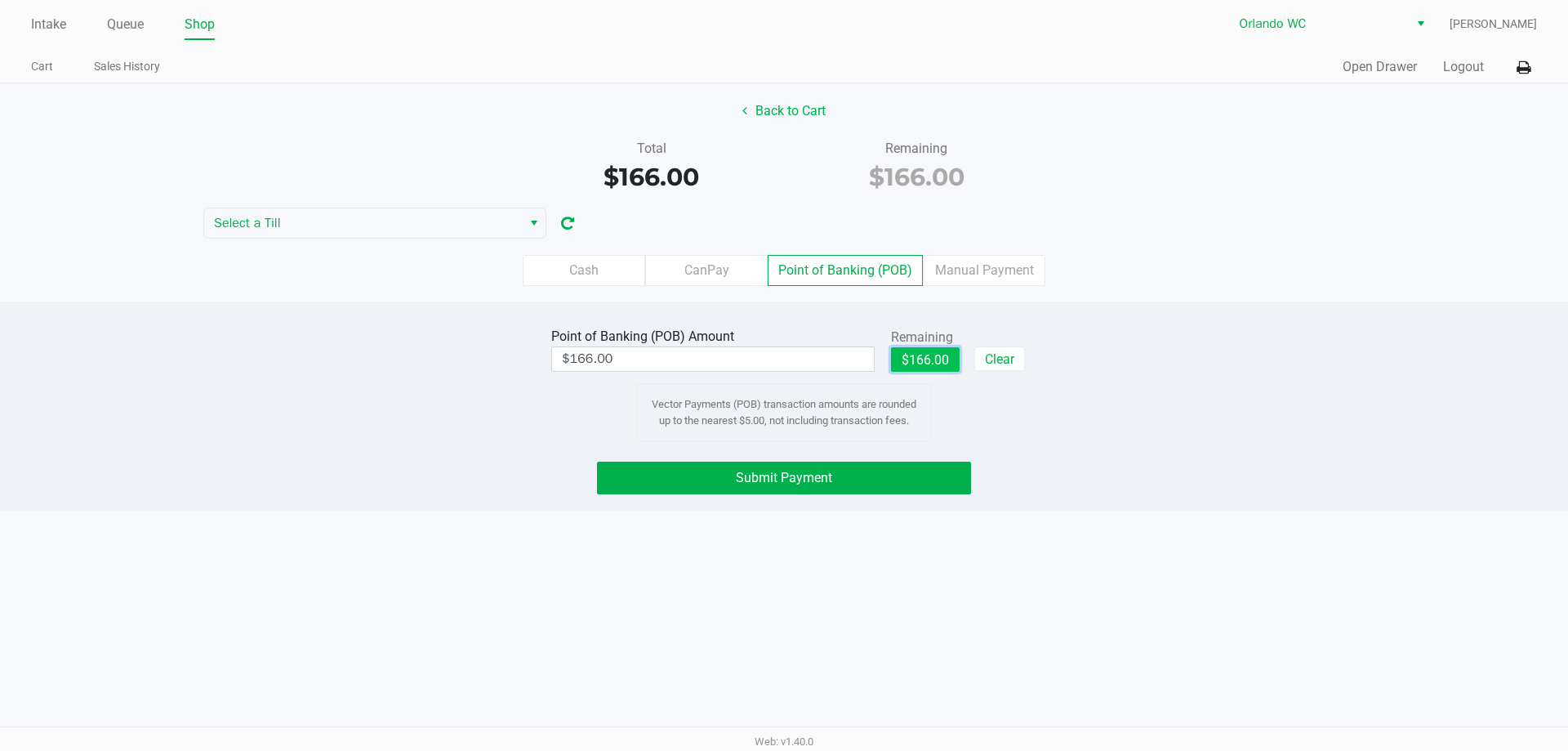 click on "Intake Queue Shop Orlando WC  Rosa Matos  Cart Sales History  Quick Sale   Open Drawer   Logout  Back to Cart   Total   $166.00   Remaining   $166.00  Select a Till  Cash   CanPay   Point of Banking (POB)   Manual Payment   Point of Banking (POB)  Amount  $166.00  Remaining   $166.00   Clear  Vector Payments (POB) transaction amounts are rounded up to the nearest $5.00, not including transaction fees.  Submit Payment   Web: v1.40.0" at bounding box center (784, 375) 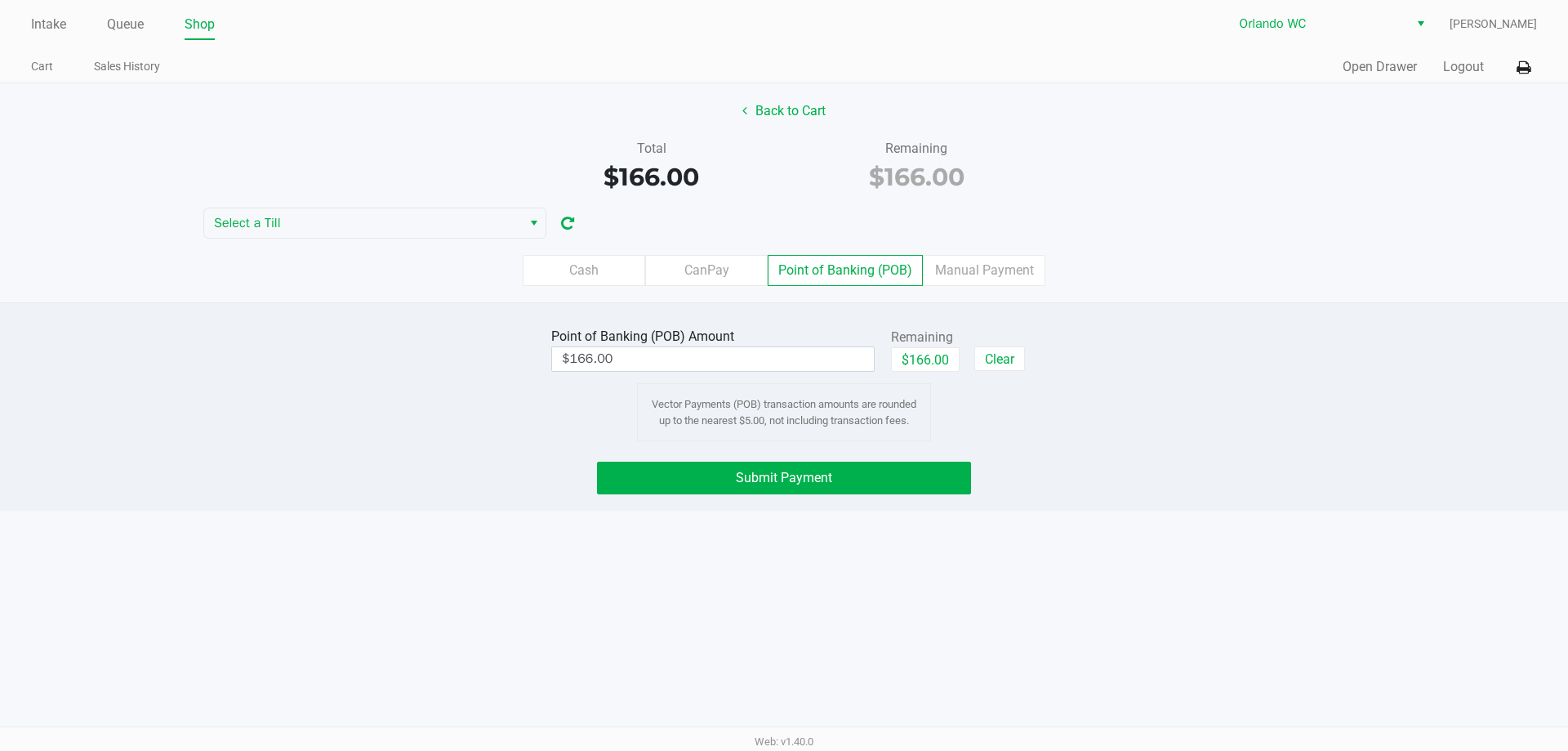 click on "Intake Queue Shop Orlando WC  Rosa Matos  Cart Sales History  Quick Sale   Open Drawer   Logout  Back to Cart   Total   $166.00   Remaining   $166.00  Select a Till  Cash   CanPay   Point of Banking (POB)   Manual Payment   Point of Banking (POB)  Amount  $166.00  Remaining   $166.00   Clear  Vector Payments (POB) transaction amounts are rounded up to the nearest $5.00, not including transaction fees.  Submit Payment   Web: v1.40.0" at bounding box center [784, 375] 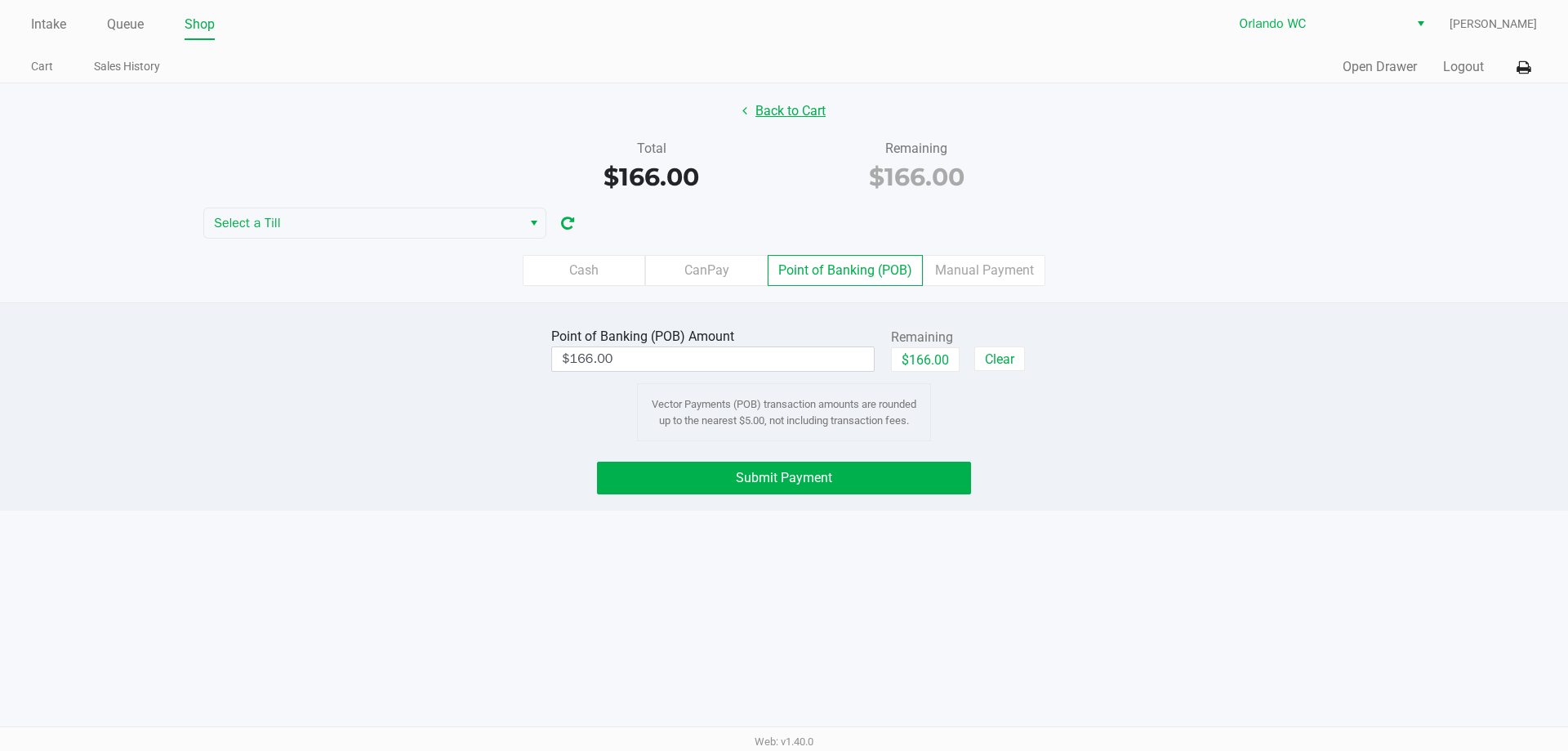 click on "Back to Cart" 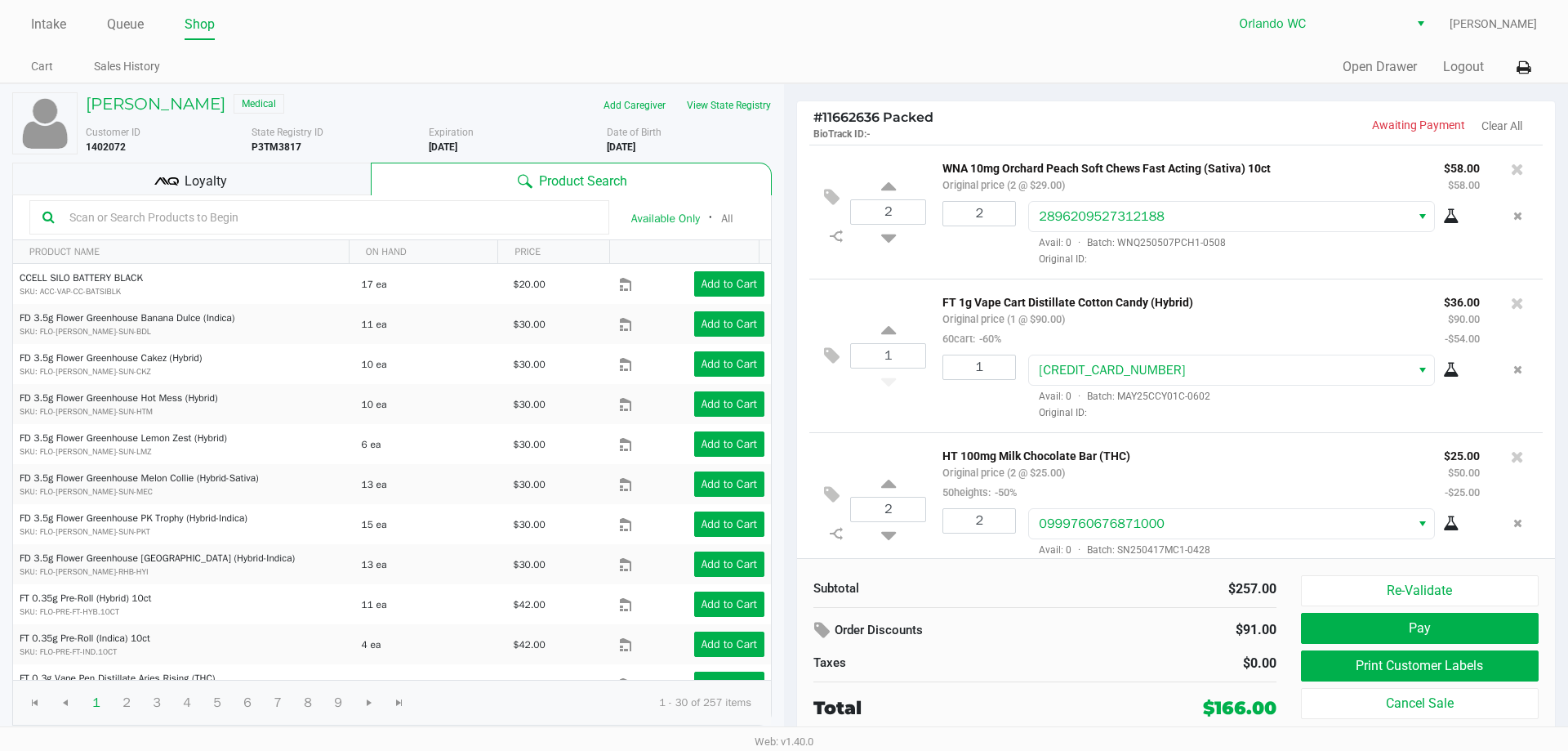 click 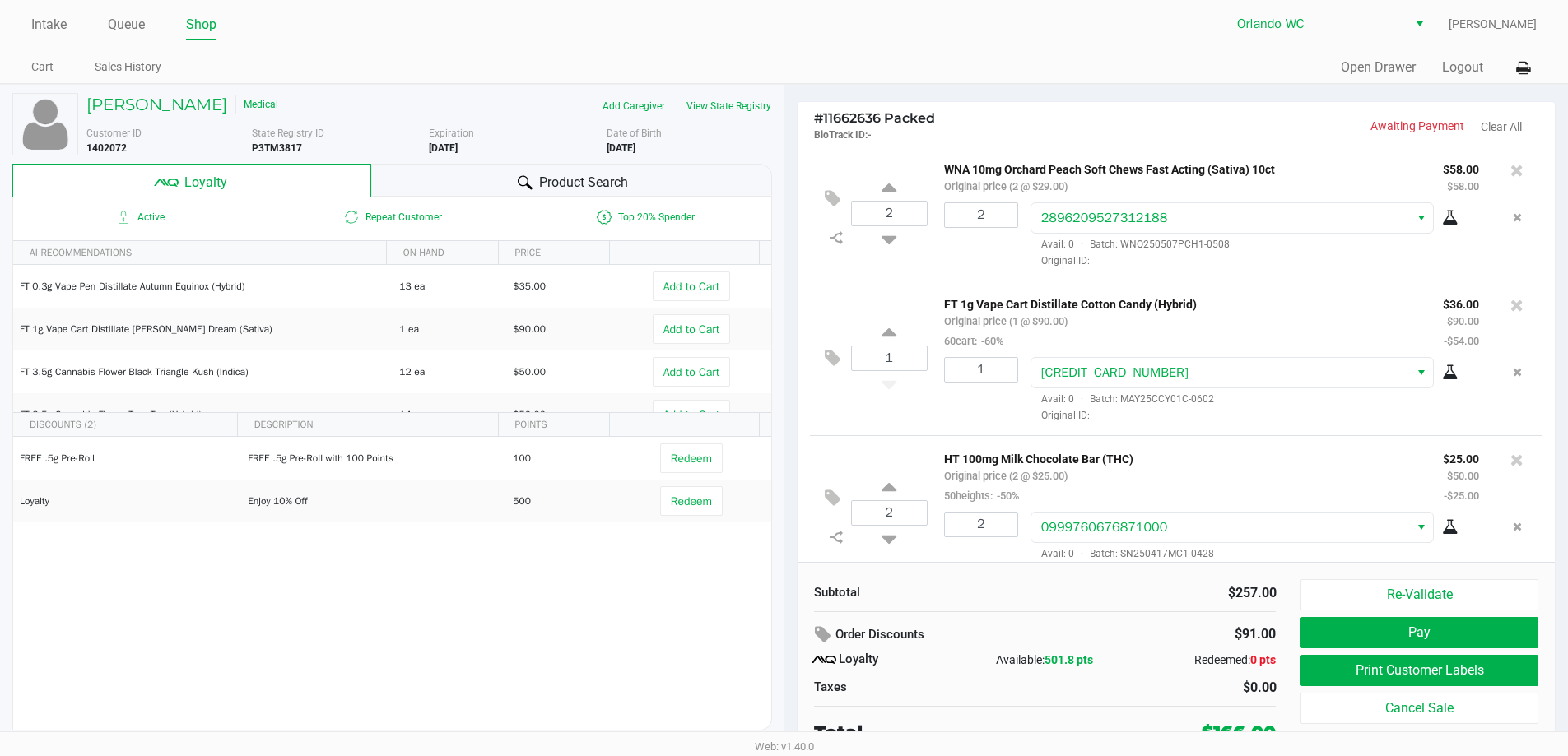 click on "FREE .5g  Pre-Roll   FREE .5g Pre-Roll with 100 Points   100   Redeem   Loyalty   Enjoy 10% Off    500   Redeem" 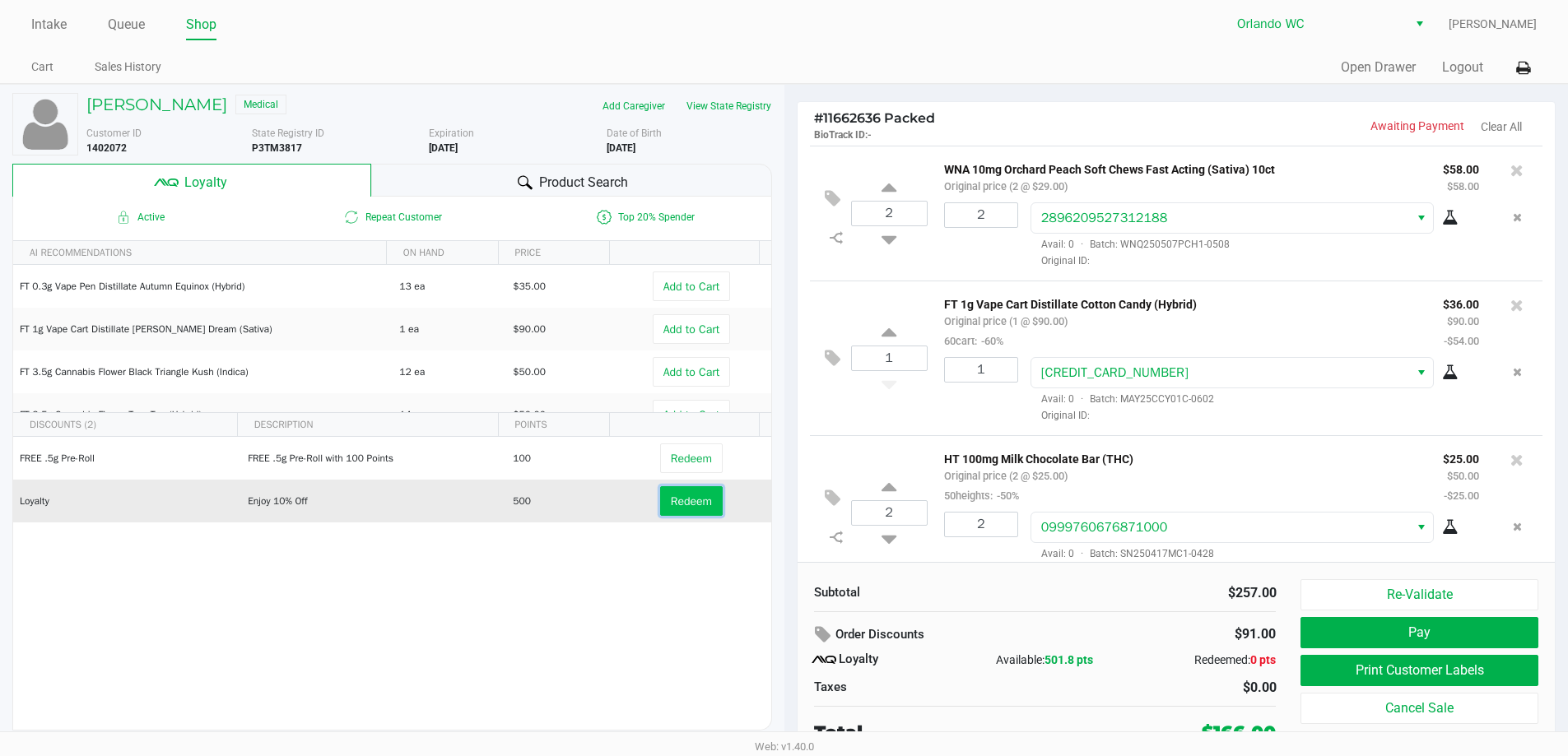 click on "Redeem" 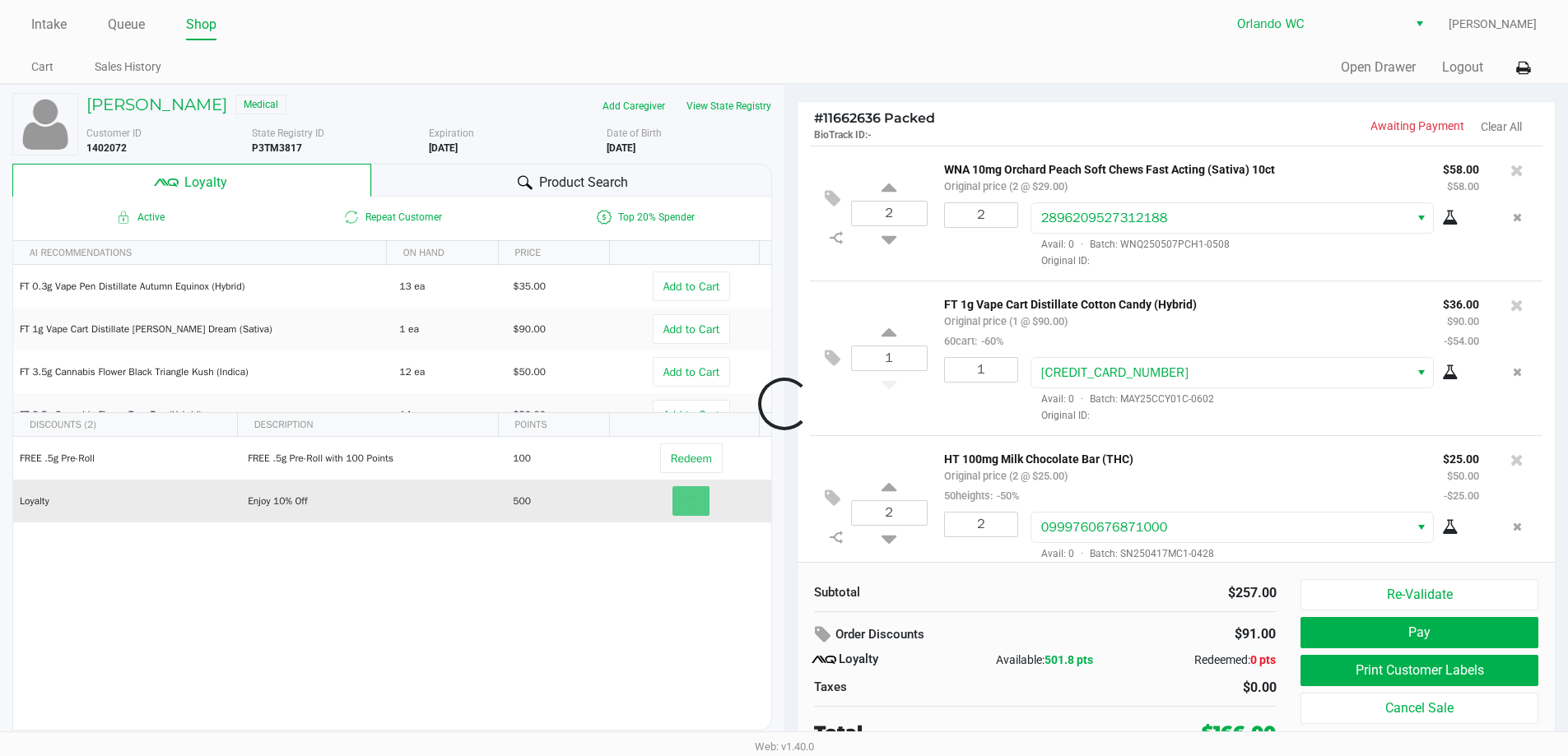 drag, startPoint x: 940, startPoint y: 580, endPoint x: 1096, endPoint y: 666, distance: 178.13478 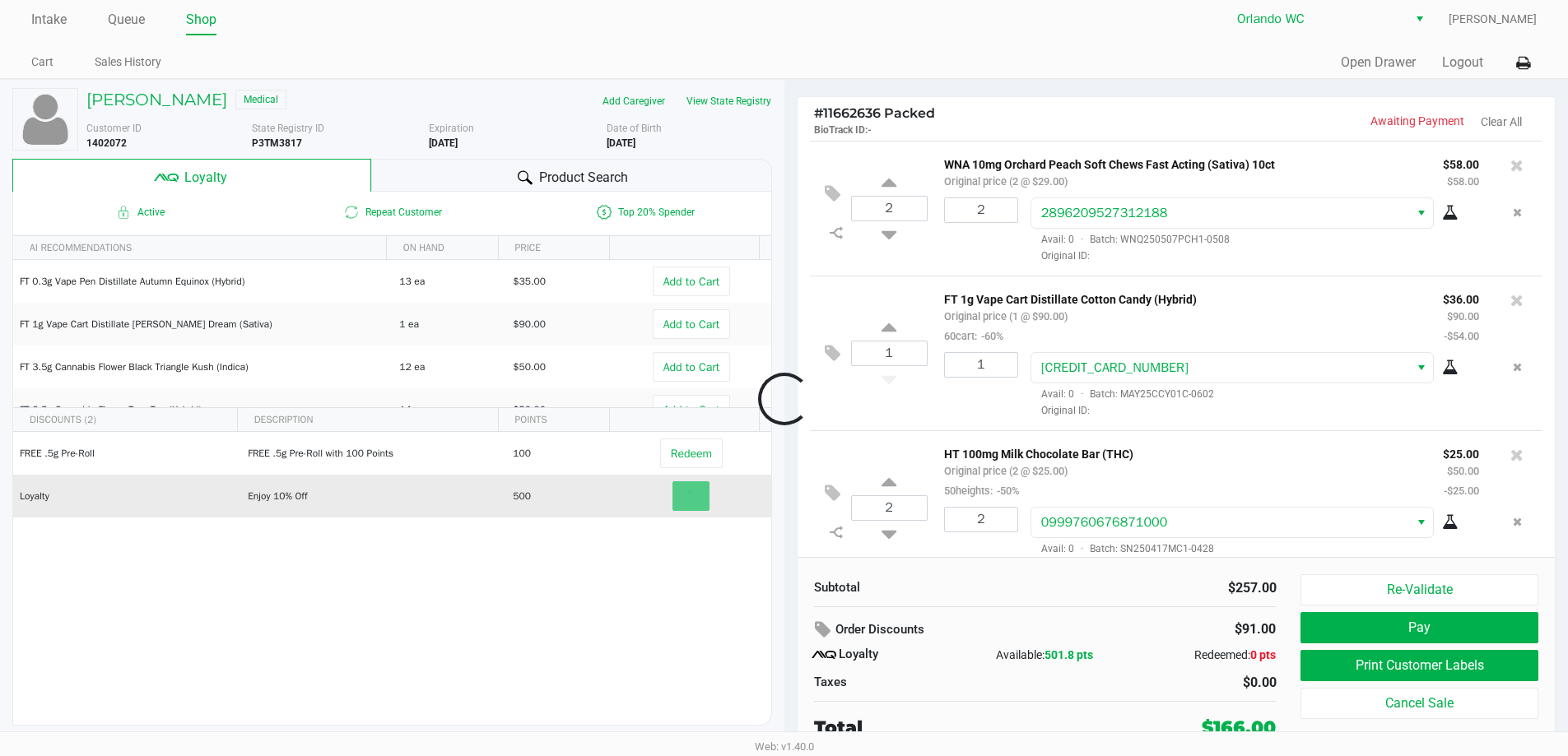 scroll, scrollTop: 7, scrollLeft: 0, axis: vertical 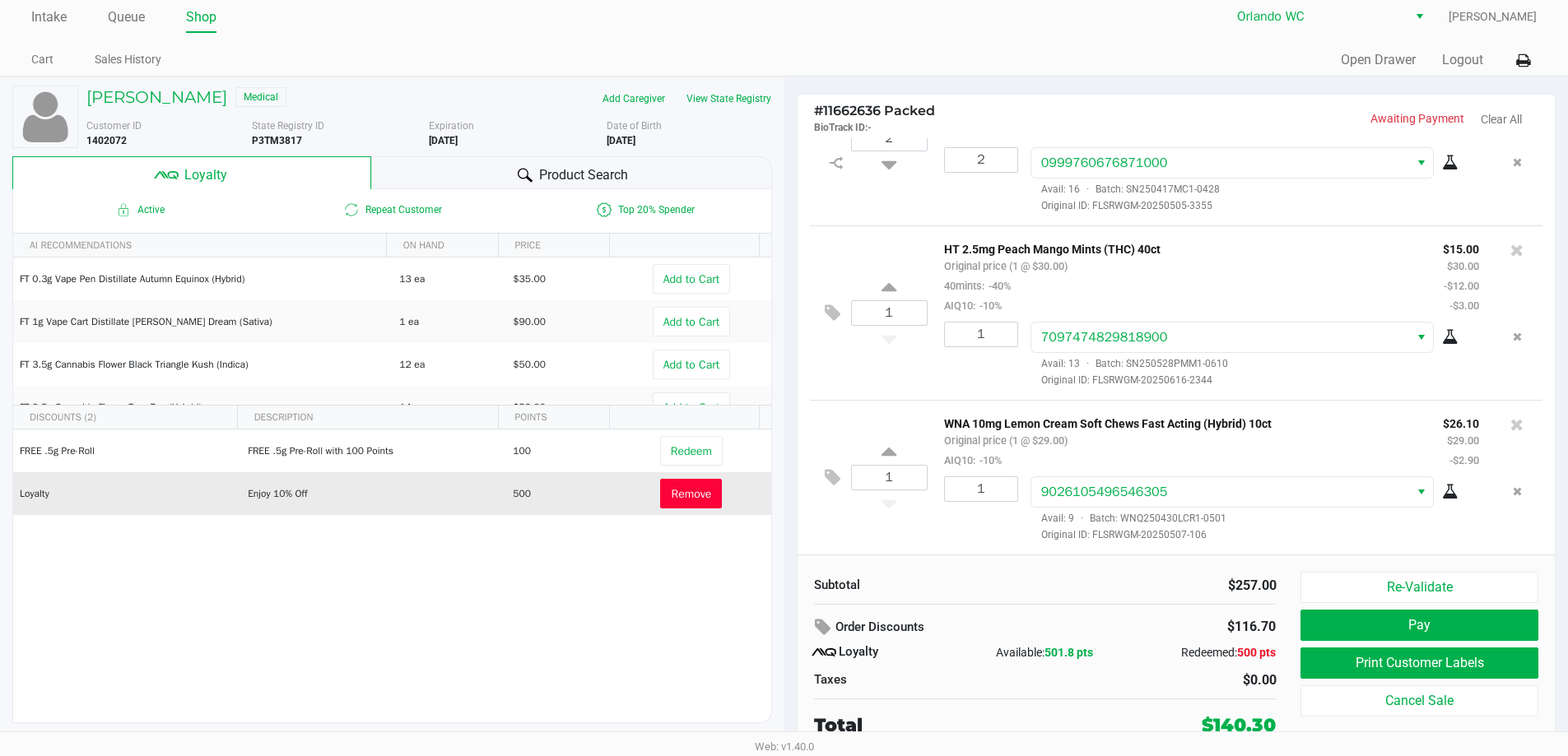 click on "Total   $140.30" 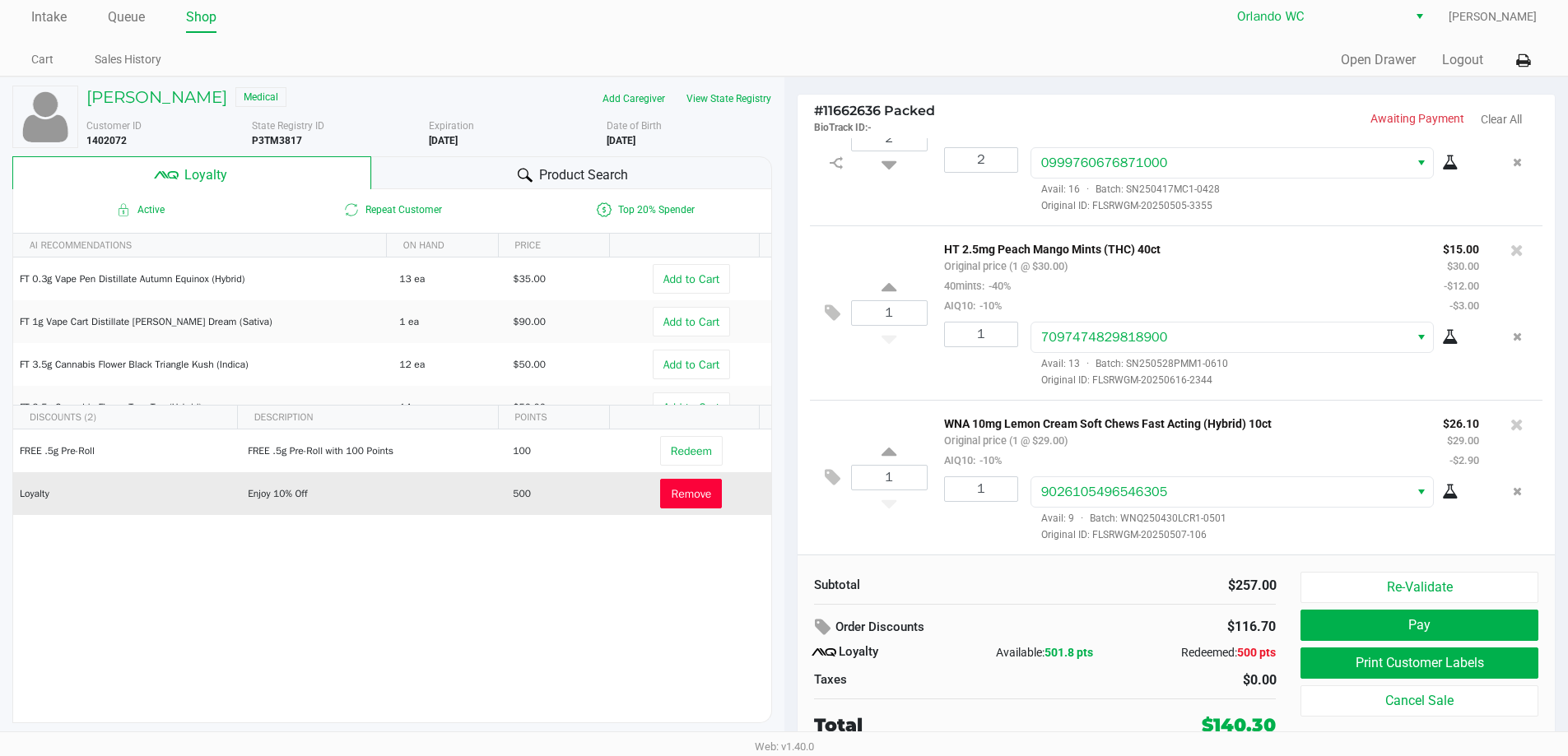 click on "501.8 pts" 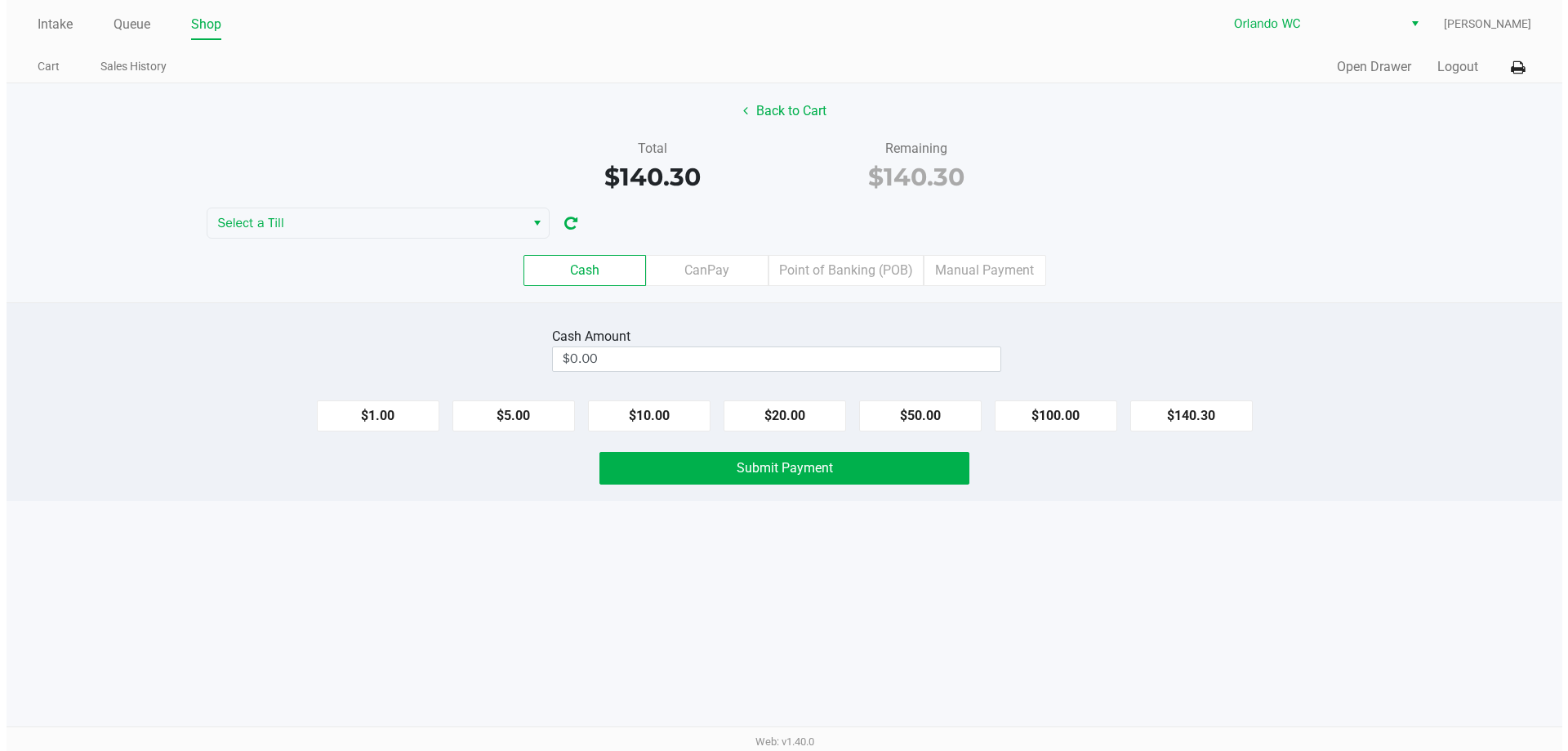 scroll, scrollTop: 0, scrollLeft: 0, axis: both 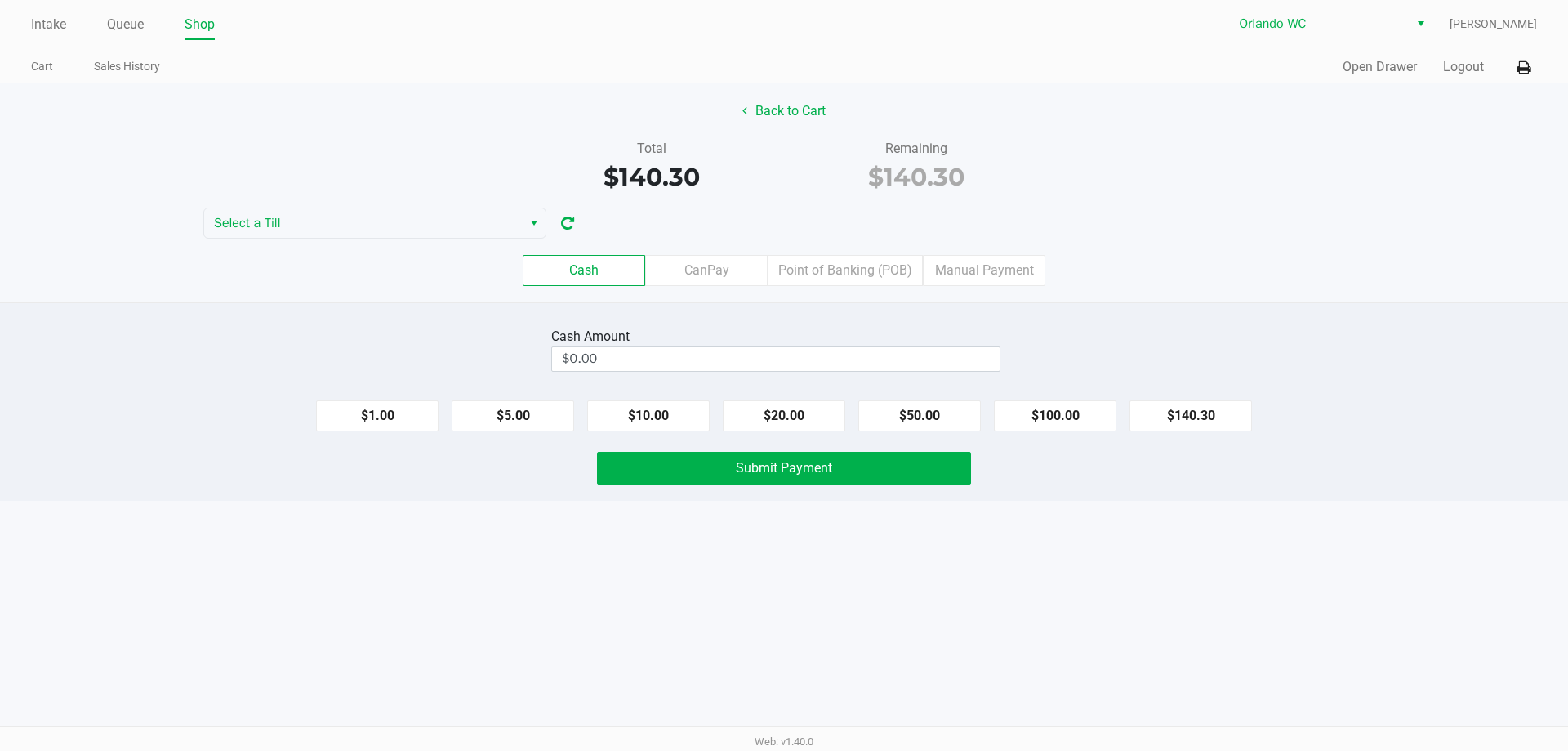 click on "Cash  Amount  $0.00  $1.00   $5.00   $10.00   $20.00   $50.00   $100.00   $140.30   Submit Payment" 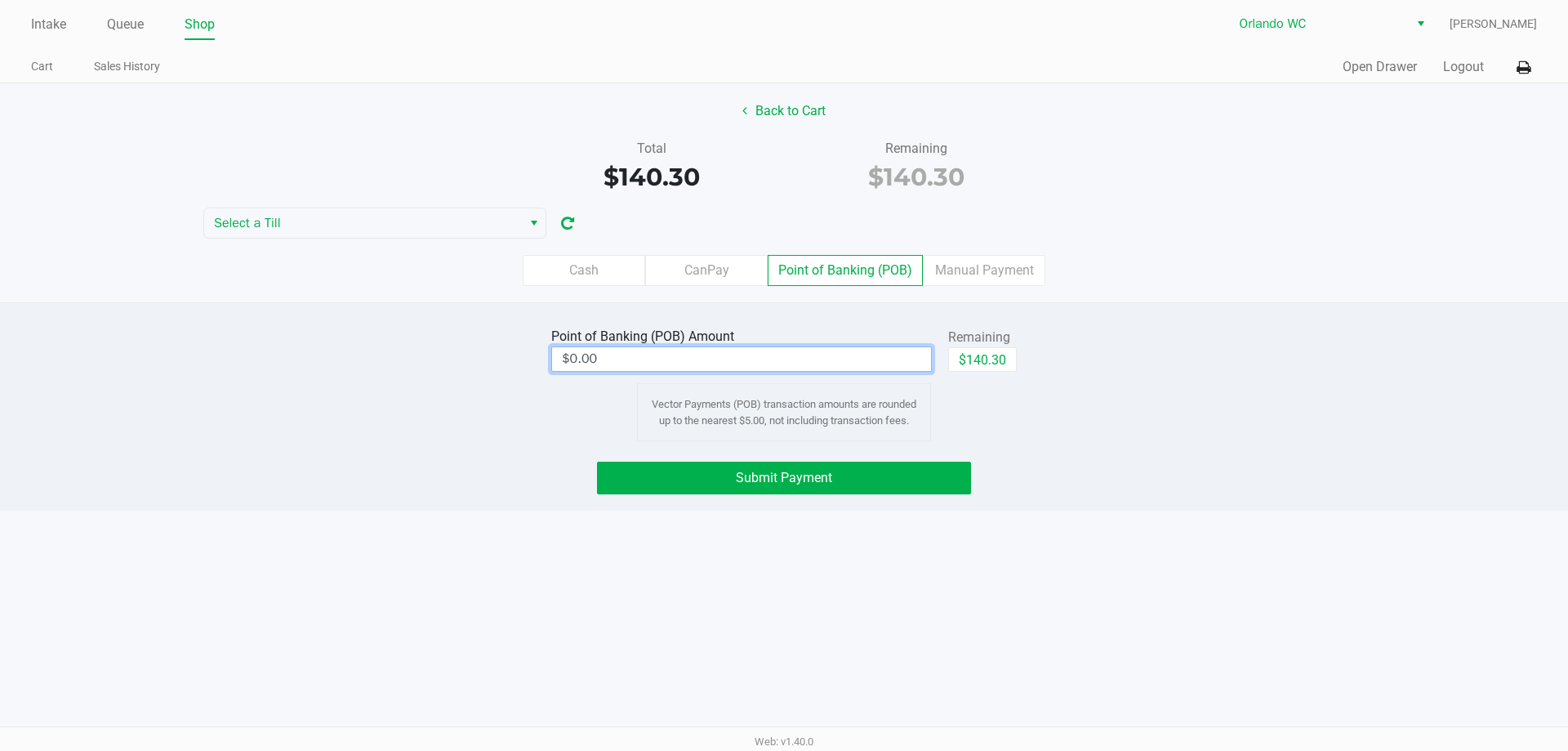 click on "$0.00" at bounding box center (742, 359) 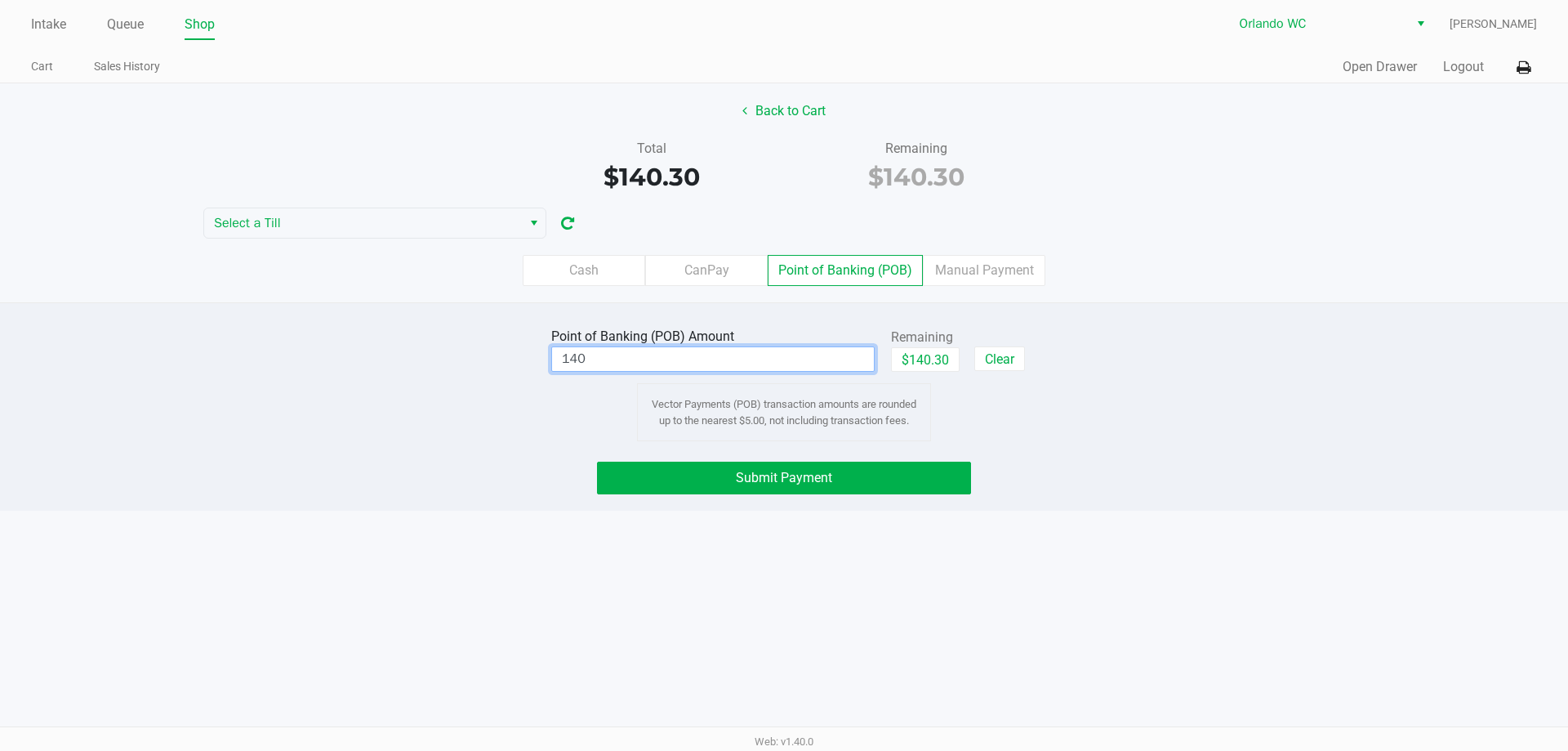 click on "Intake Queue Shop Orlando WC  Rosa Matos  Cart Sales History  Quick Sale   Open Drawer   Logout  Back to Cart   Total   $140.30   Remaining   $140.30  Select a Till  Cash   CanPay   Point of Banking (POB)   Manual Payment   Point of Banking (POB)  Amount  140  Remaining   $140.30   Clear  Vector Payments (POB) transaction amounts are rounded up to the nearest $5.00, not including transaction fees.  Submit Payment   Web: v1.40.0" at bounding box center (784, 375) 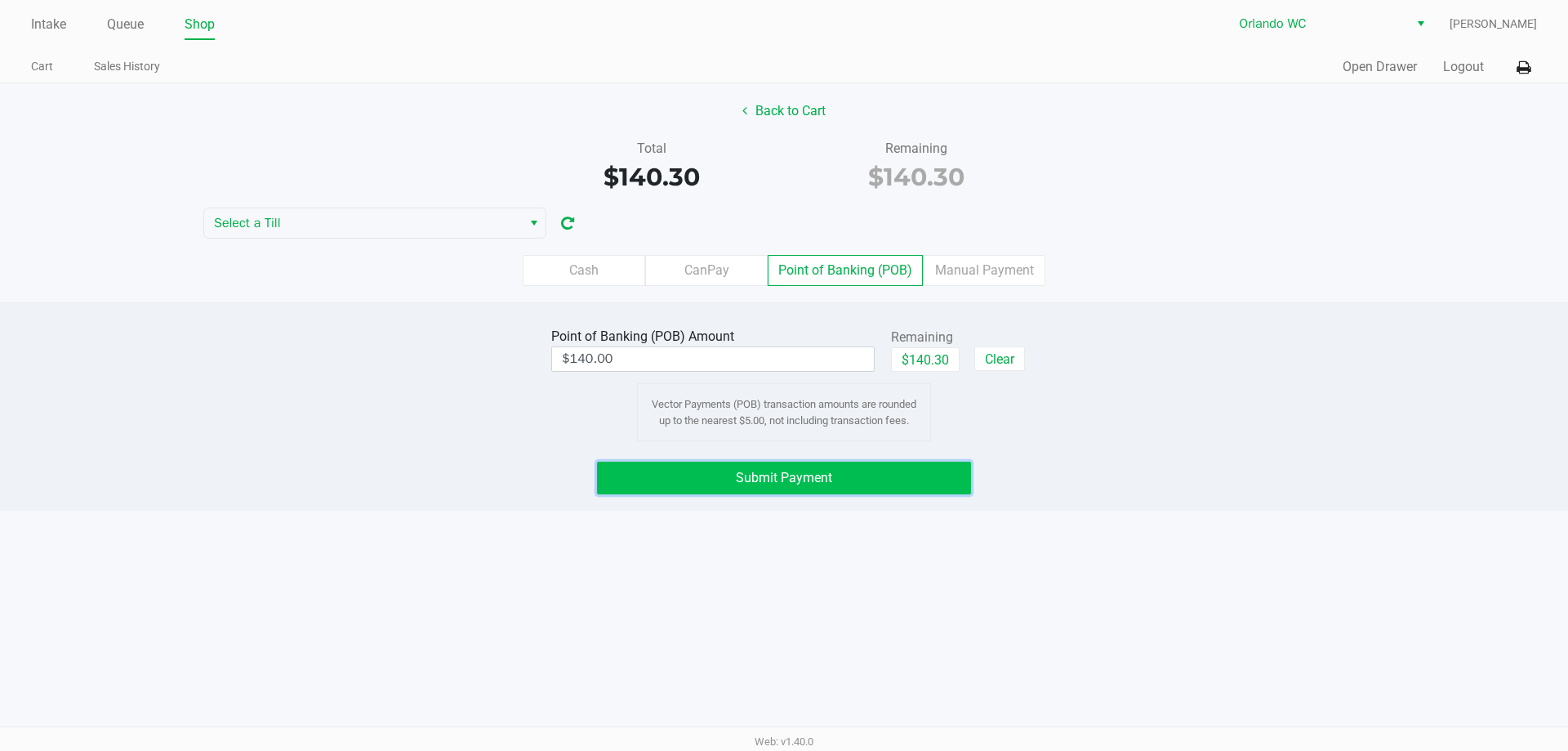 click on "Submit Payment" 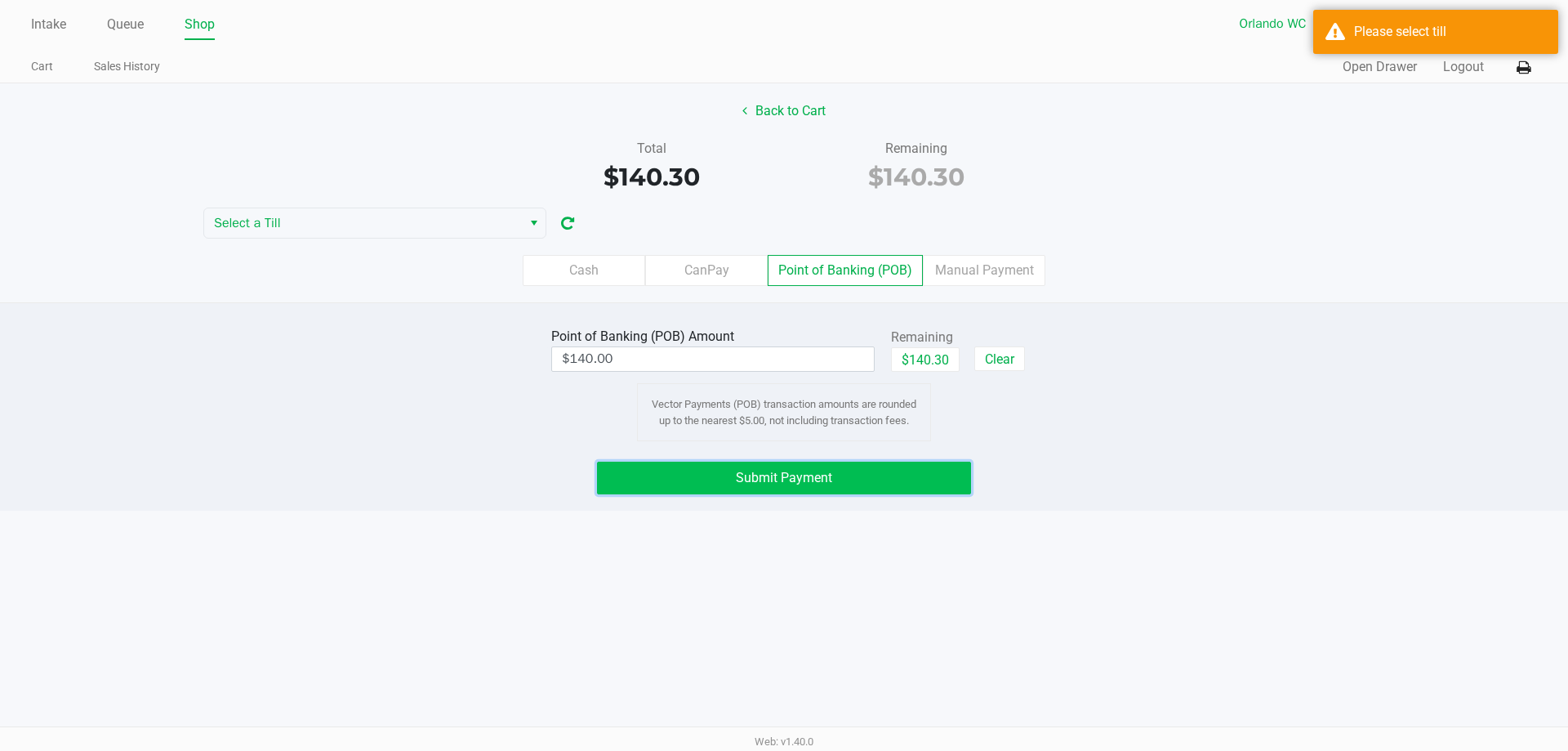 click on "Intake Queue Shop Orlando WC  Rosa Matos  Cart Sales History  Quick Sale   Open Drawer   Logout  Back to Cart   Total   $140.30   Remaining   $140.30  Select a Till  Cash   CanPay   Point of Banking (POB)   Manual Payment   Point of Banking (POB)  Amount  $140.00  Remaining   $140.30   Clear  Vector Payments (POB) transaction amounts are rounded up to the nearest $5.00, not including transaction fees.  Submit Payment   Web: v1.40.0" at bounding box center [784, 375] 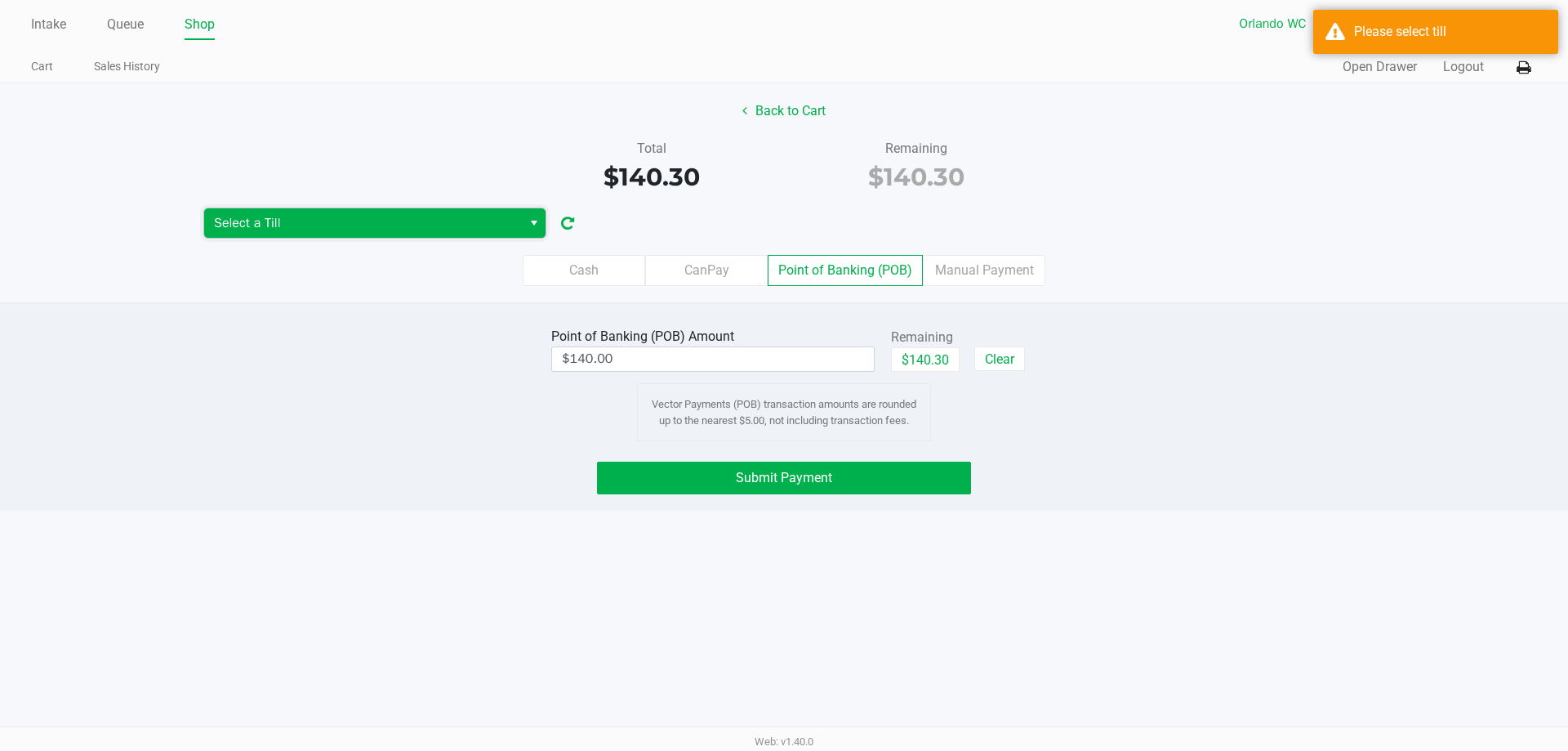 click on "Select a Till" at bounding box center [363, 223] 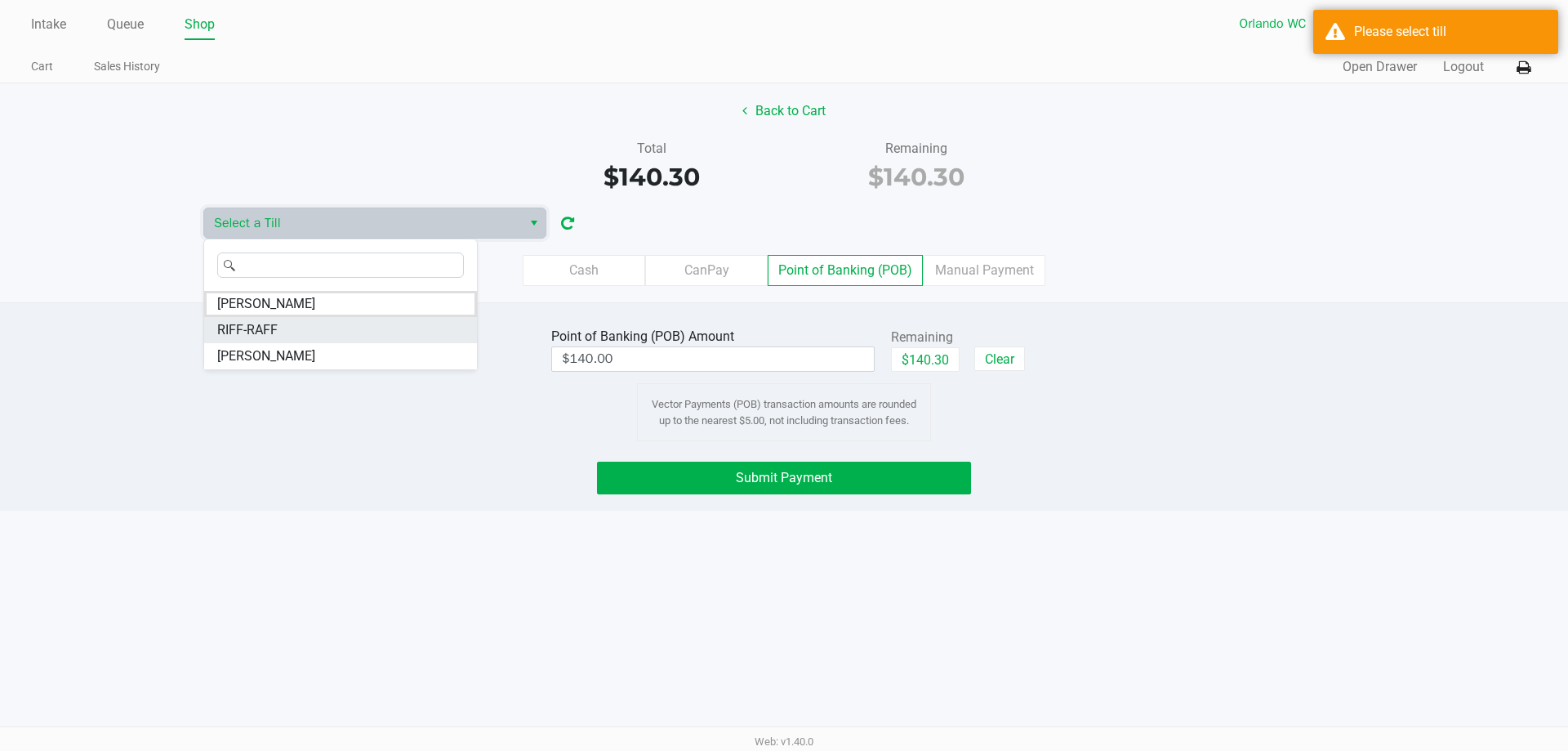 click on "RIFF-RAFF" at bounding box center (341, 330) 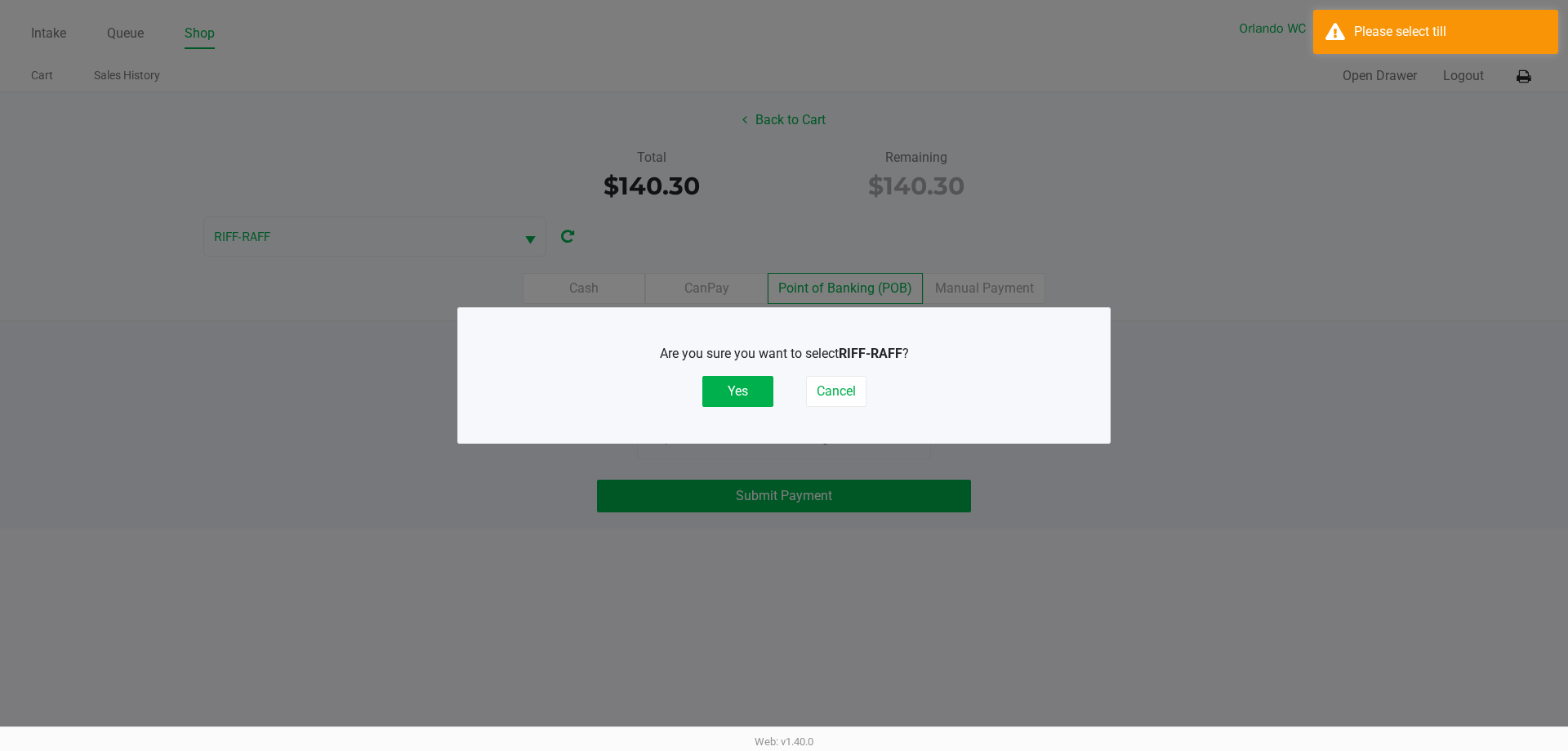 click on "Yes" 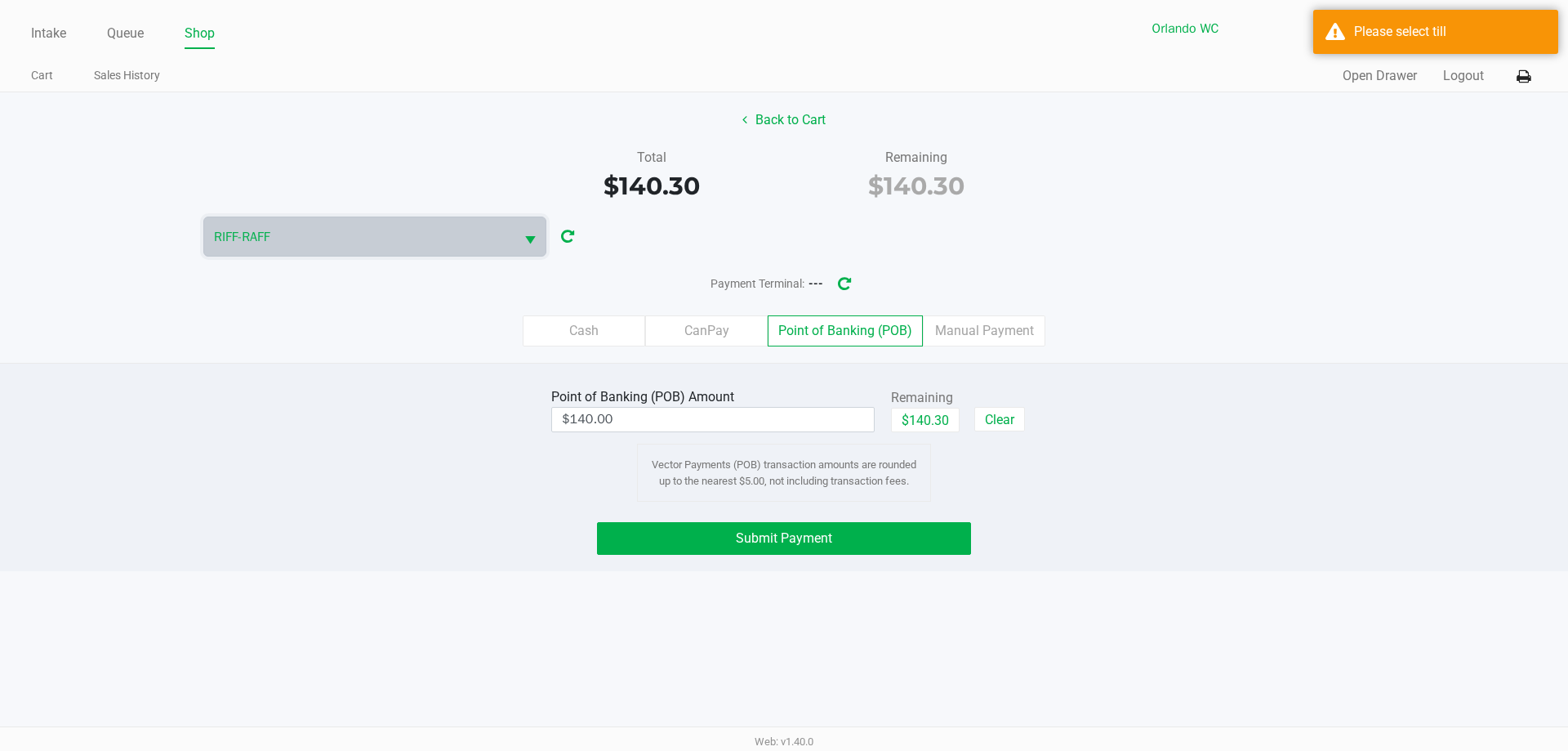 click on "Are you sure you want to select  RIFF-RAFF ?   Yes   Cancel" 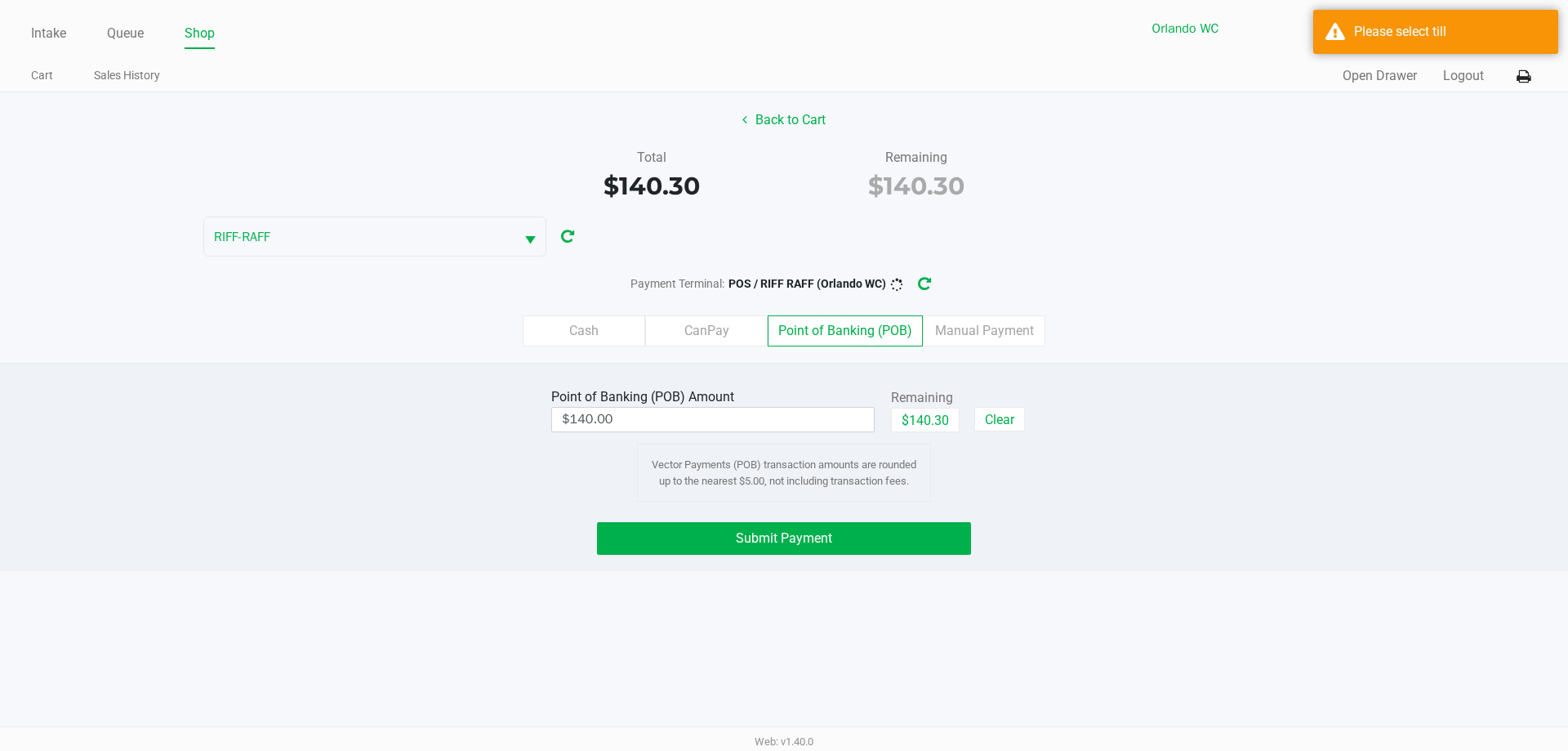click on "Submit Payment" 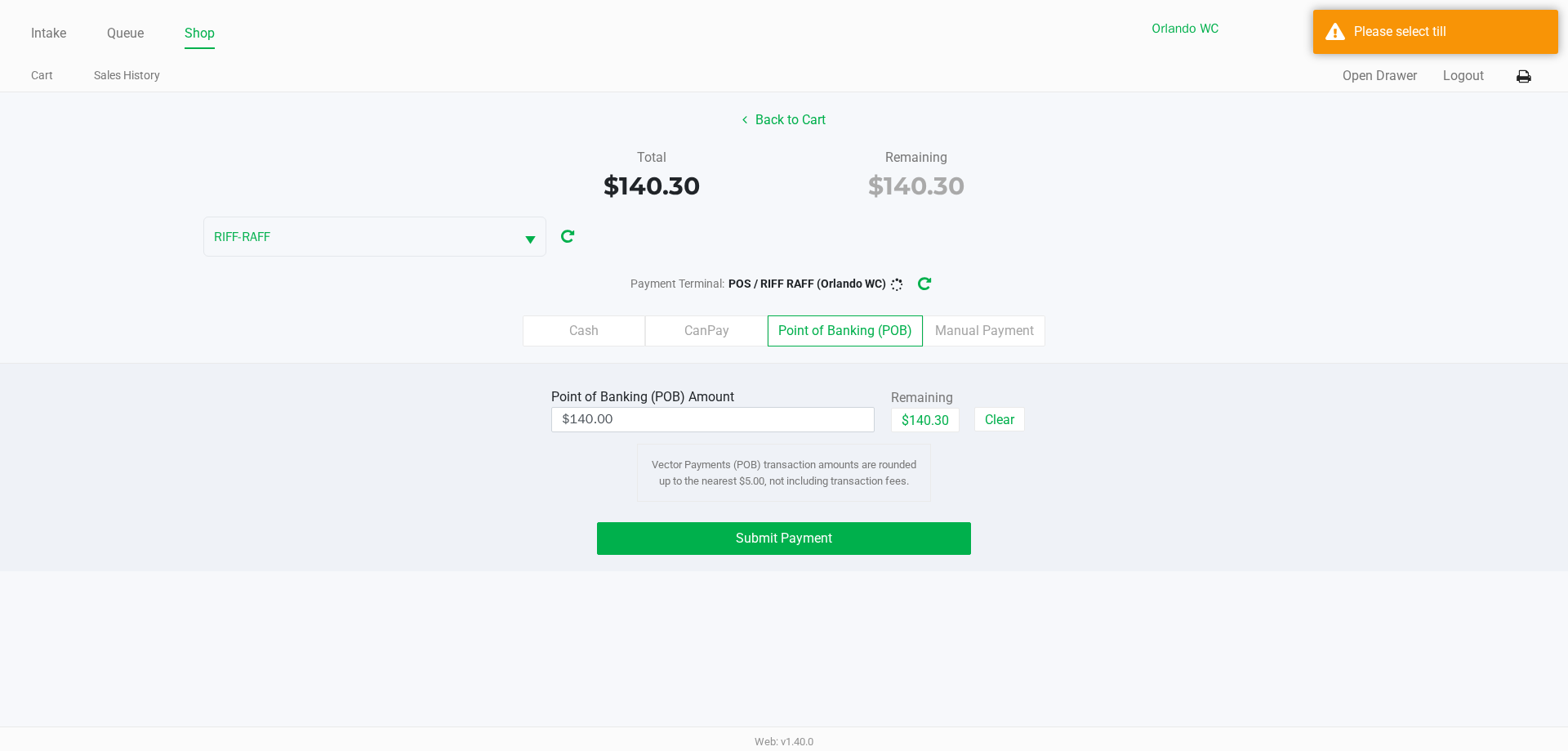 click on "Submit Payment" 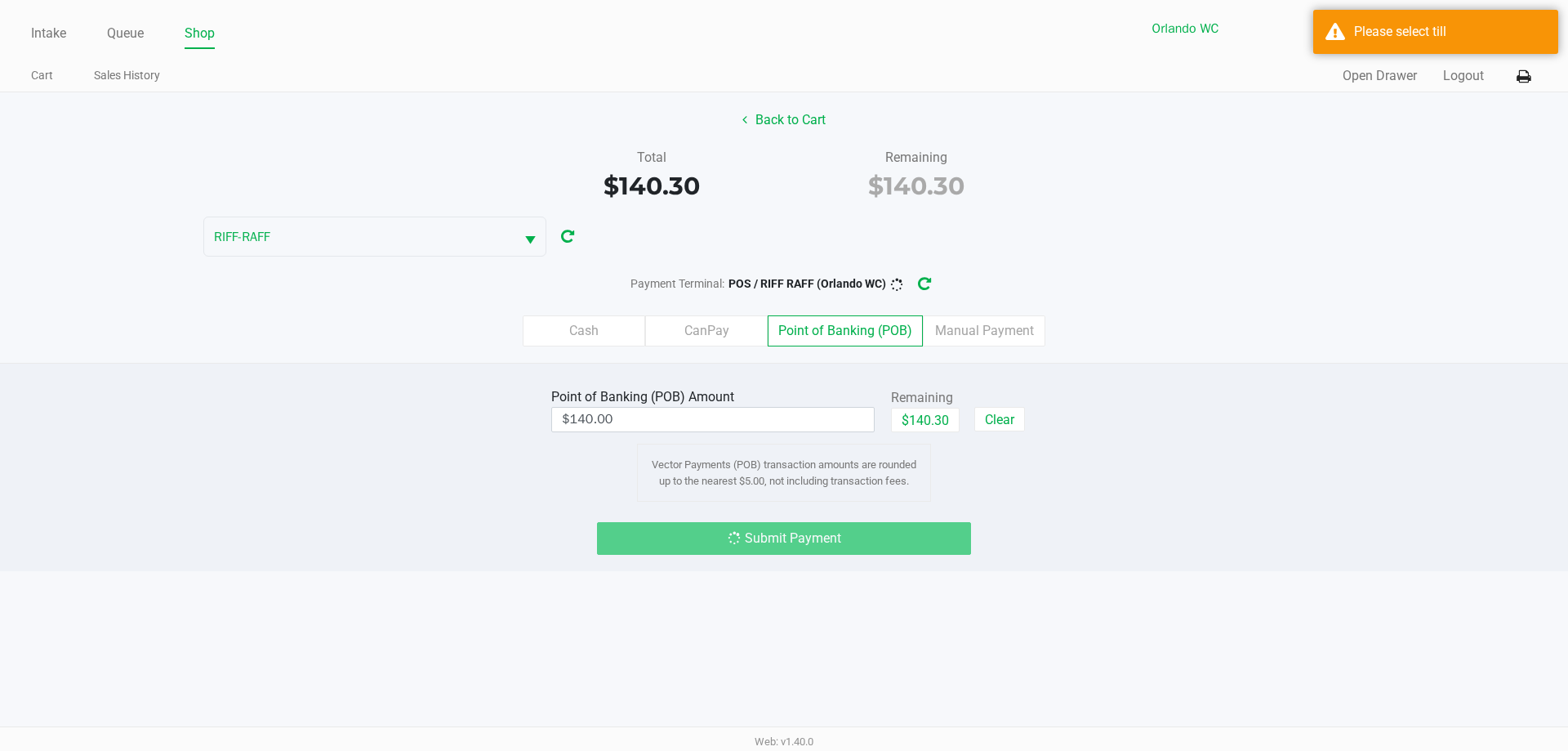 click on "Submit Payment" 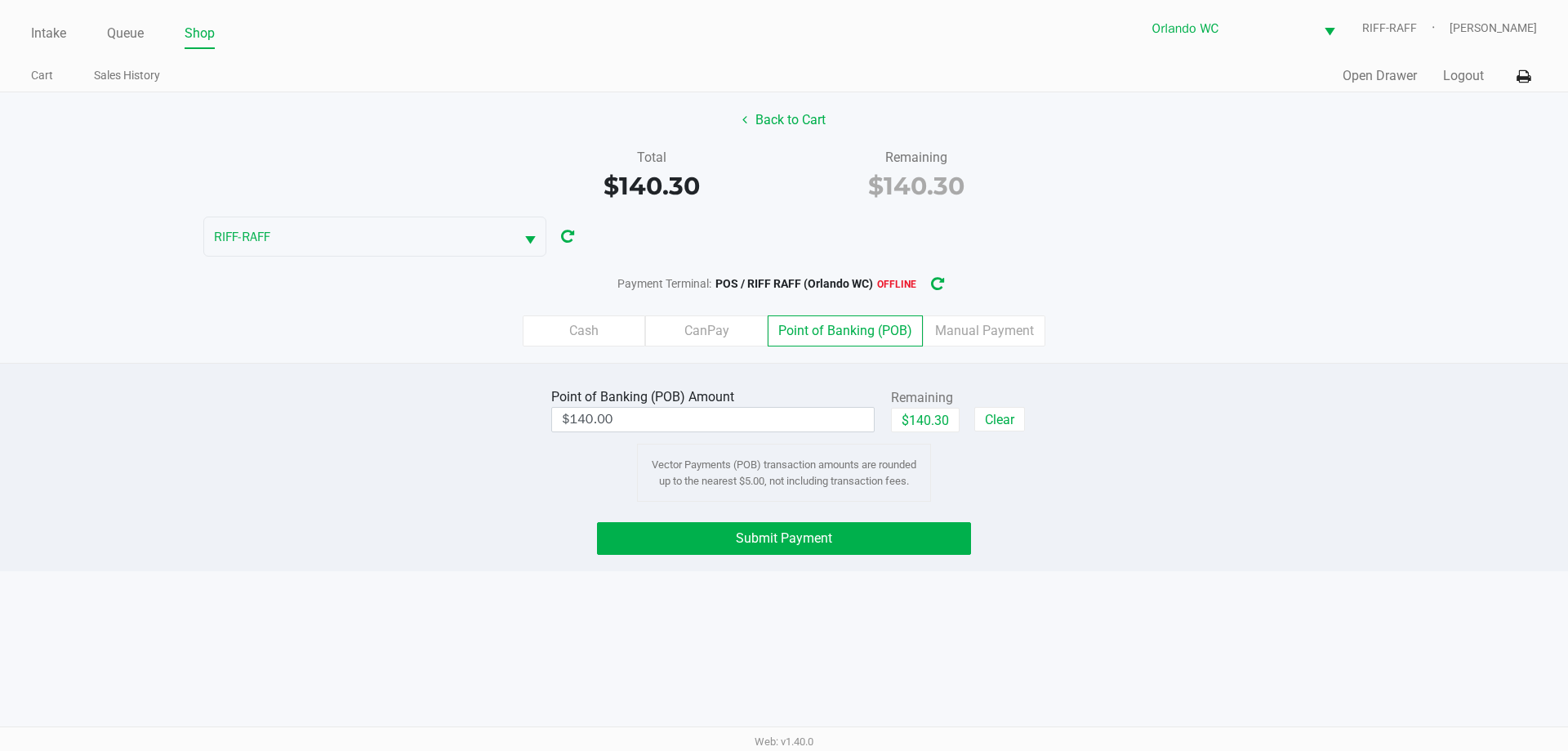 click on "Submit Payment" 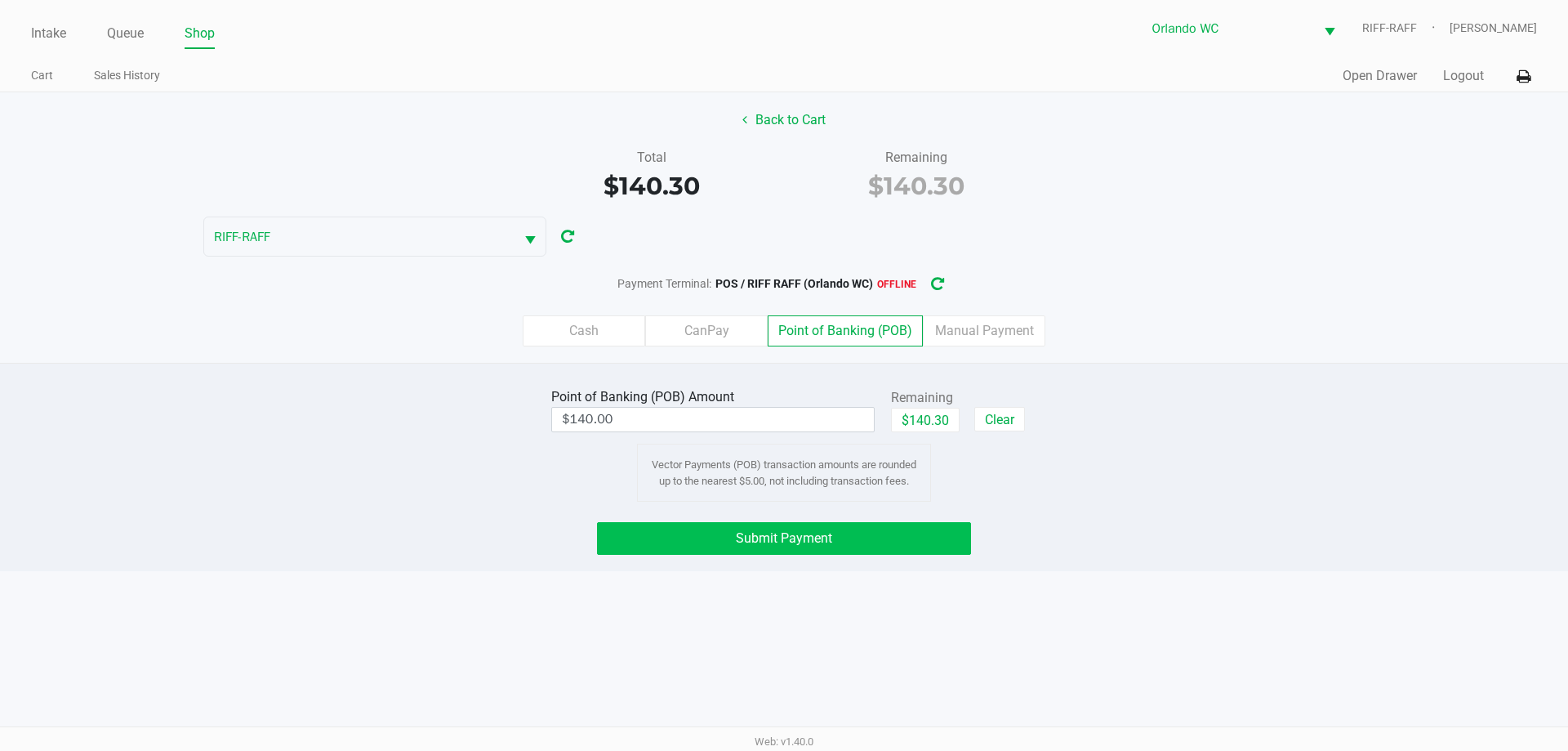 click on "Intake Queue Shop Orlando WC  RIFF-RAFF   Rosa Matos  Cart Sales History  Quick Sale   Open Drawer   Logout  Back to Cart   Total   $140.30   Remaining   $140.30  RIFF-RAFF  Payment Terminal:   POS / RIFF RAFF (Orlando WC)   offline   Cash   CanPay   Point of Banking (POB)   Manual Payment   Point of Banking (POB)  Amount  $140.00  Remaining   $140.30   Clear  Vector Payments (POB) transaction amounts are rounded up to the nearest $5.00, not including transaction fees.  Submit Payment   Web: v1.40.0" at bounding box center [784, 375] 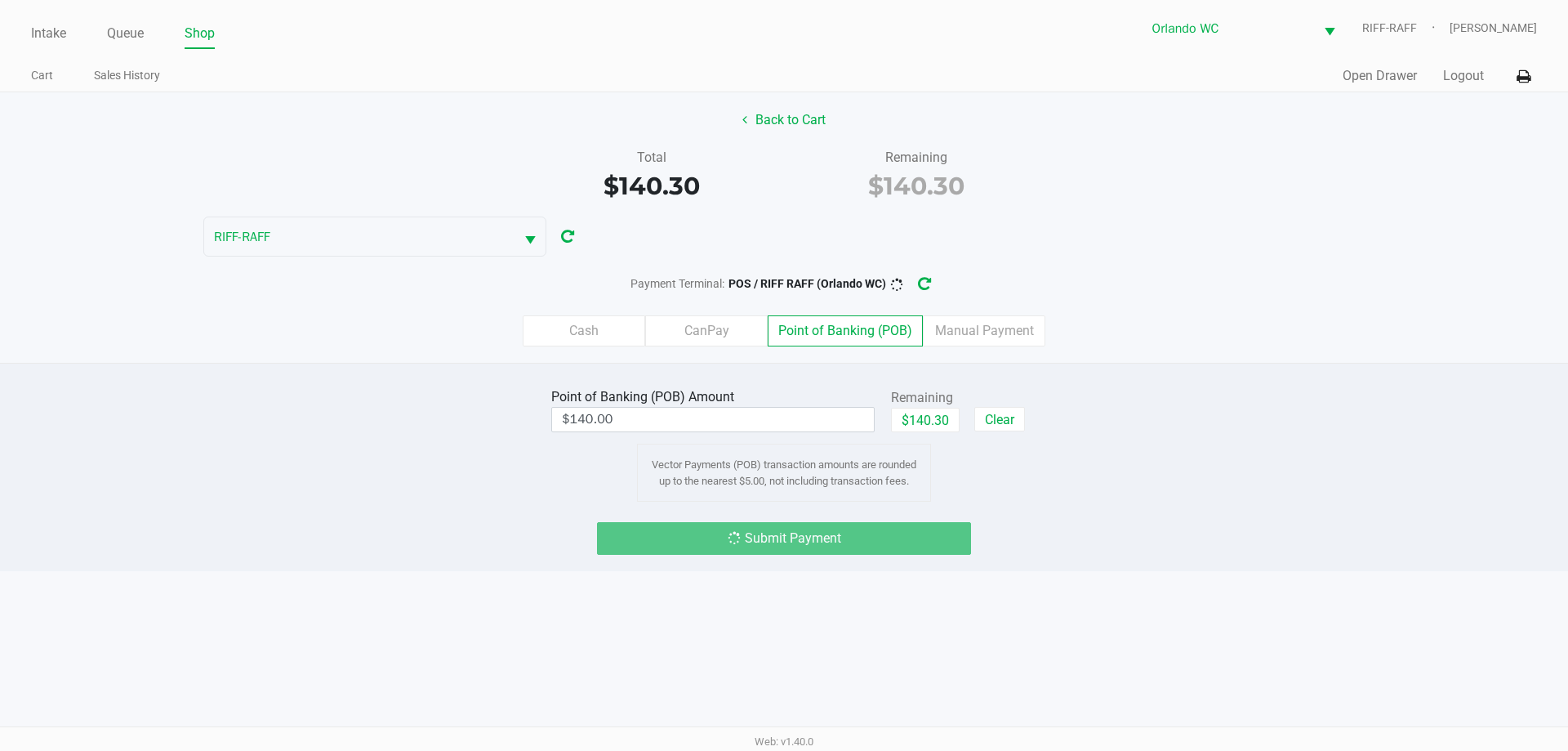 click on "Point of Banking (POB)  Amount  $140.00  Remaining   $140.30   Clear  Vector Payments (POB) transaction amounts are rounded up to the nearest $5.00, not including transaction fees.  Submit Payment" 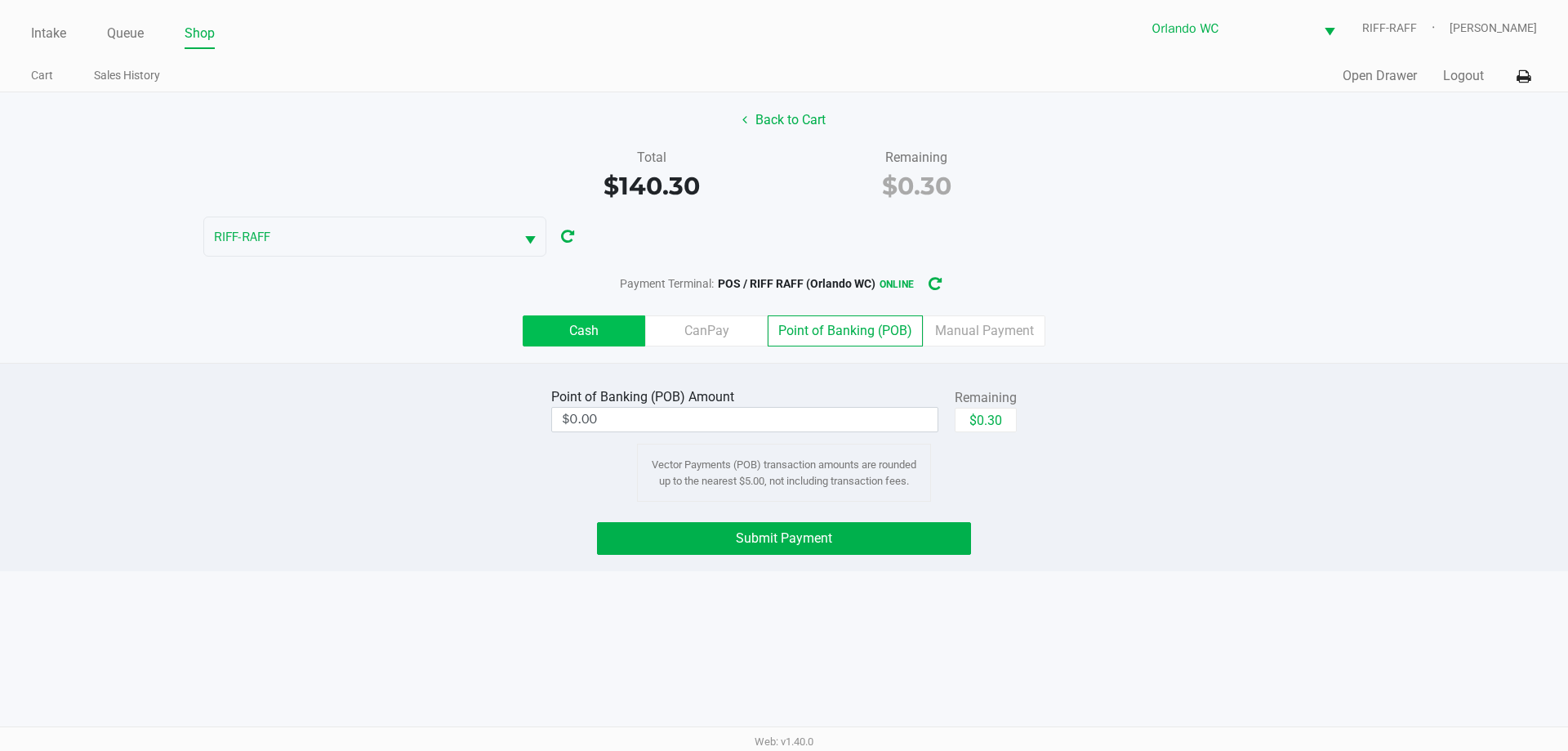 click on "Cash" 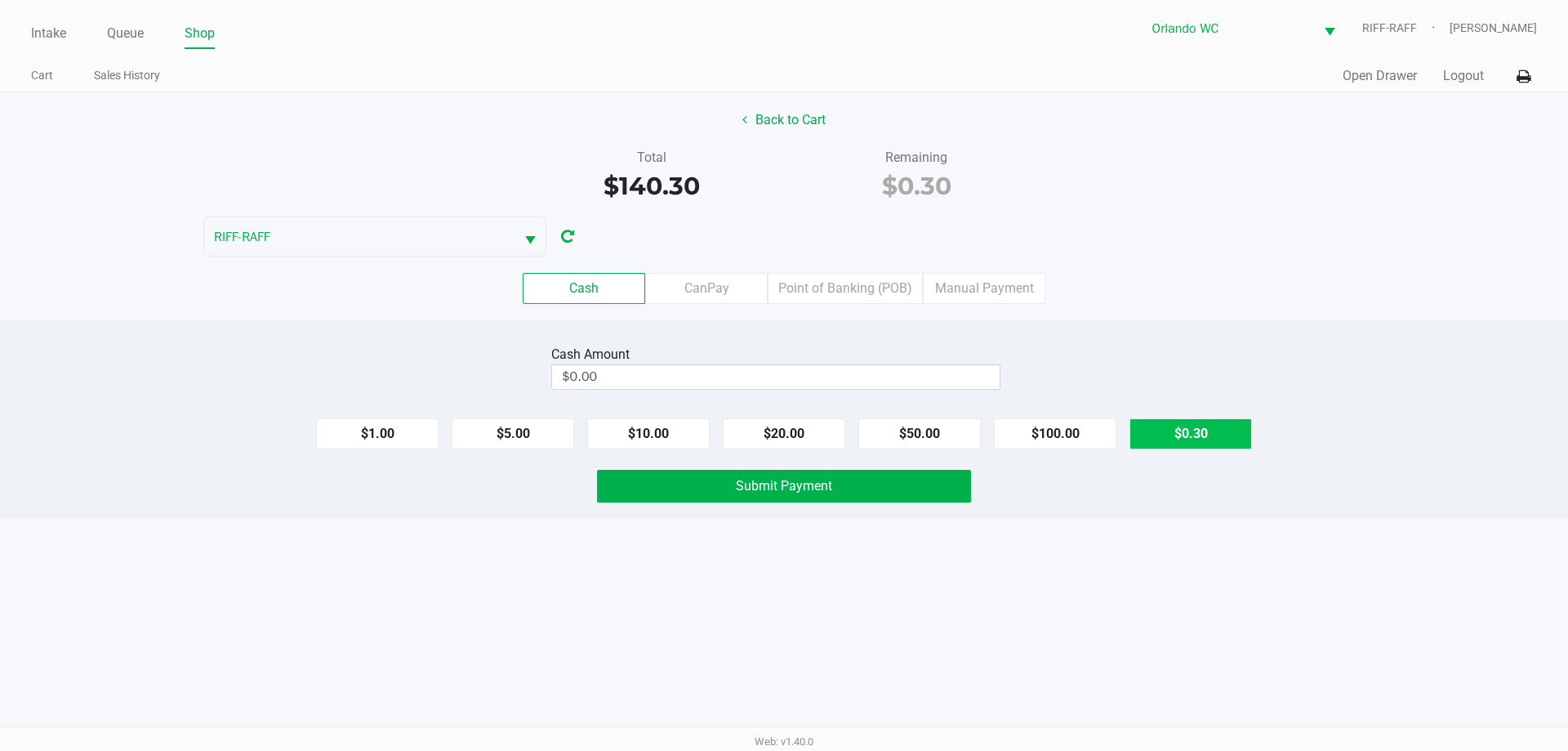 click on "$0.30" 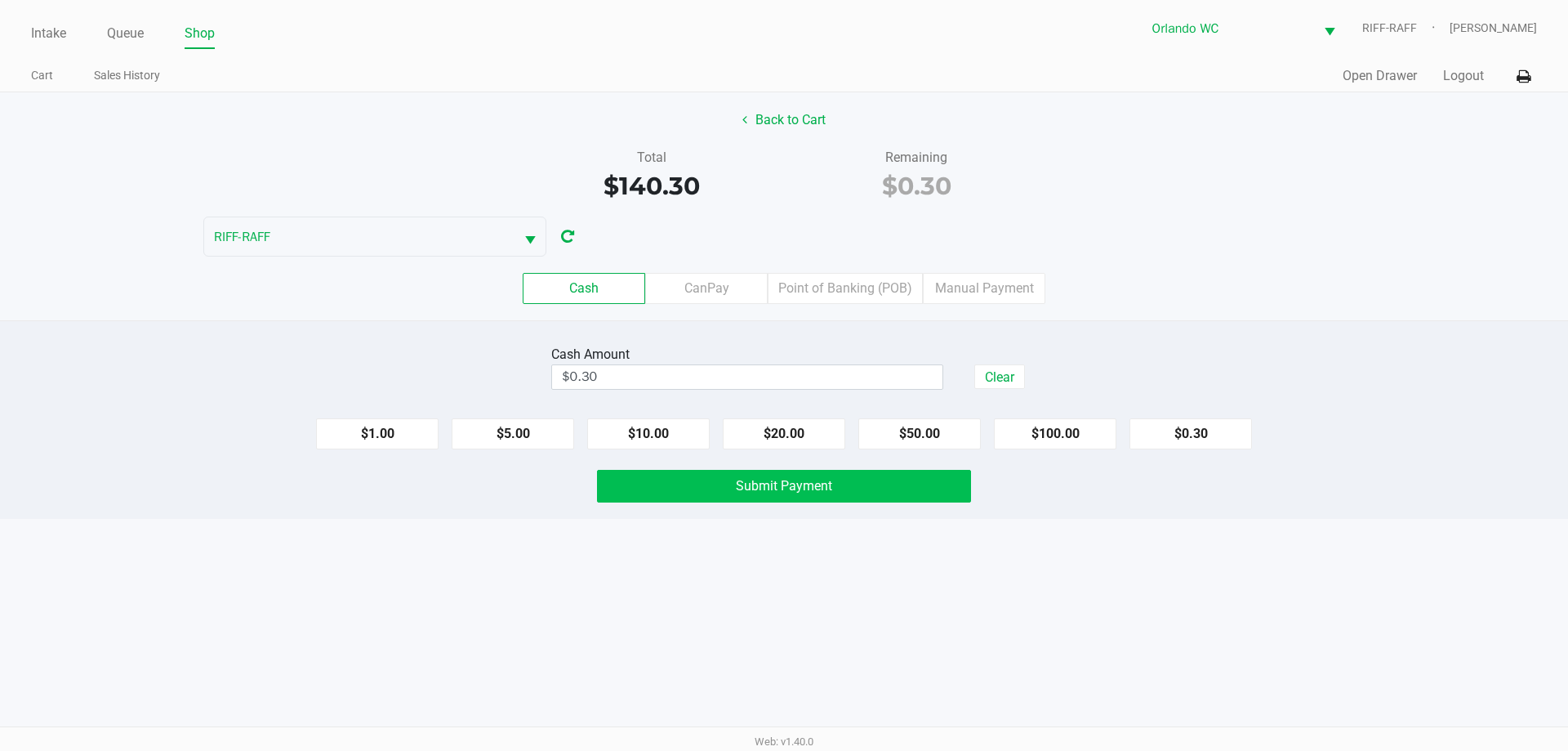 click on "Submit Payment" 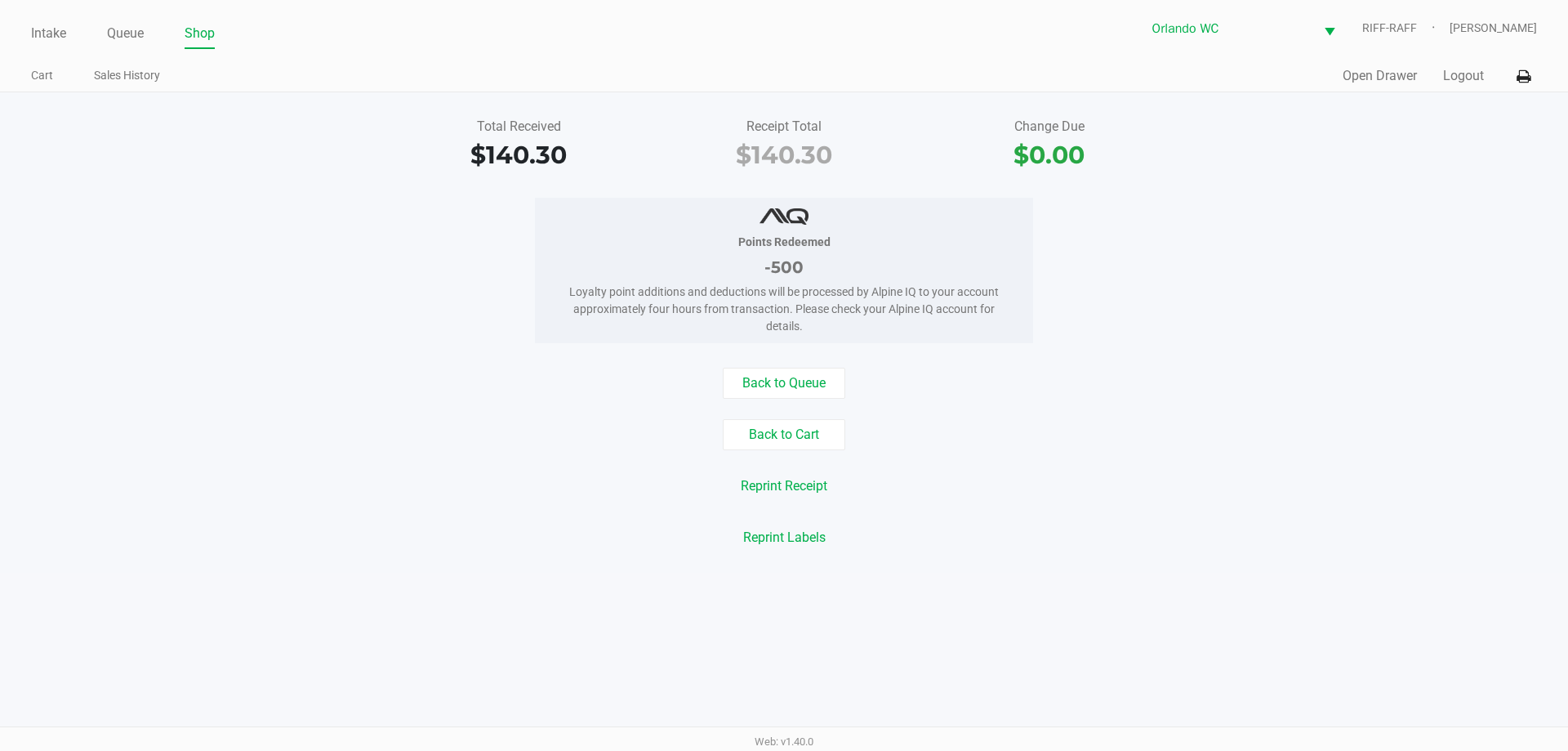 drag, startPoint x: 1236, startPoint y: 193, endPoint x: 1254, endPoint y: 197, distance: 18.439089 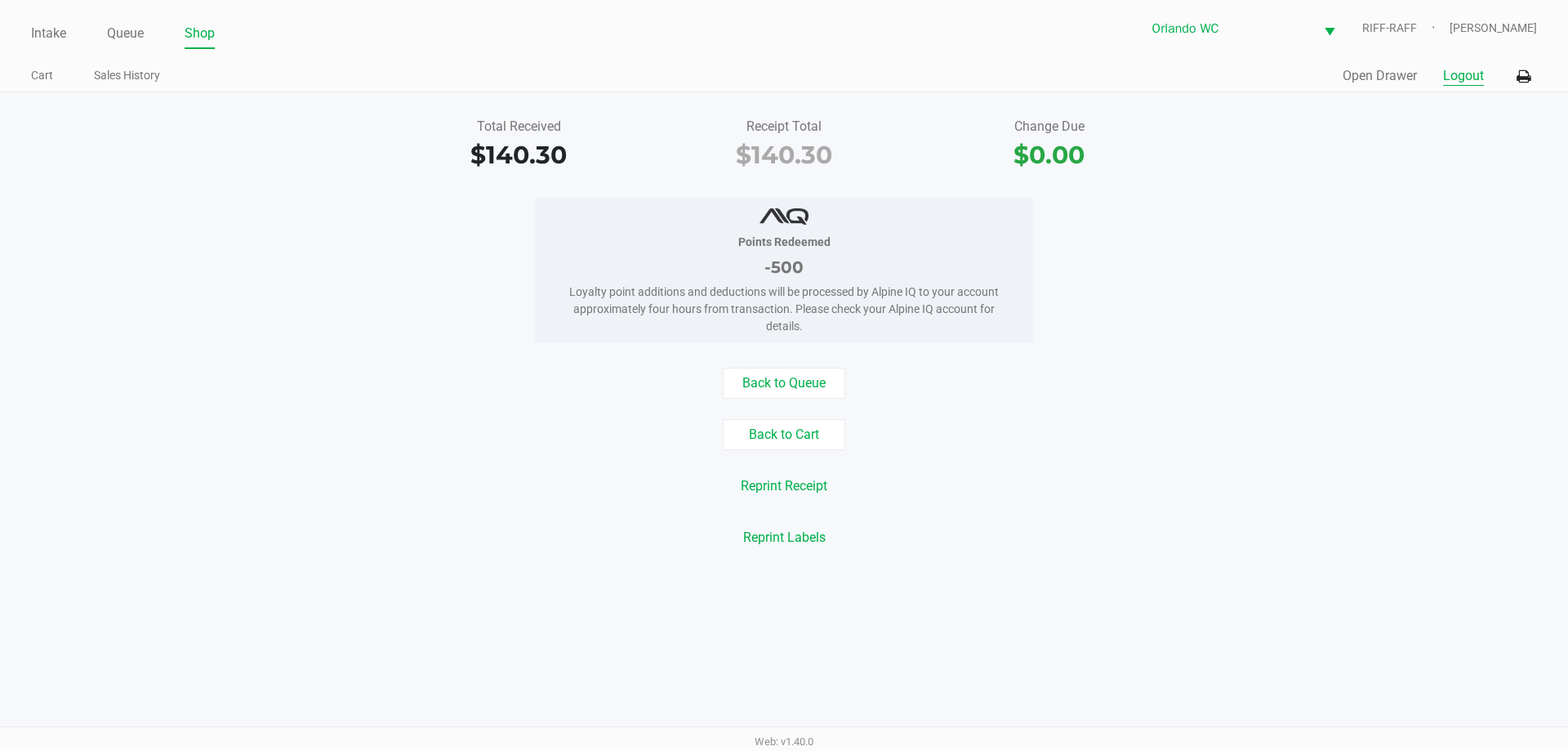 click on "Logout" 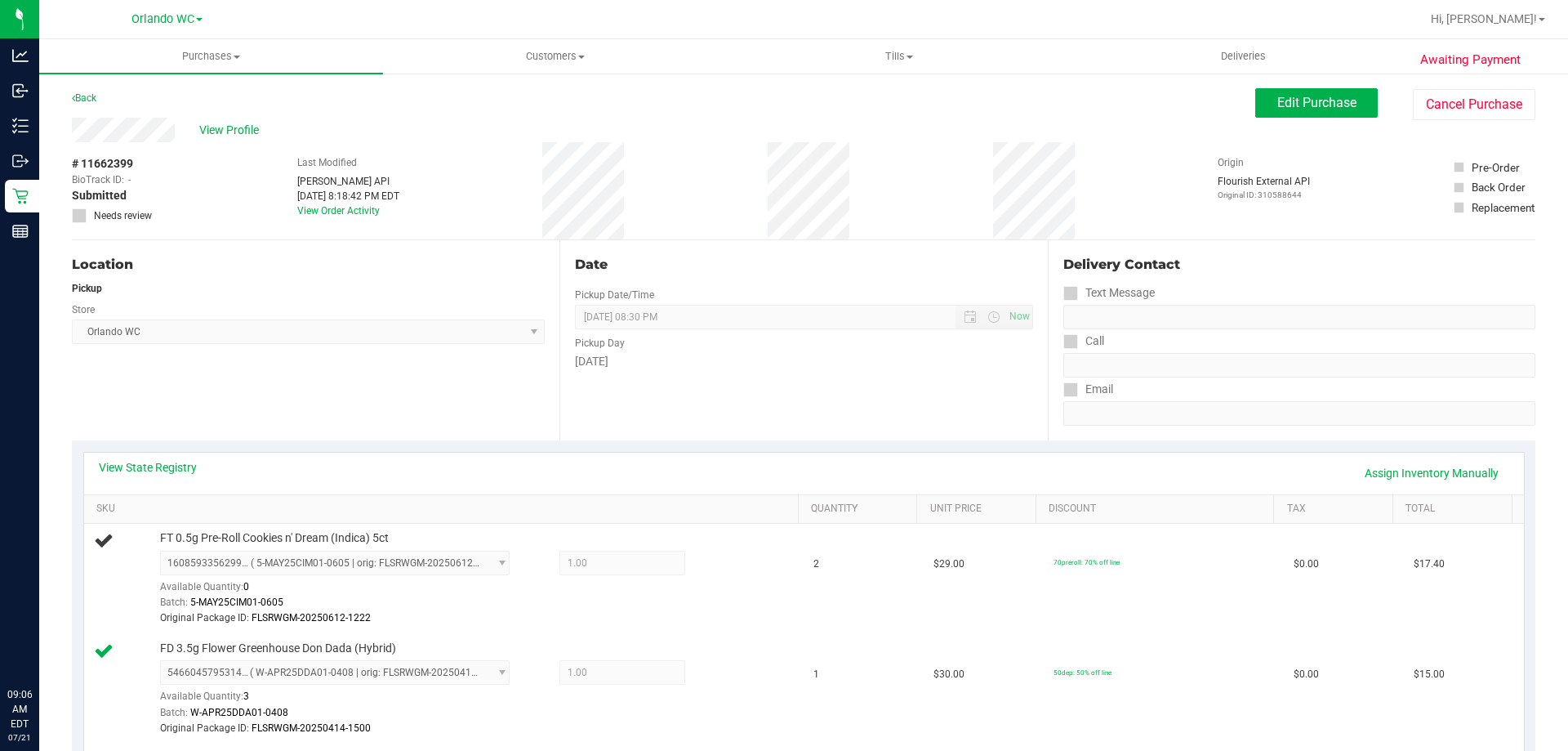 scroll, scrollTop: 0, scrollLeft: 0, axis: both 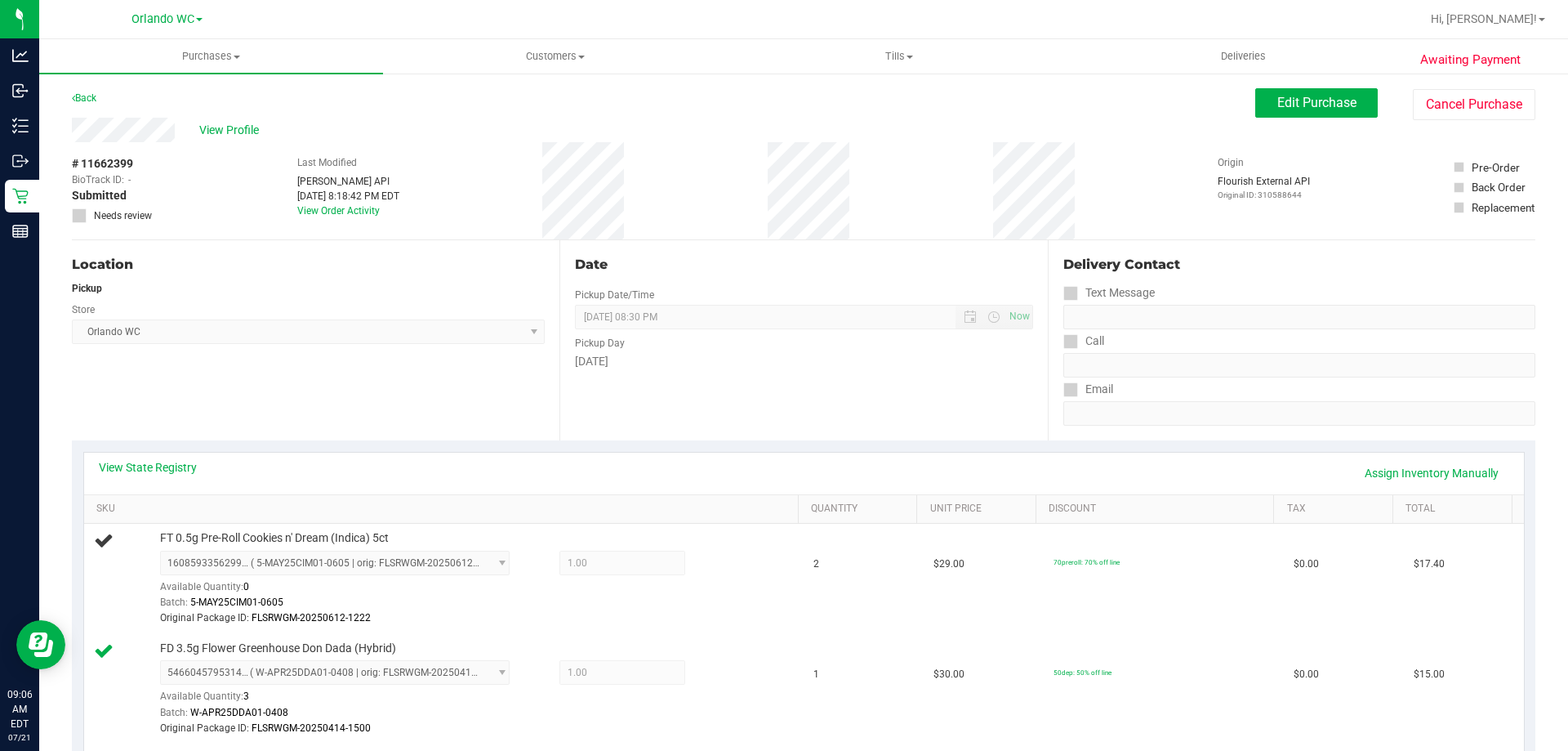 click on "Monday" at bounding box center (804, 361) 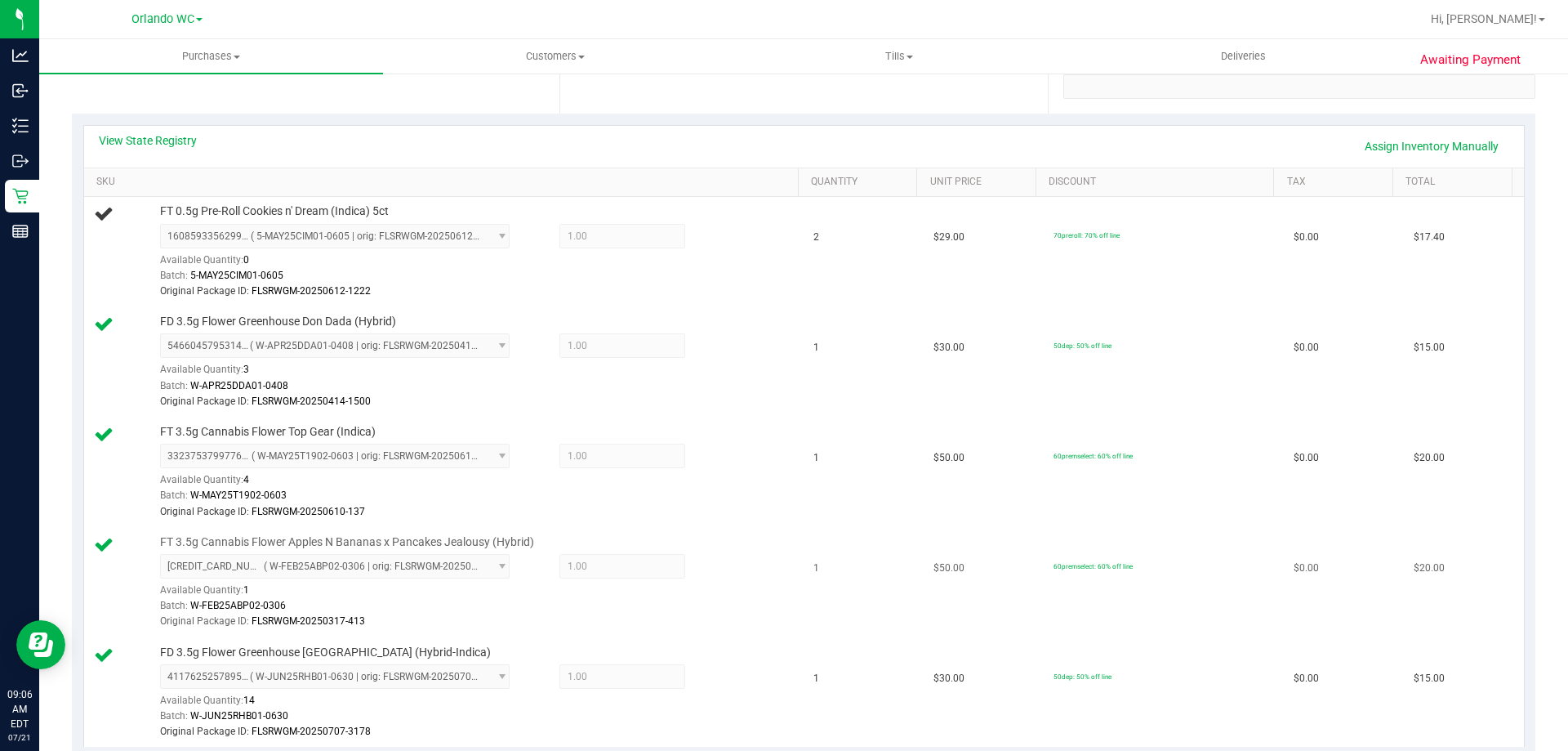 scroll, scrollTop: 0, scrollLeft: 0, axis: both 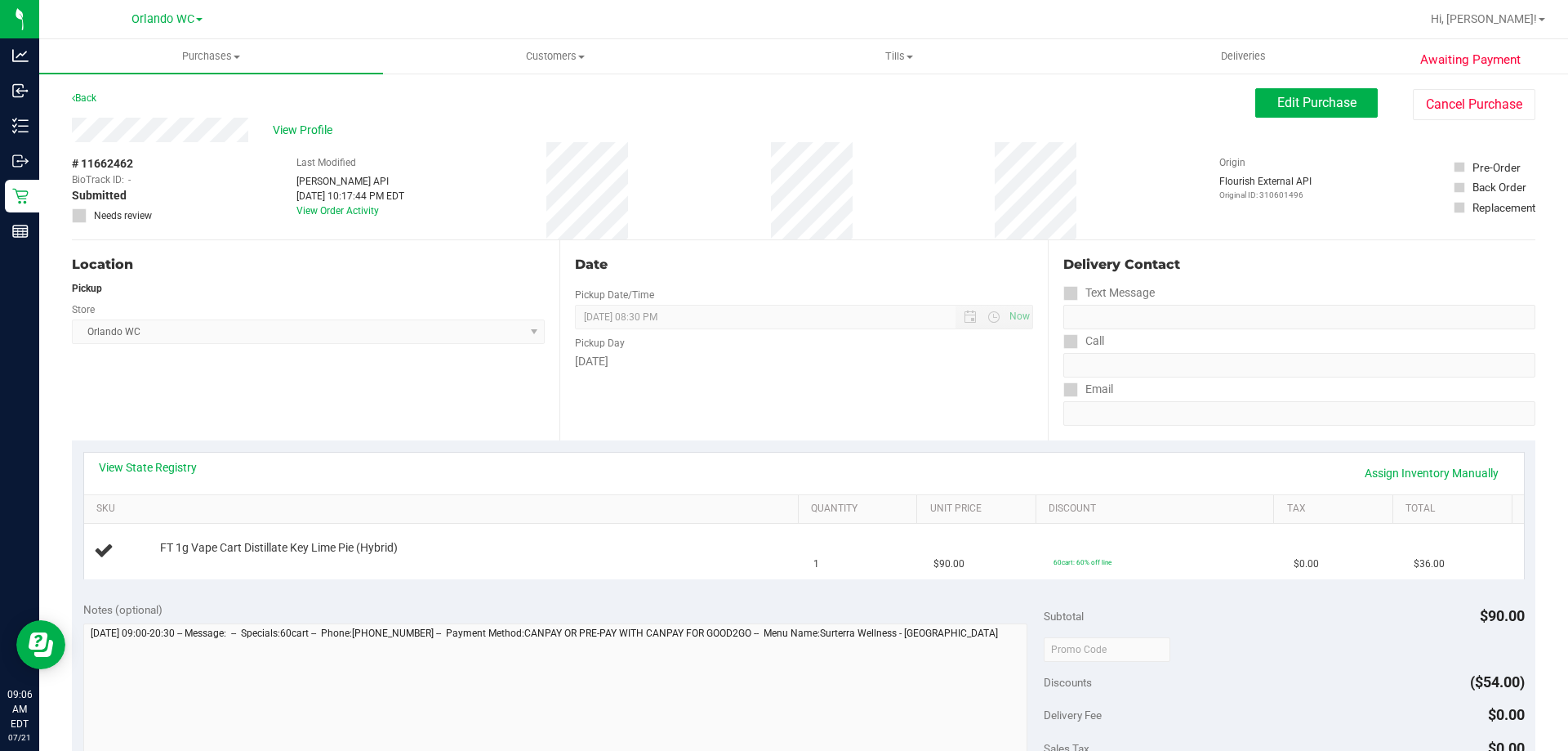 click on "Location
Pickup
Store
[GEOGRAPHIC_DATA] WC Select Store [PERSON_NAME][GEOGRAPHIC_DATA] [PERSON_NAME][GEOGRAPHIC_DATA] WC [GEOGRAPHIC_DATA] [PERSON_NAME][GEOGRAPHIC_DATA] WC [GEOGRAPHIC_DATA] WC [GEOGRAPHIC_DATA] [PERSON_NAME] [GEOGRAPHIC_DATA] WC [GEOGRAPHIC_DATA] WC [GEOGRAPHIC_DATA] WC [GEOGRAPHIC_DATA] WC [GEOGRAPHIC_DATA][PERSON_NAME] WC Ft. Lauderdale WC Ft. [PERSON_NAME] [GEOGRAPHIC_DATA] WC Jax Atlantic WC JAX [GEOGRAPHIC_DATA] REP Jax WC [GEOGRAPHIC_DATA][PERSON_NAME] WC [GEOGRAPHIC_DATA][PERSON_NAME][GEOGRAPHIC_DATA] [GEOGRAPHIC_DATA] REP [PERSON_NAME][GEOGRAPHIC_DATA] [GEOGRAPHIC_DATA] [GEOGRAPHIC_DATA] 72nd WC [GEOGRAPHIC_DATA] WC [GEOGRAPHIC_DATA] [GEOGRAPHIC_DATA] [GEOGRAPHIC_DATA] [GEOGRAPHIC_DATA] [GEOGRAPHIC_DATA] [GEOGRAPHIC_DATA] [GEOGRAPHIC_DATA][PERSON_NAME] [GEOGRAPHIC_DATA] WC [GEOGRAPHIC_DATA] Ocala WC [GEOGRAPHIC_DATA] [PERSON_NAME][GEOGRAPHIC_DATA] Colonial [PERSON_NAME][GEOGRAPHIC_DATA] [GEOGRAPHIC_DATA] REP [GEOGRAPHIC_DATA] [PERSON_NAME][GEOGRAPHIC_DATA] WC [GEOGRAPHIC_DATA] WC [GEOGRAPHIC_DATA] WC [GEOGRAPHIC_DATA] [GEOGRAPHIC_DATA] [GEOGRAPHIC_DATA] WC [GEOGRAPHIC_DATA] WC [GEOGRAPHIC_DATA][PERSON_NAME] [PERSON_NAME][GEOGRAPHIC_DATA] WC [GEOGRAPHIC_DATA] WC [GEOGRAPHIC_DATA][PERSON_NAME][GEOGRAPHIC_DATA] WC [GEOGRAPHIC_DATA] [GEOGRAPHIC_DATA] REP [GEOGRAPHIC_DATA] WC [GEOGRAPHIC_DATA] [GEOGRAPHIC_DATA] Testing [GEOGRAPHIC_DATA] Warehouse [GEOGRAPHIC_DATA] [GEOGRAPHIC_DATA] [GEOGRAPHIC_DATA] [GEOGRAPHIC_DATA] [GEOGRAPHIC_DATA] [GEOGRAPHIC_DATA] Plano Retail [GEOGRAPHIC_DATA] WC" at bounding box center [315, 340] 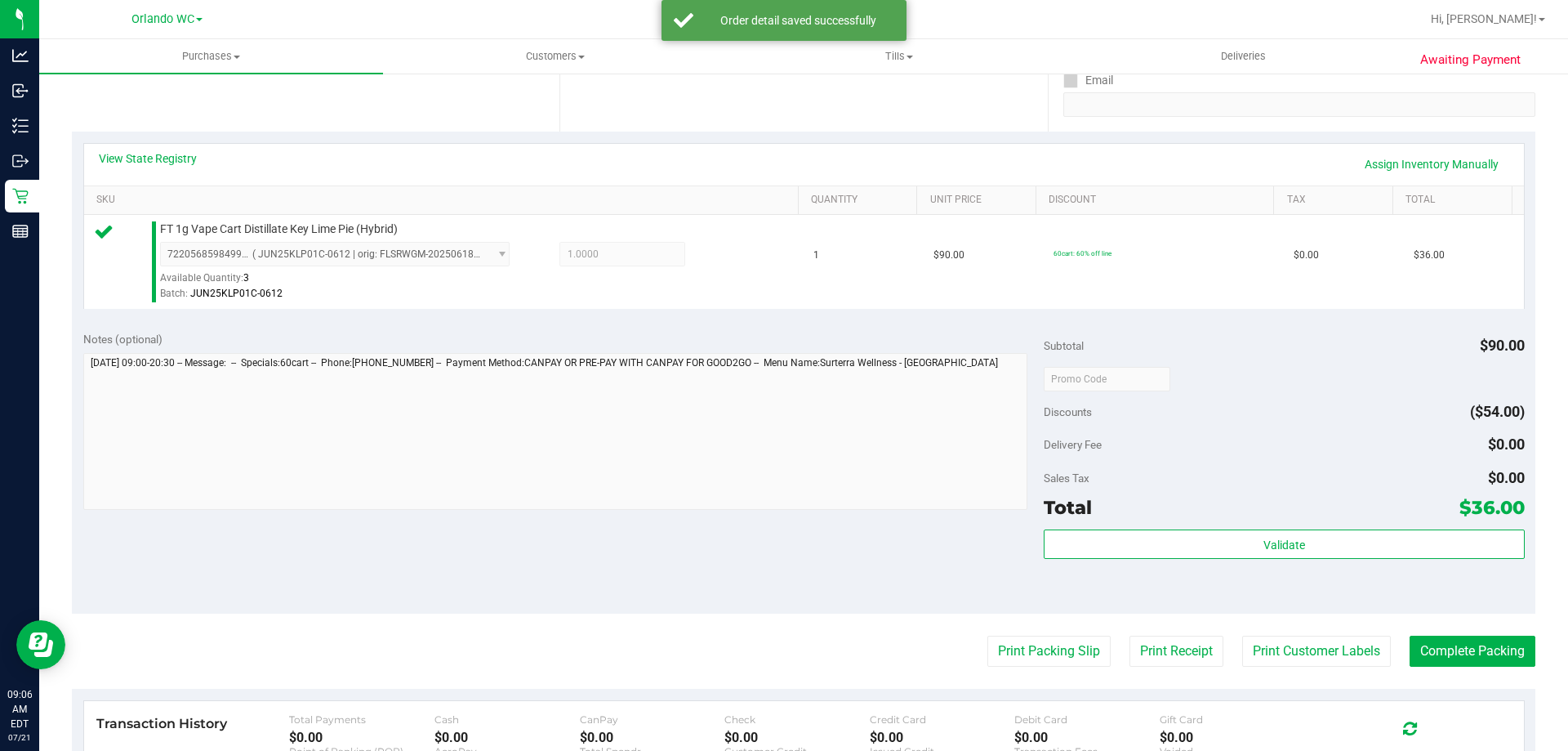 scroll, scrollTop: 310, scrollLeft: 0, axis: vertical 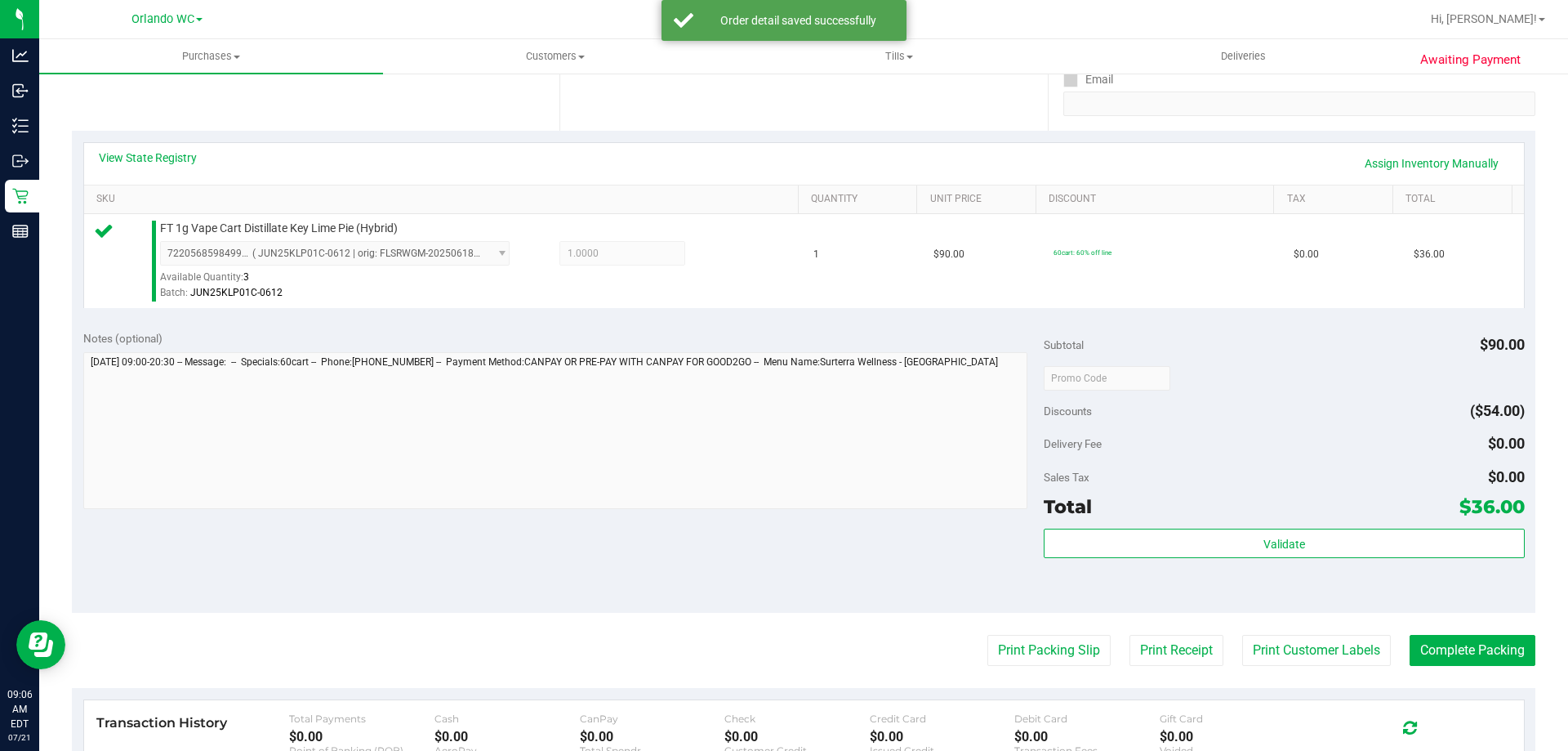 click on "Discounts
($54.00)" at bounding box center (1284, 411) 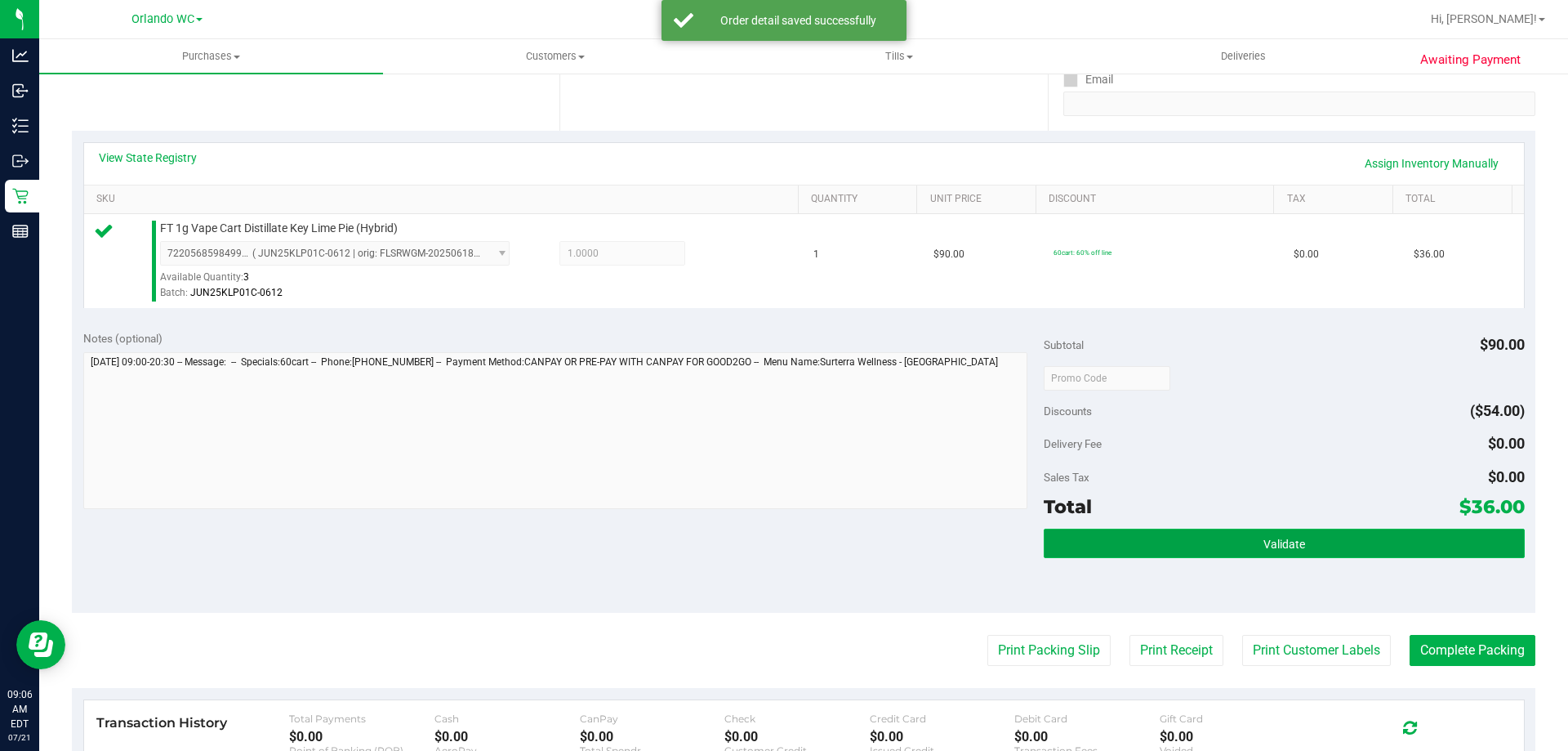 click on "Validate" at bounding box center (1284, 543) 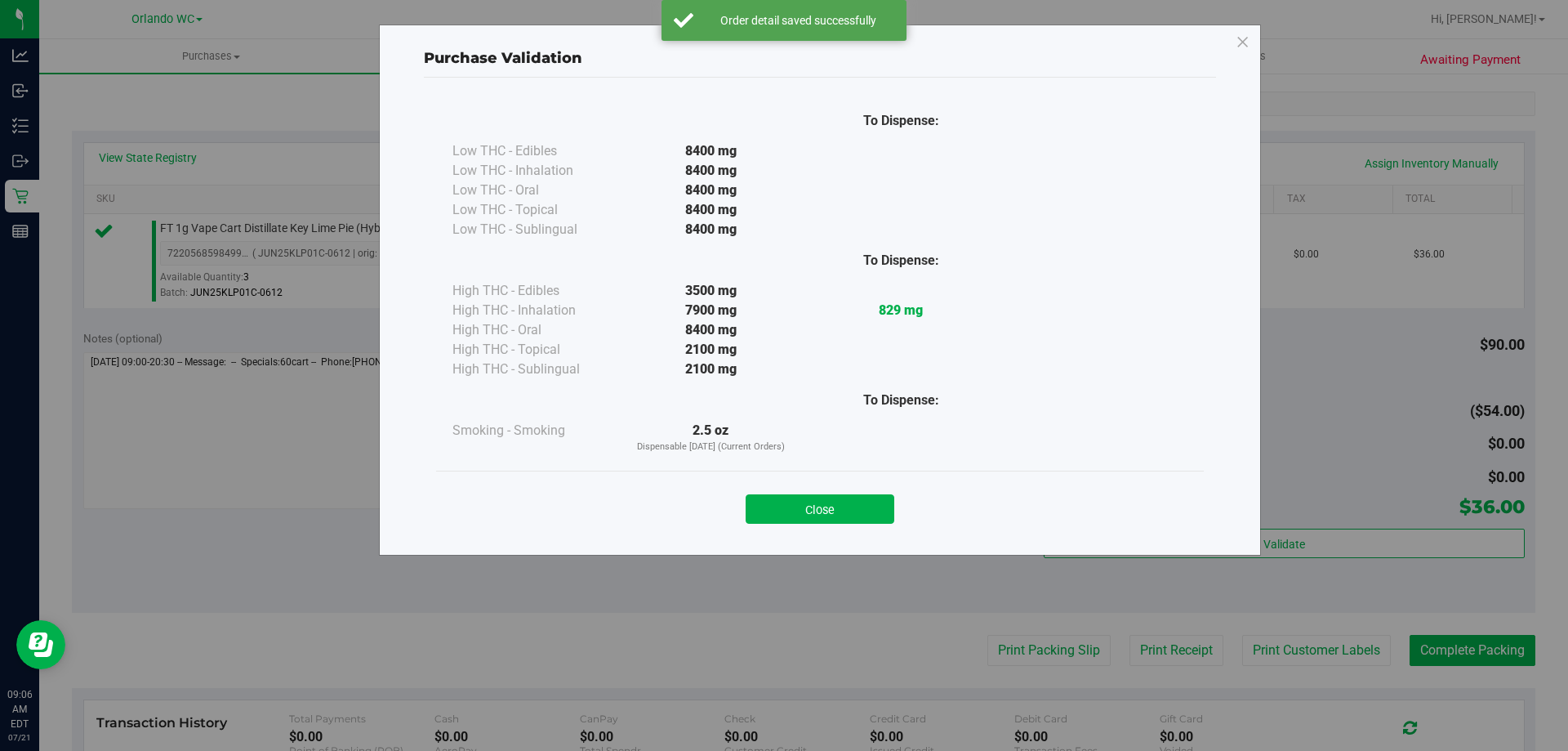 click on "Purchase Validation
To Dispense:
Low THC - Edibles
8400 mg" at bounding box center (790, 375) 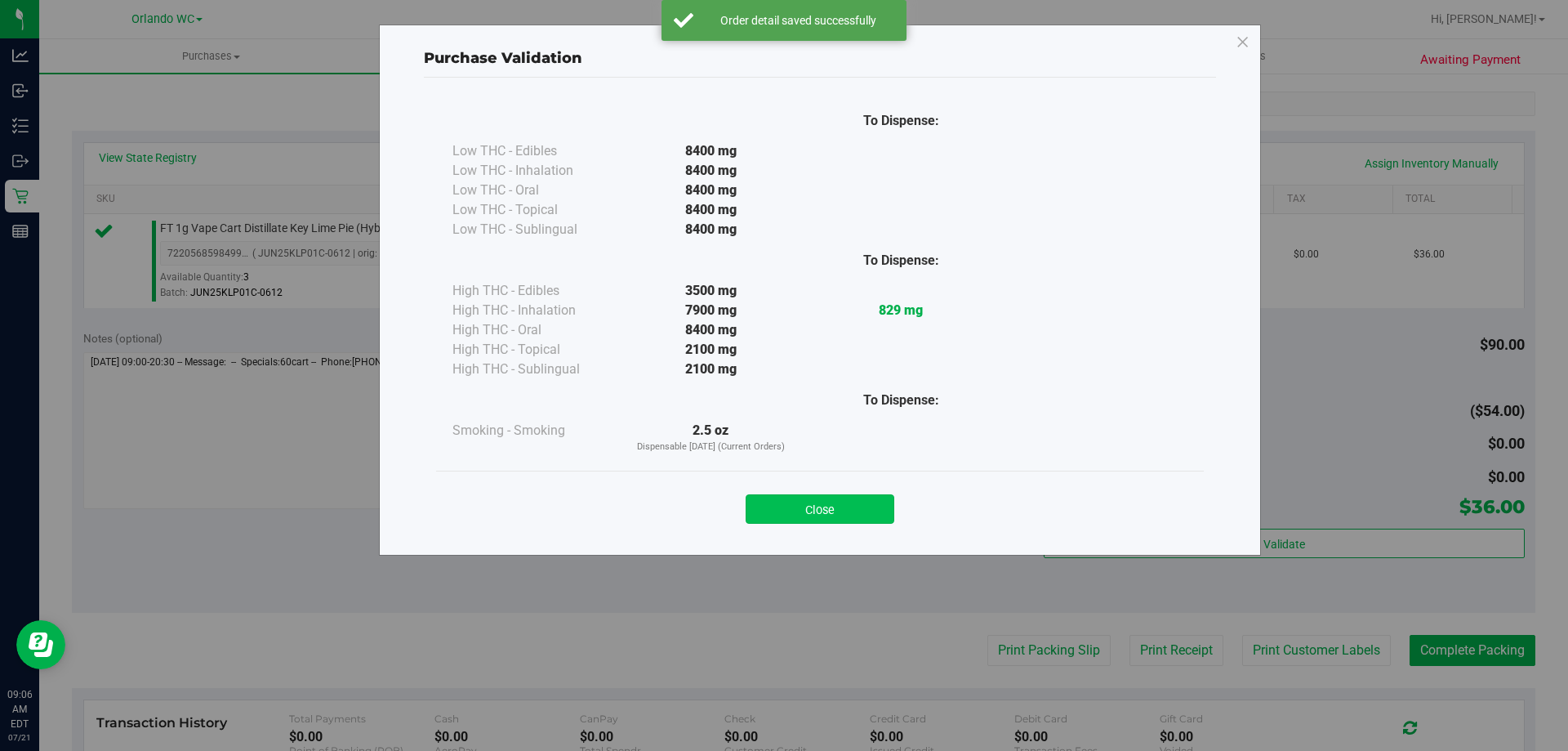 click on "Close" at bounding box center (820, 509) 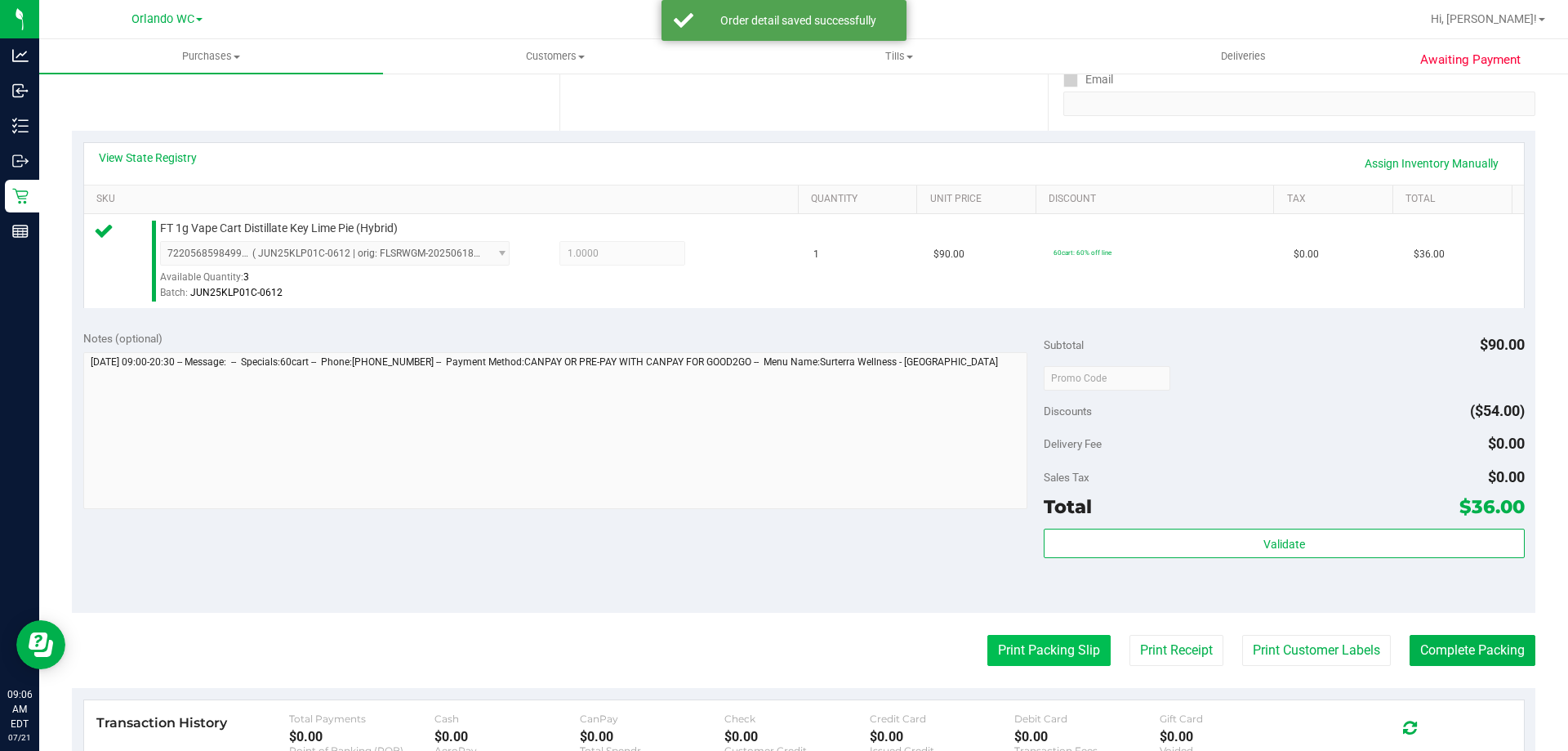 click on "Print Packing Slip" at bounding box center (1049, 650) 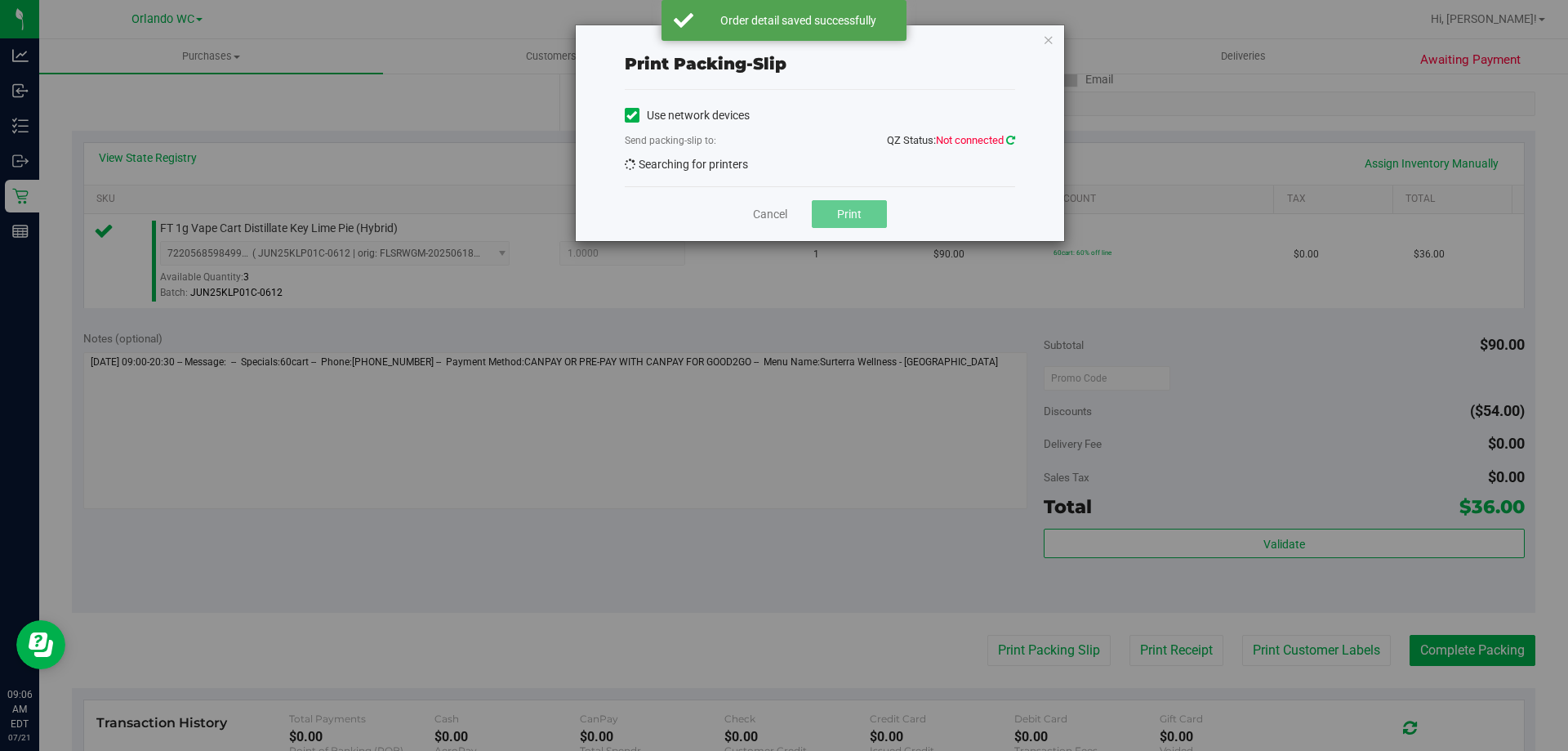 click at bounding box center (1010, 140) 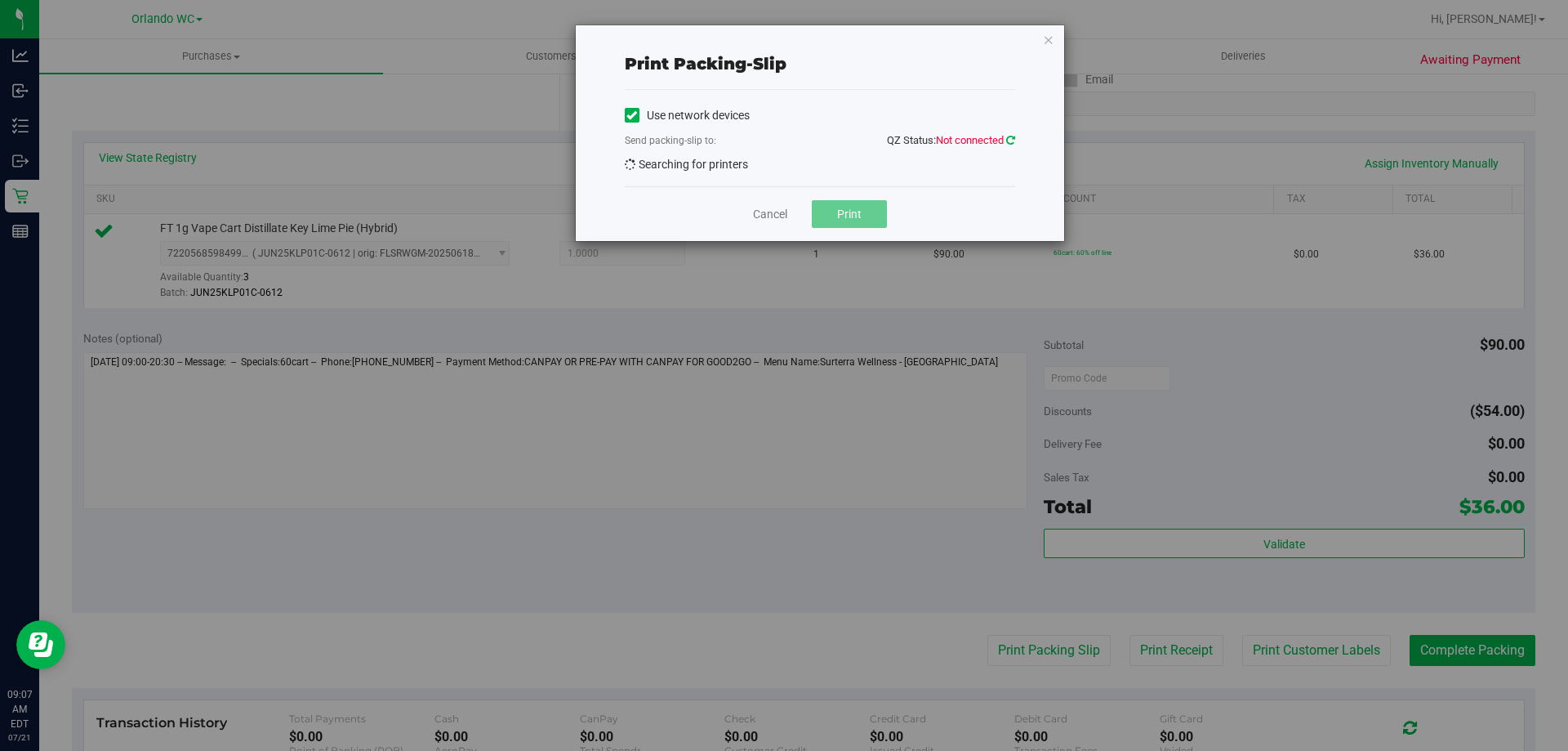 click at bounding box center [1010, 140] 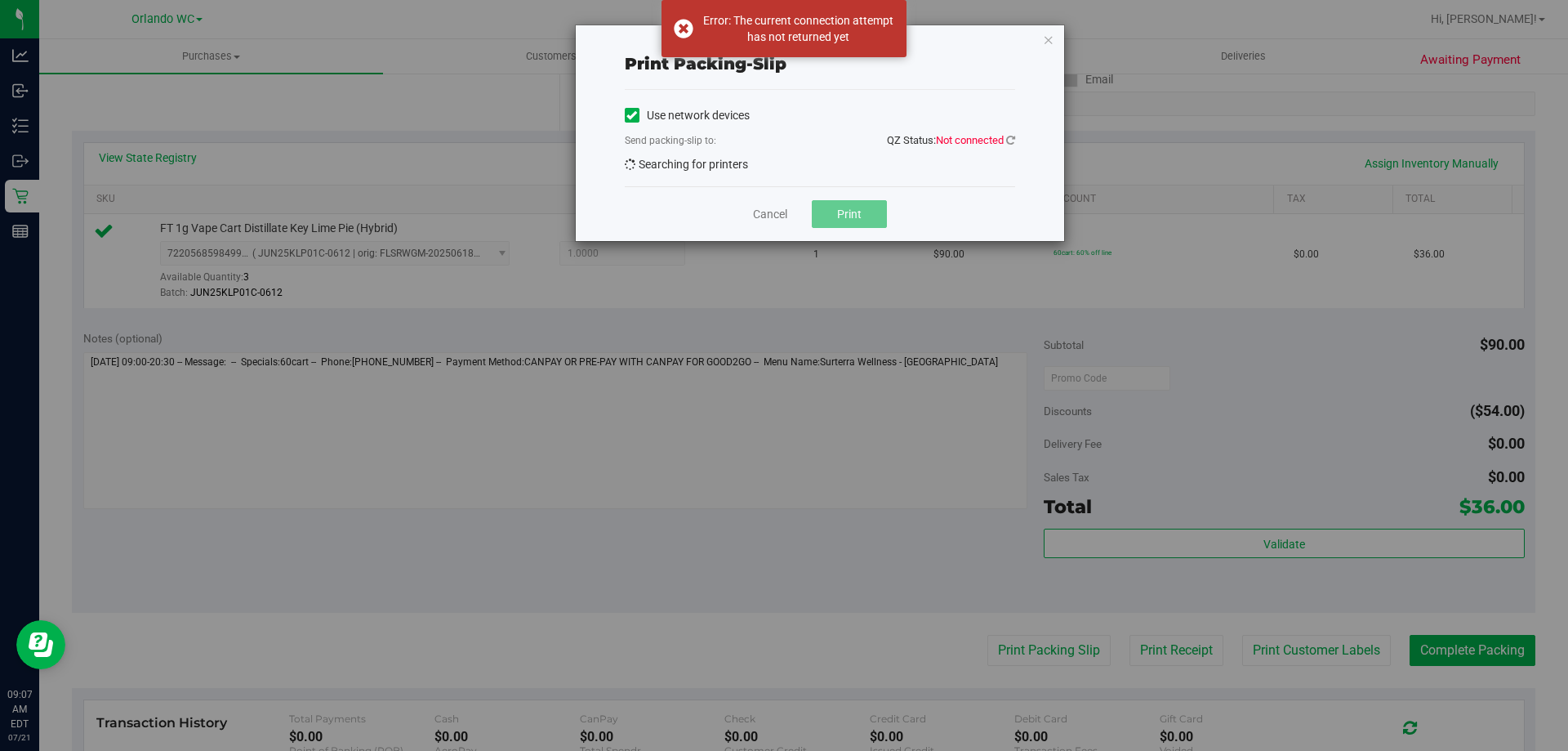 click on "Print packing-slip
Use network devices
Send packing-slip to:
QZ Status:   Not connected
Searching for printers
Cancel
Print" at bounding box center (790, 375) 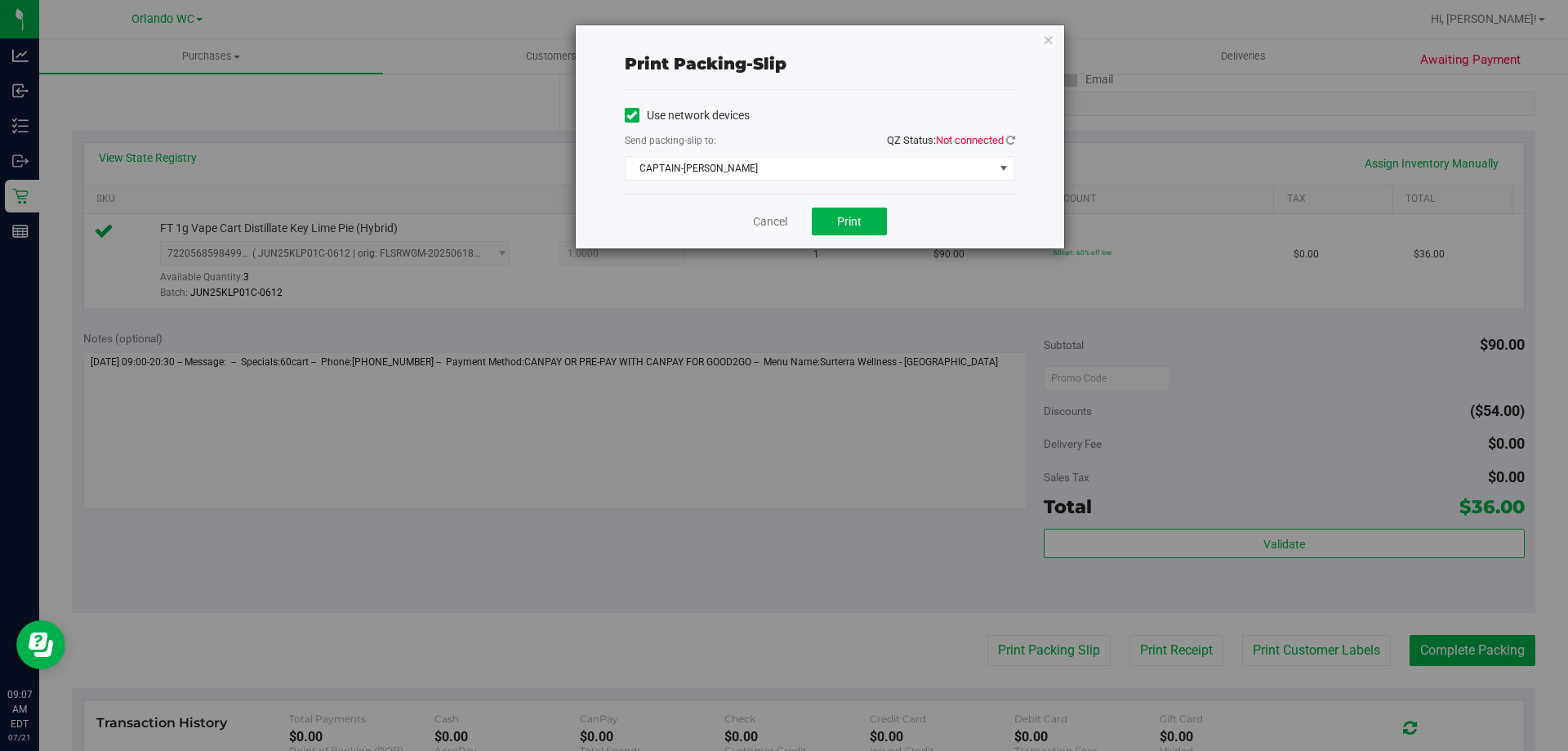 click on "Use network devices
Send packing-slip to:
QZ Status:   Not connected
CAPTAIN-KANGA Choose printer CAPTAIN-KANGA EPSON-DO-NOT-USE-IT-TEST-ONLY EPSON-JASON-DERULO EPSON-JAY-CHOU EPSON-JESSICA-SIMPSON EPSON-RIFF-RAFF EPSON-RODNEY-ATKINS EPSON-TYWIN-LANNISTER MISSANDEI" at bounding box center [820, 141] 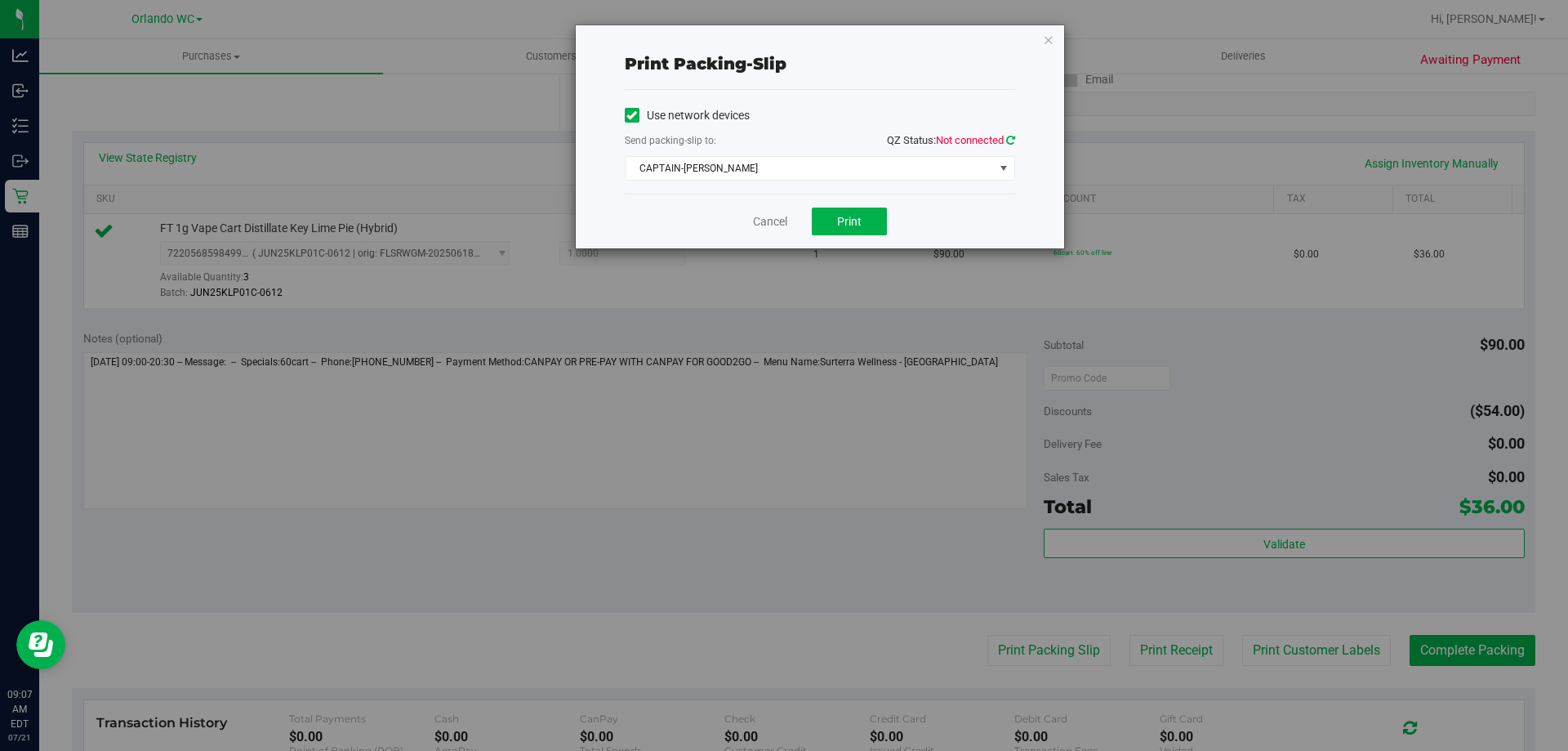 click at bounding box center [1010, 140] 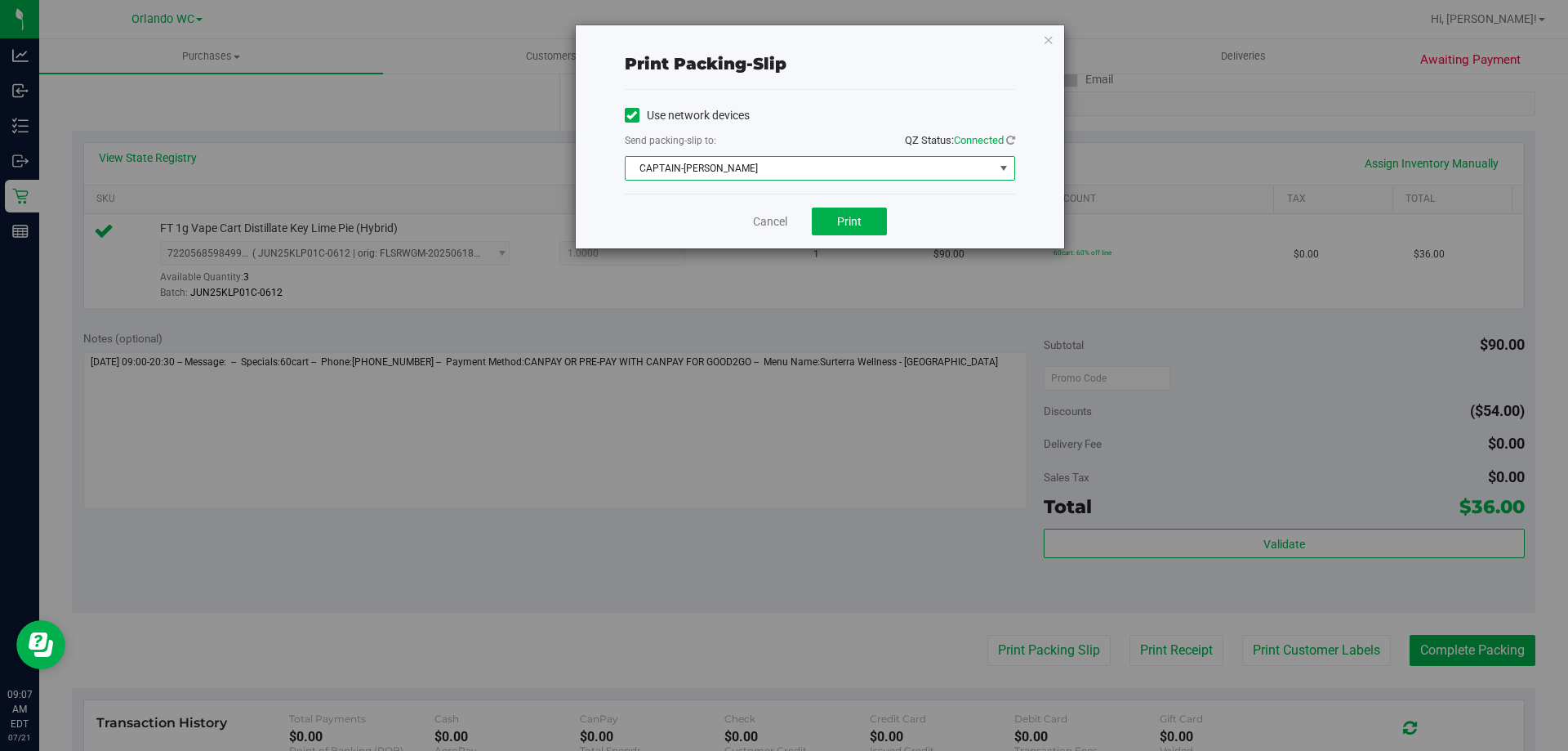 click on "CAPTAIN-KANGA" at bounding box center (809, 168) 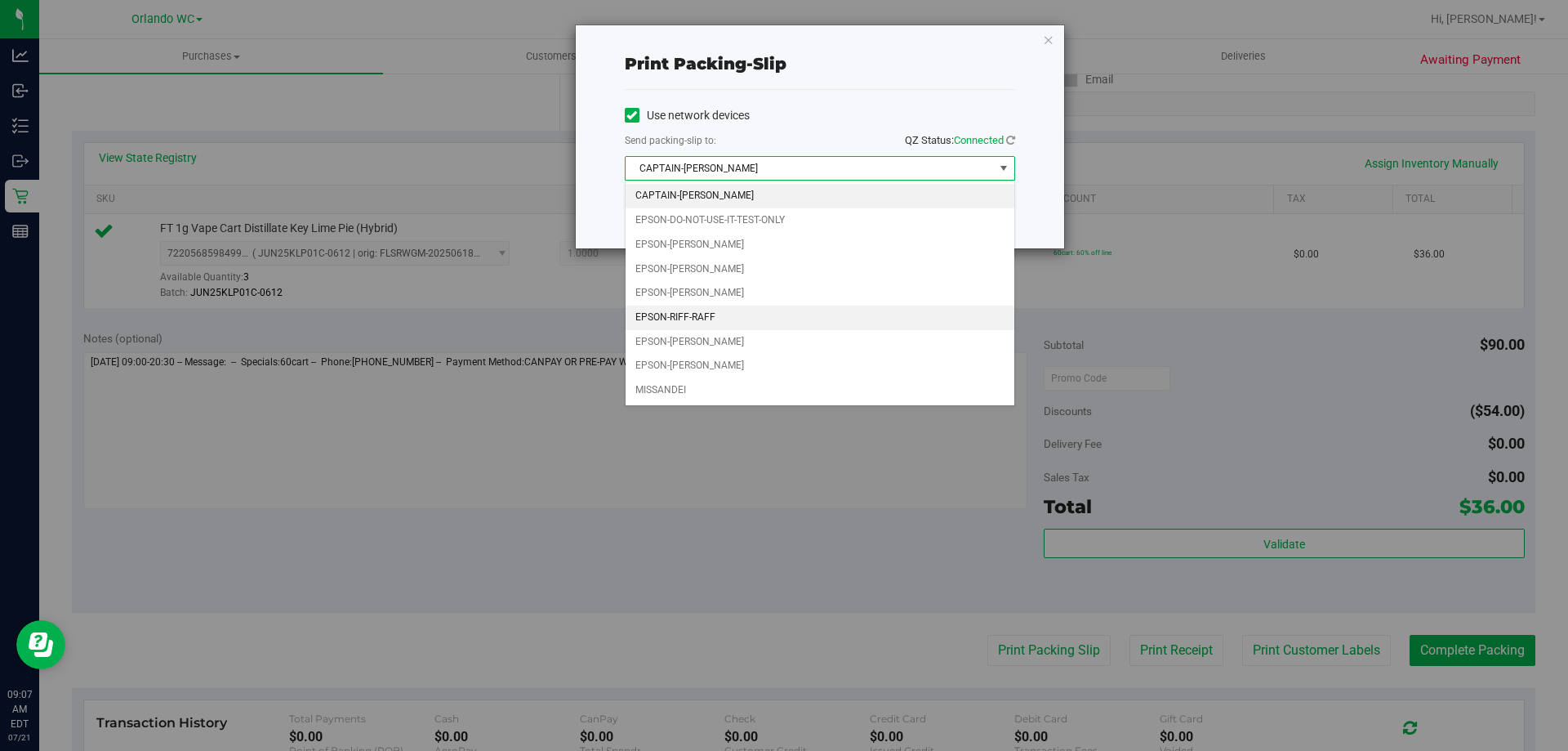 click on "EPSON-RIFF-RAFF" at bounding box center [820, 318] 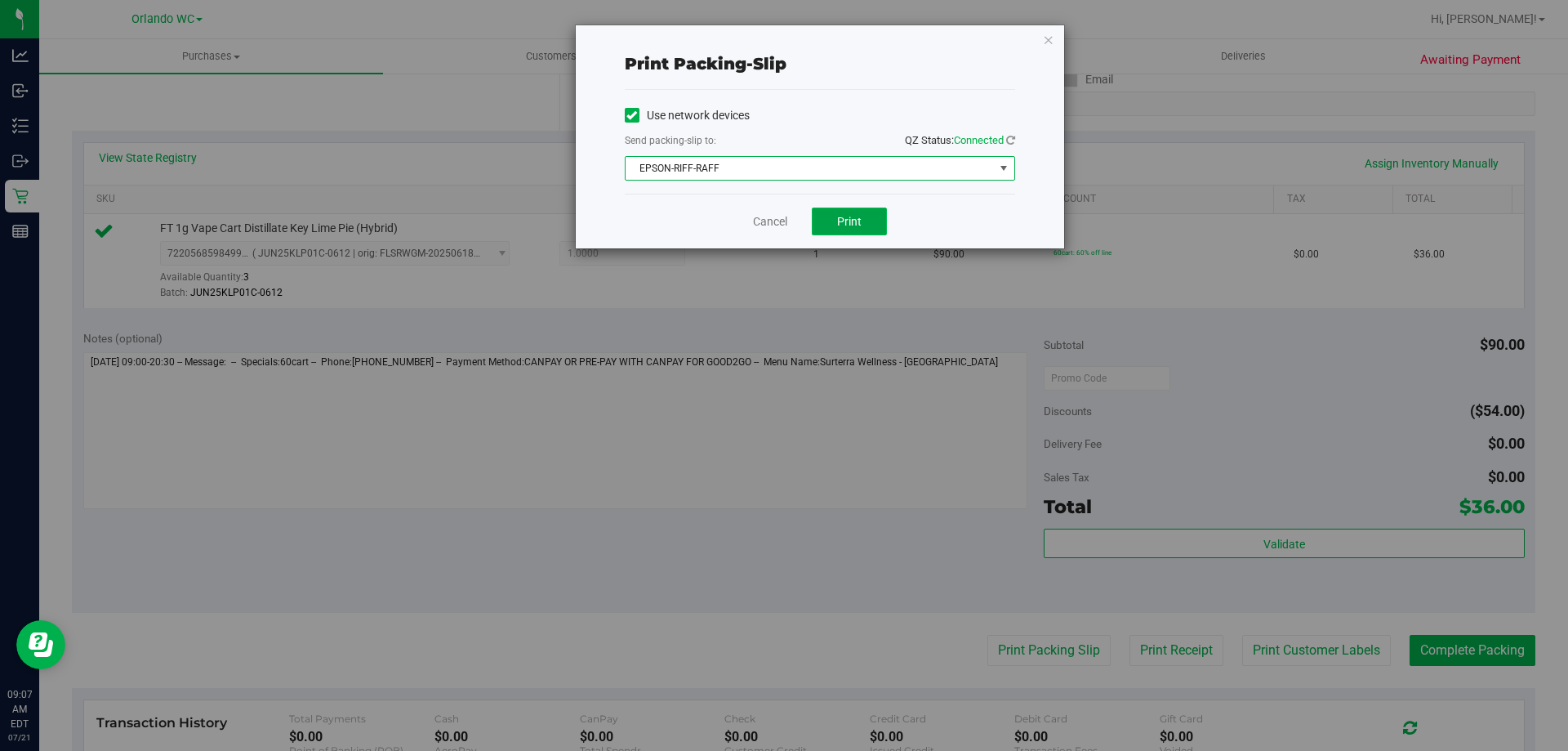 click on "Print" at bounding box center (849, 221) 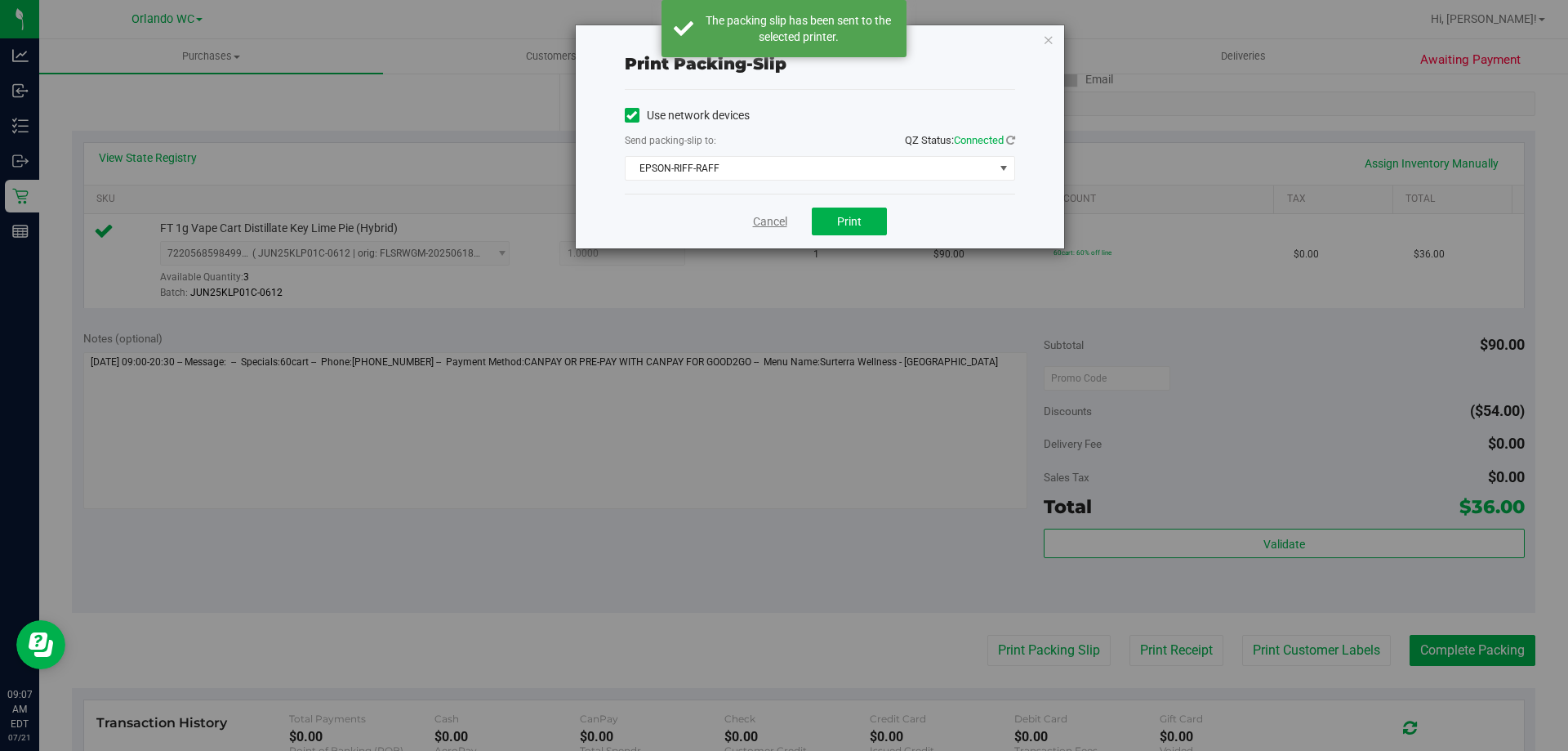 click on "Cancel" at bounding box center (770, 221) 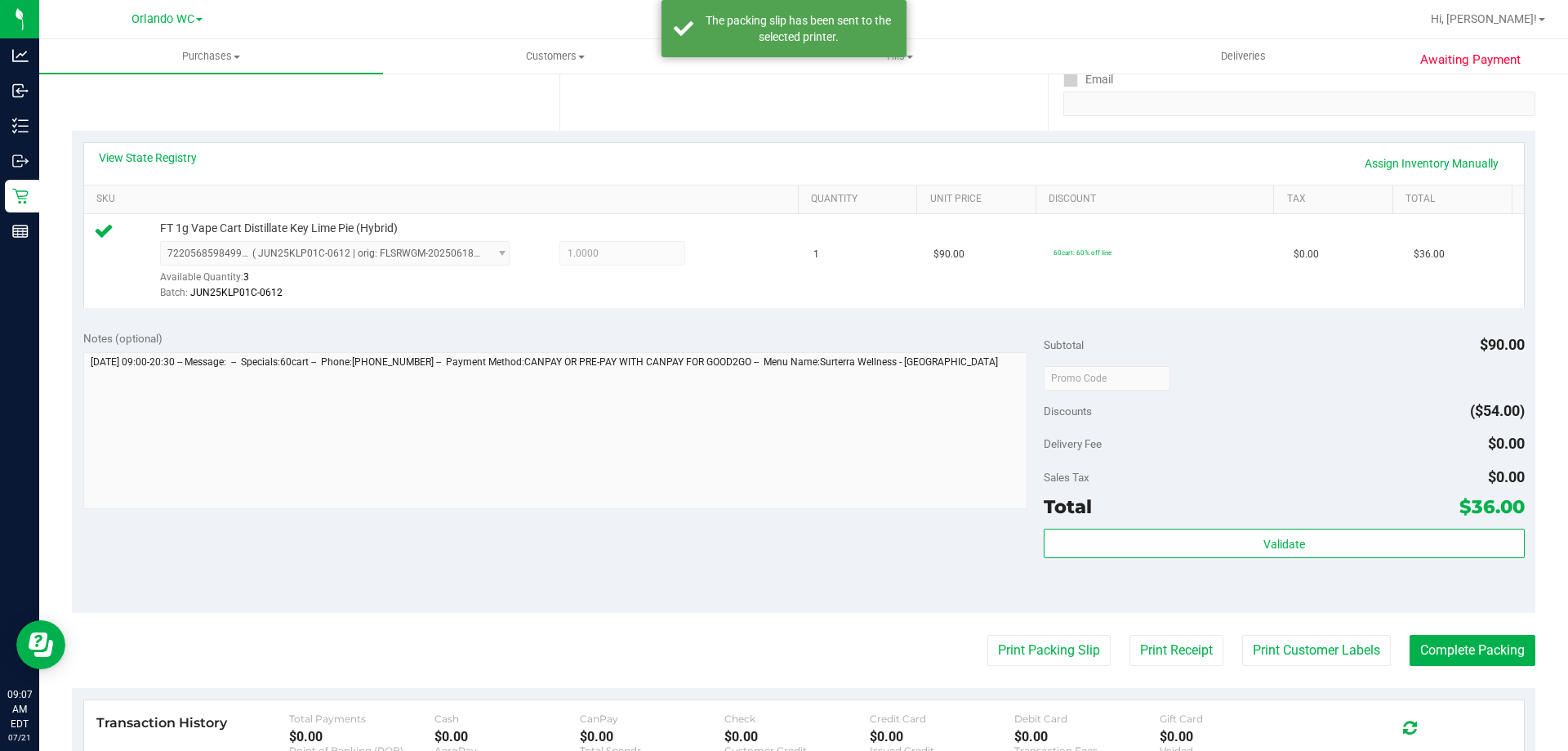 click on "Awaiting Payment
Back
Edit Purchase
Cancel Purchase
View Profile
# 11662462
BioTrack ID:
-
Submitted
Needs review
Last Modified
Jane API" at bounding box center [804, 394] 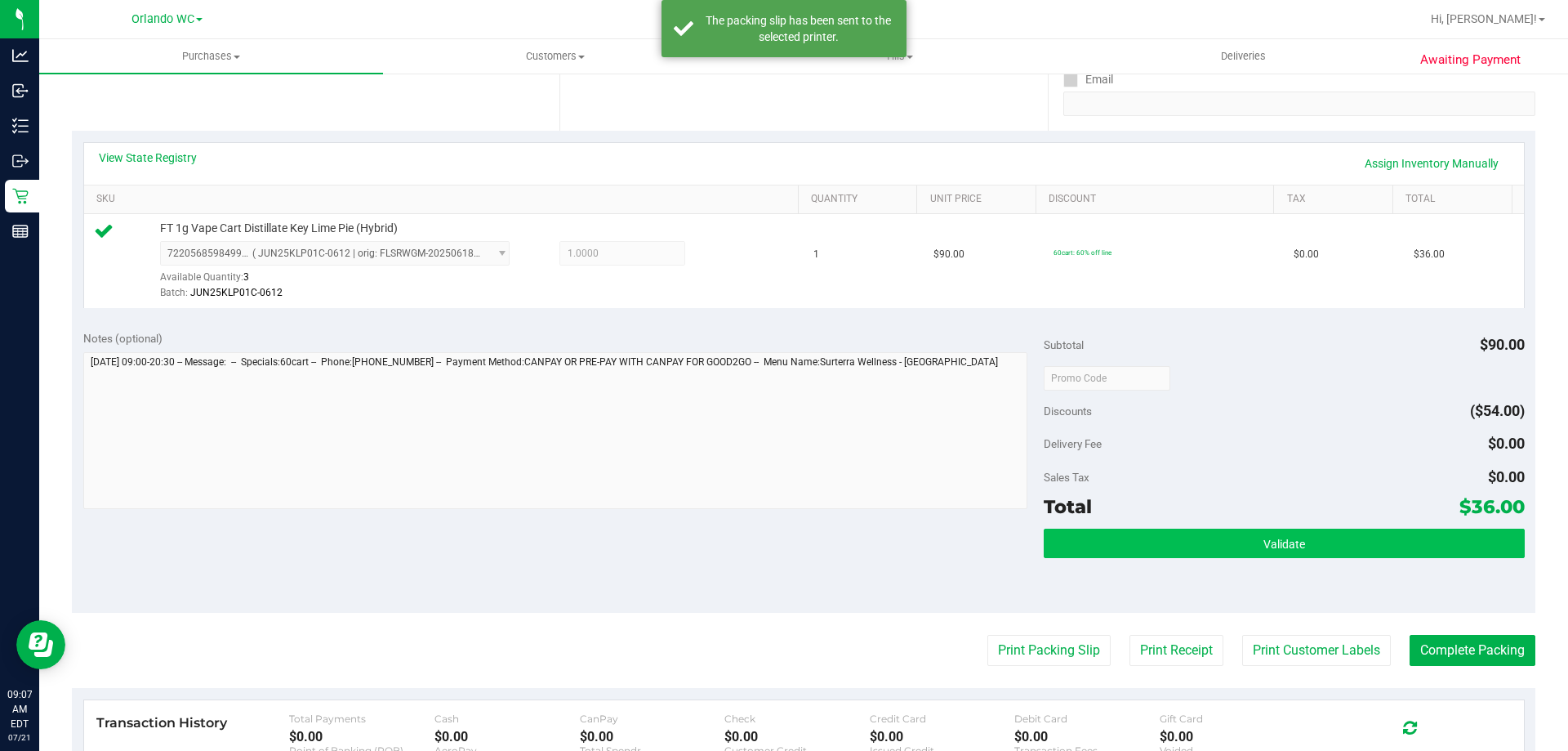 drag, startPoint x: 1353, startPoint y: 515, endPoint x: 1353, endPoint y: 543, distance: 28 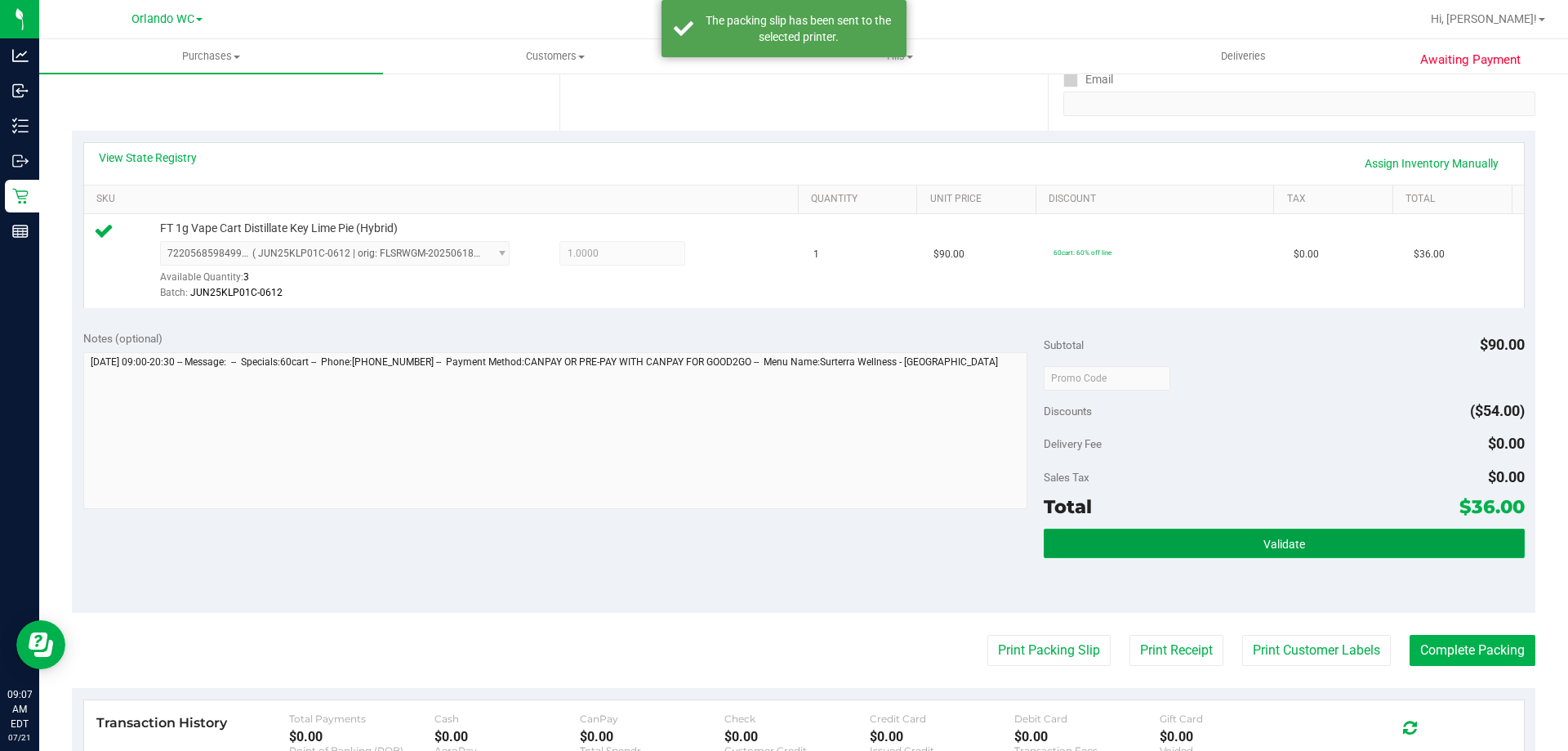 click on "Validate" at bounding box center (1284, 543) 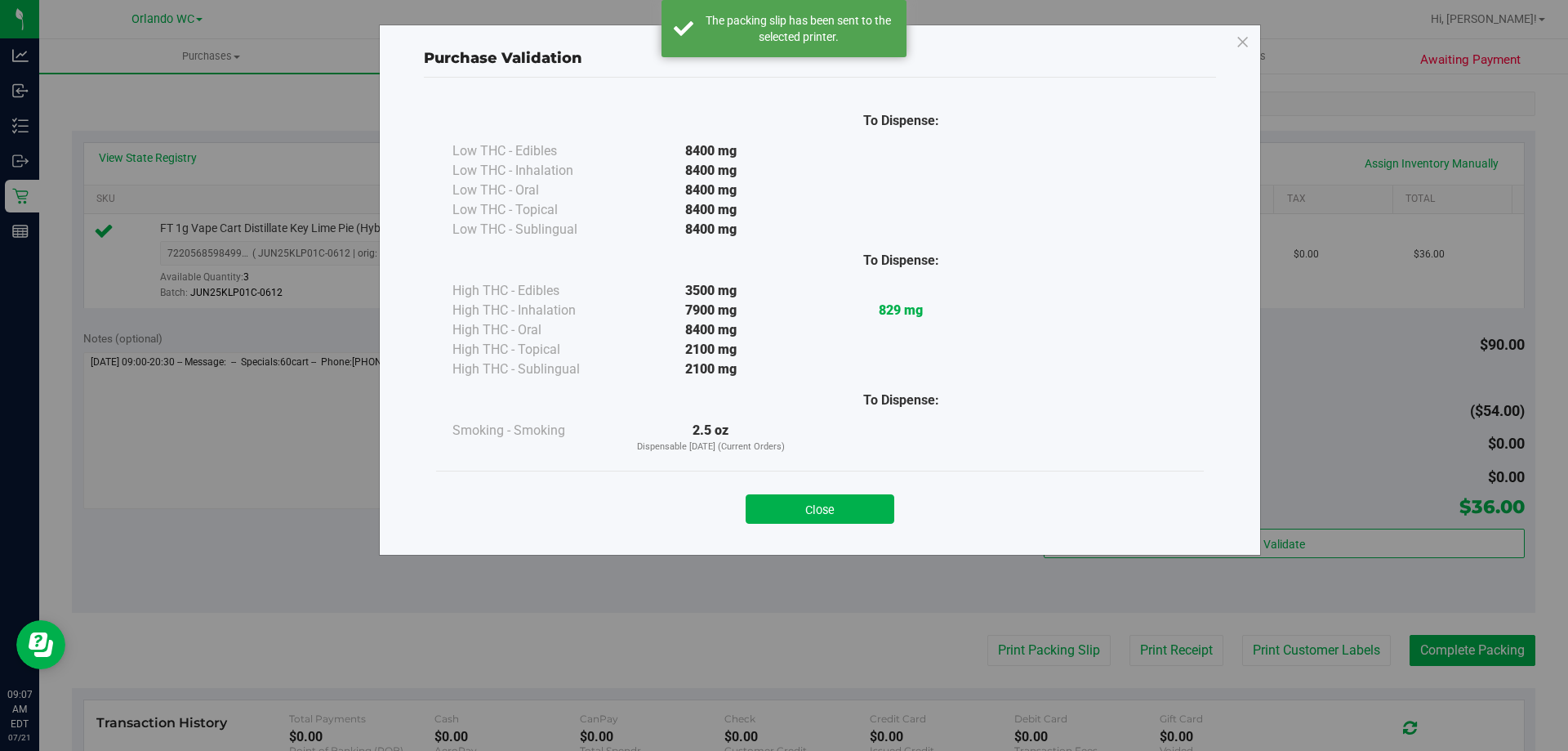 click on "Purchase Validation
To Dispense:
Low THC - Edibles
8400 mg" at bounding box center [790, 375] 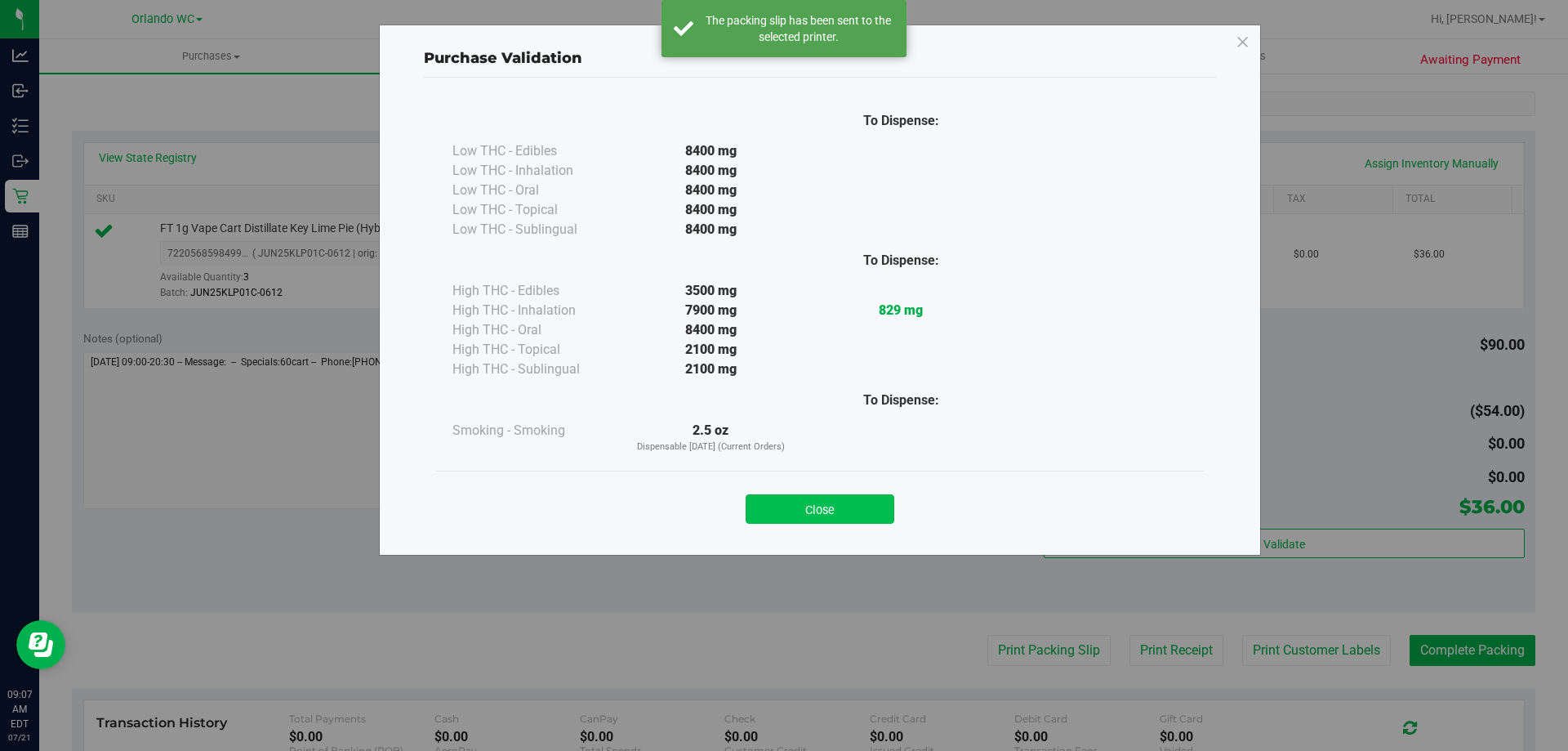 click on "Close" at bounding box center [820, 509] 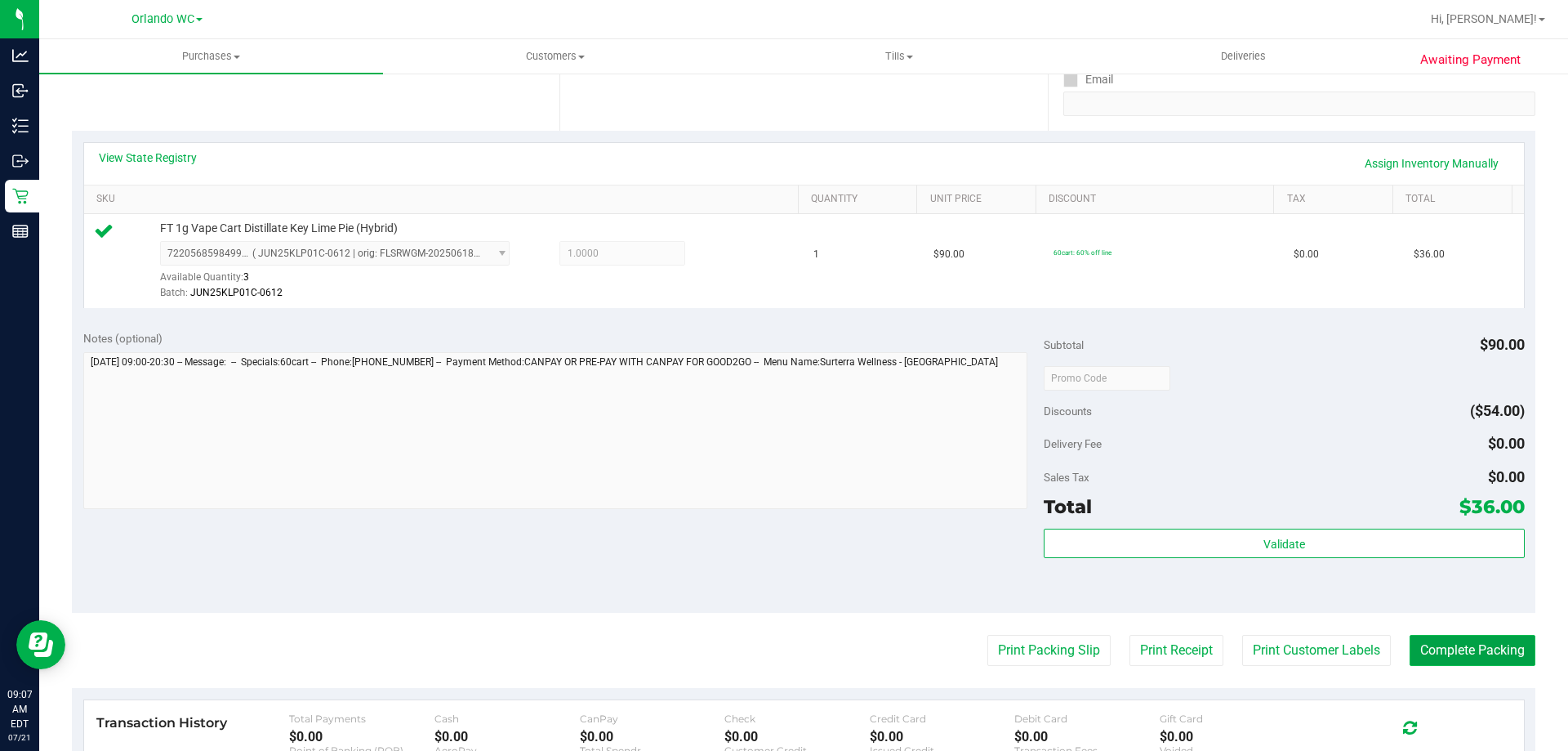 drag, startPoint x: 1446, startPoint y: 650, endPoint x: 715, endPoint y: 504, distance: 745.43746 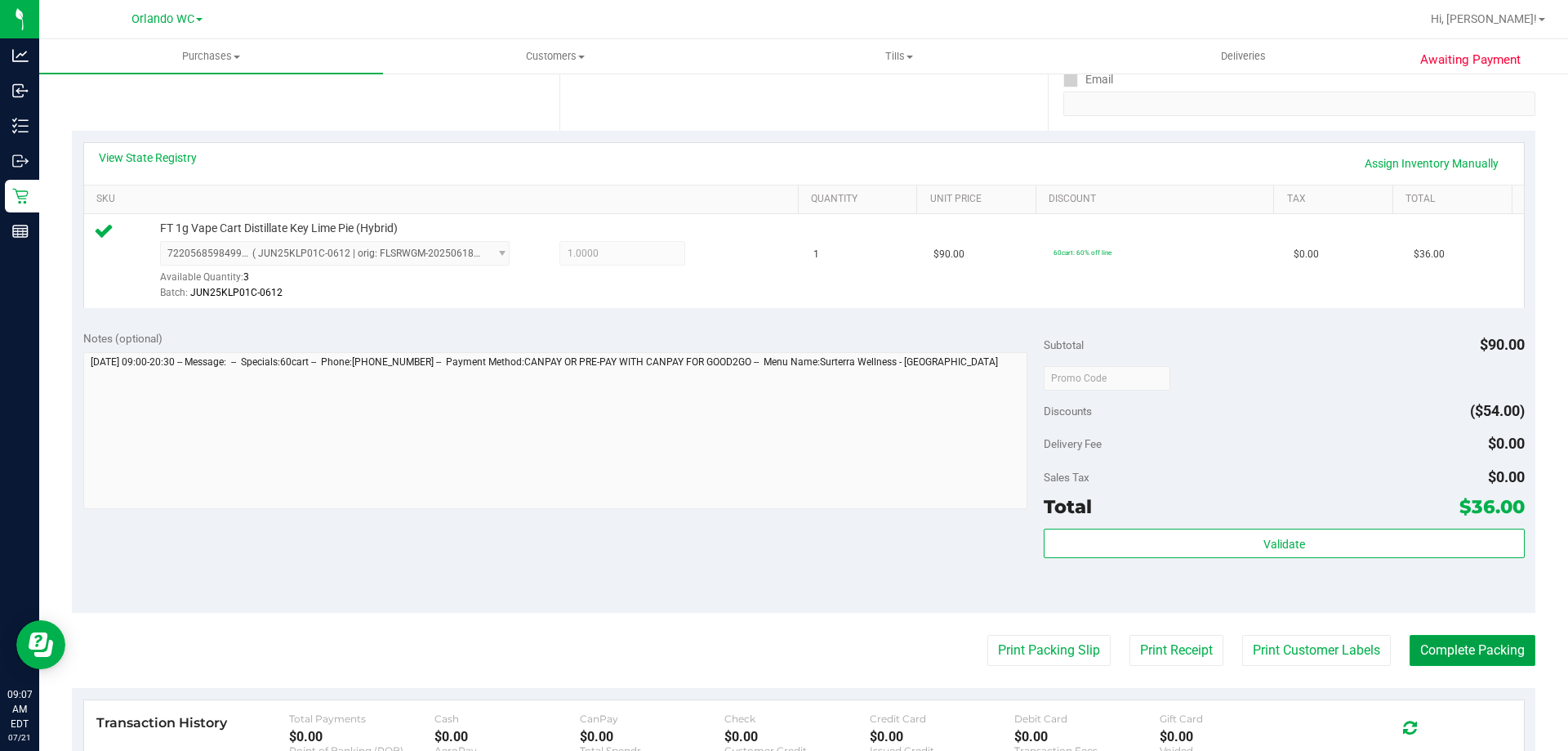 click on "Complete Packing" at bounding box center [1472, 650] 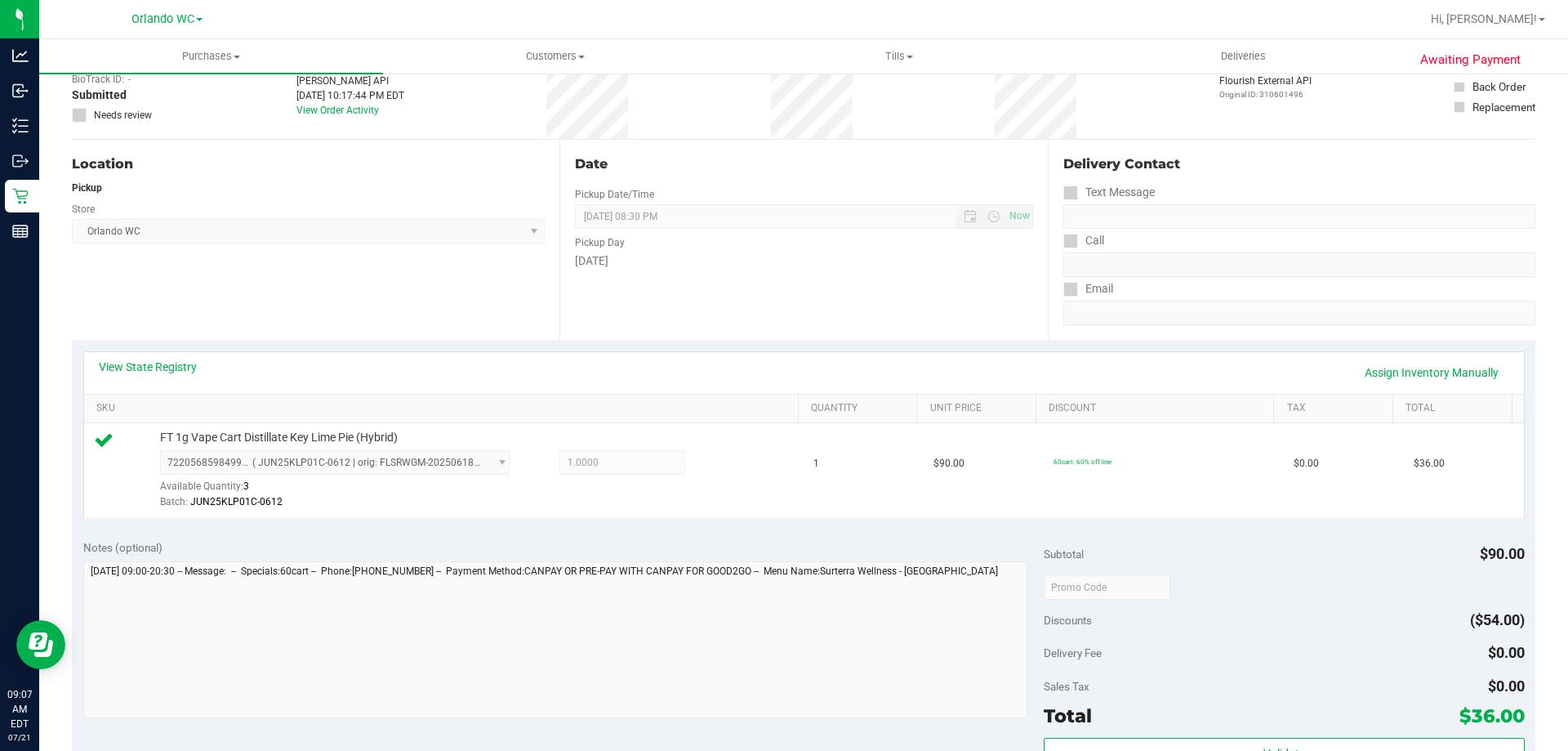 scroll, scrollTop: 0, scrollLeft: 0, axis: both 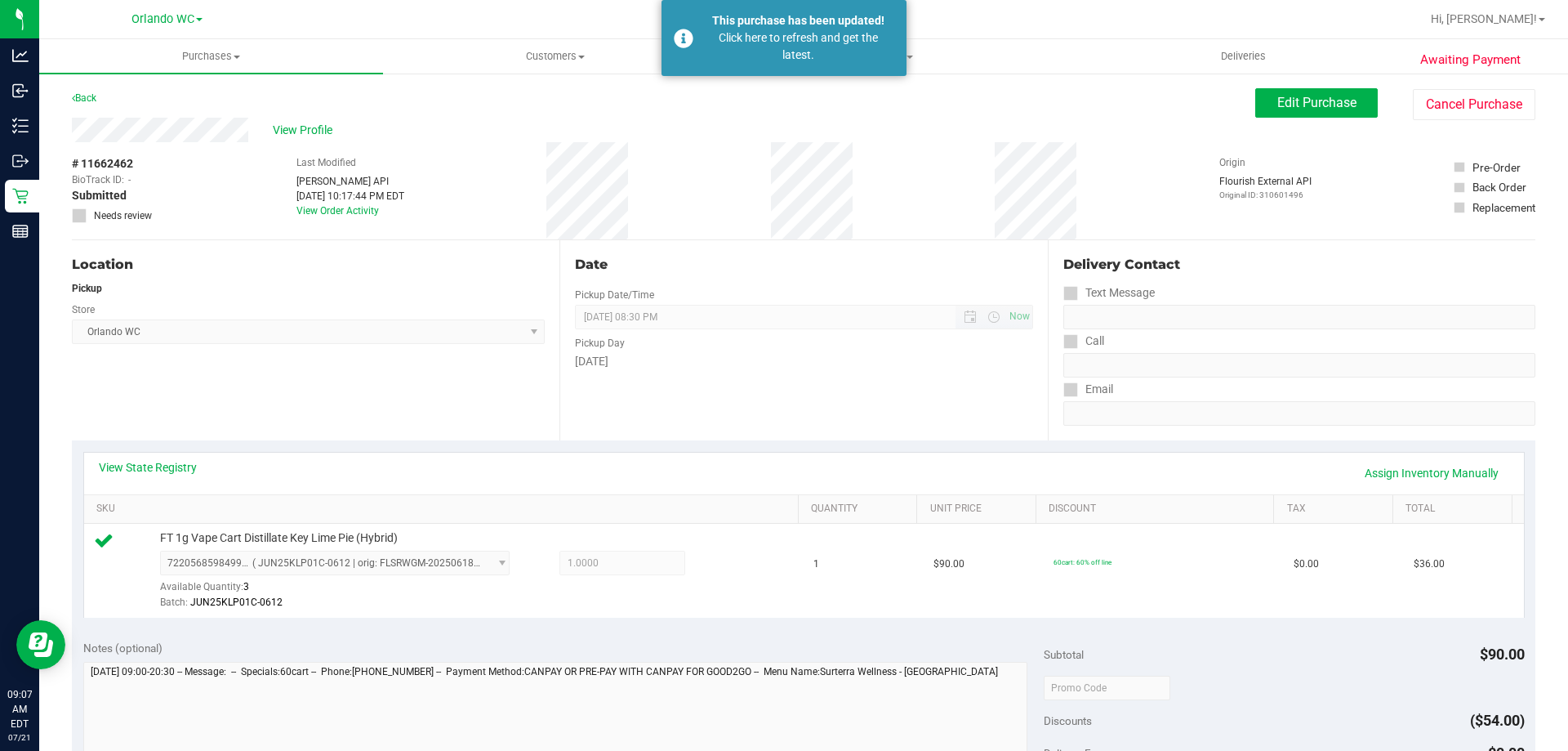 click on "07/21/2025 08:30 PM
Now" at bounding box center [804, 317] 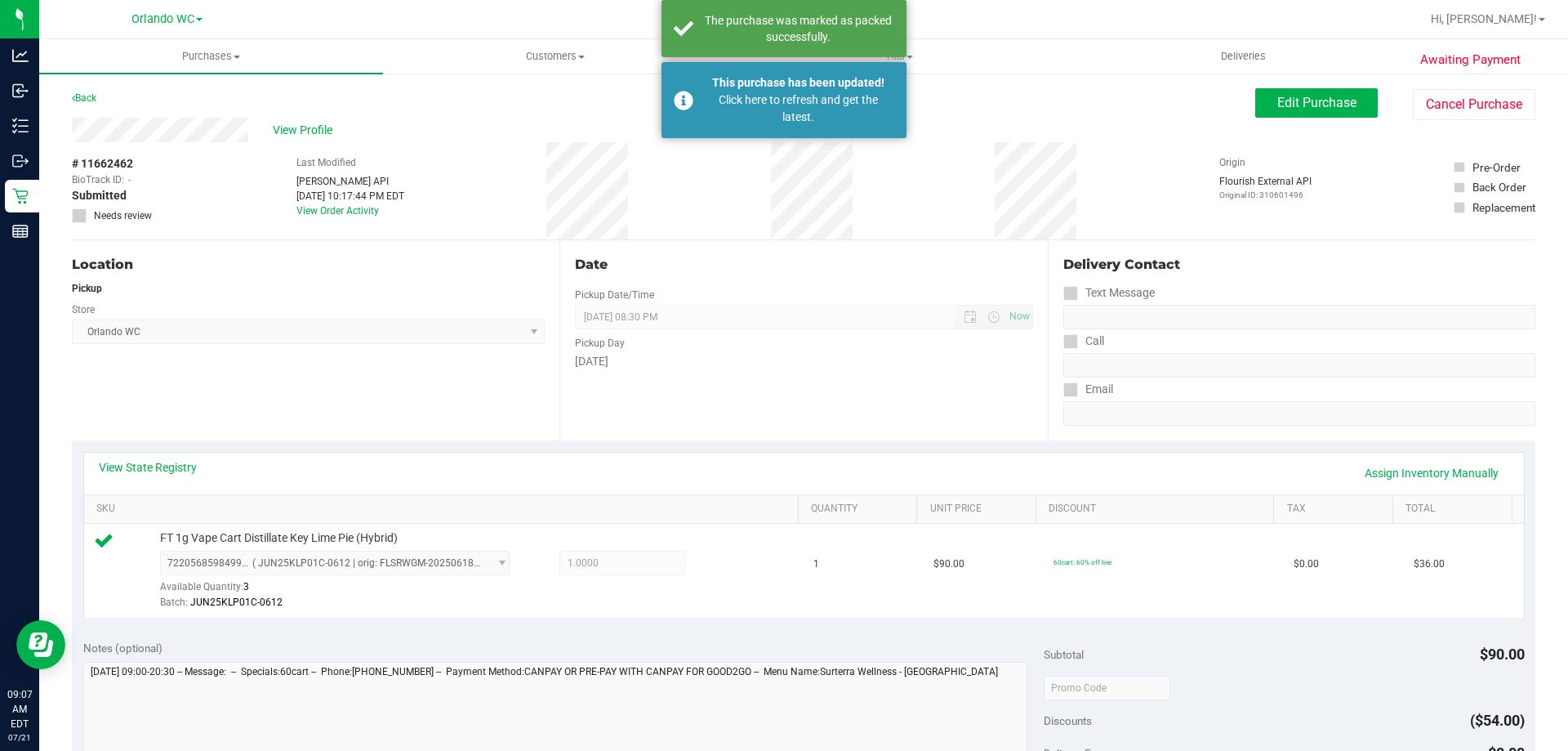 click on "07/21/2025 08:30 PM
Now" at bounding box center (804, 317) 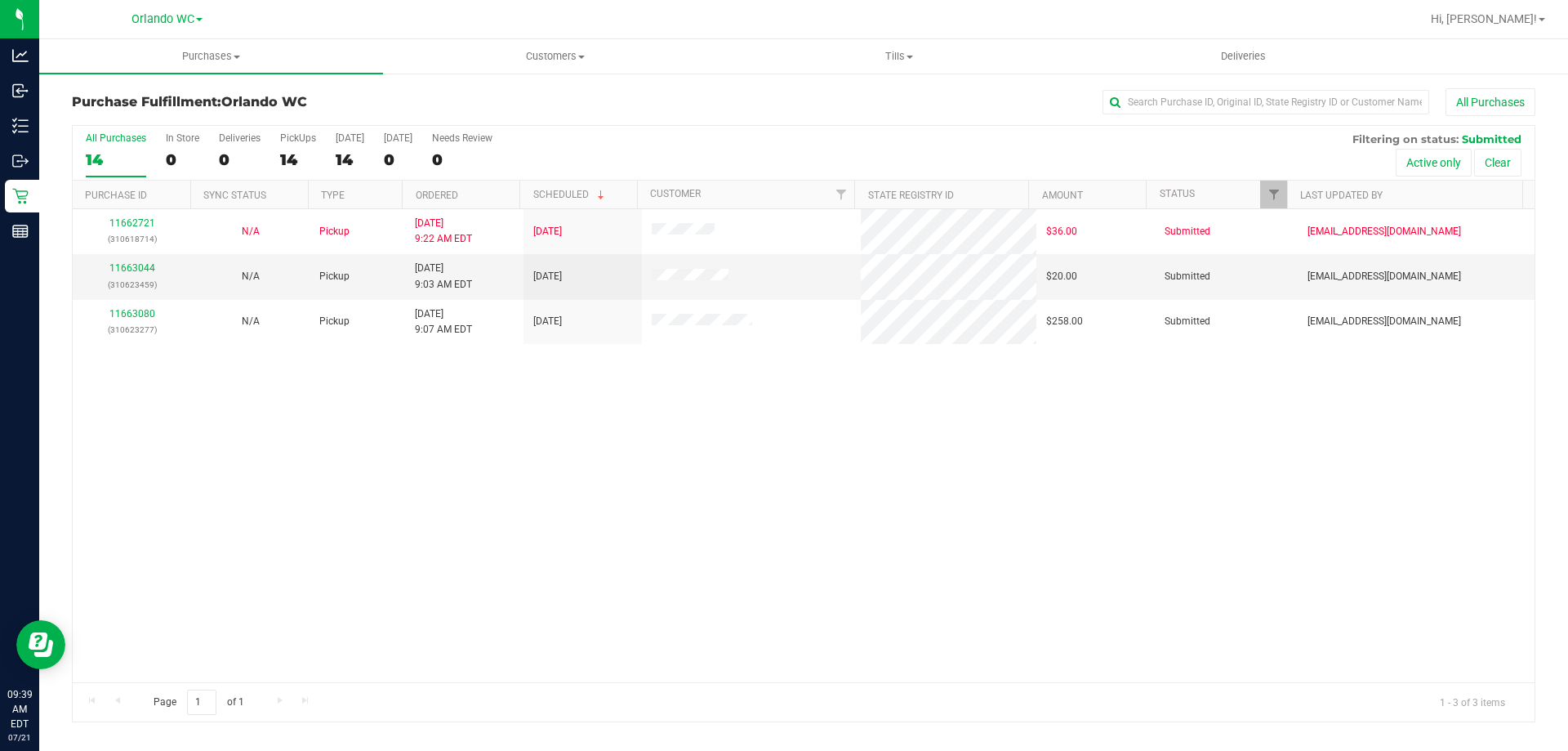 click on "11662721
(310618714)
N/A
Pickup 7/21/2025 9:22 AM EDT 7/21/2025
$36.00
Submitted lheinzman@liveparallel.com
11663044
(310623459)
N/A
Pickup 7/21/2025 9:03 AM EDT 7/21/2025
$20.00
Submitted abe+parallel@iheartjane.com
11663080
(310623277)
N/A
Pickup 7/21/2025 9:07 AM EDT 7/21/2025
$258.00
Submitted abe+parallel@iheartjane.com" at bounding box center (804, 445) 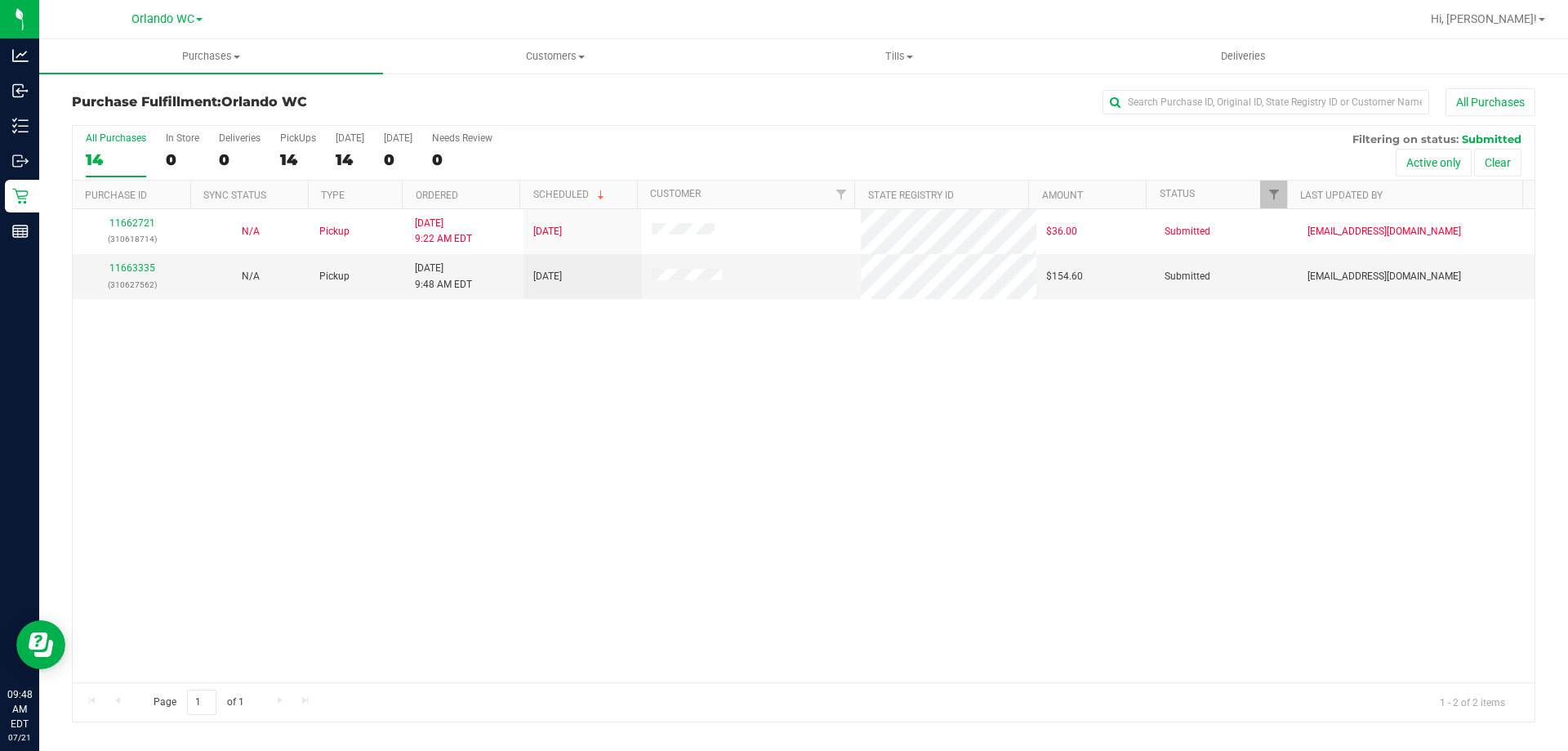 click on "11662721
(310618714)
N/A
Pickup 7/21/2025 9:22 AM EDT 7/21/2025
$36.00
Submitted lheinzman@liveparallel.com
11663335
(310627562)
N/A
Pickup 7/21/2025 9:48 AM EDT 7/21/2025
$154.60
Submitted lheinzman@liveparallel.com" at bounding box center (804, 445) 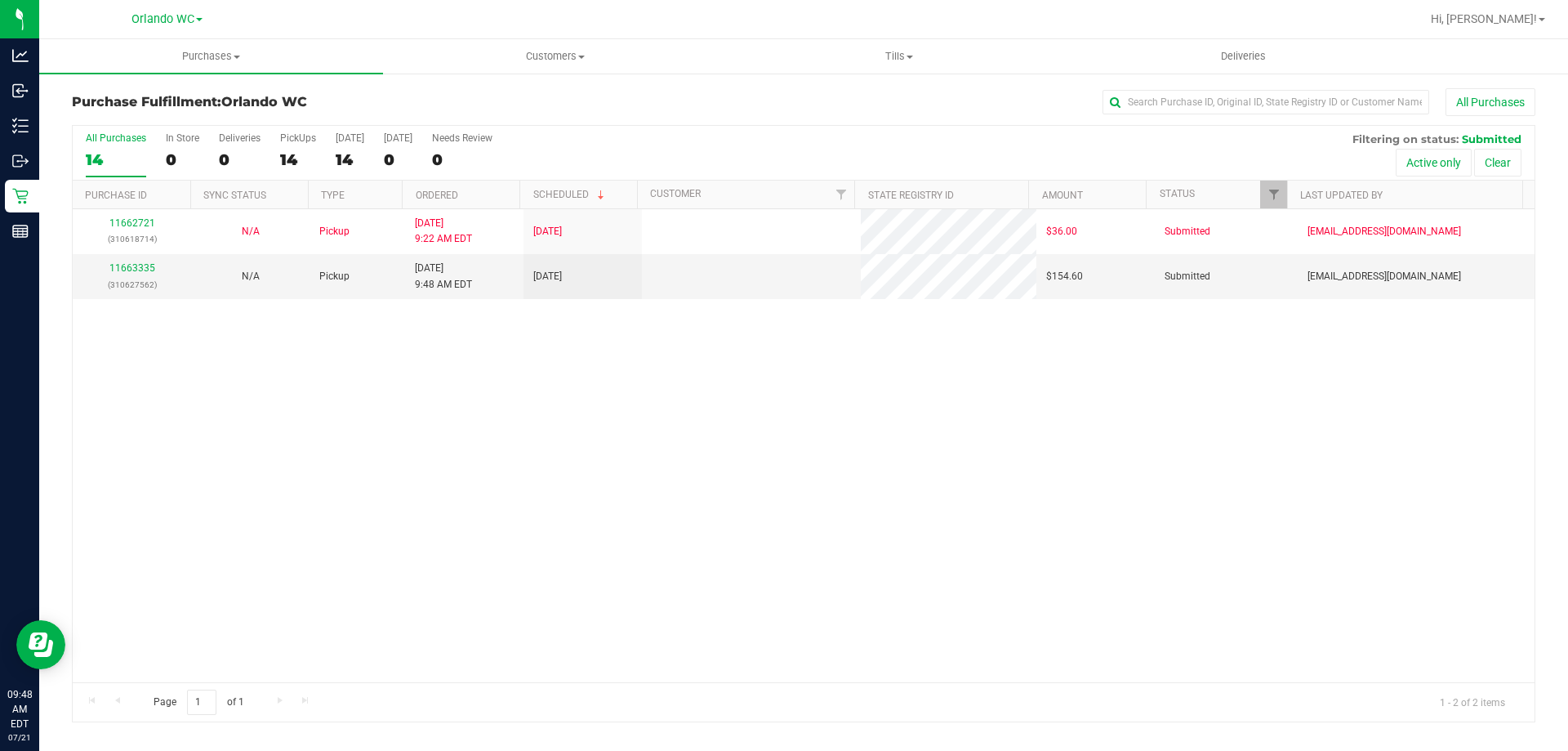 click on "11662721
(310618714)
N/A
Pickup 7/21/2025 9:22 AM EDT 7/21/2025
$36.00
Submitted lheinzman@liveparallel.com
11663335
(310627562)
N/A
Pickup 7/21/2025 9:48 AM EDT 7/21/2025
$154.60
Submitted lheinzman@liveparallel.com" at bounding box center (804, 445) 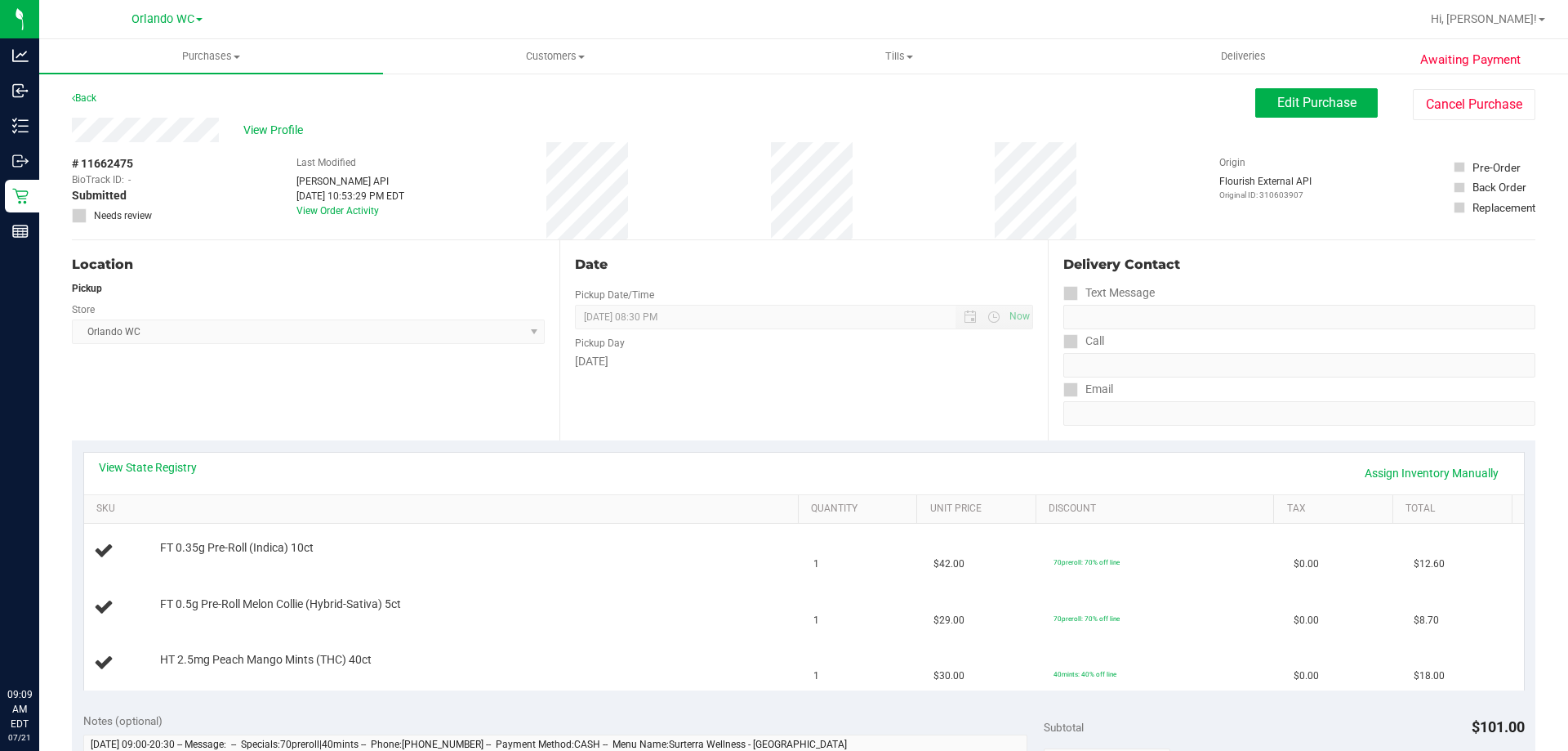 scroll, scrollTop: 0, scrollLeft: 0, axis: both 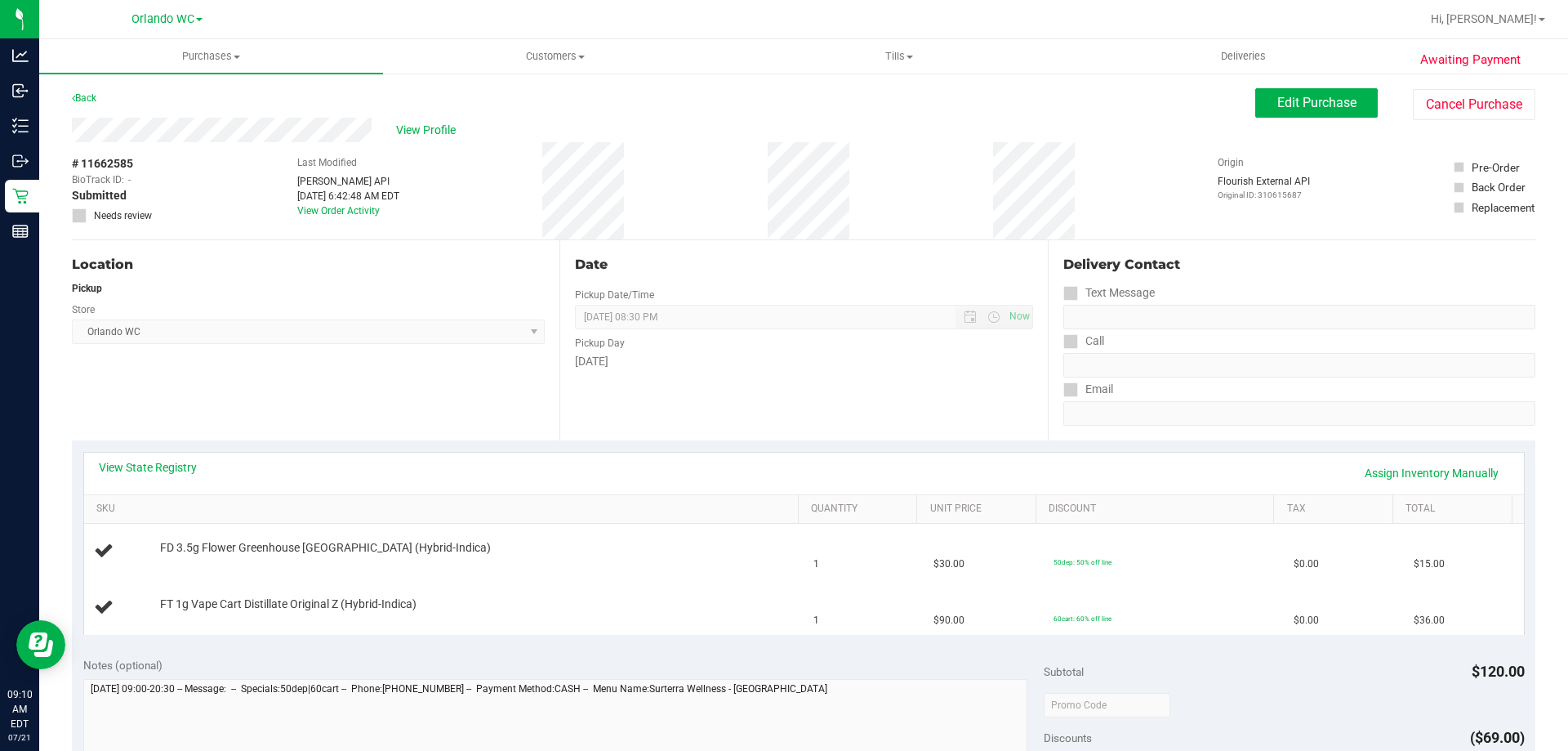 click on "Location
Pickup
Store
[GEOGRAPHIC_DATA] WC Select Store [PERSON_NAME][GEOGRAPHIC_DATA] [PERSON_NAME][GEOGRAPHIC_DATA] WC [GEOGRAPHIC_DATA] [PERSON_NAME][GEOGRAPHIC_DATA] WC [GEOGRAPHIC_DATA] WC [GEOGRAPHIC_DATA] [PERSON_NAME] [GEOGRAPHIC_DATA] WC [GEOGRAPHIC_DATA] WC [GEOGRAPHIC_DATA] WC [GEOGRAPHIC_DATA] WC [GEOGRAPHIC_DATA][PERSON_NAME] WC Ft. Lauderdale WC Ft. [PERSON_NAME] [GEOGRAPHIC_DATA] WC Jax Atlantic WC JAX [GEOGRAPHIC_DATA] REP Jax WC [GEOGRAPHIC_DATA][PERSON_NAME] WC [GEOGRAPHIC_DATA][PERSON_NAME][GEOGRAPHIC_DATA] [GEOGRAPHIC_DATA] REP [PERSON_NAME][GEOGRAPHIC_DATA] [GEOGRAPHIC_DATA] [GEOGRAPHIC_DATA] 72nd WC [GEOGRAPHIC_DATA] WC [GEOGRAPHIC_DATA] [GEOGRAPHIC_DATA] [GEOGRAPHIC_DATA] [GEOGRAPHIC_DATA] [GEOGRAPHIC_DATA] [GEOGRAPHIC_DATA] [GEOGRAPHIC_DATA][PERSON_NAME] [GEOGRAPHIC_DATA] WC [GEOGRAPHIC_DATA] Ocala WC [GEOGRAPHIC_DATA] [PERSON_NAME][GEOGRAPHIC_DATA] Colonial [PERSON_NAME][GEOGRAPHIC_DATA] [GEOGRAPHIC_DATA] REP [GEOGRAPHIC_DATA] [PERSON_NAME][GEOGRAPHIC_DATA] WC [GEOGRAPHIC_DATA] WC [GEOGRAPHIC_DATA] WC [GEOGRAPHIC_DATA] [GEOGRAPHIC_DATA] [GEOGRAPHIC_DATA] WC [GEOGRAPHIC_DATA] WC [GEOGRAPHIC_DATA][PERSON_NAME] [PERSON_NAME][GEOGRAPHIC_DATA] WC [GEOGRAPHIC_DATA] WC [GEOGRAPHIC_DATA][PERSON_NAME][GEOGRAPHIC_DATA] WC [GEOGRAPHIC_DATA] [GEOGRAPHIC_DATA] REP [GEOGRAPHIC_DATA] WC [GEOGRAPHIC_DATA] [GEOGRAPHIC_DATA] Testing [GEOGRAPHIC_DATA] Warehouse [GEOGRAPHIC_DATA] [GEOGRAPHIC_DATA] [GEOGRAPHIC_DATA] [GEOGRAPHIC_DATA] [GEOGRAPHIC_DATA] [GEOGRAPHIC_DATA] Plano Retail [GEOGRAPHIC_DATA] WC" at bounding box center [315, 340] 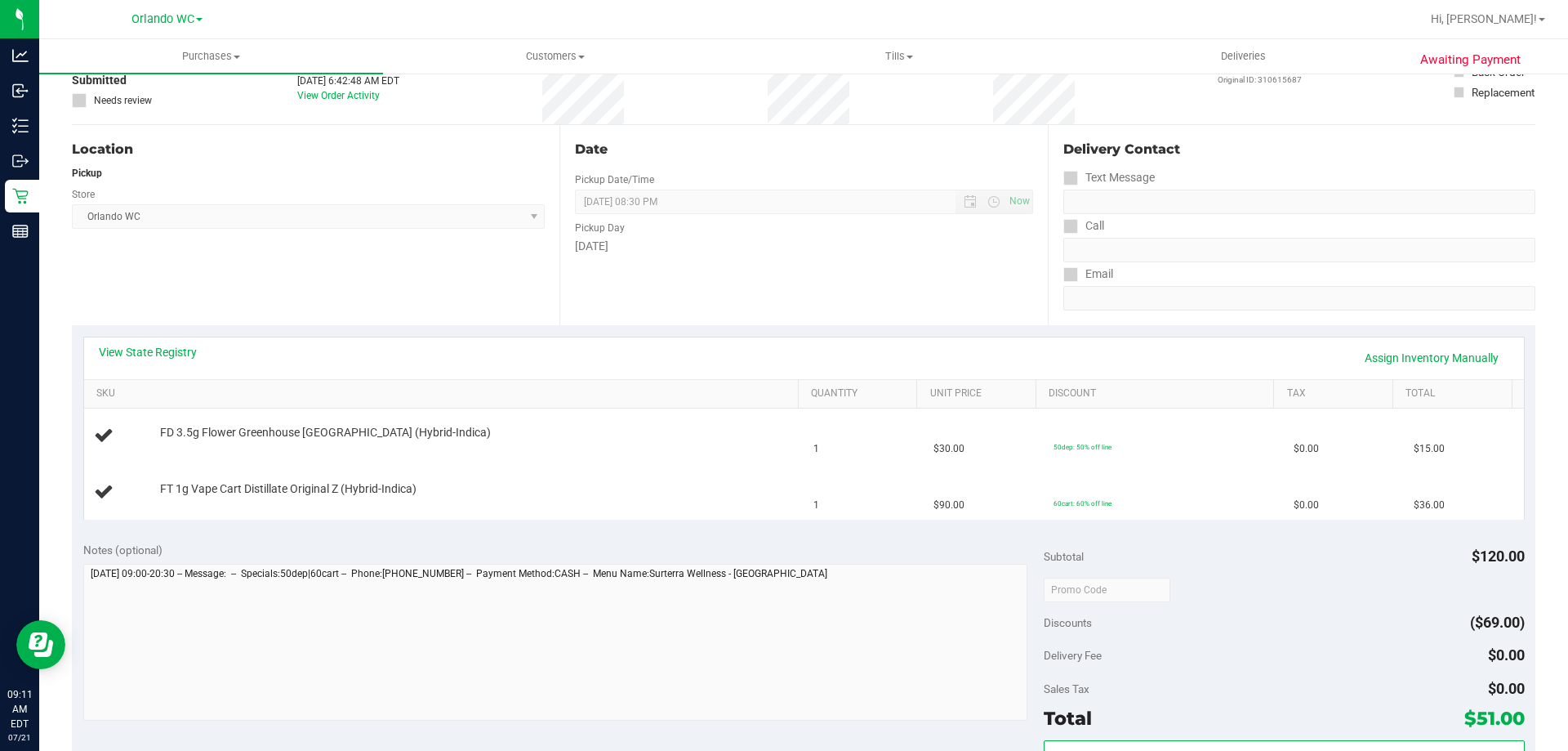 scroll, scrollTop: 0, scrollLeft: 0, axis: both 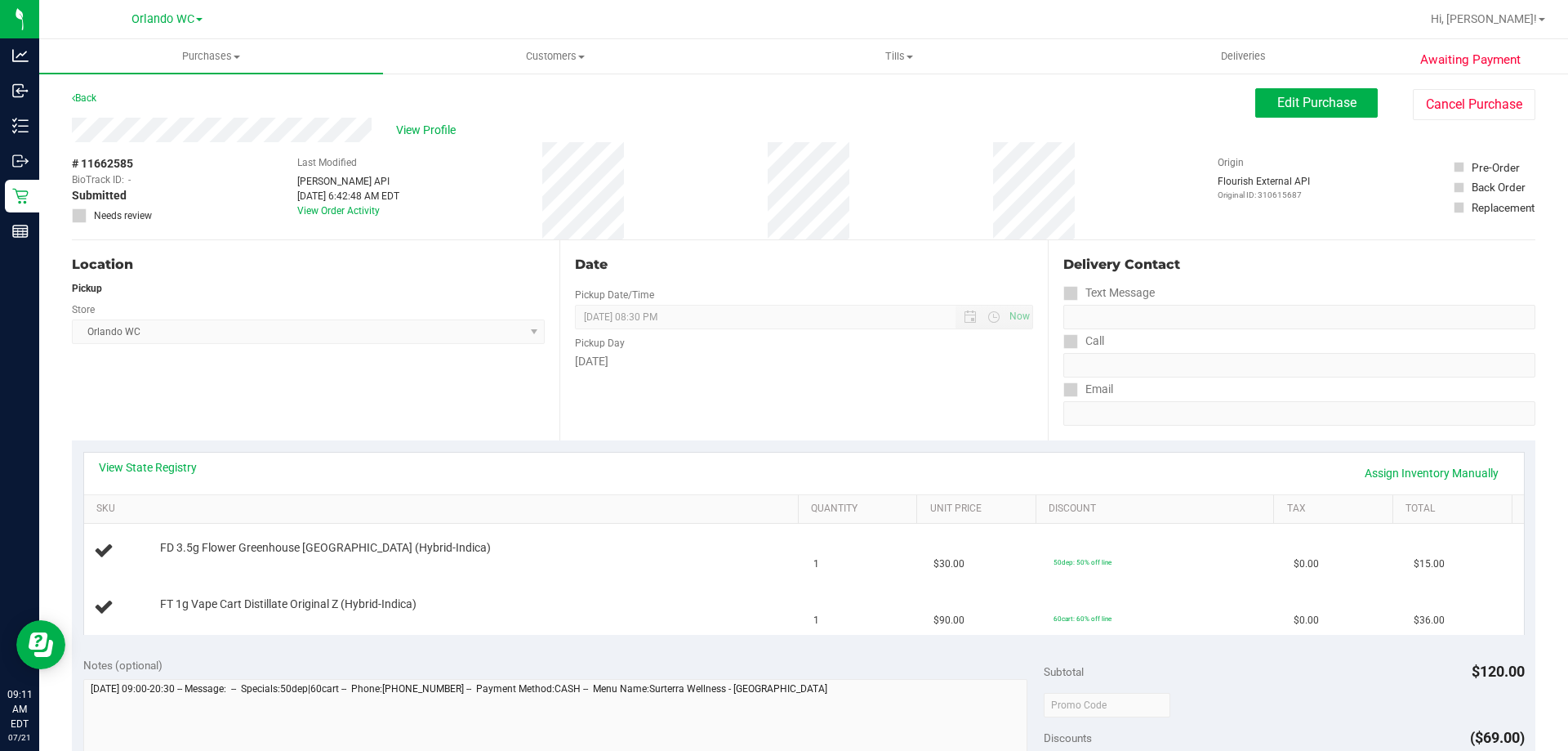 click on "Orlando WC Select Store Bonita Springs WC Boynton Beach WC Bradenton WC Brandon WC Brooksville WC Call Center Clermont WC Crestview WC Deerfield Beach WC Delray Beach WC Deltona WC Ft Walton Beach WC Ft. Lauderdale WC Ft. Myers WC Gainesville WC Jax Atlantic WC JAX DC REP Jax WC Key West WC Lakeland WC Largo WC Lehigh Acres DC REP Merritt Island WC Miami 72nd WC Miami Beach WC Miami Dadeland WC Miramar DC REP New Port Richey WC North Palm Beach WC North Port WC Ocala WC Orange Park WC Orlando Colonial WC Orlando DC REP Orlando WC Oviedo WC Palm Bay WC Palm Coast WC Panama City WC Pensacola WC Port Orange WC Port St. Lucie WC Sebring WC South Tampa WC St. Pete WC Summerfield WC Tallahassee DC REP Tallahassee WC Tampa DC Testing Tampa Warehouse Tampa WC TX Austin DC TX Plano Retail TX San Antonio Retail TX South-Austin Retail TX Sugarland Retail Winter Haven WC WPB DC WPB WC" at bounding box center (308, 332) 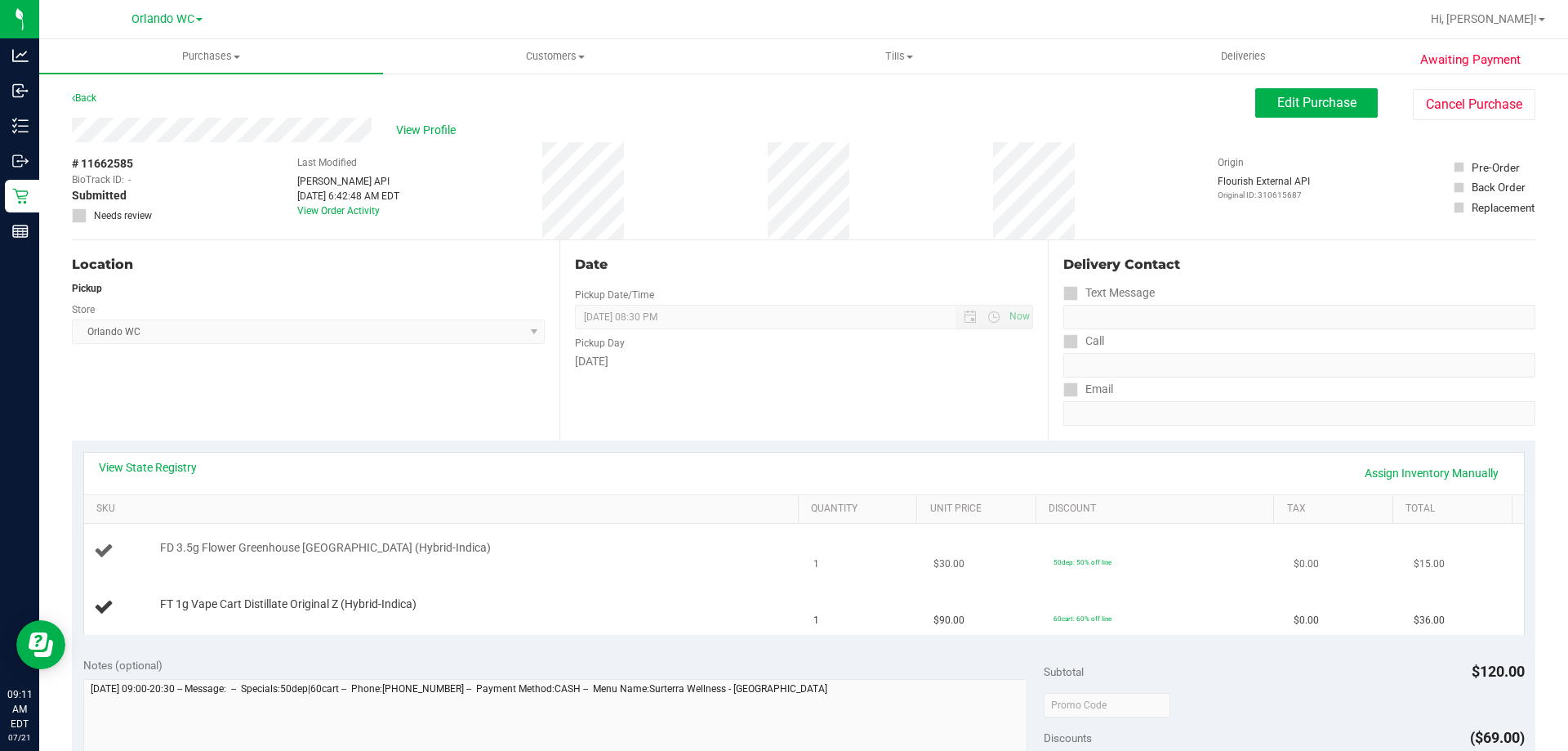 click on "$30.00" at bounding box center [949, 564] 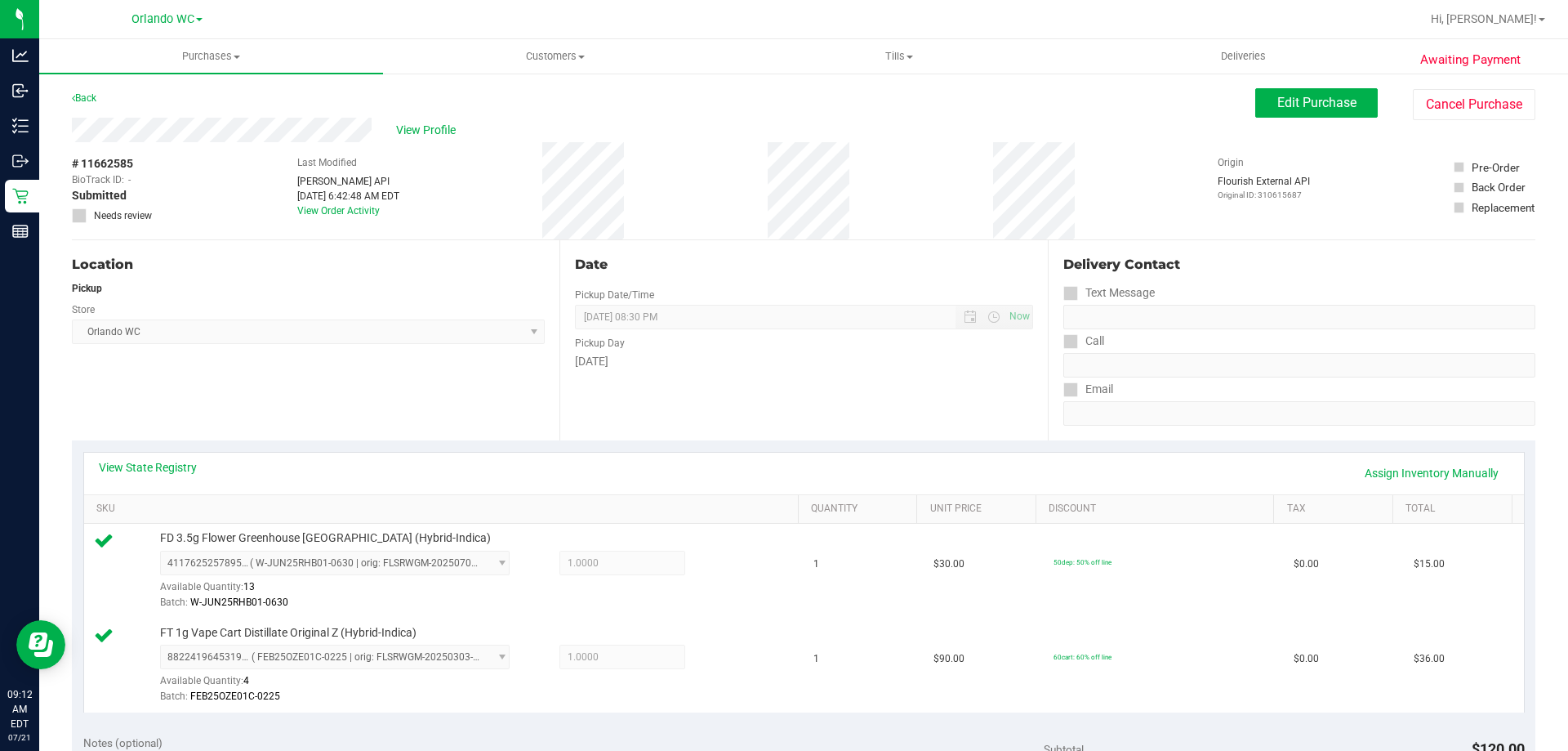 drag, startPoint x: 732, startPoint y: 341, endPoint x: 785, endPoint y: 353, distance: 54.34151 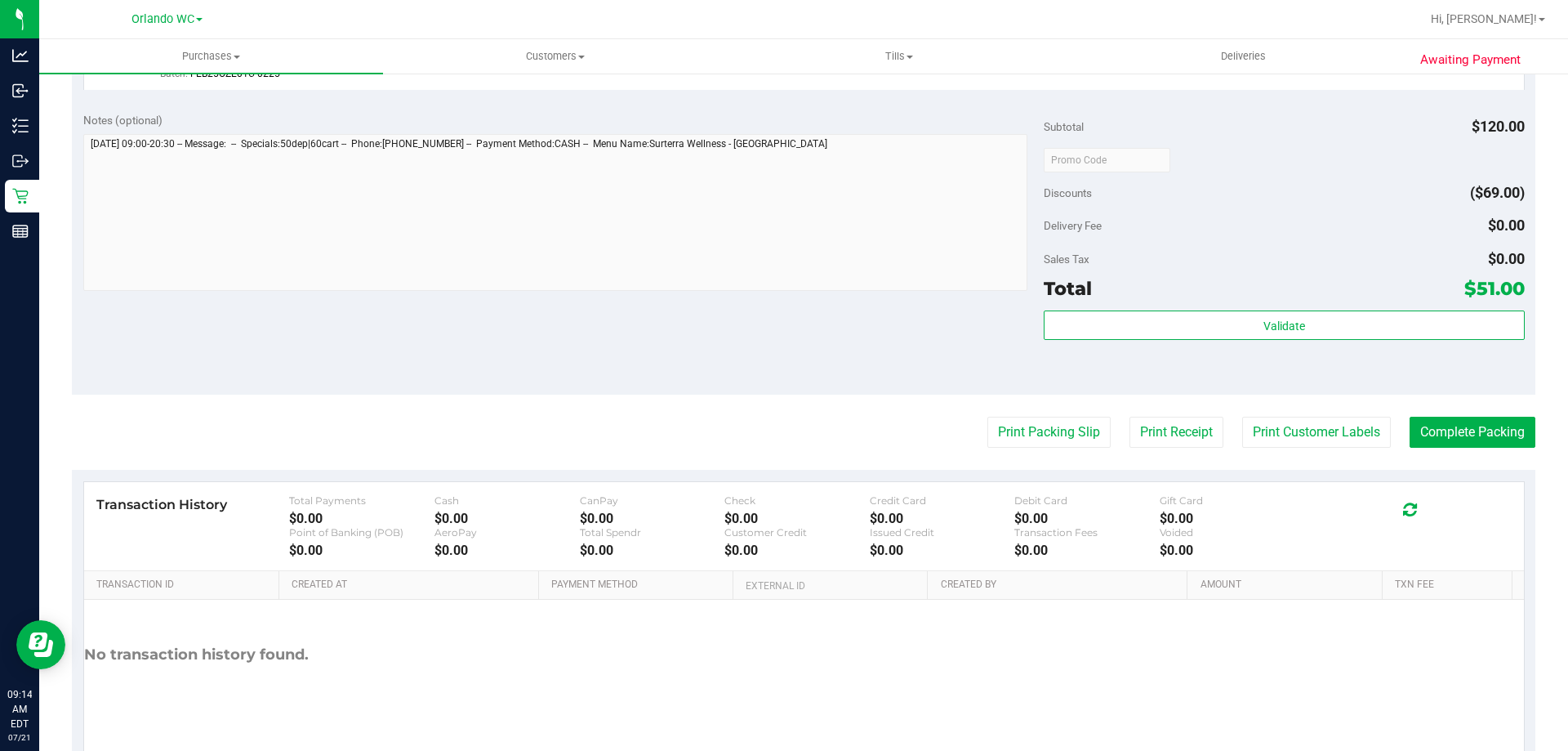 scroll, scrollTop: 0, scrollLeft: 0, axis: both 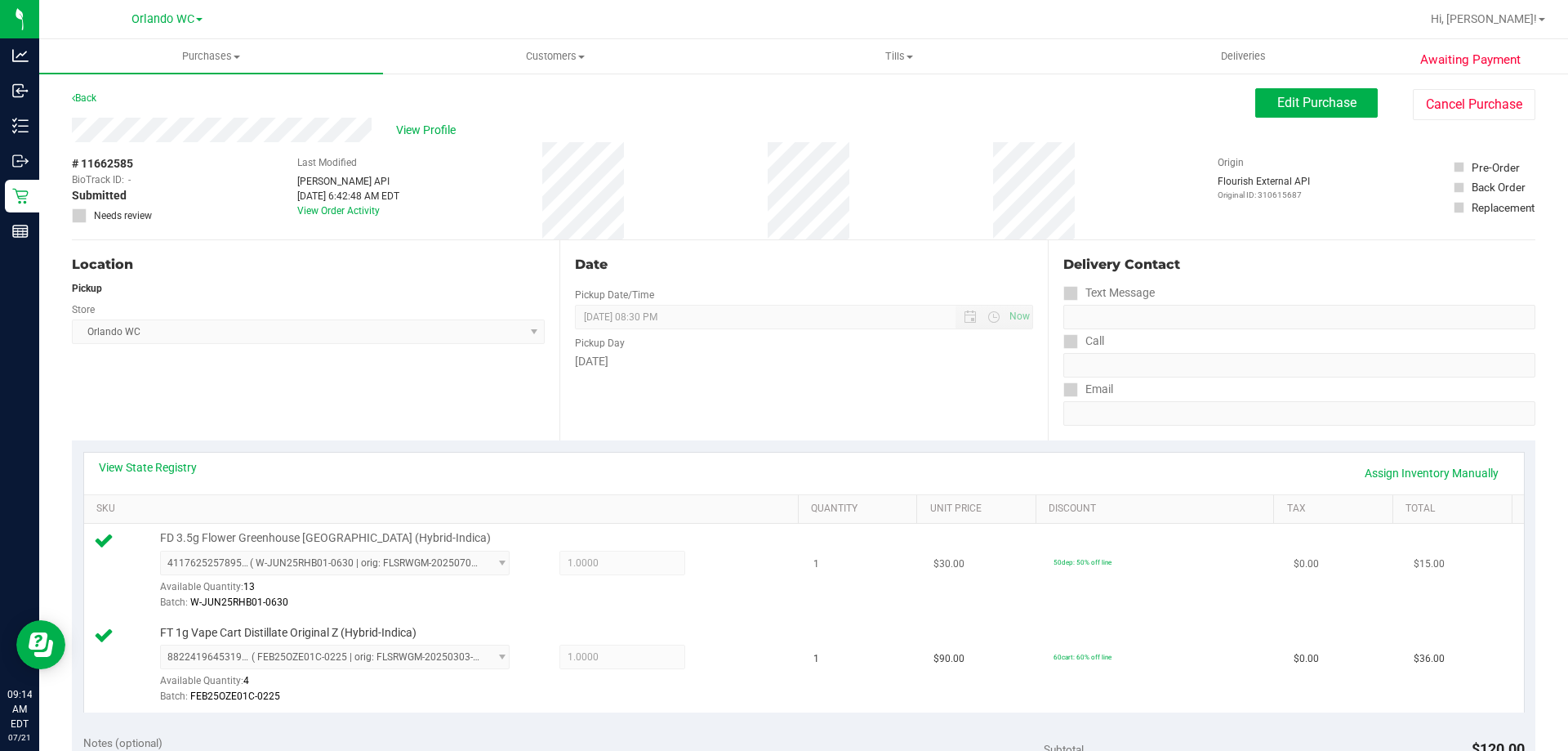 click on "FD 3.5g Flower Greenhouse Rainbow Harbor (Hybrid-Indica)
4117625257895567
(
W-JUN25RHB01-0630 | orig: FLSRWGM-20250707-3178
)
4117625257895567
Available Quantity:  13
1.0000 1
Batch:
W-JUN25RHB01-0630" at bounding box center (471, 570) 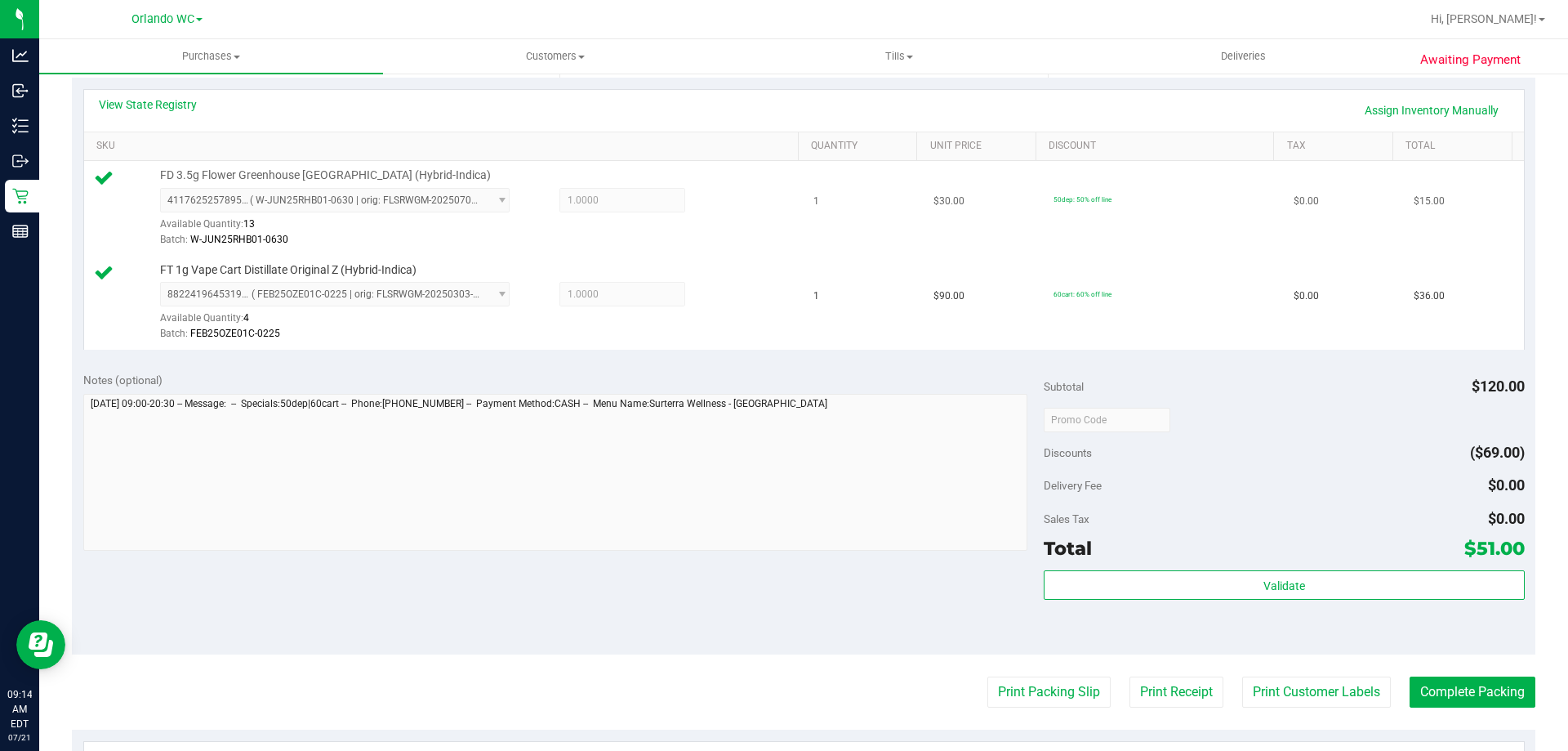 scroll, scrollTop: 424, scrollLeft: 0, axis: vertical 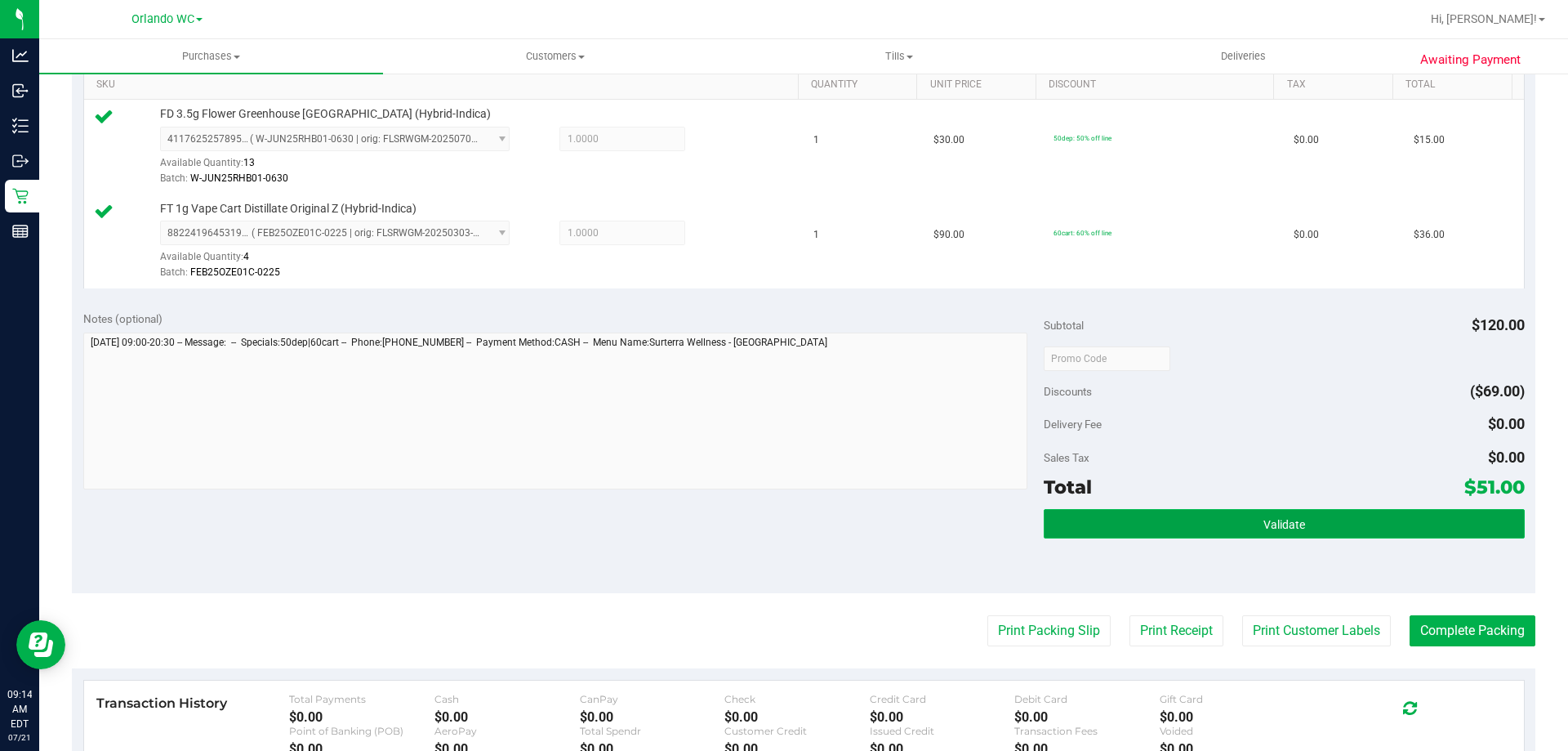 click on "Validate" at bounding box center [1284, 524] 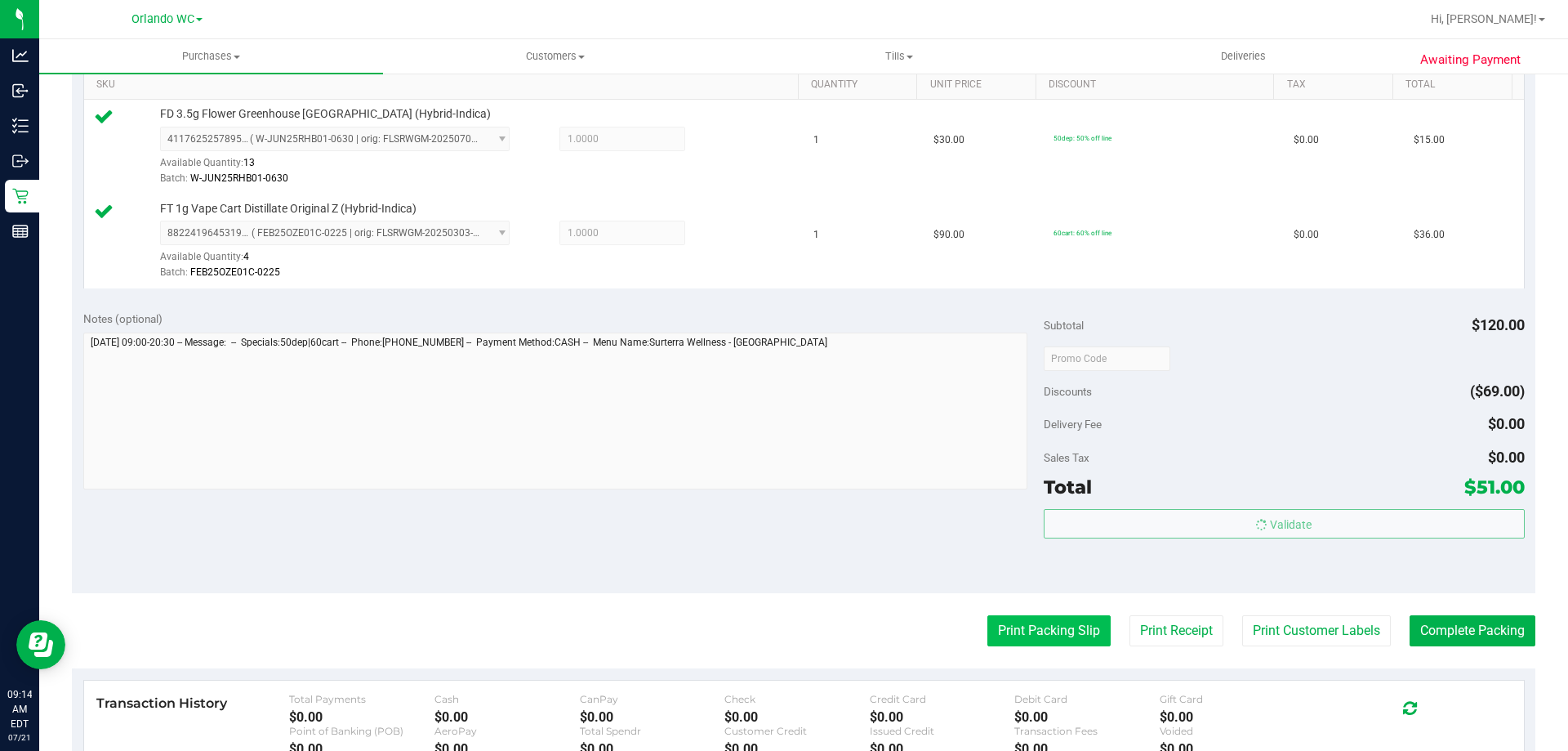 click on "Print Packing Slip" at bounding box center [1049, 631] 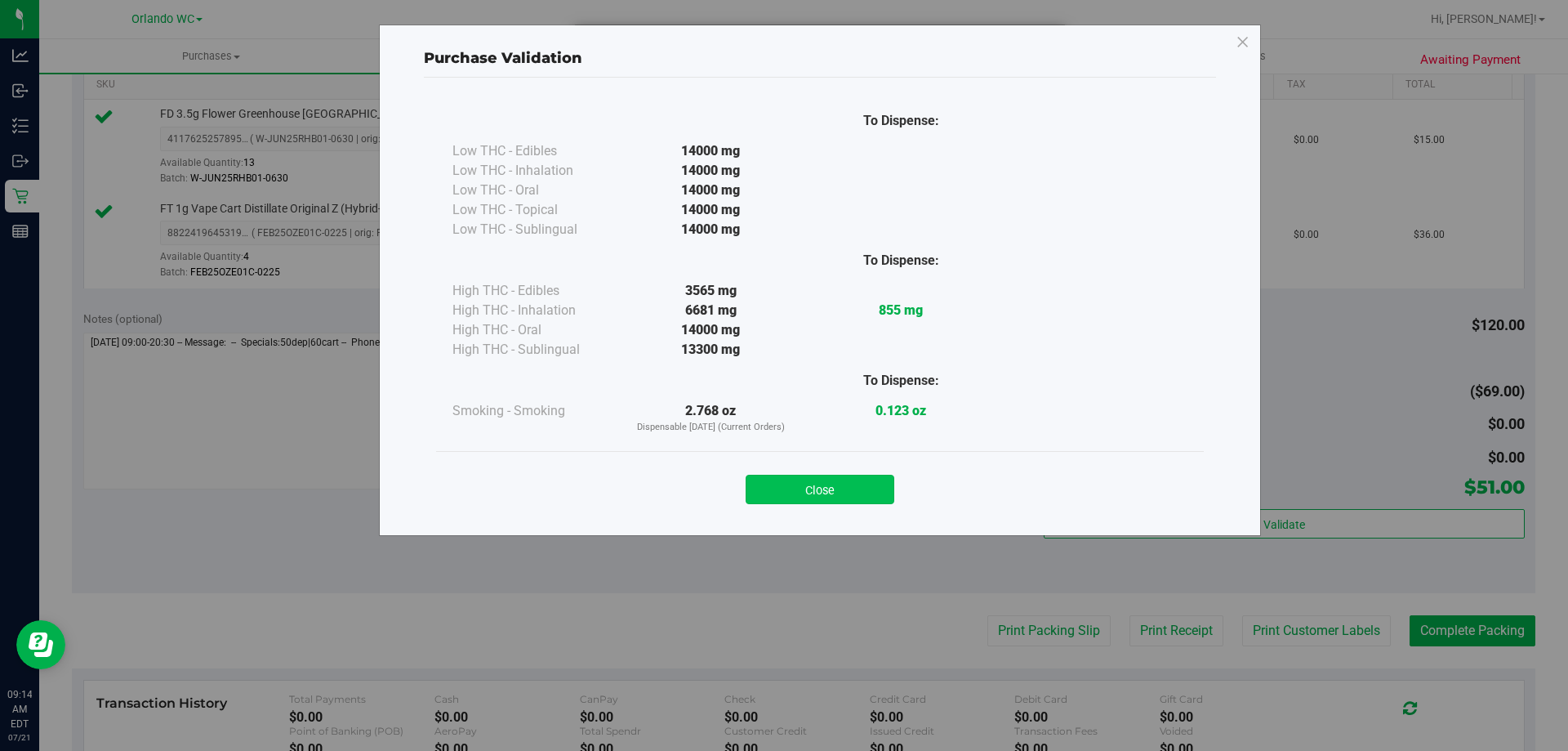 click on "Close" at bounding box center (820, 489) 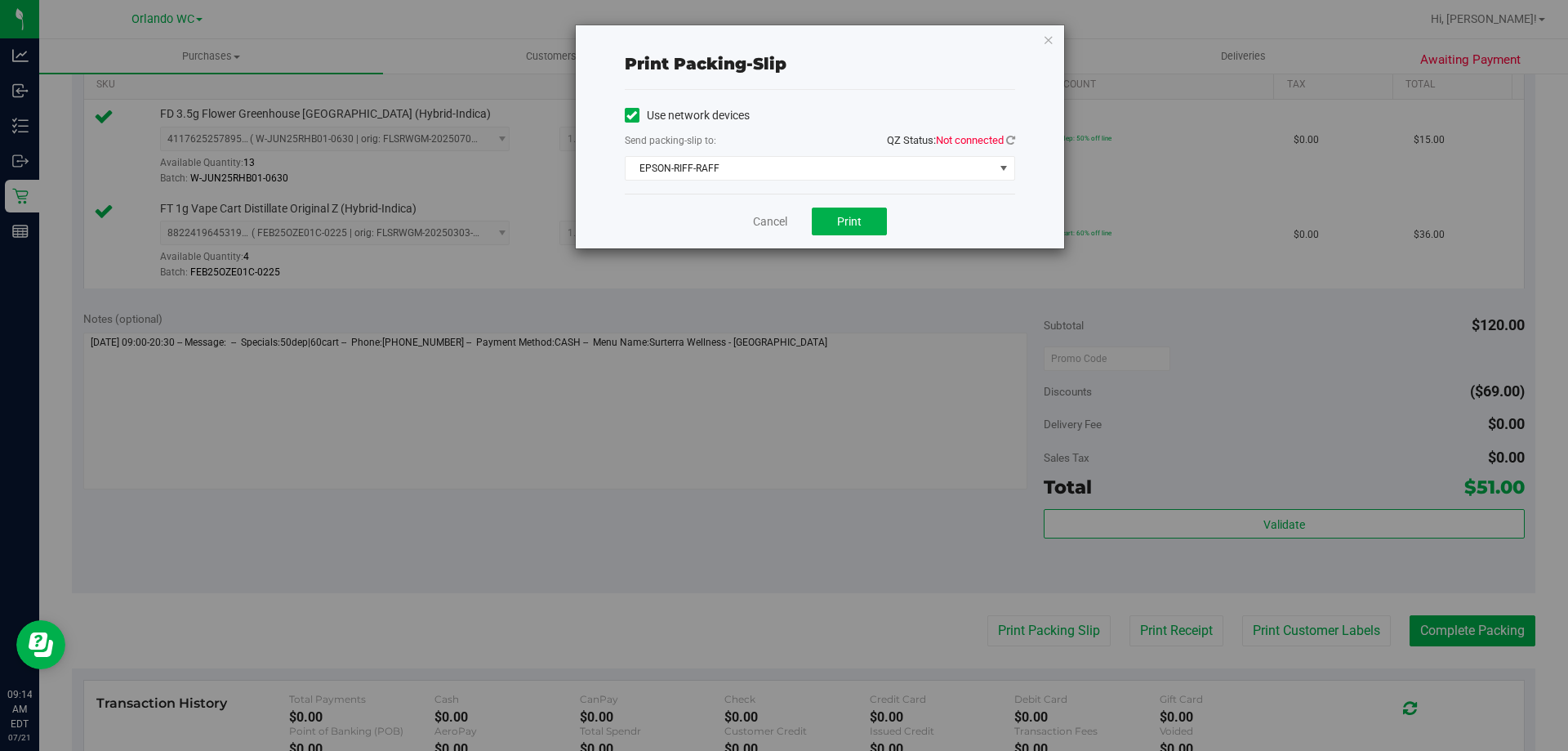 click on "Print packing-slip
Use network devices
Send packing-slip to:
QZ Status:   Not connected
EPSON-RIFF-RAFF Choose printer CAPTAIN-[PERSON_NAME]-DO-NOT-USE-IT-TEST-ONLY EPSON-[PERSON_NAME]-[PERSON_NAME] EPSON-[PERSON_NAME] EPSON-RIFF-RAFF EPSON-[PERSON_NAME] EPSON-[PERSON_NAME] MISSANDEI
Cancel
Print" at bounding box center (790, 375) 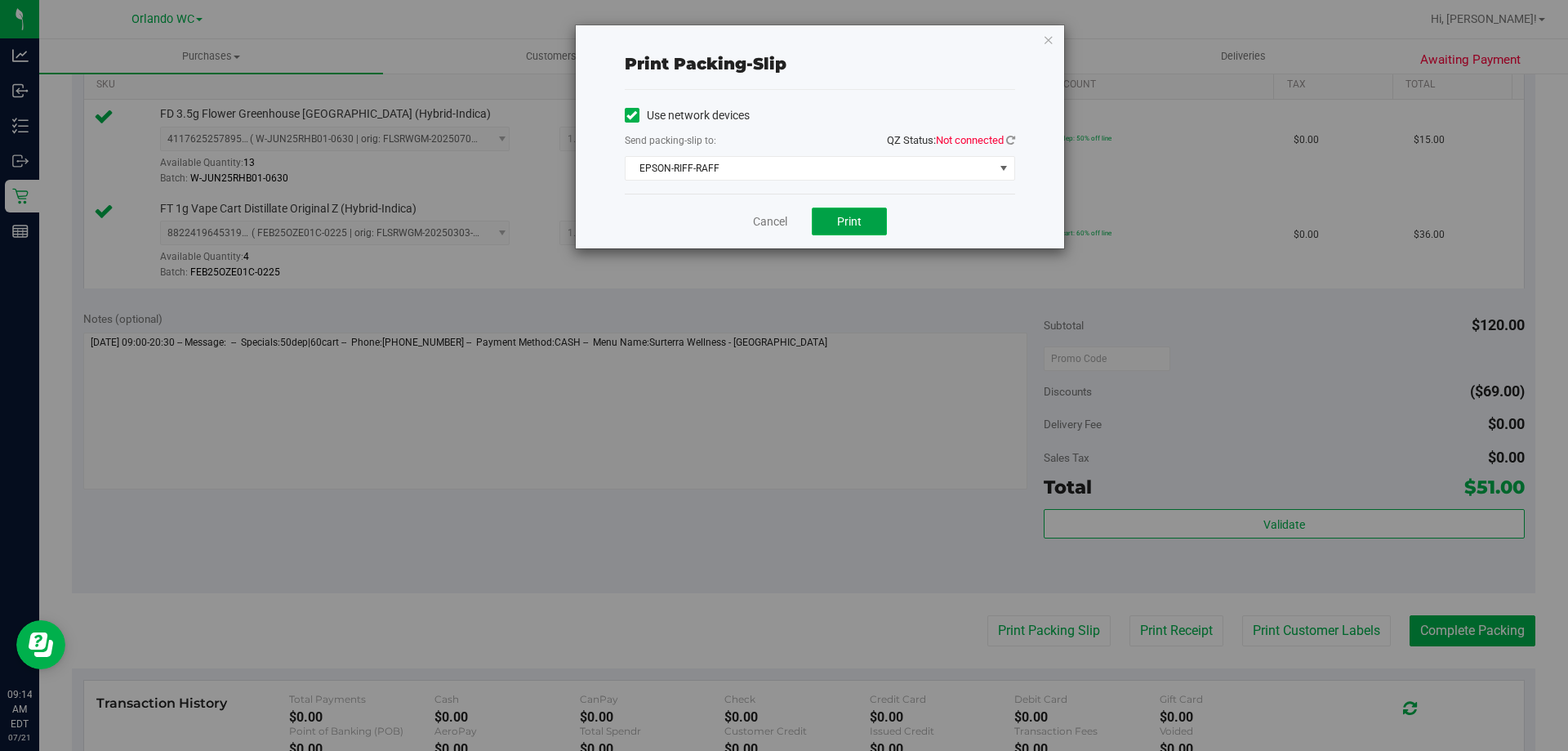 click on "Print" at bounding box center [849, 221] 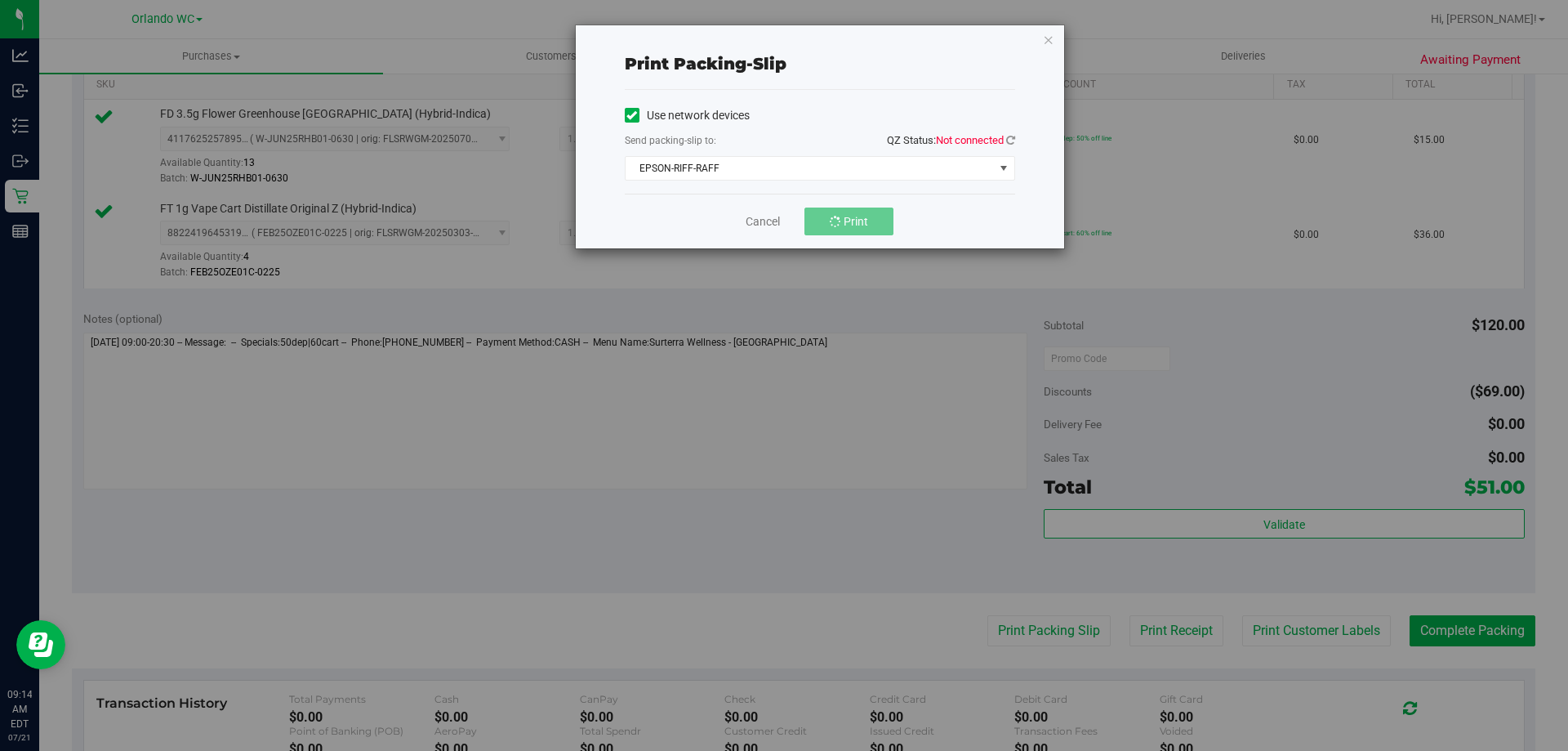 click on "Print packing-slip
Use network devices
Send packing-slip to:
QZ Status:   Not connected
EPSON-RIFF-RAFF Choose printer CAPTAIN-KANGA EPSON-DO-NOT-USE-IT-TEST-ONLY EPSON-JASON-DERULO EPSON-JAY-CHOU EPSON-JESSICA-SIMPSON EPSON-RIFF-RAFF EPSON-RODNEY-ATKINS EPSON-TYWIN-LANNISTER MISSANDEI
Cancel
Print" at bounding box center (790, 375) 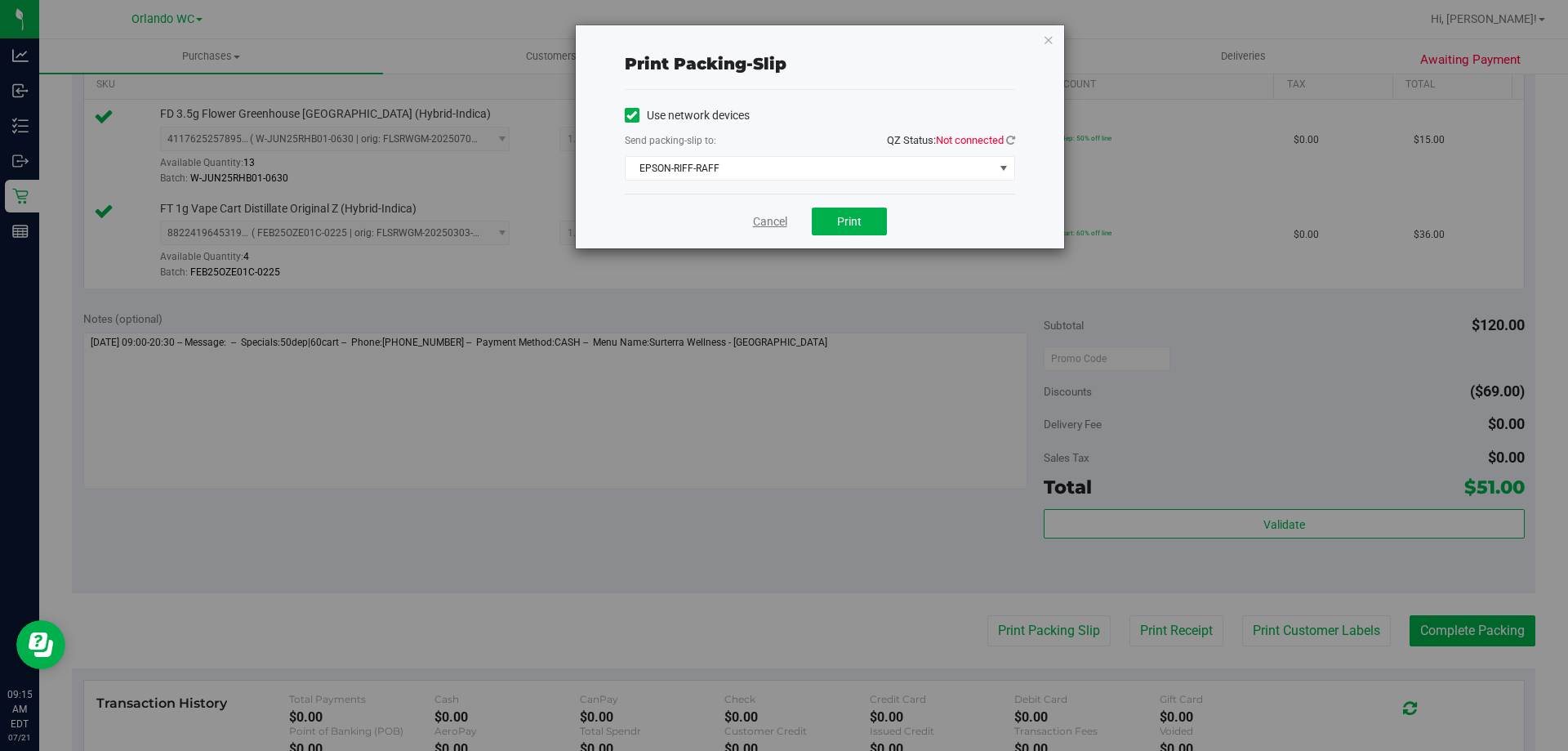 click on "Cancel" at bounding box center [770, 221] 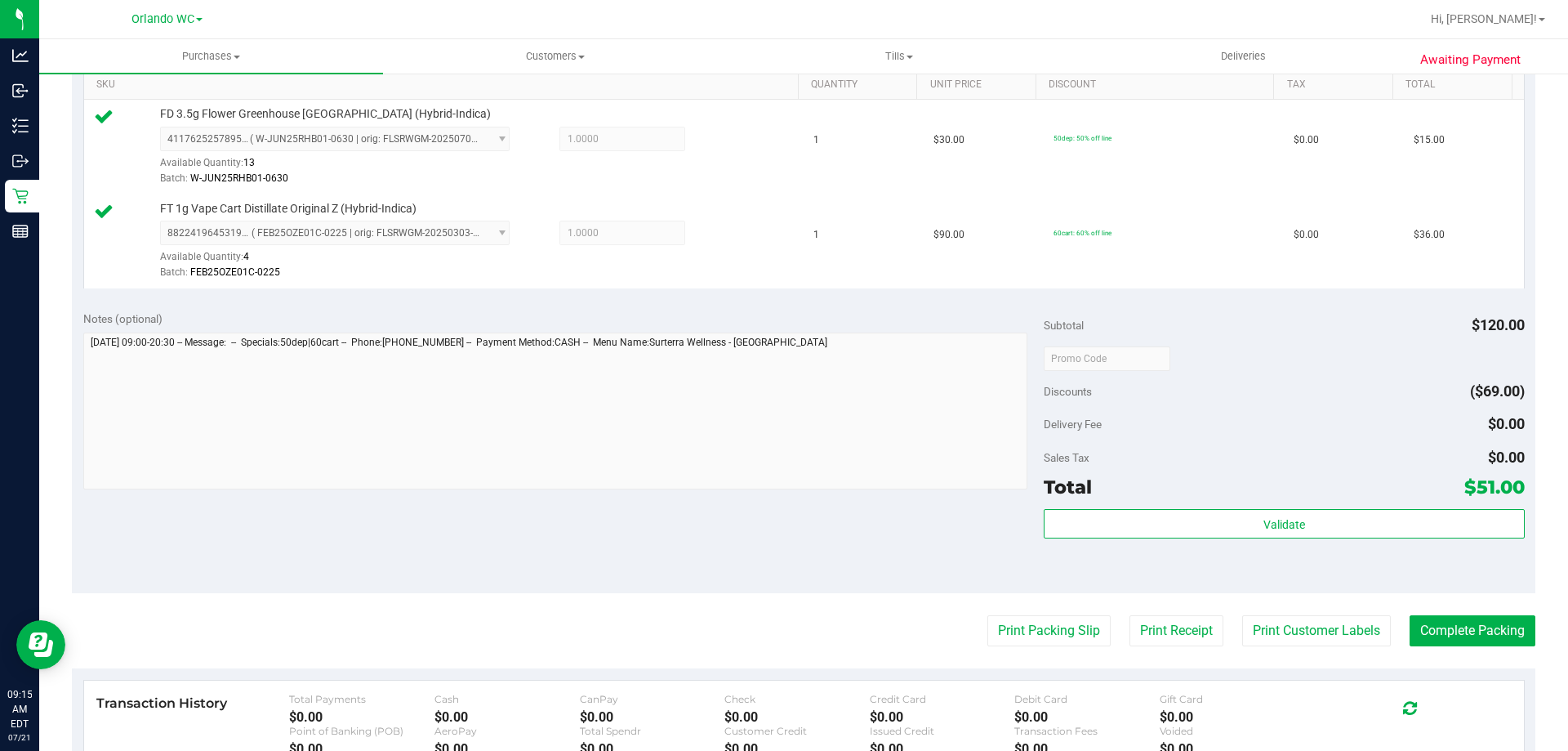 click on "Total
$51.00" at bounding box center [1284, 487] 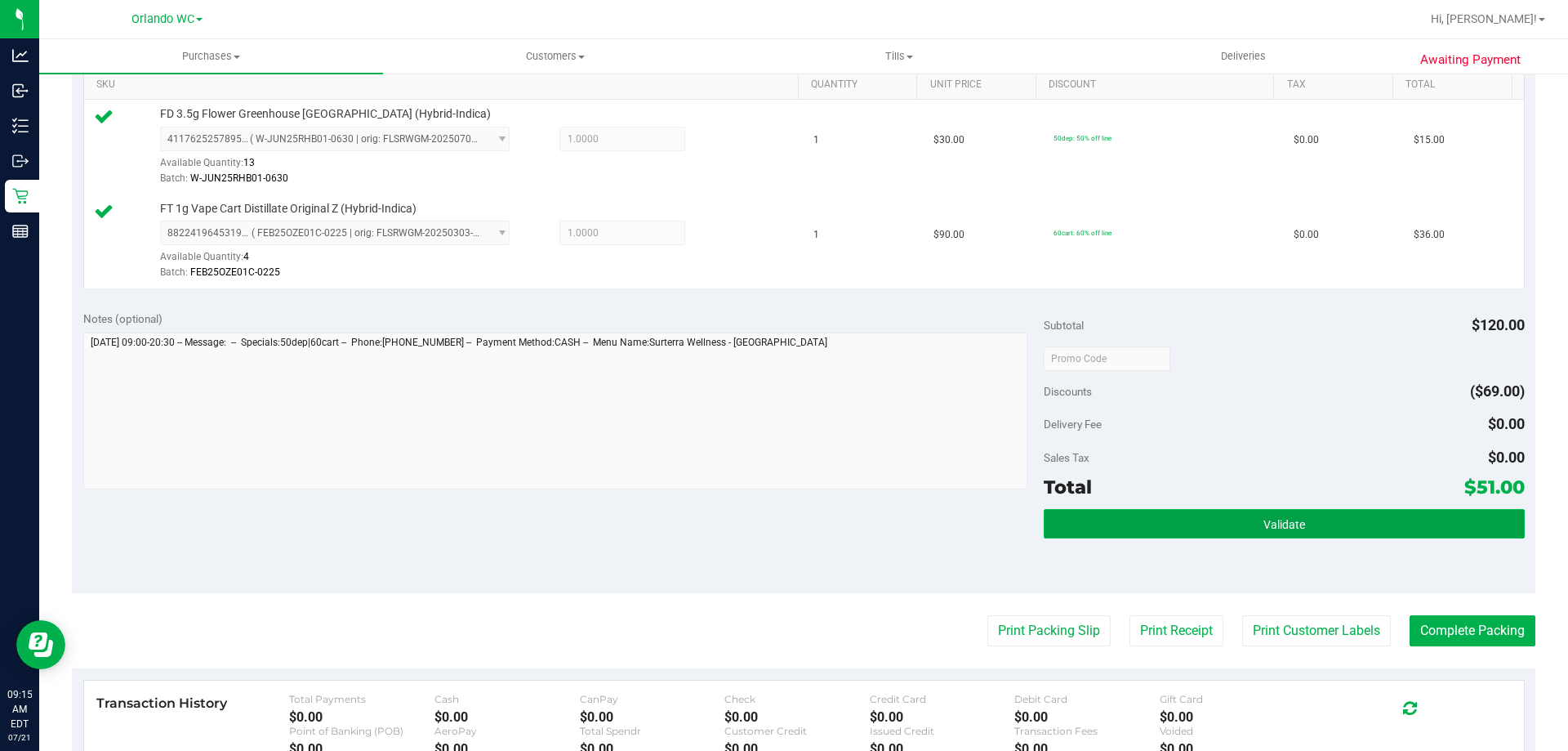 click on "Validate" at bounding box center (1284, 524) 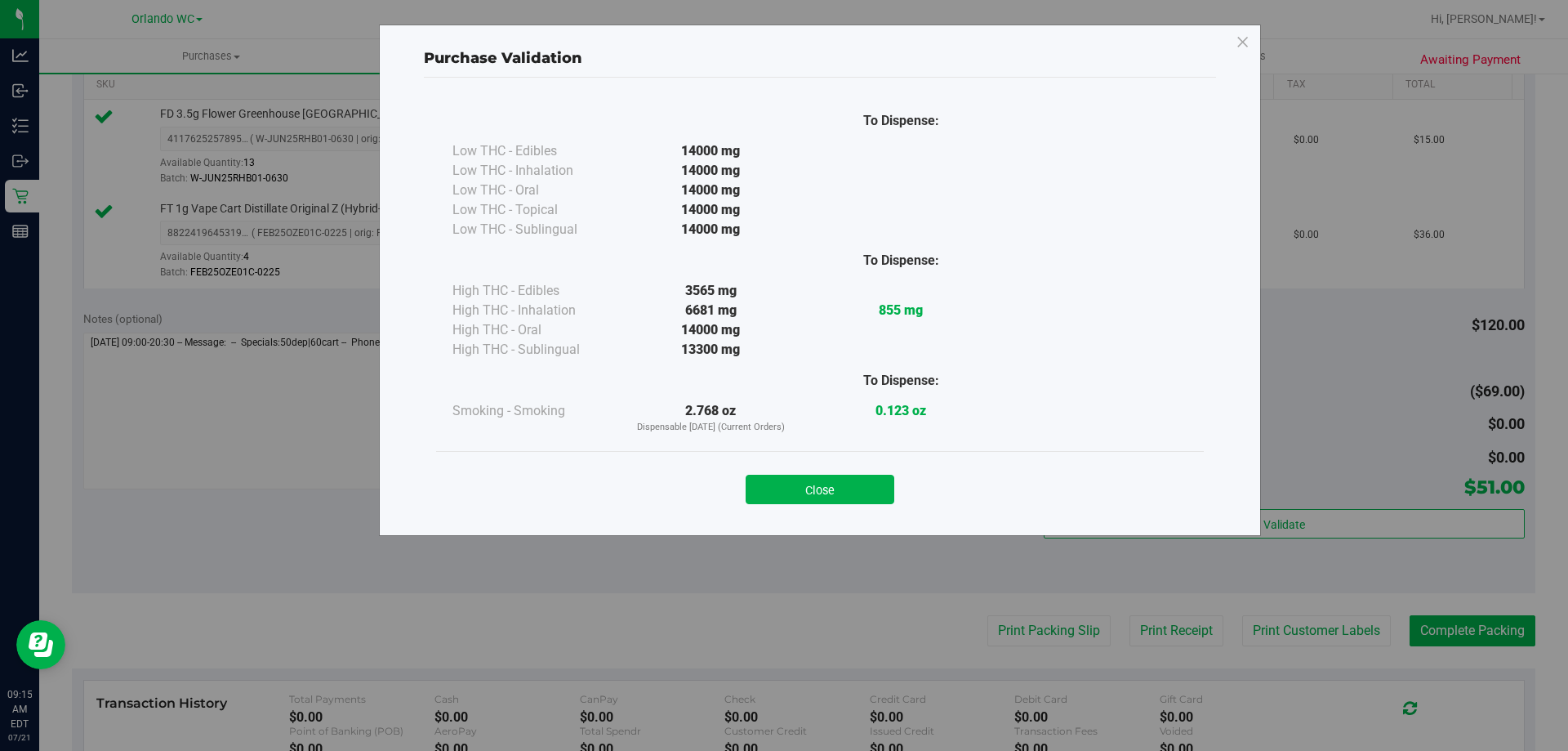 click on "Purchase Validation
To Dispense:
Low THC - Edibles
14000 mg" at bounding box center [790, 375] 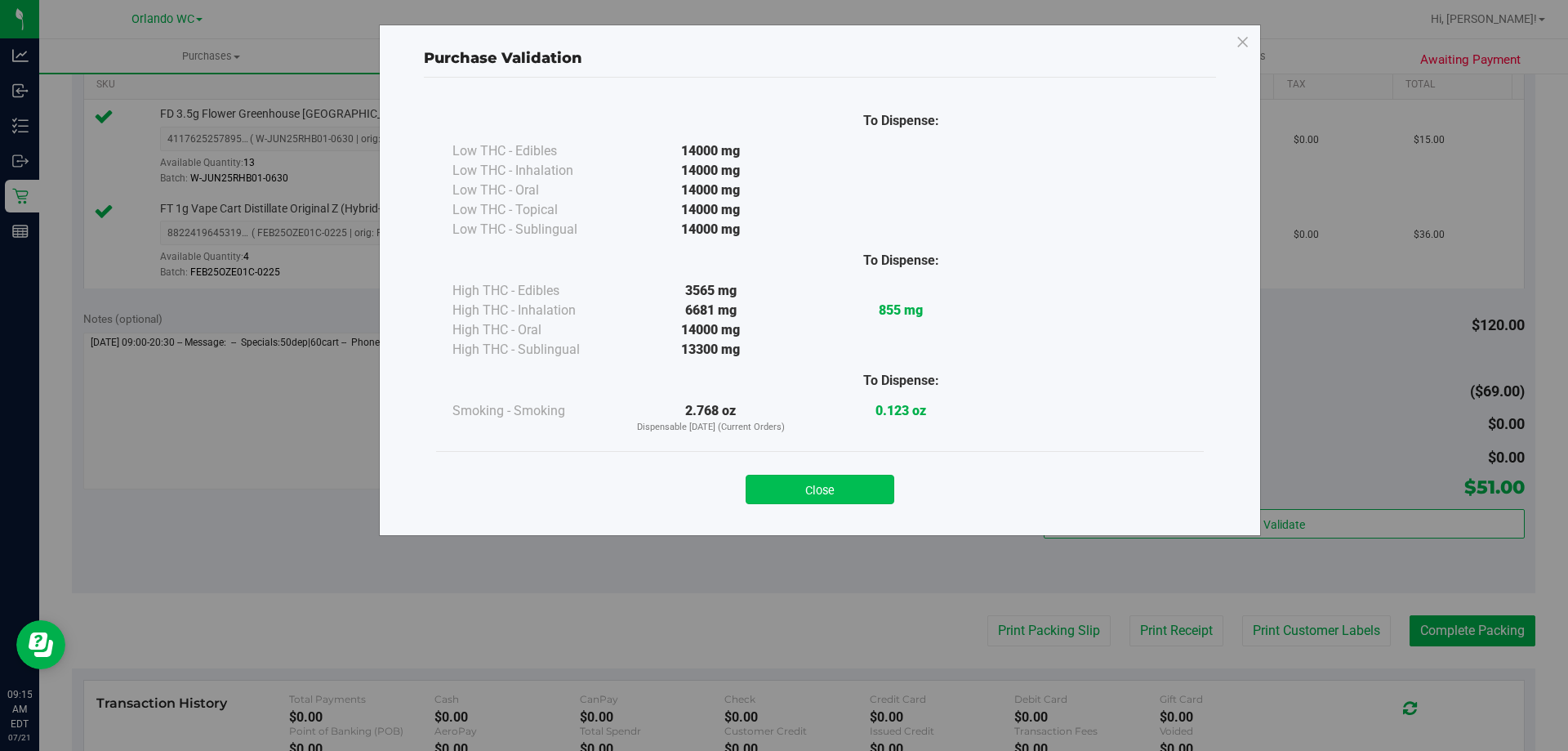 click on "Close" at bounding box center [820, 489] 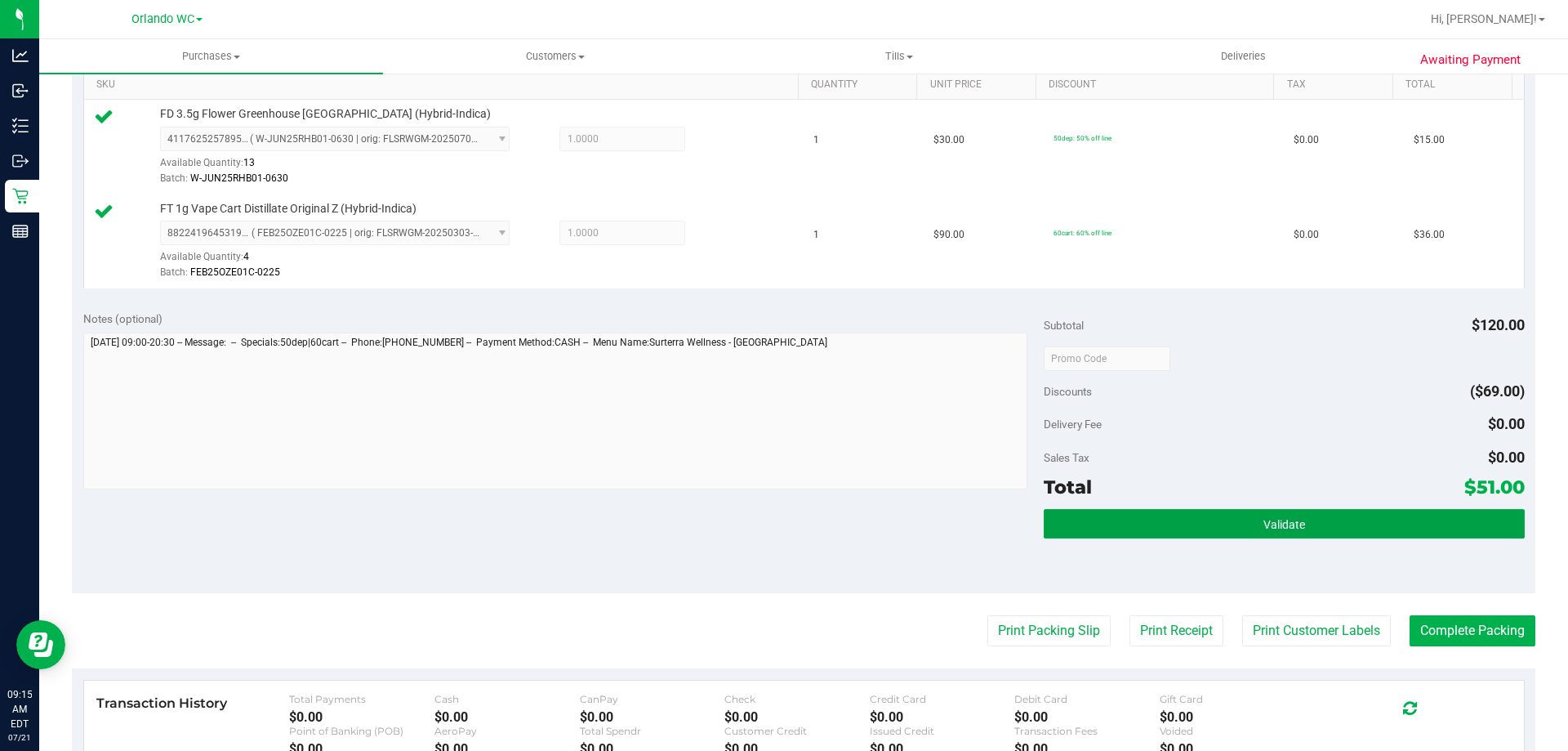 click on "Validate" at bounding box center (1284, 524) 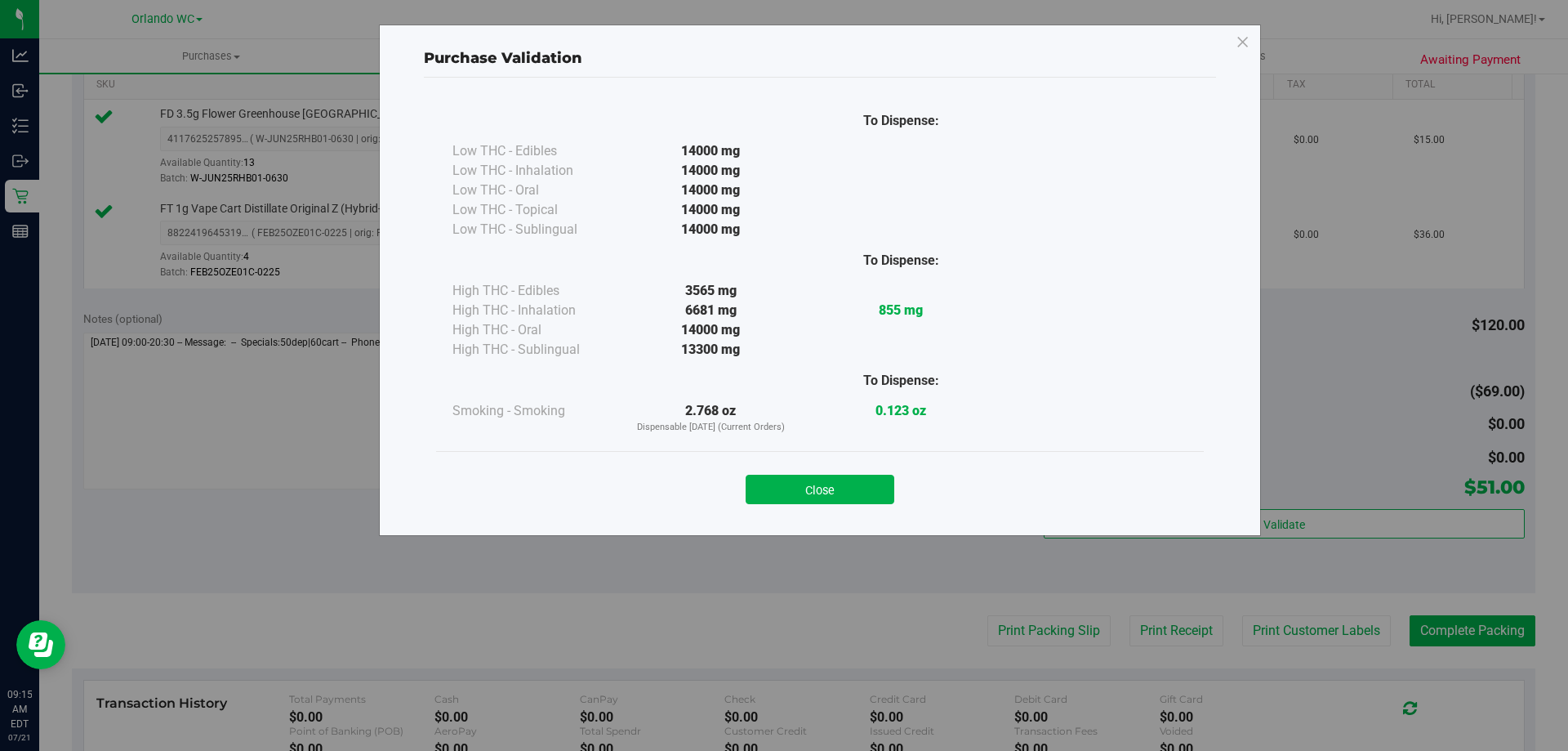 drag, startPoint x: 832, startPoint y: 497, endPoint x: 1147, endPoint y: 552, distance: 319.76554 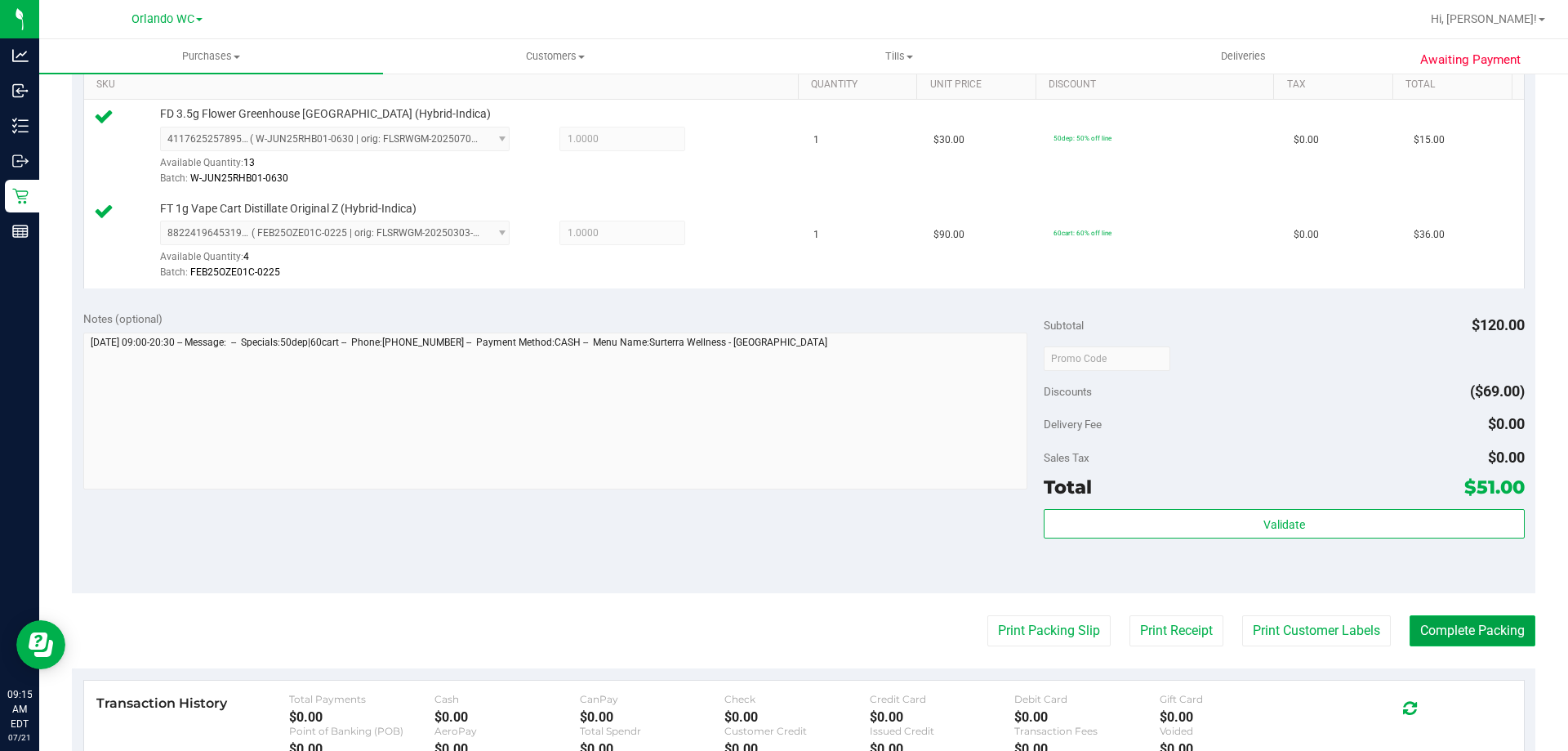 click on "Complete Packing" at bounding box center [1472, 631] 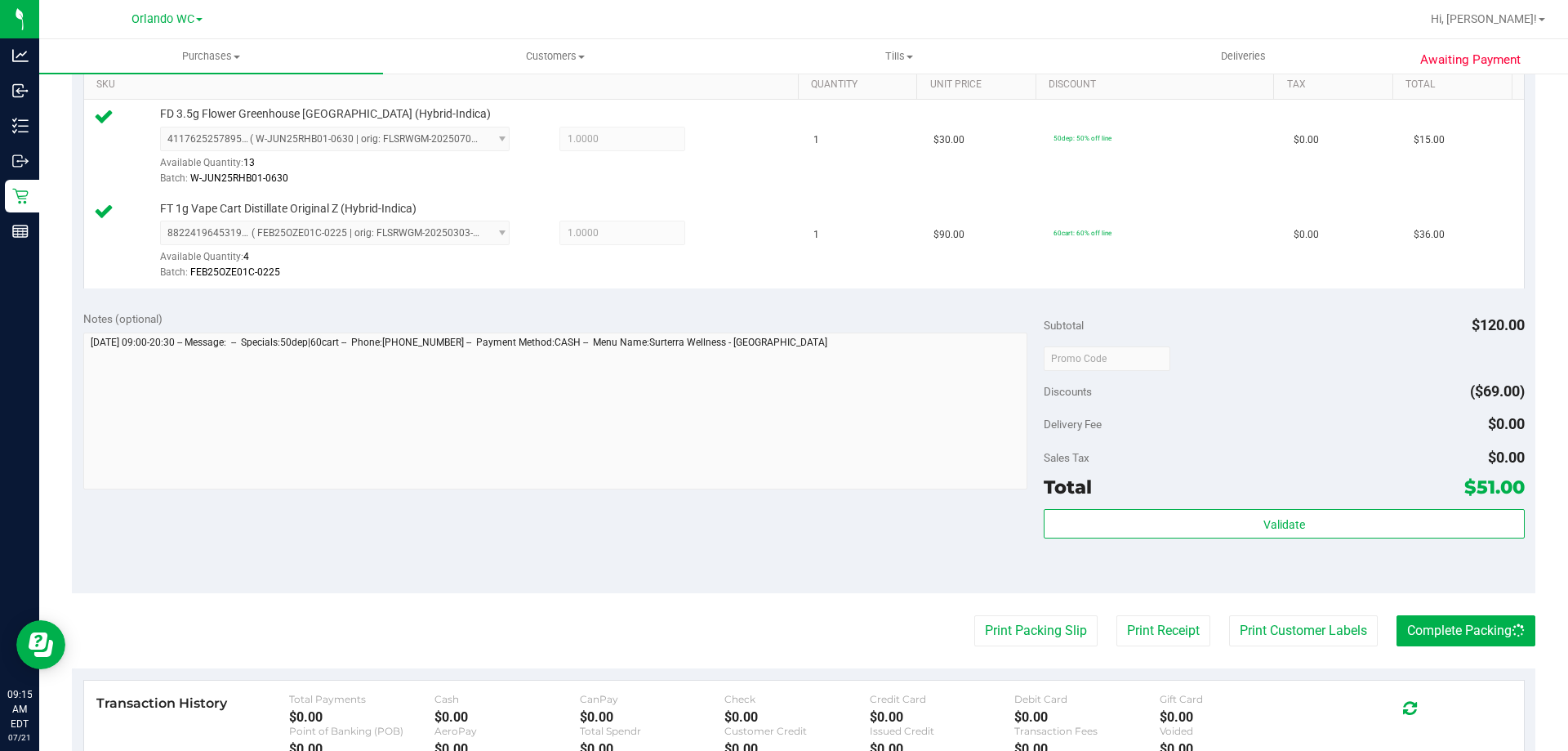 drag, startPoint x: 1144, startPoint y: 385, endPoint x: 1131, endPoint y: 384, distance: 13.0384 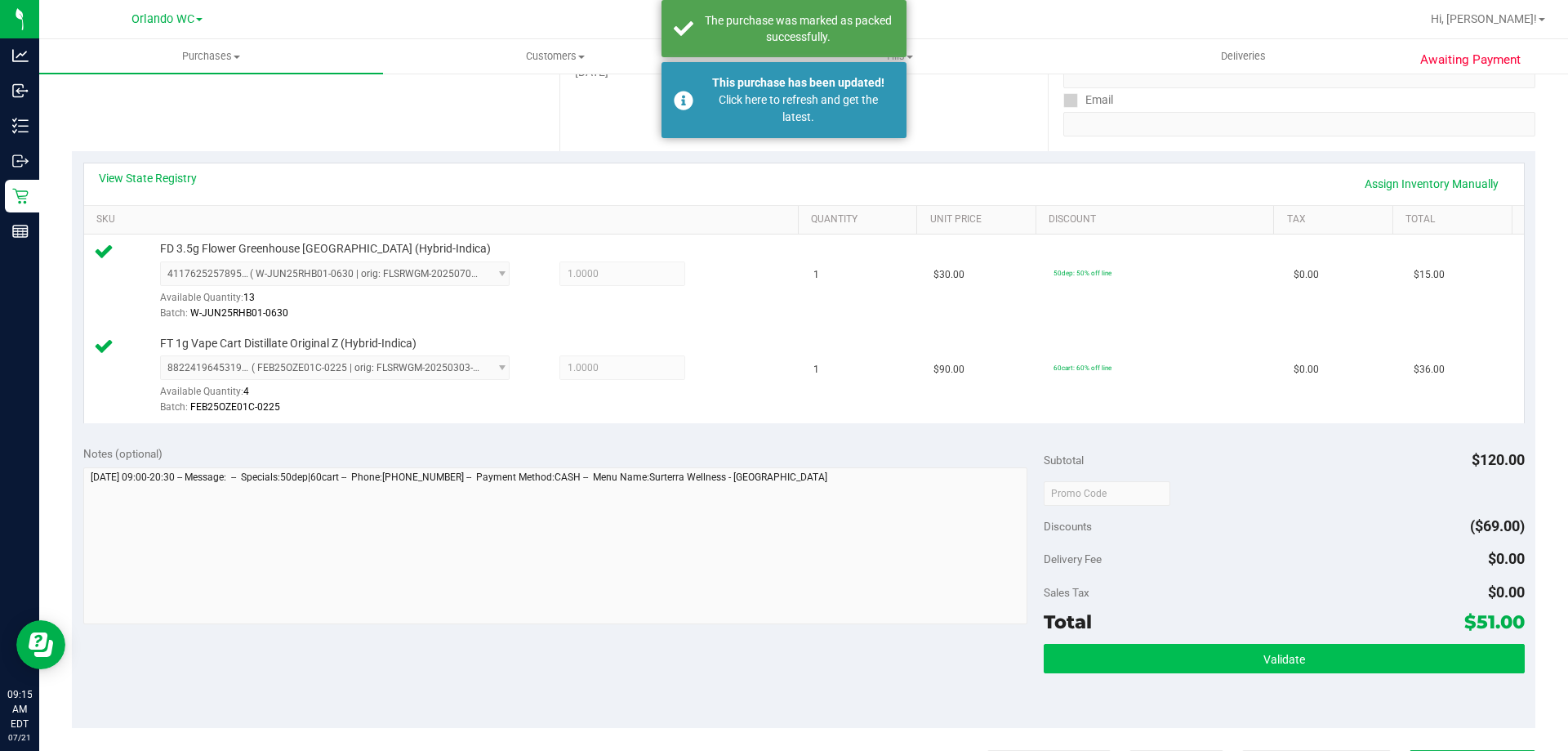 scroll, scrollTop: 409, scrollLeft: 0, axis: vertical 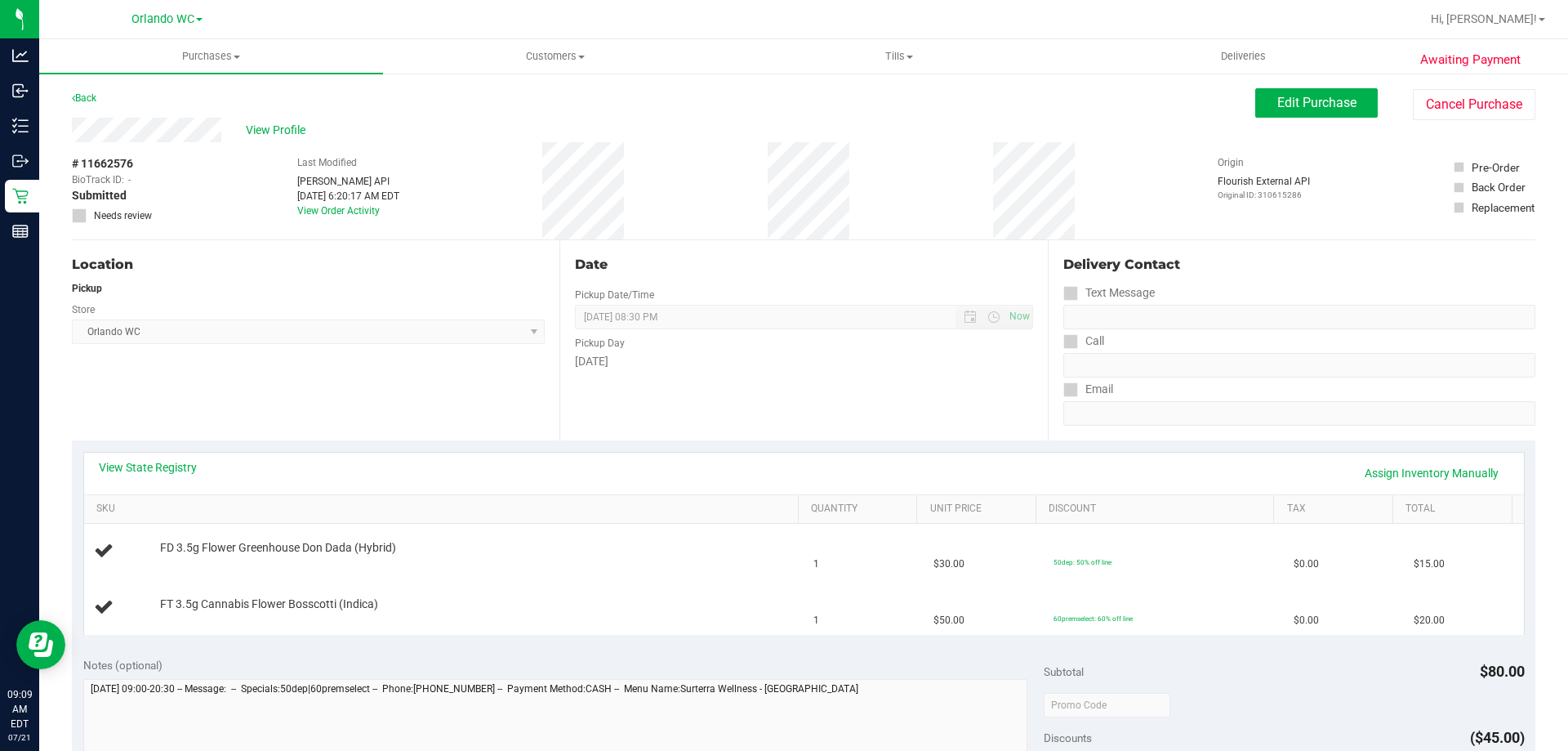 drag, startPoint x: 363, startPoint y: 367, endPoint x: 386, endPoint y: 382, distance: 27.45906 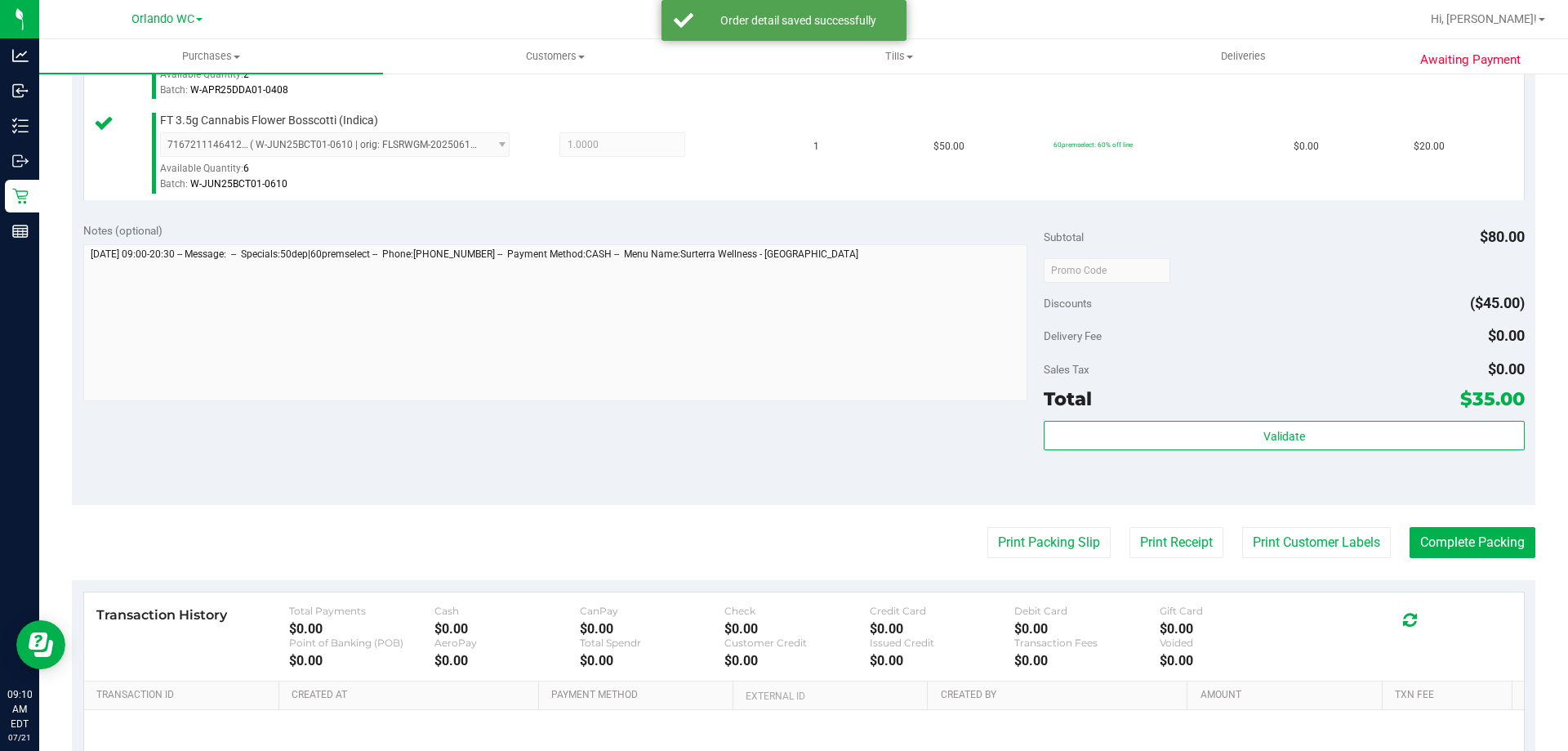 scroll, scrollTop: 680, scrollLeft: 0, axis: vertical 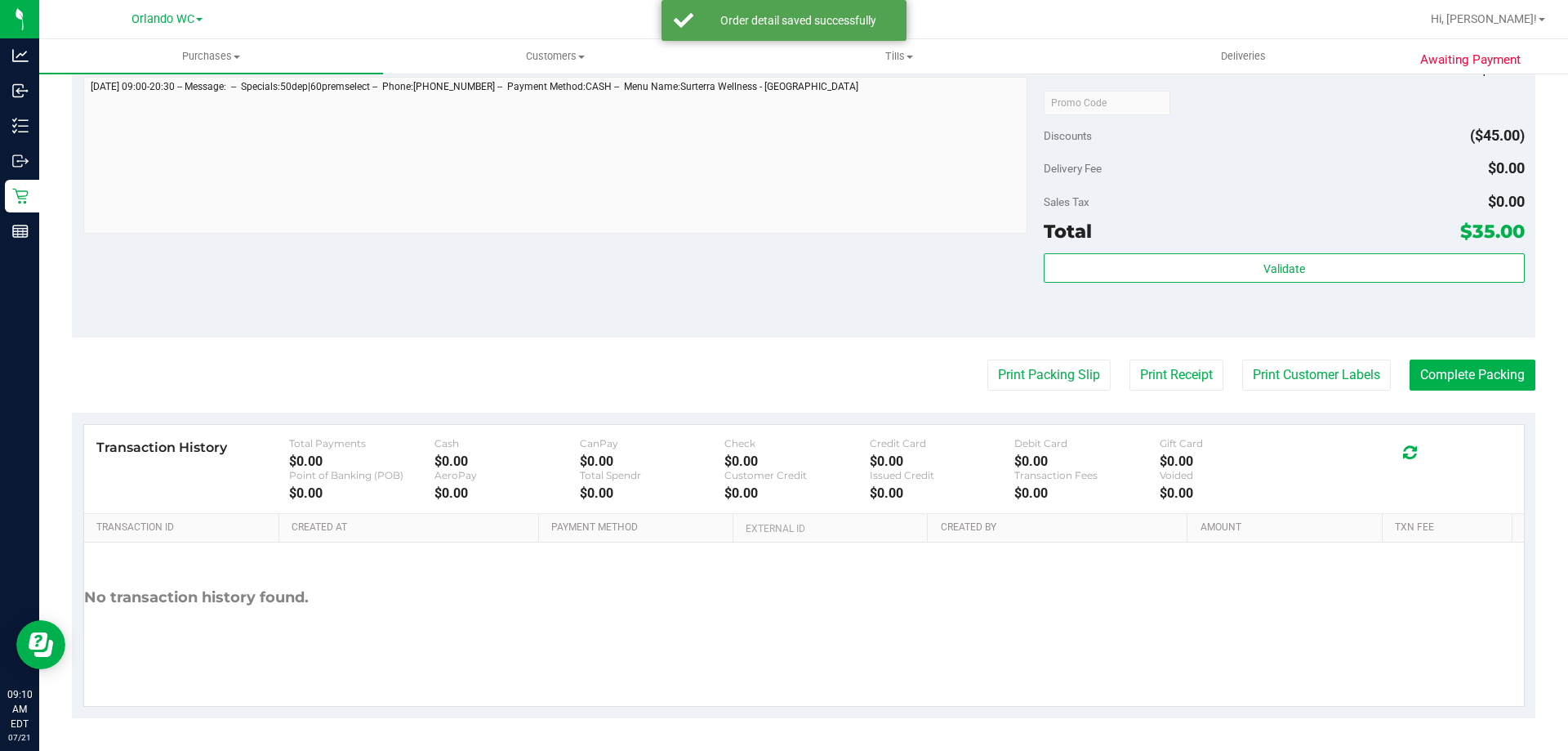 click on "Notes (optional)
Subtotal
$80.00
Discounts
($45.00)
Delivery Fee
$0.00
Sales Tax
$0.00
Total
$35.00" at bounding box center [804, 190] 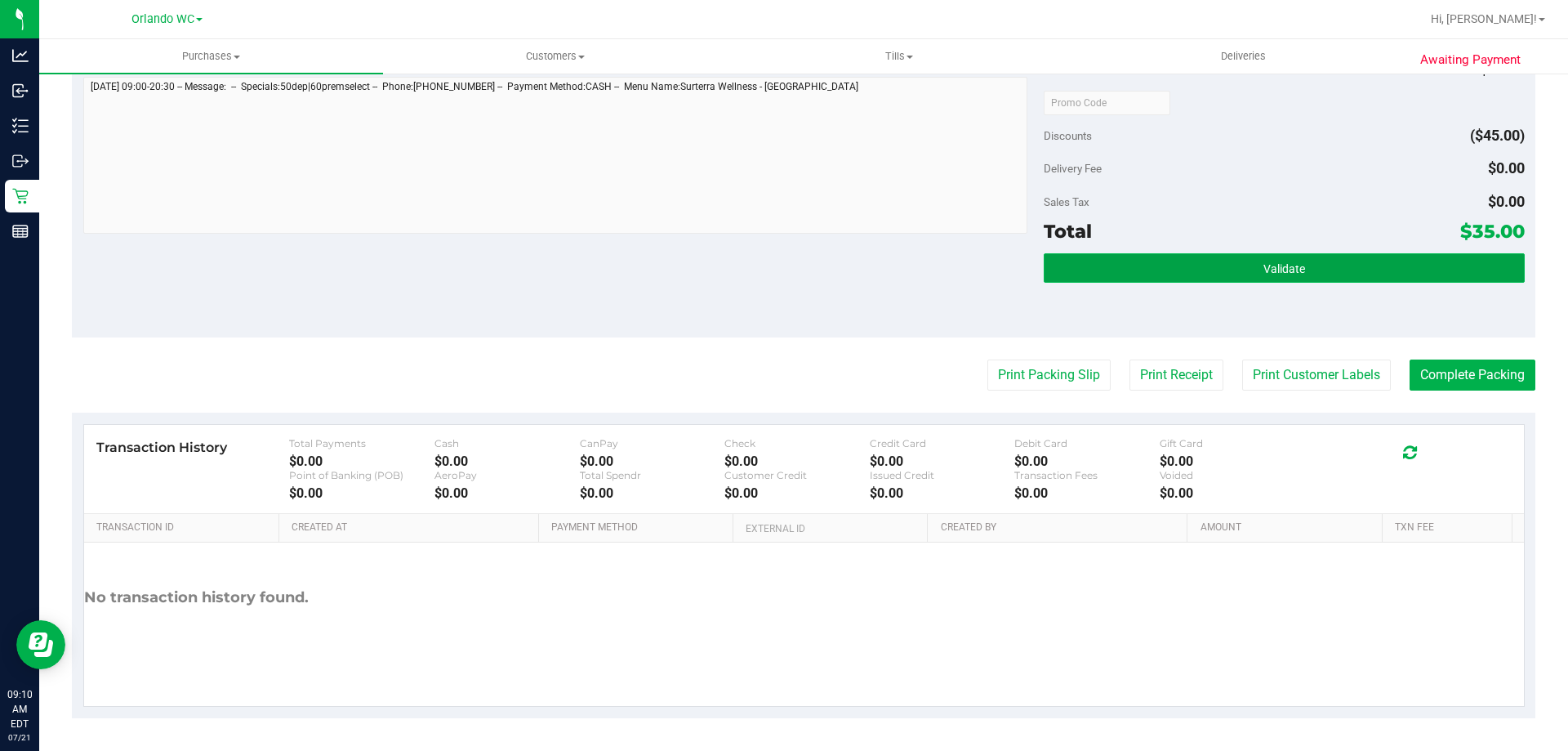 click on "Validate" at bounding box center [1284, 268] 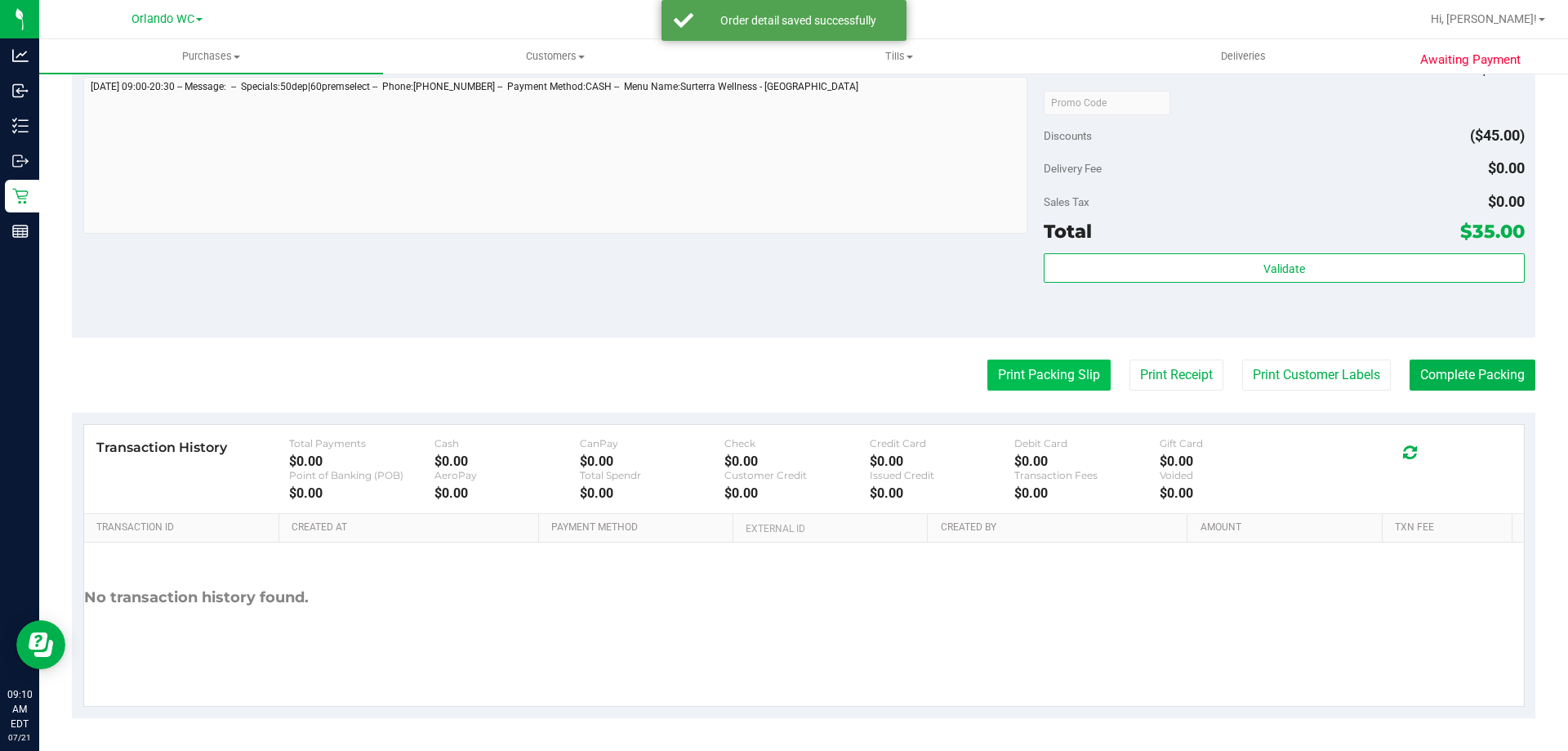 click on "Print Packing Slip" at bounding box center (1049, 375) 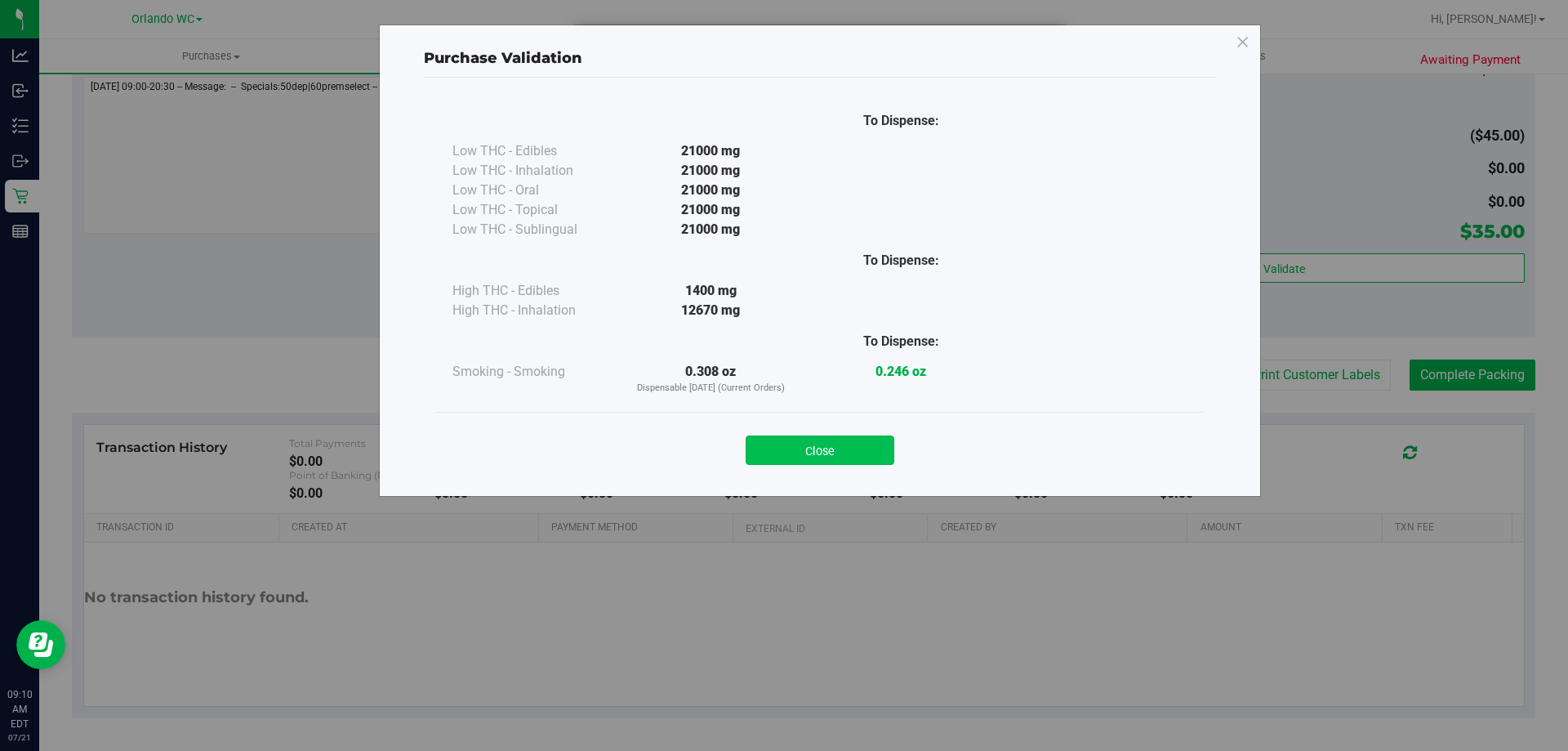 click on "Close" at bounding box center (820, 450) 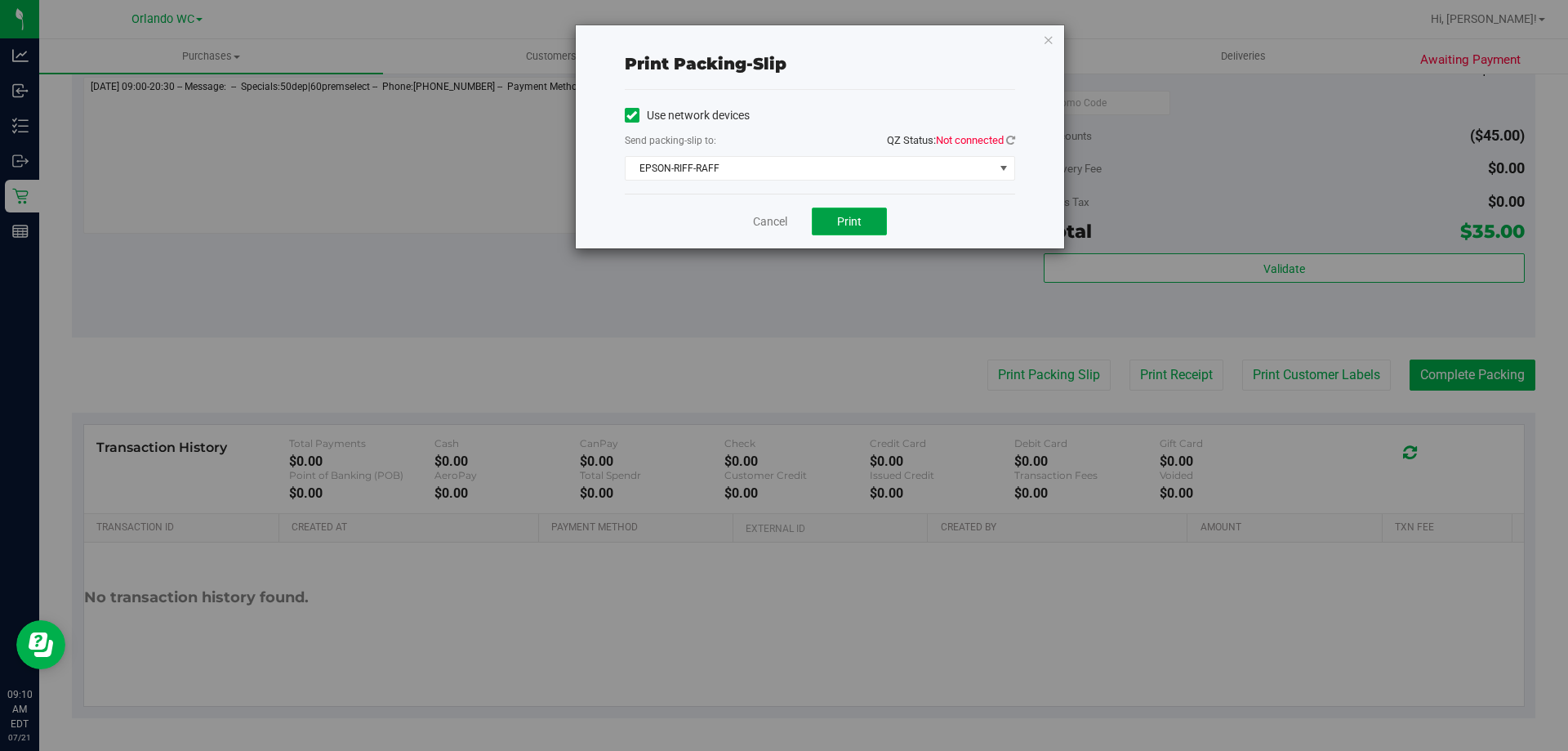 click on "Print" at bounding box center [849, 221] 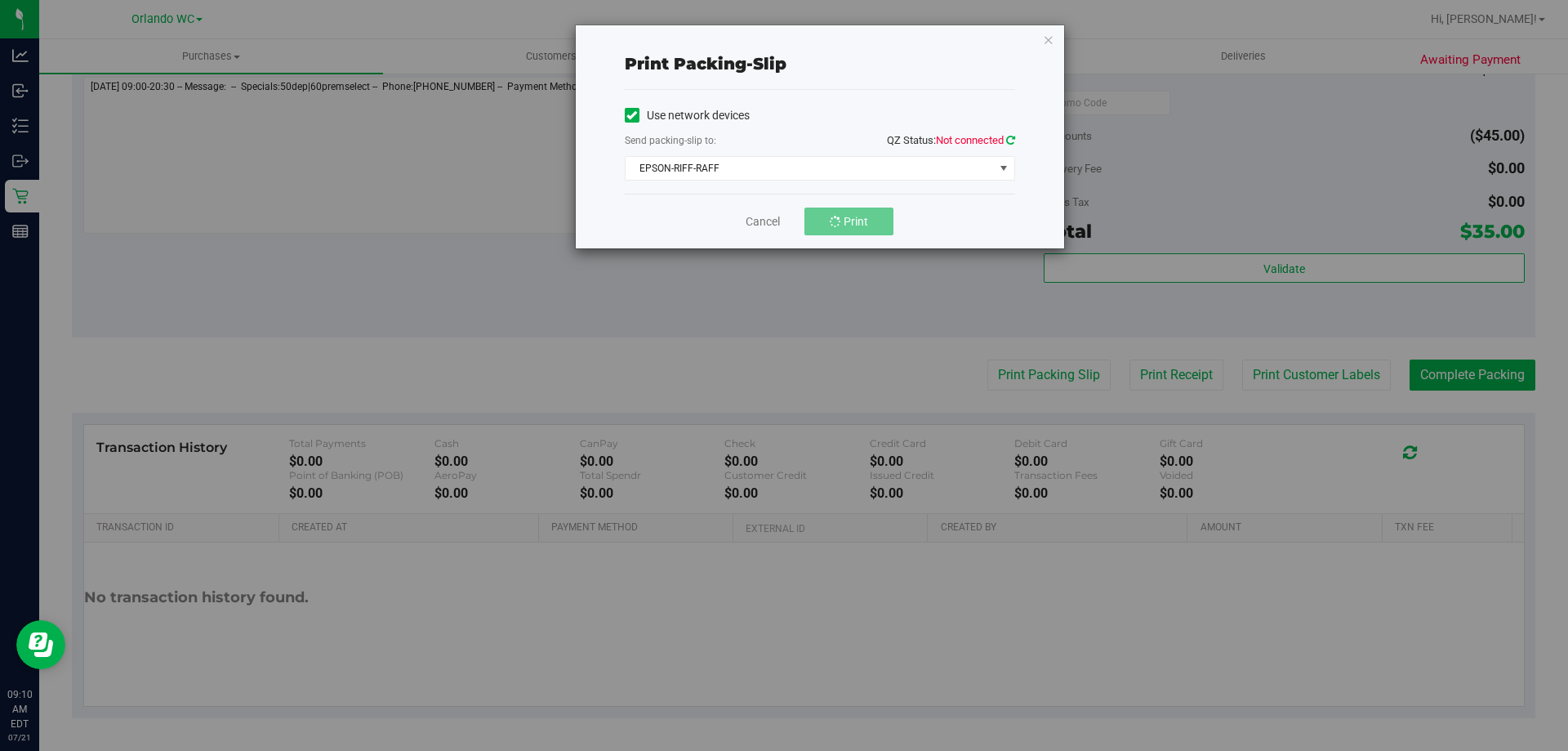 click at bounding box center [1010, 140] 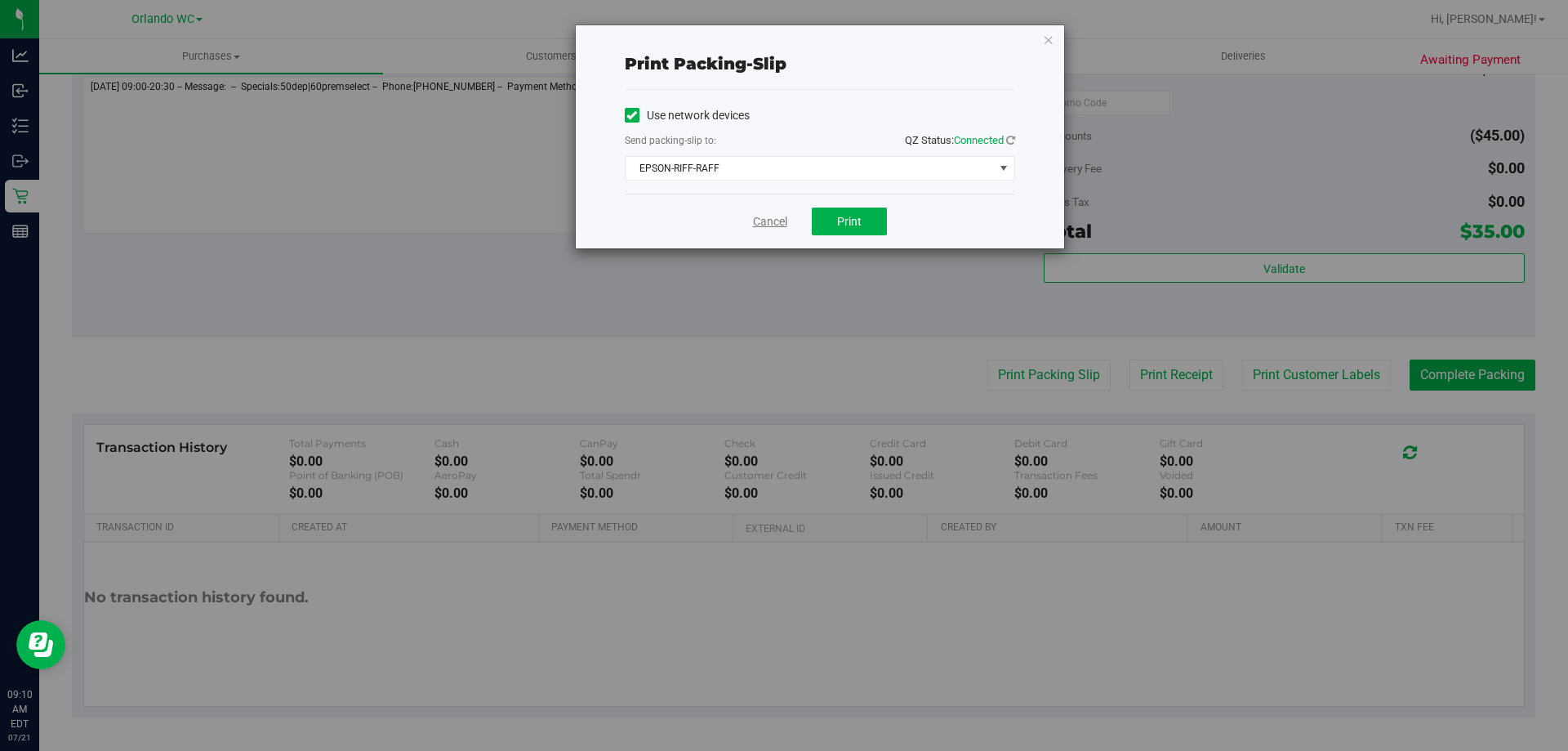 click on "Cancel" at bounding box center (770, 221) 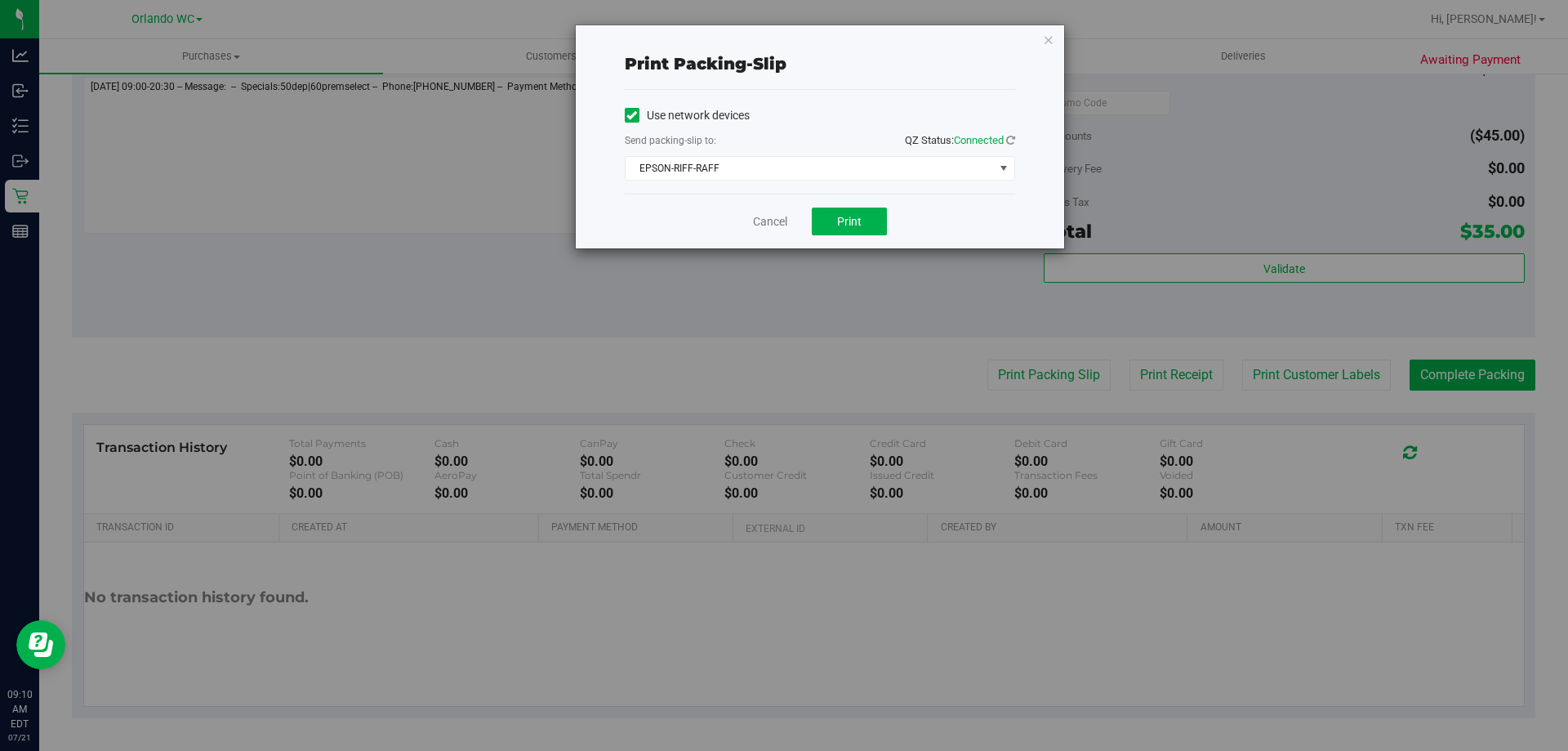 click on "Back
Edit Purchase
Cancel Purchase
View Profile
# 11662576
BioTrack ID:
-
Submitted
Needs review
Last Modified
Jane API
Jul 21, 2025 6:20:17 AM EDT" at bounding box center (804, 63) 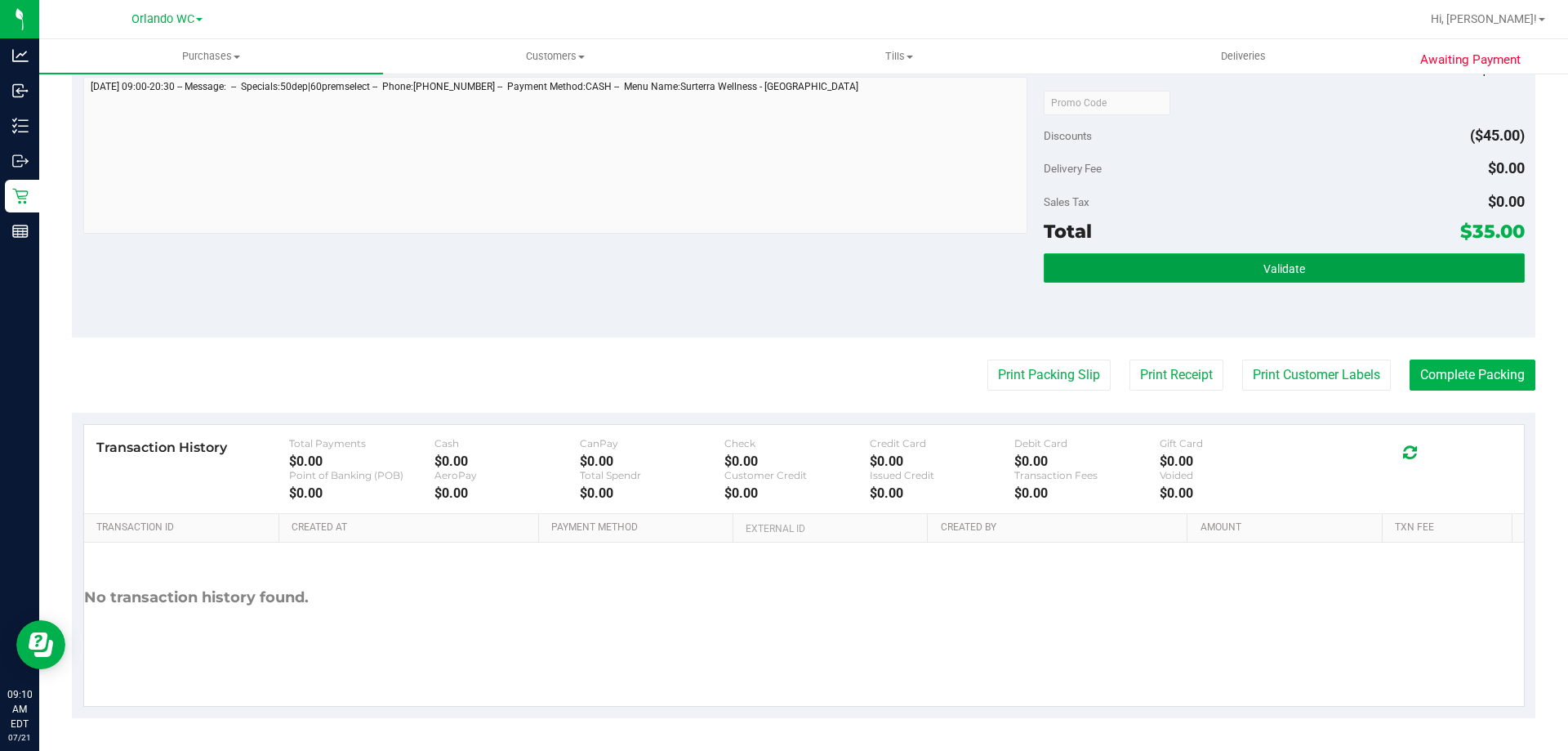 click on "Validate" at bounding box center [1284, 269] 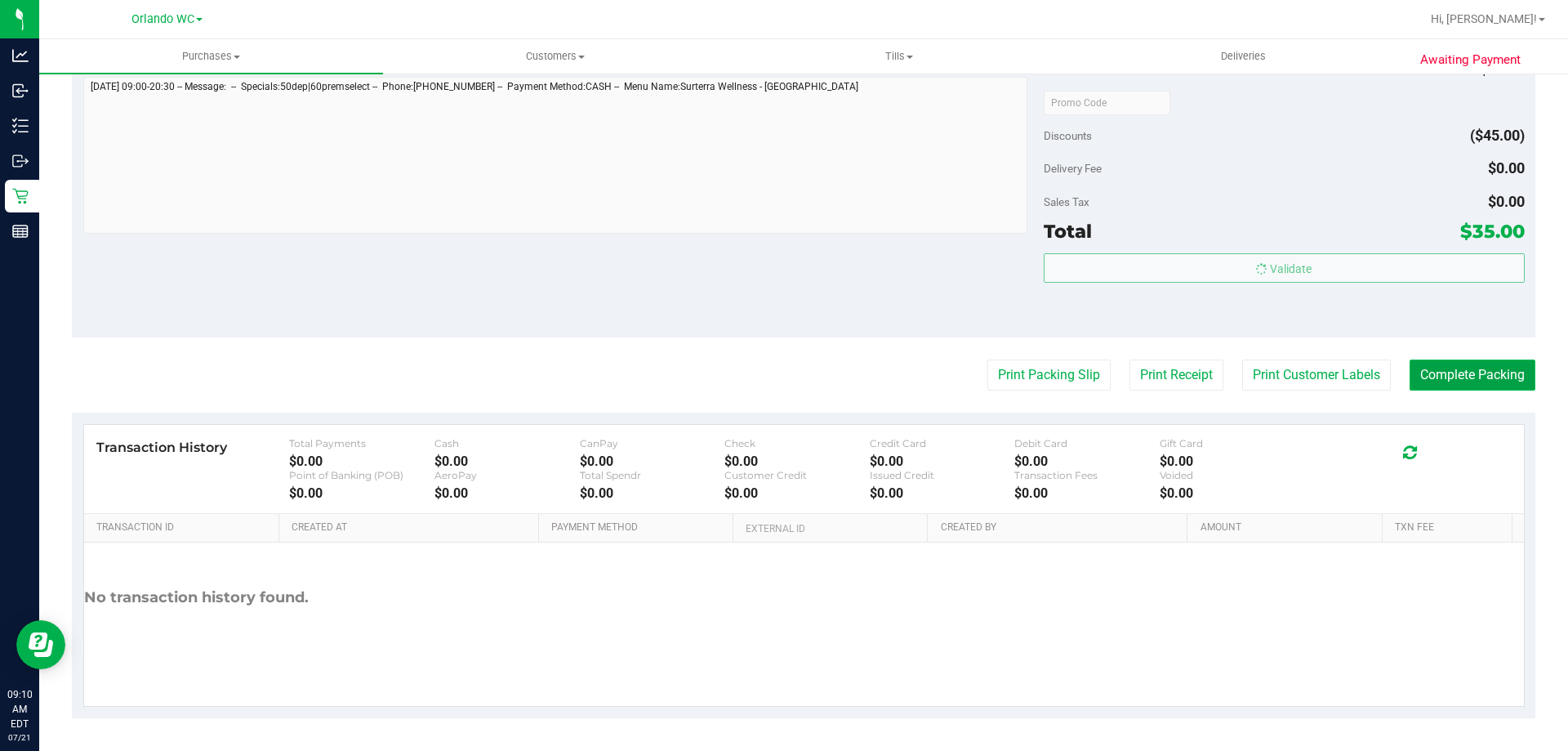 click on "Complete Packing" at bounding box center (1472, 375) 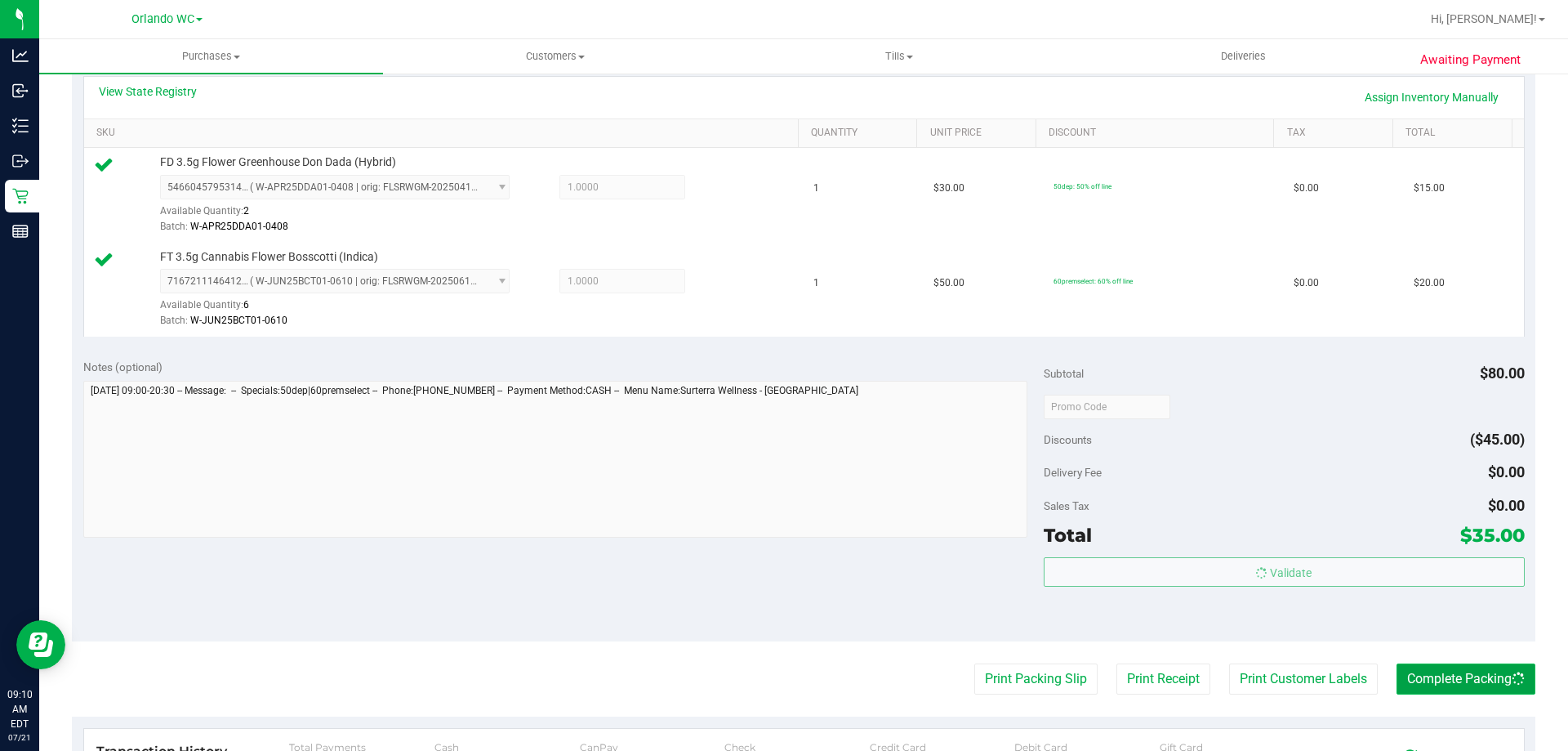scroll, scrollTop: 0, scrollLeft: 0, axis: both 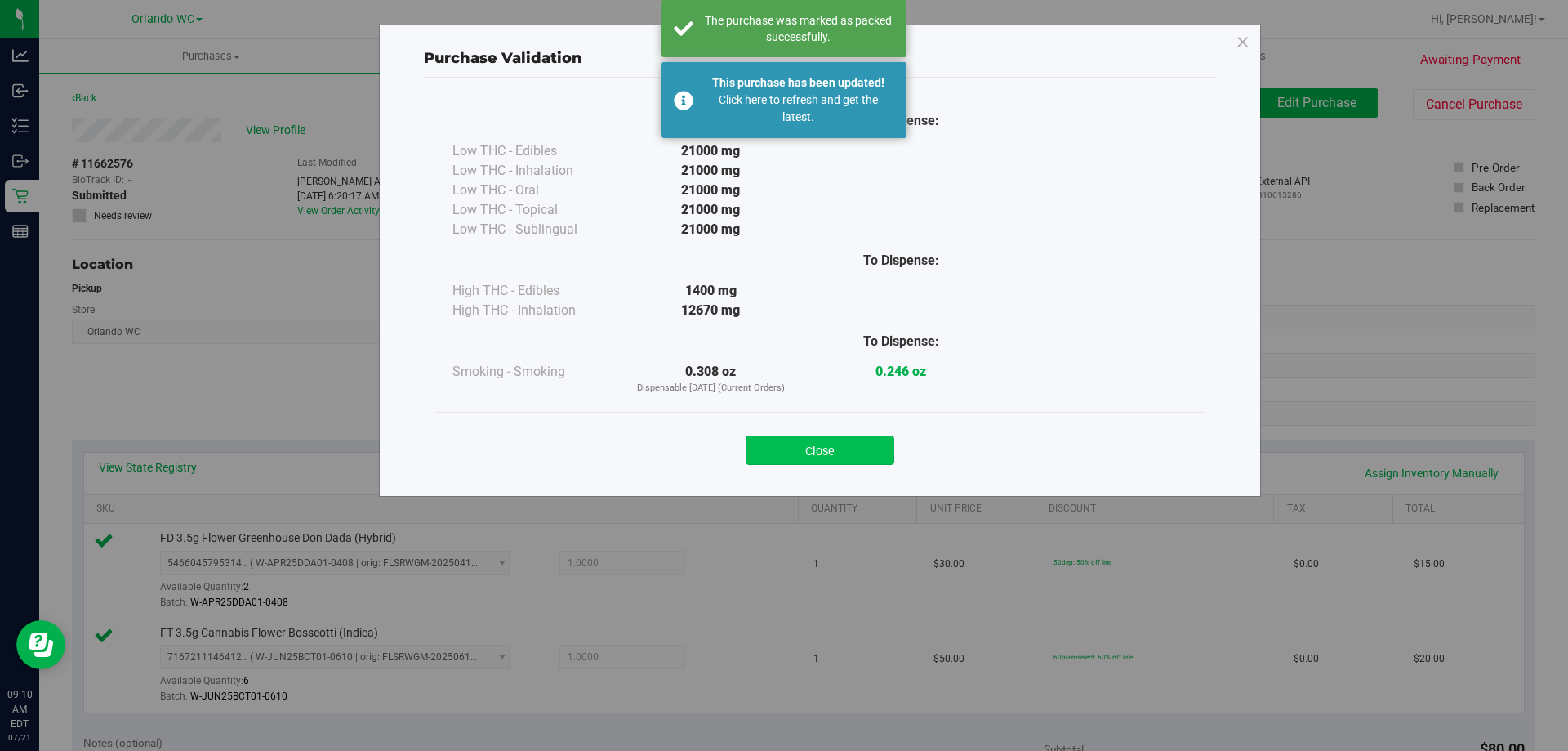 click on "Close" at bounding box center [820, 450] 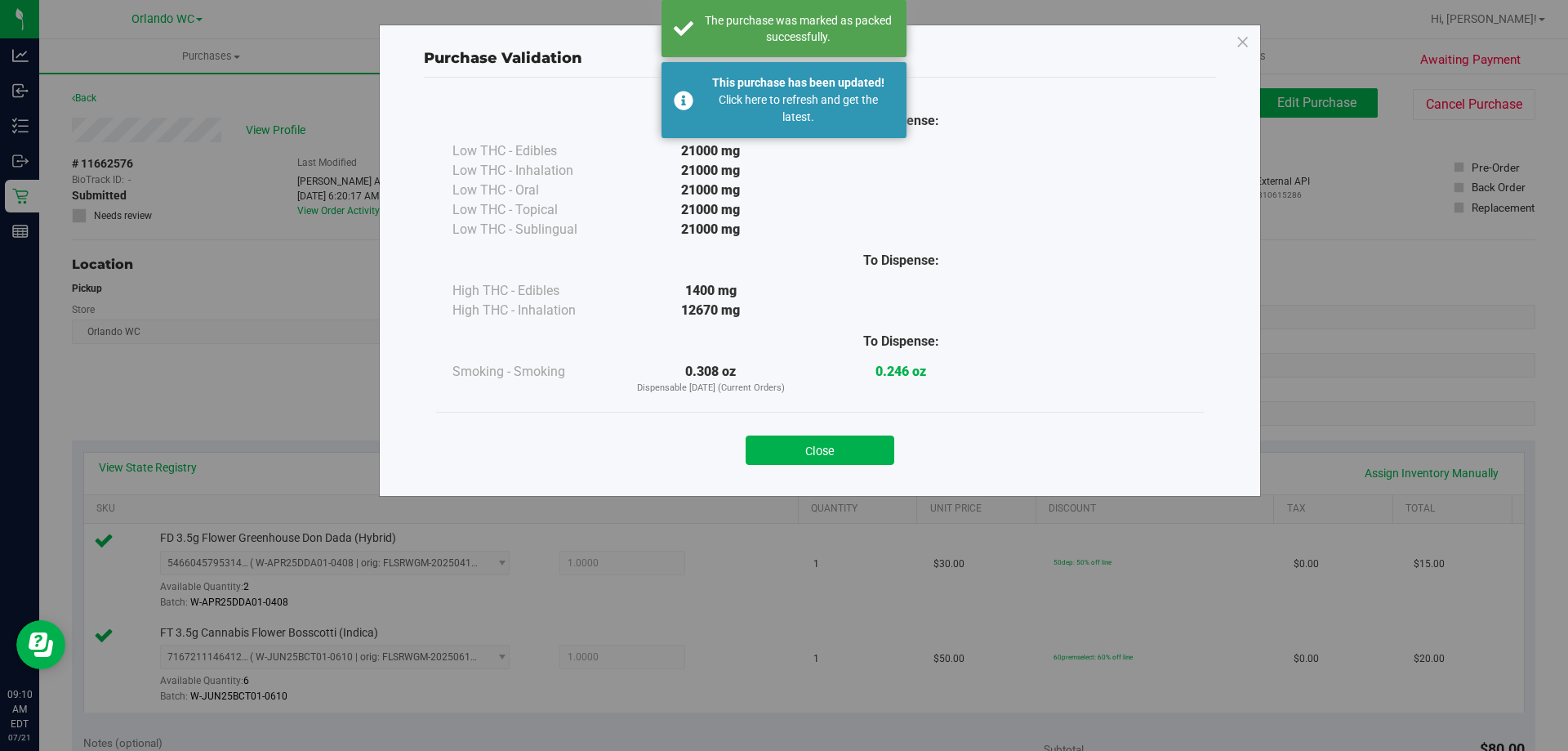 scroll, scrollTop: 660, scrollLeft: 0, axis: vertical 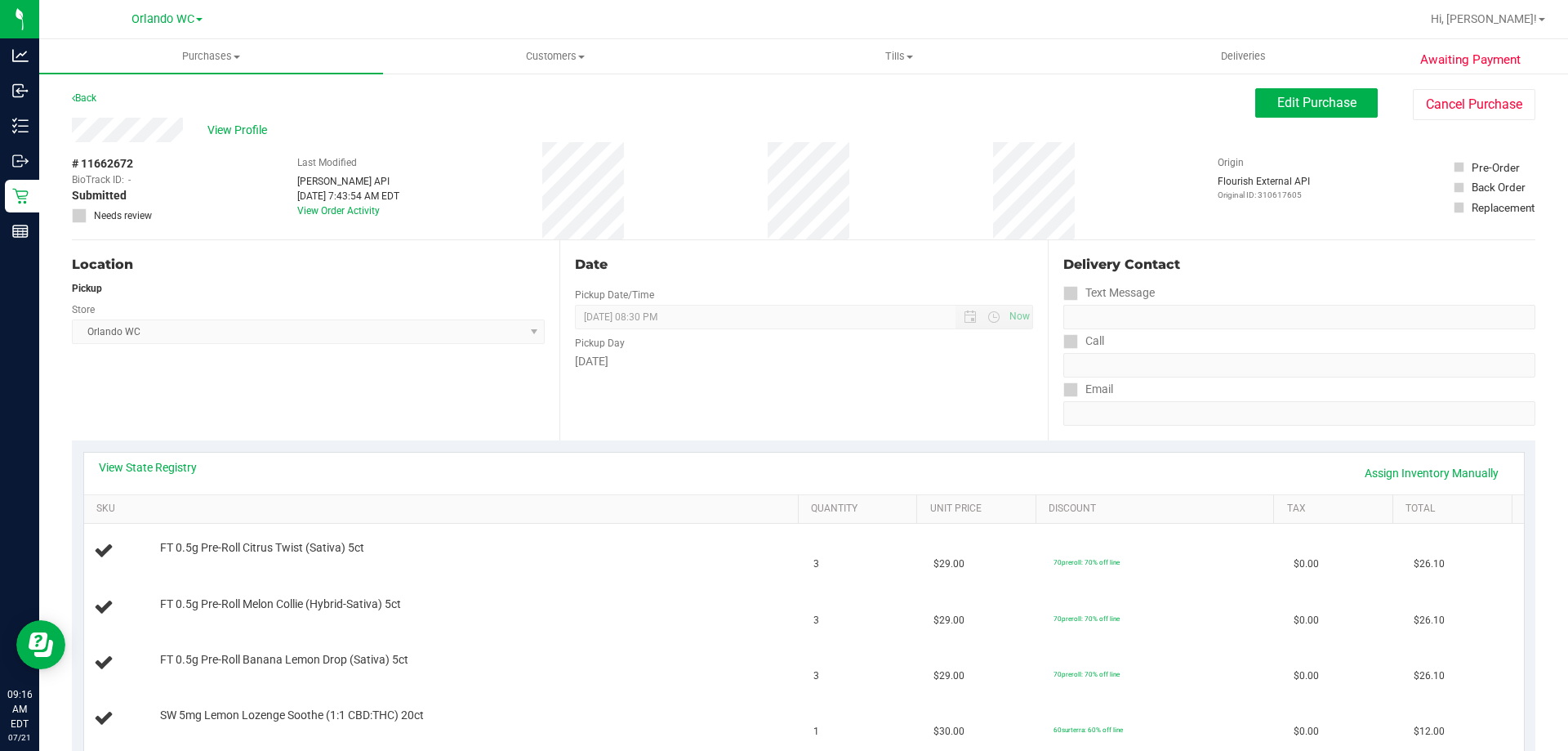 click on "Date
Pickup Date/Time
07/21/2025
Now
07/21/2025 08:30 PM
Now
Pickup Day
Monday" at bounding box center [803, 340] 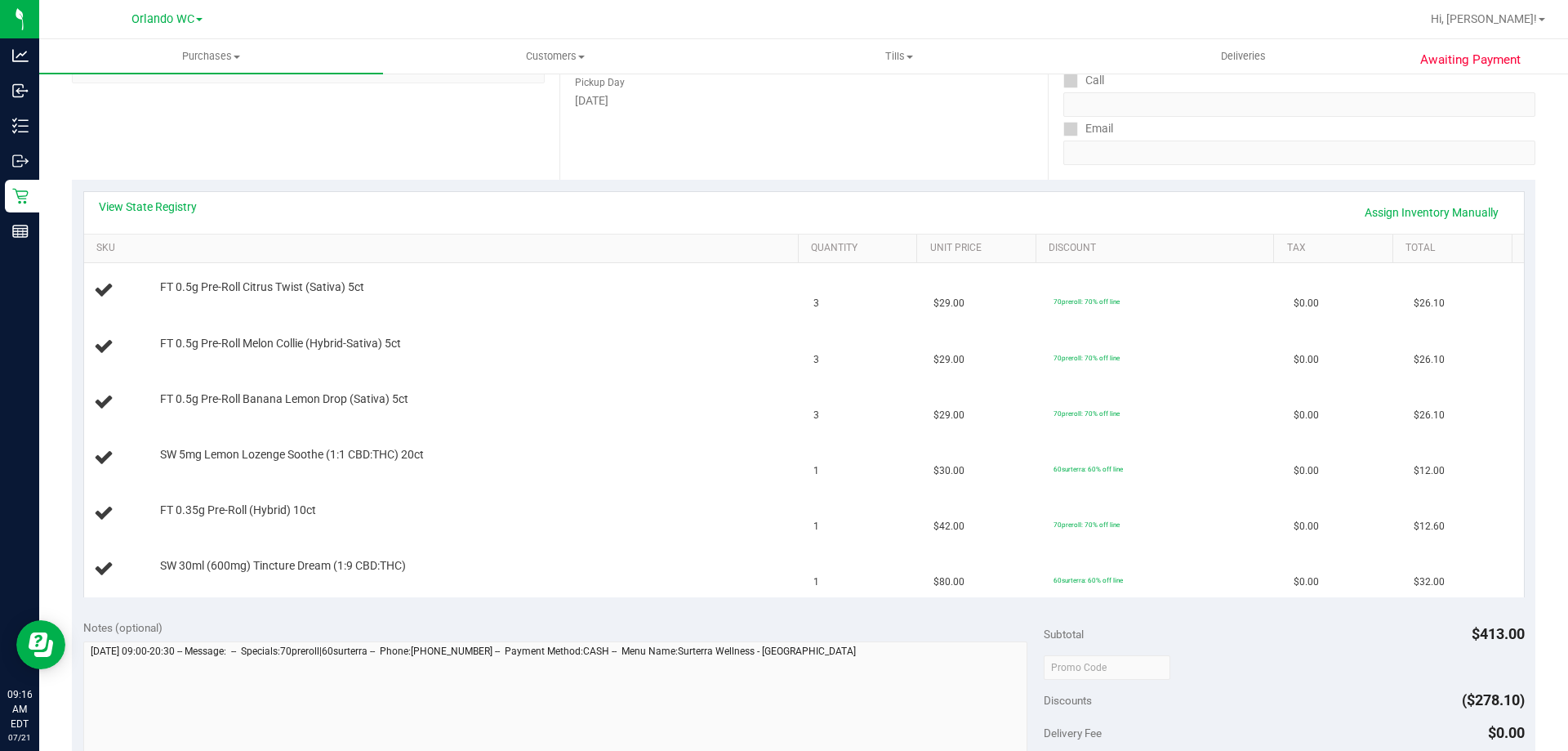 scroll, scrollTop: 302, scrollLeft: 0, axis: vertical 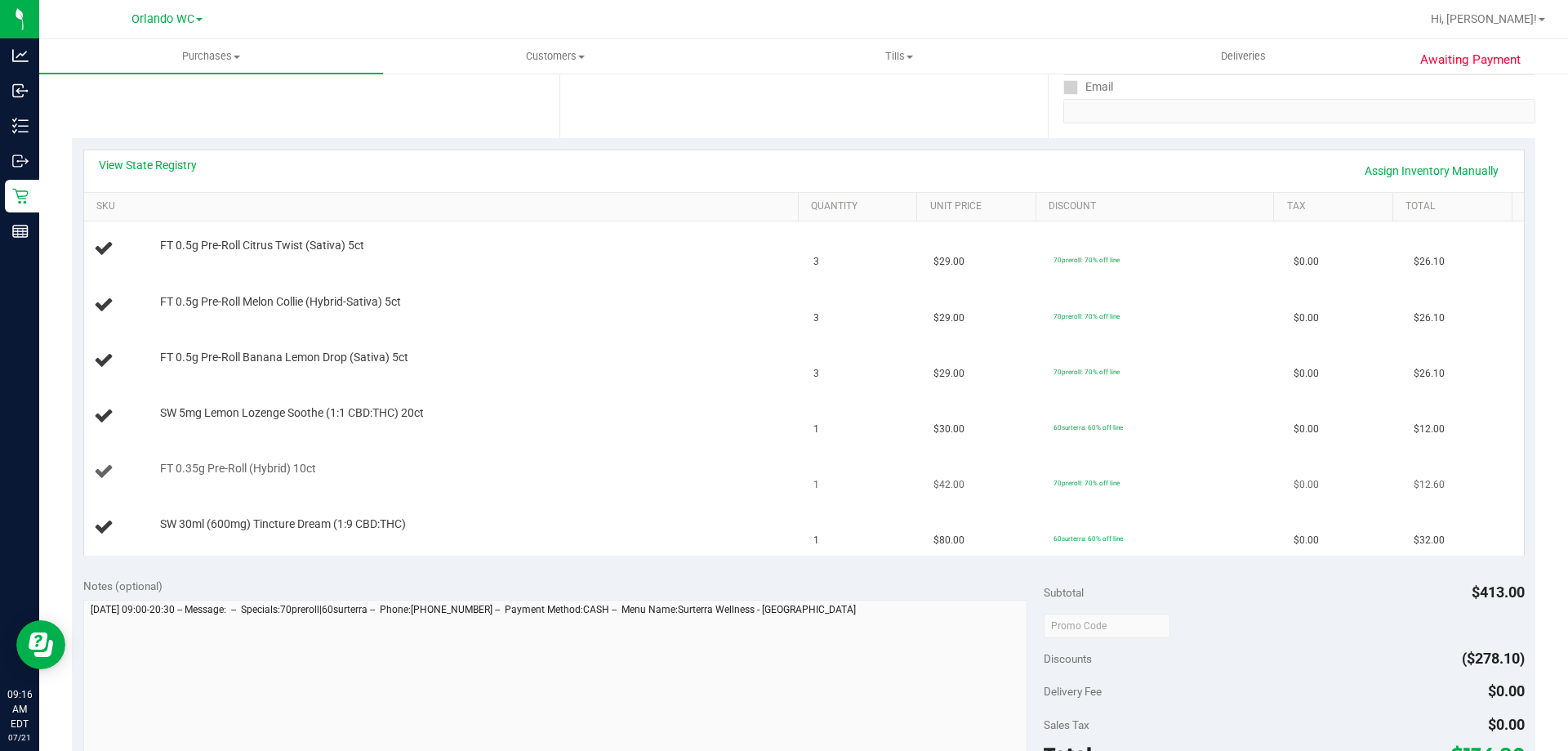 click on "FT 0.35g Pre-Roll (Hybrid) 10ct" at bounding box center (444, 472) 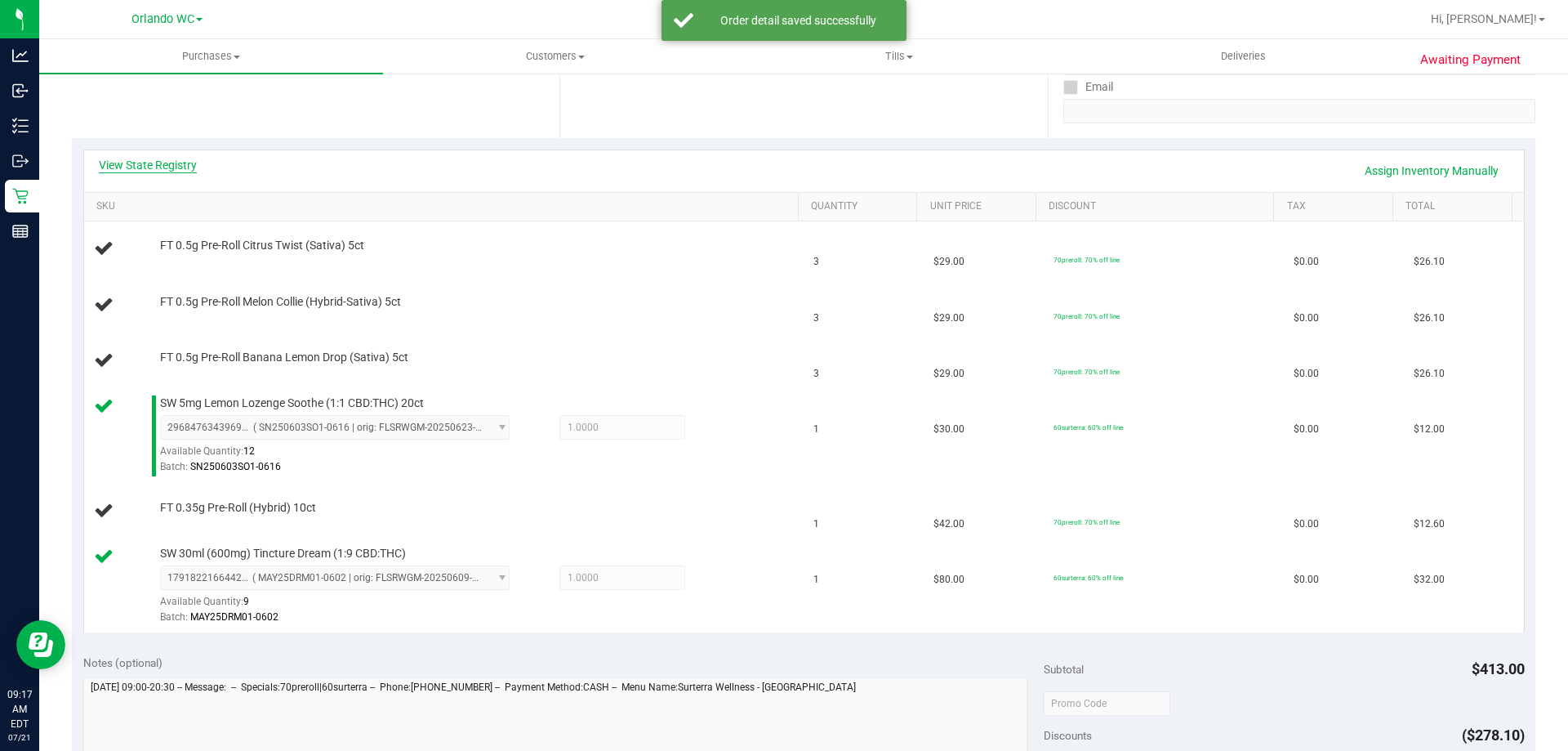 click on "View State Registry" at bounding box center (148, 165) 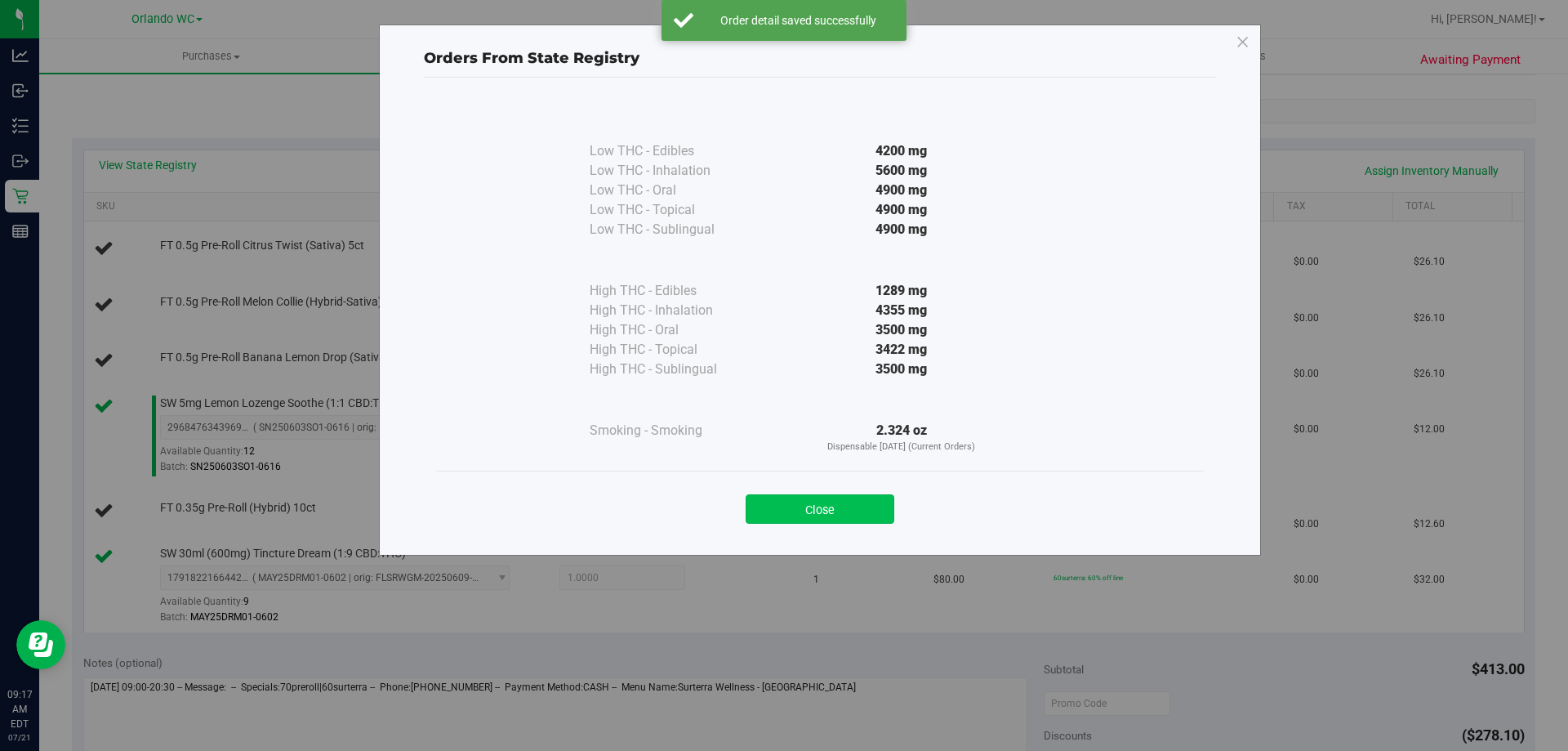 click on "Close" at bounding box center [820, 509] 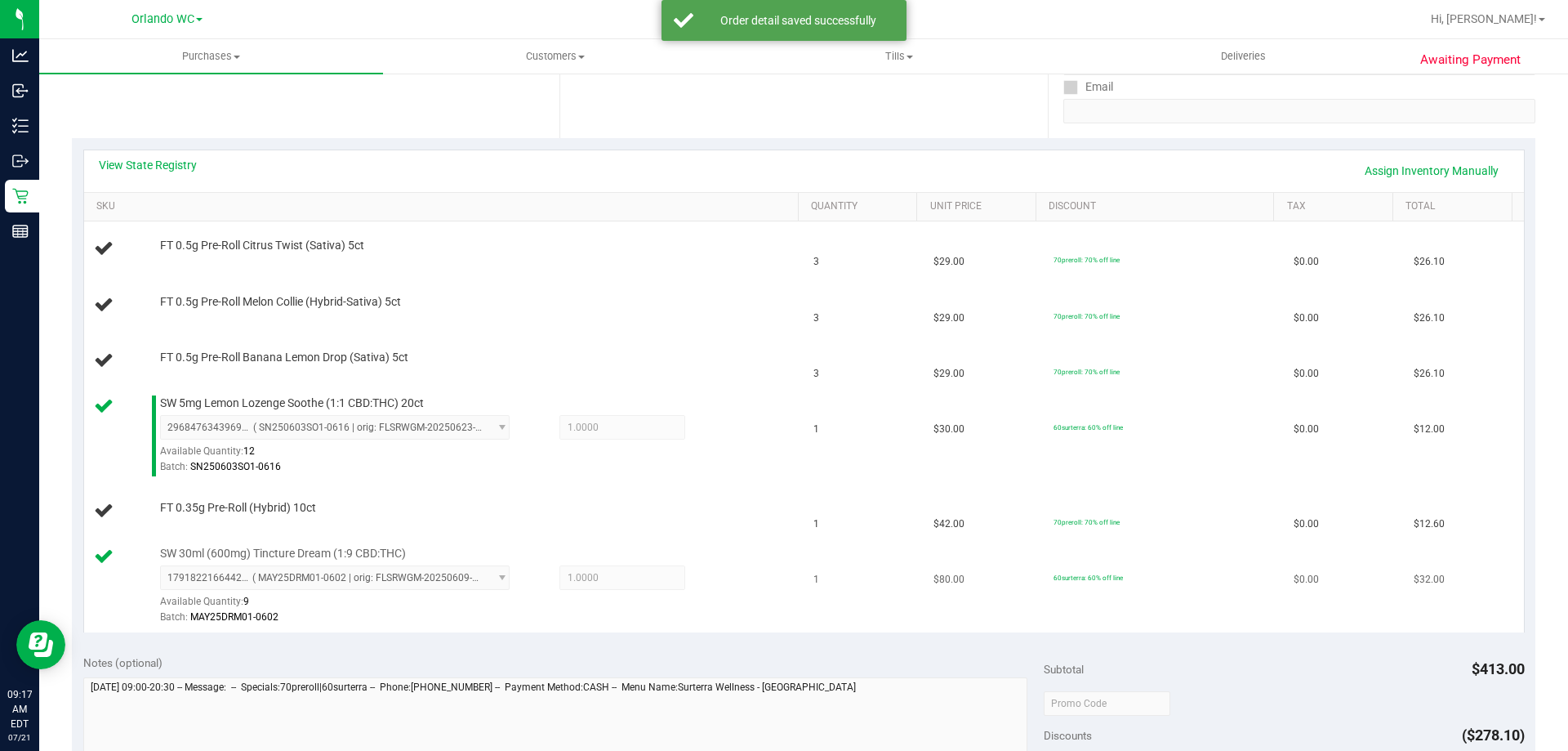 click at bounding box center [475, 625] 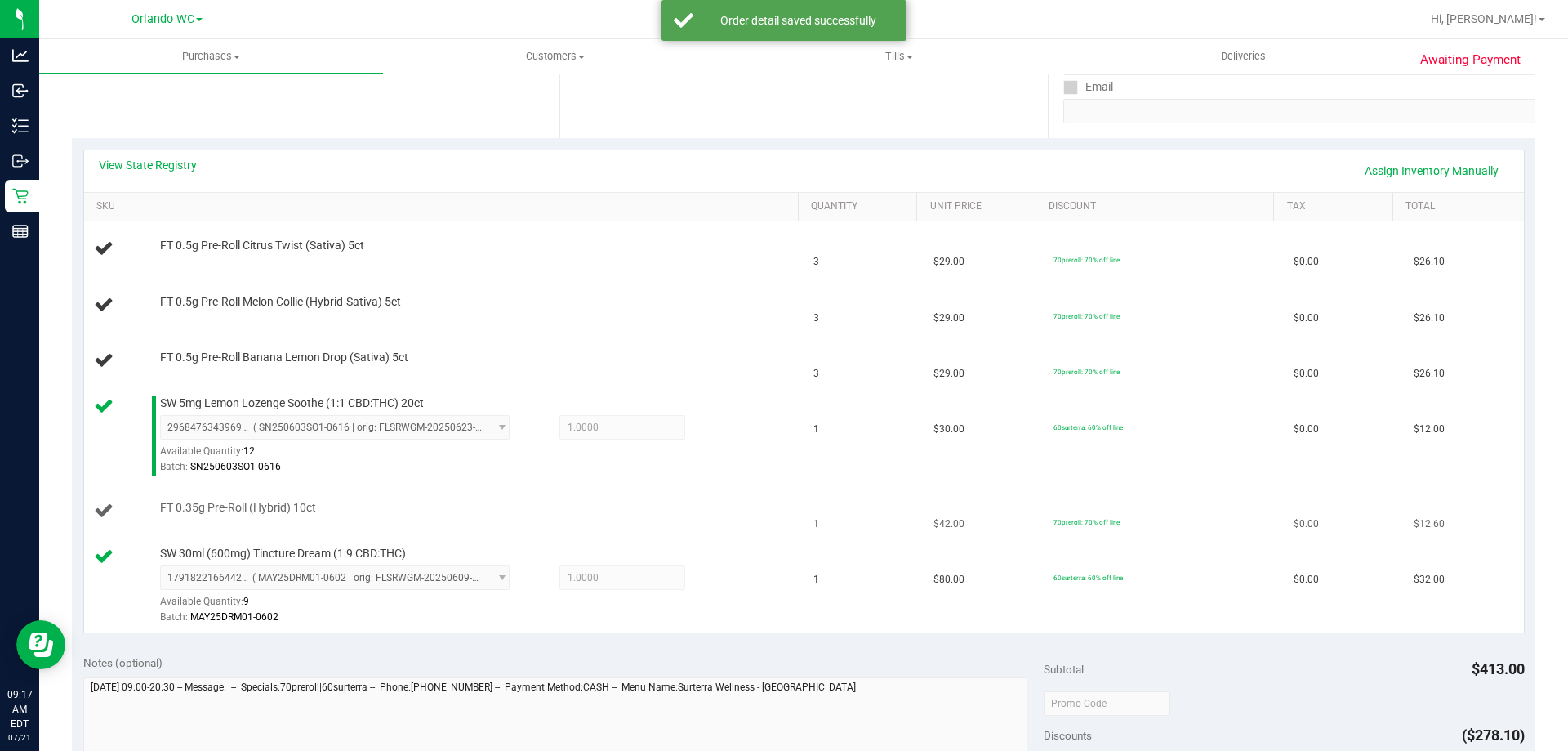 click on "1" at bounding box center (816, 524) 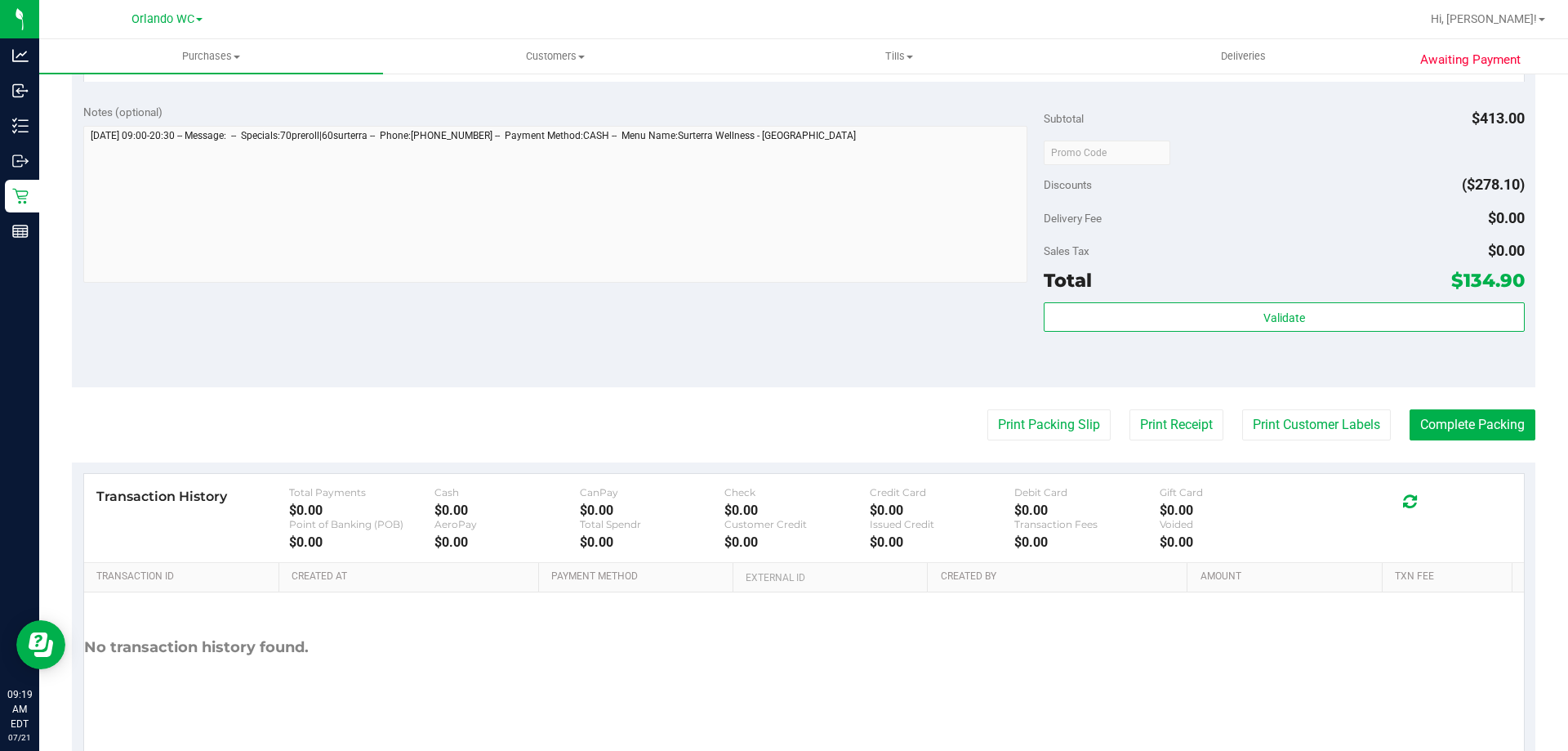 scroll, scrollTop: 1057, scrollLeft: 0, axis: vertical 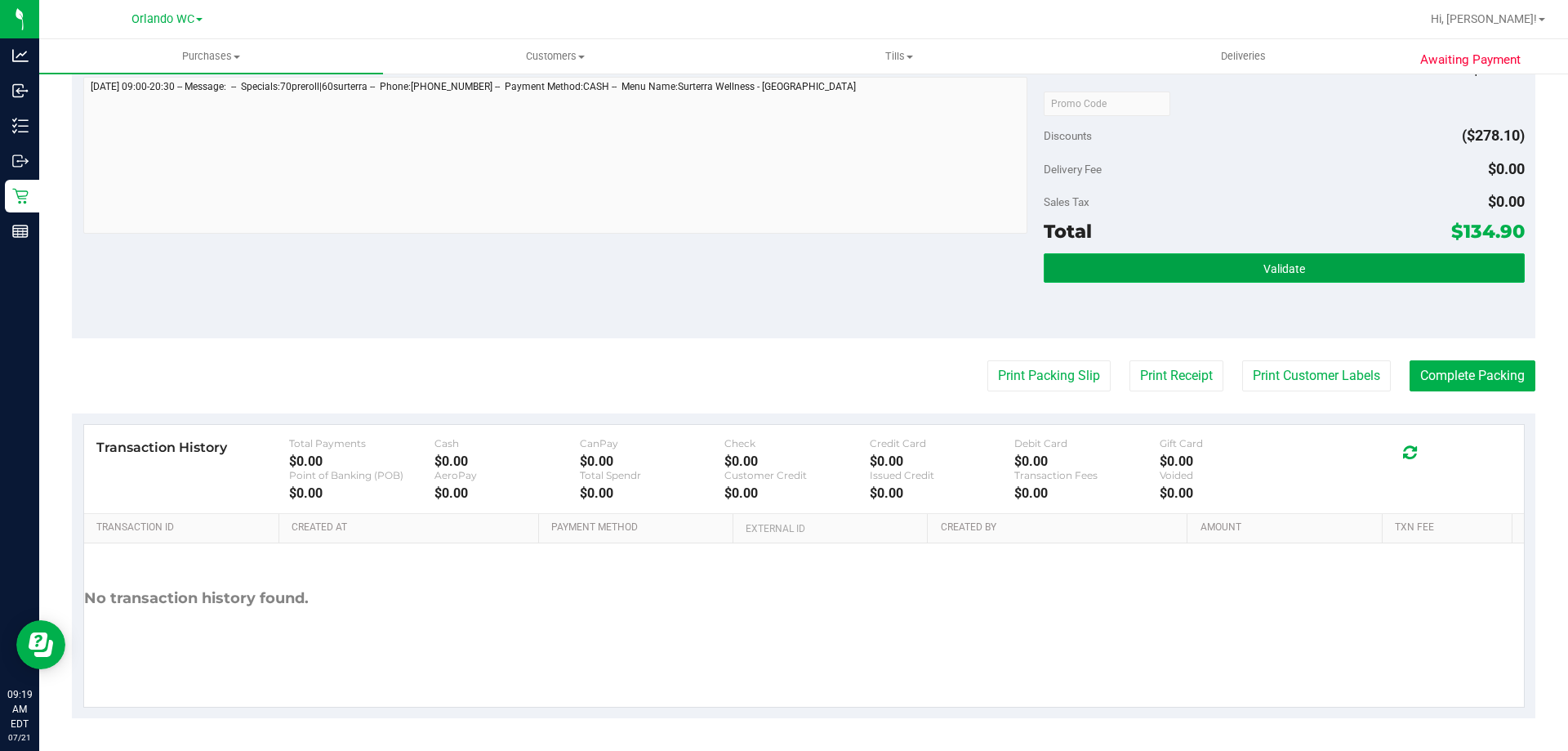 click on "Validate" at bounding box center [1284, 268] 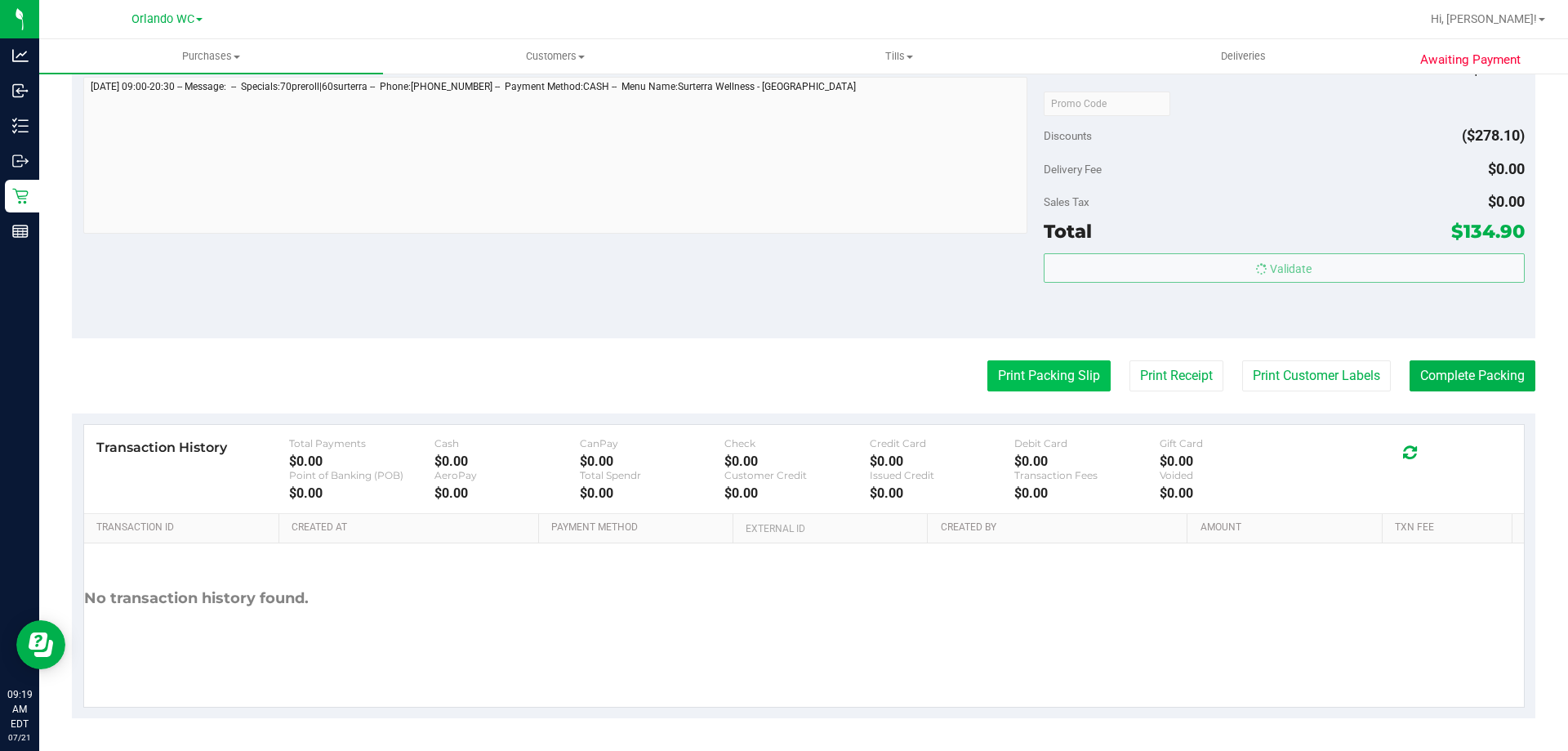click on "Print Packing Slip" at bounding box center [1049, 376] 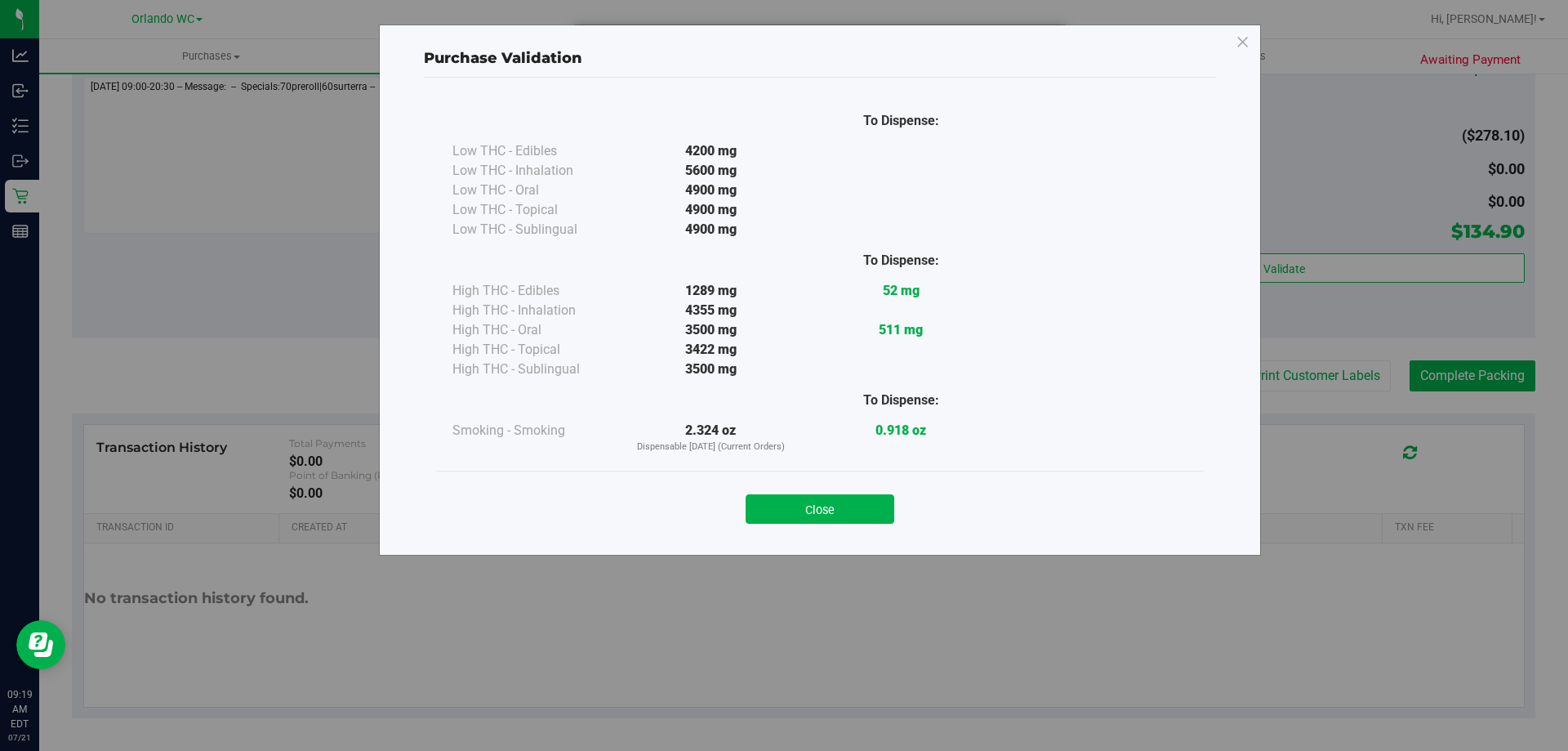 click on "To Dispense:" at bounding box center (901, 260) 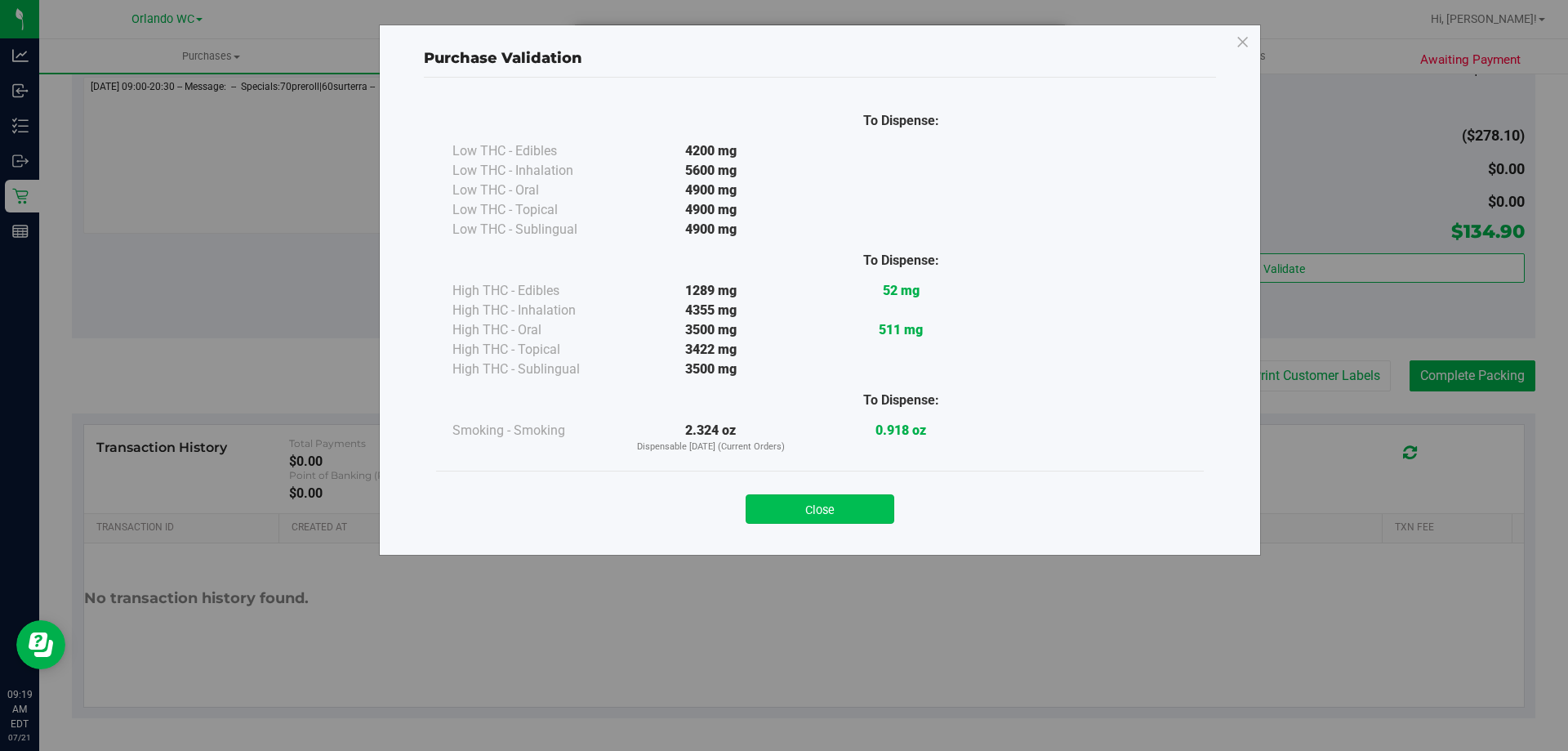 click on "Close" at bounding box center [820, 509] 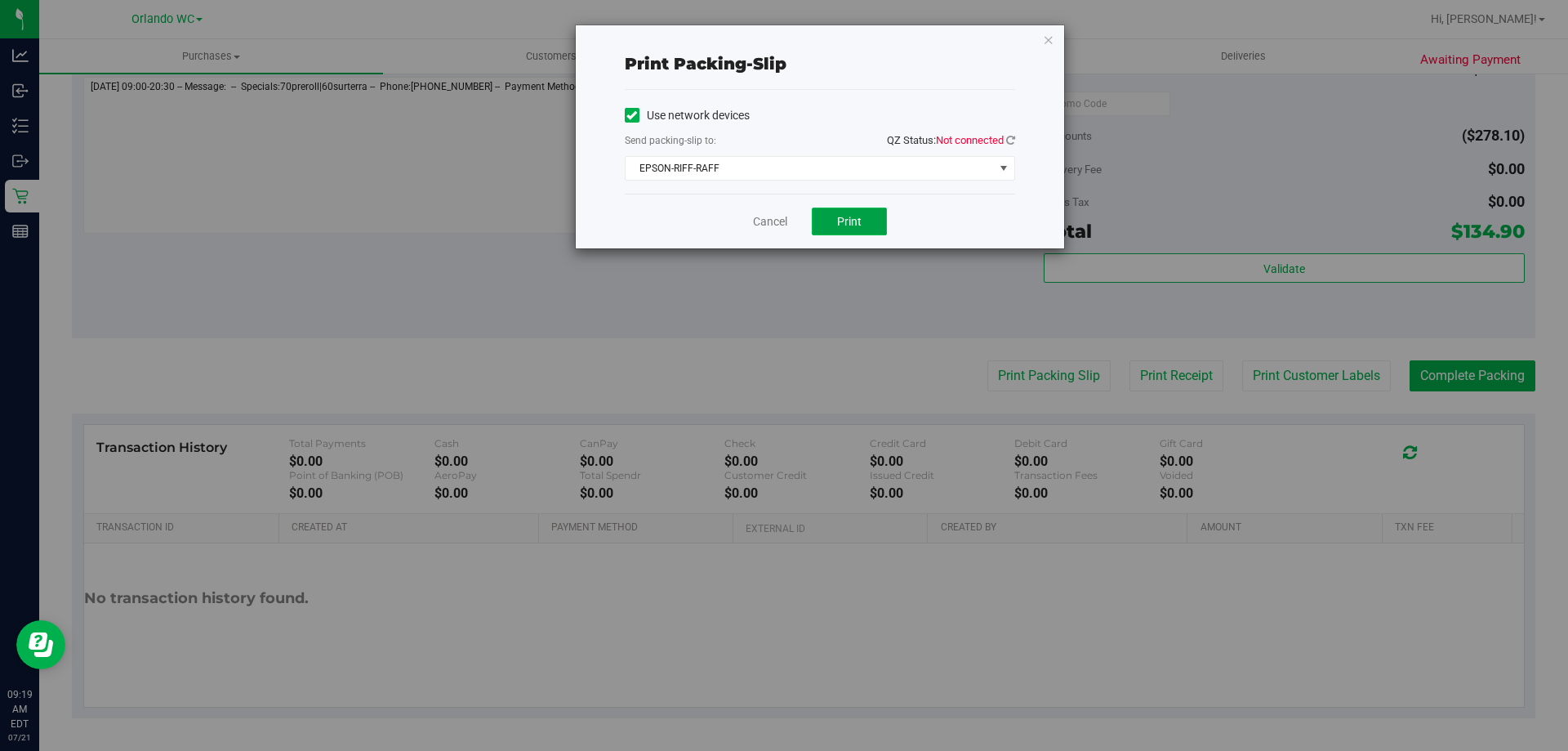 click on "Print" at bounding box center [849, 221] 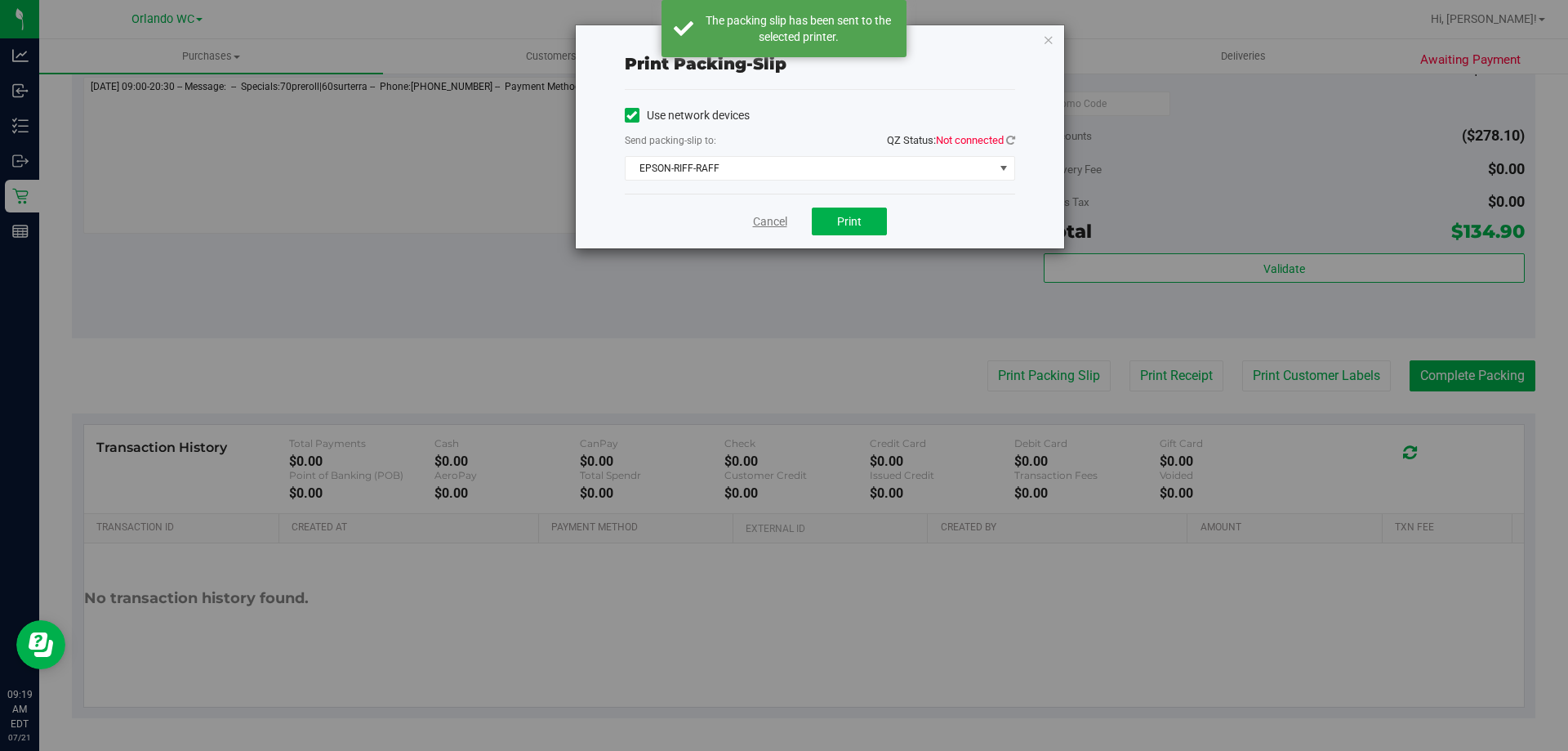 click on "Cancel" at bounding box center (770, 221) 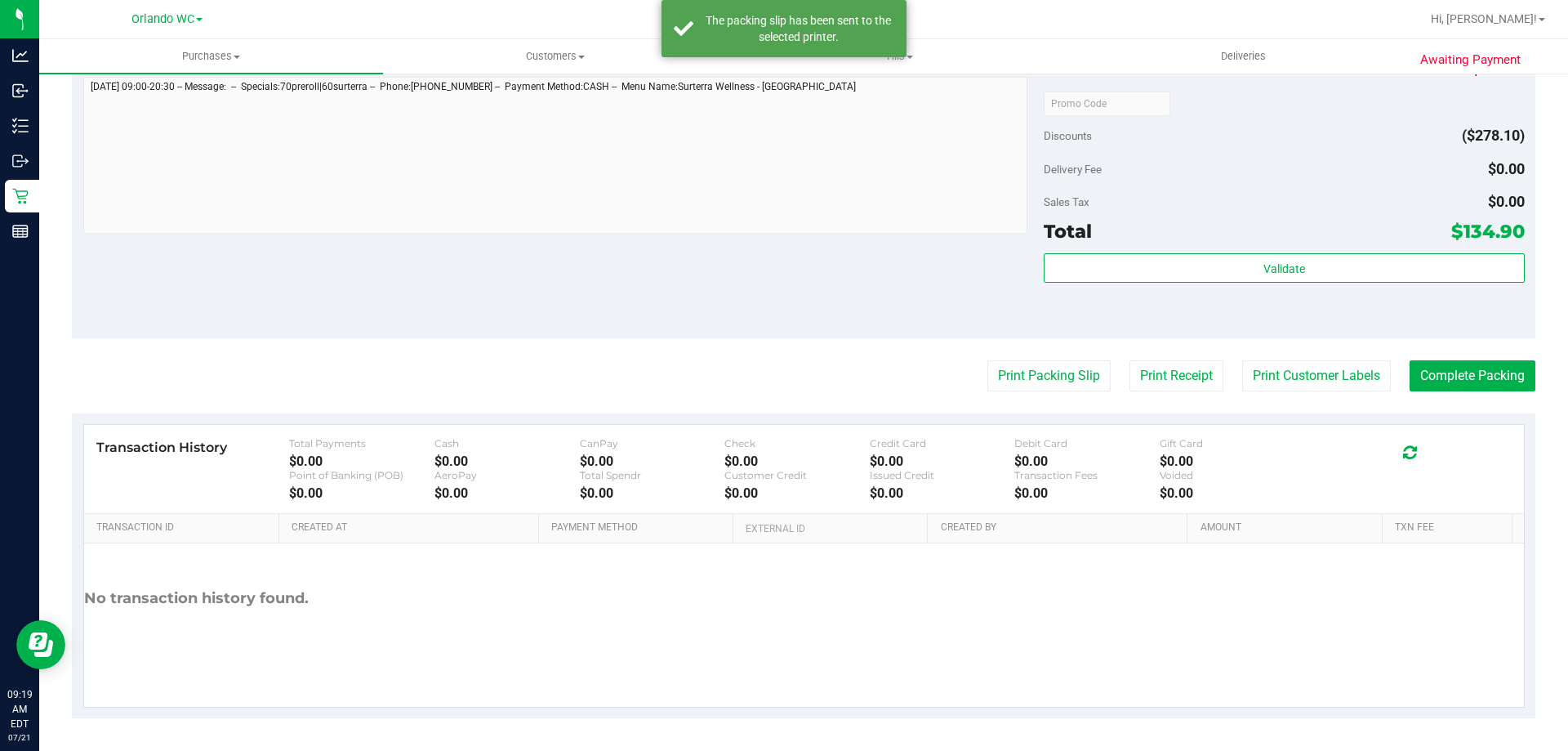 drag, startPoint x: 768, startPoint y: 324, endPoint x: 945, endPoint y: 324, distance: 177 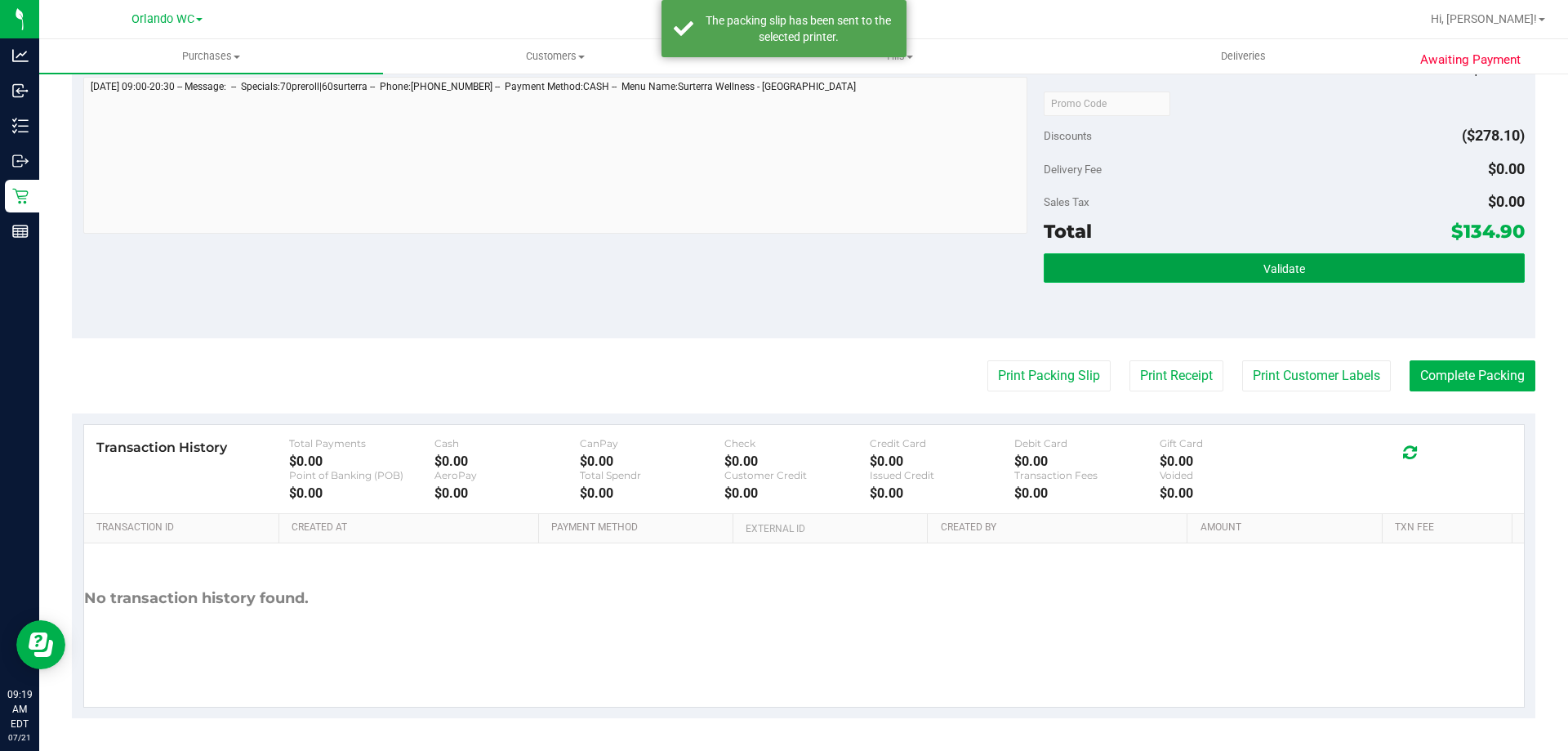 click on "Validate" at bounding box center (1284, 268) 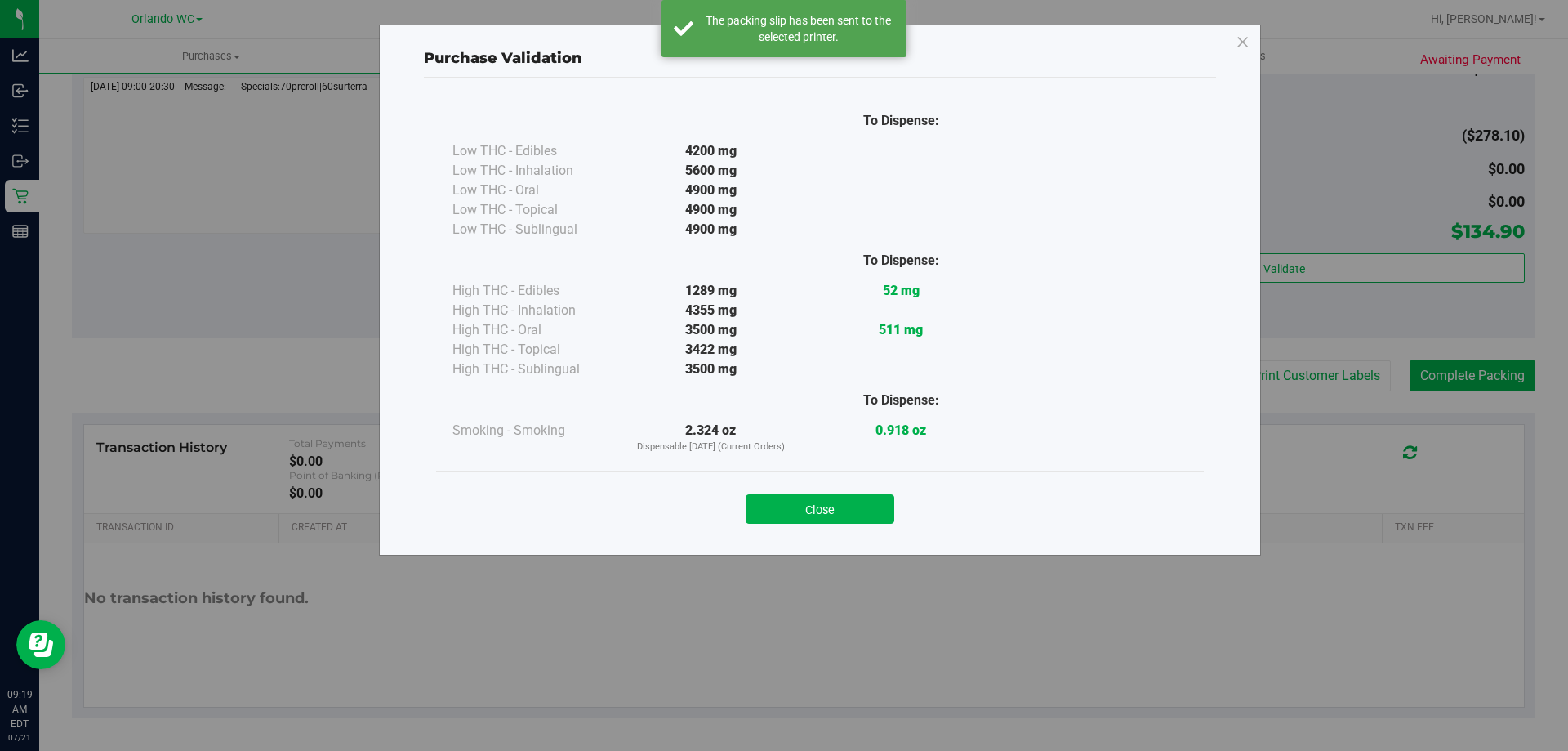 click on "Close" at bounding box center [820, 504] 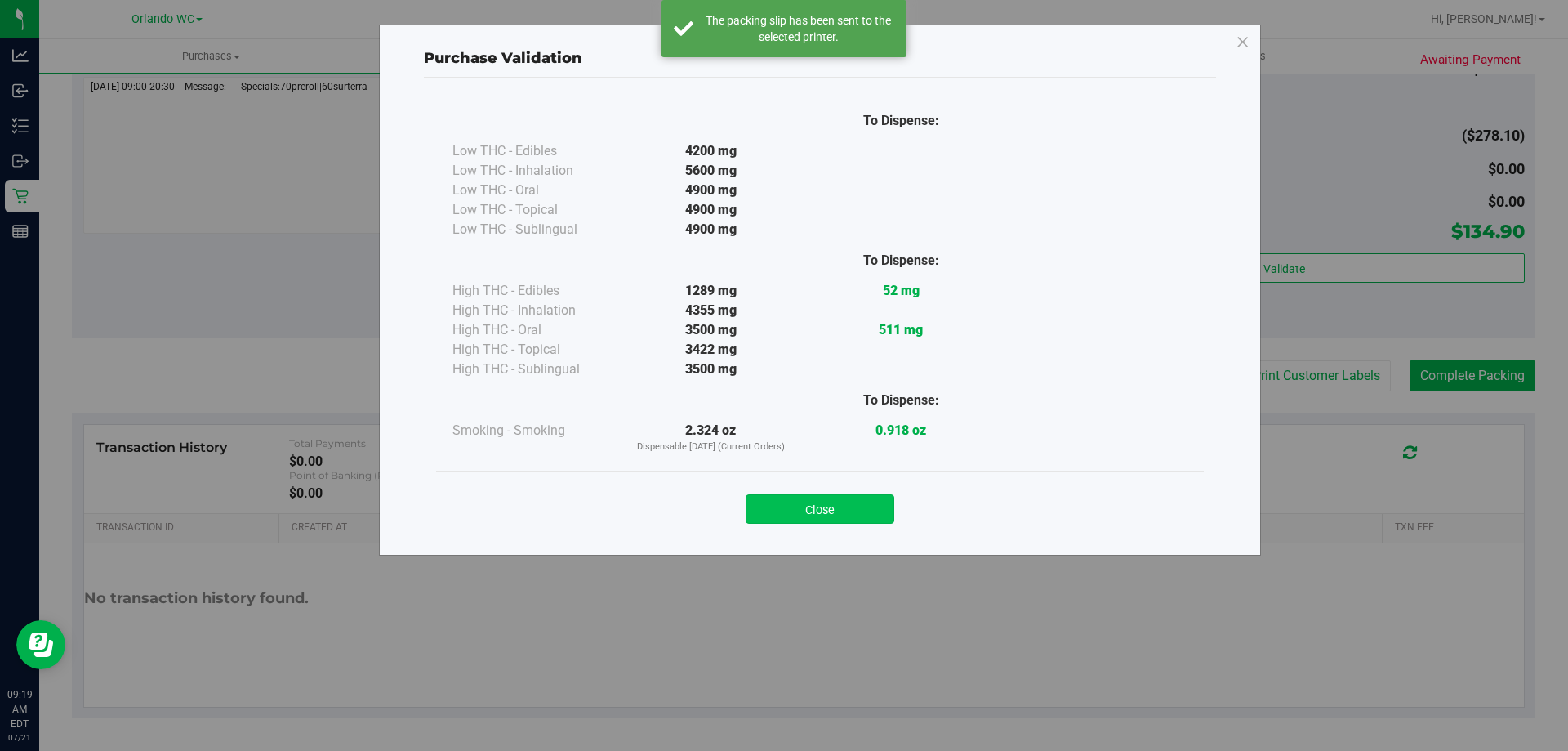 click on "Close" at bounding box center (820, 509) 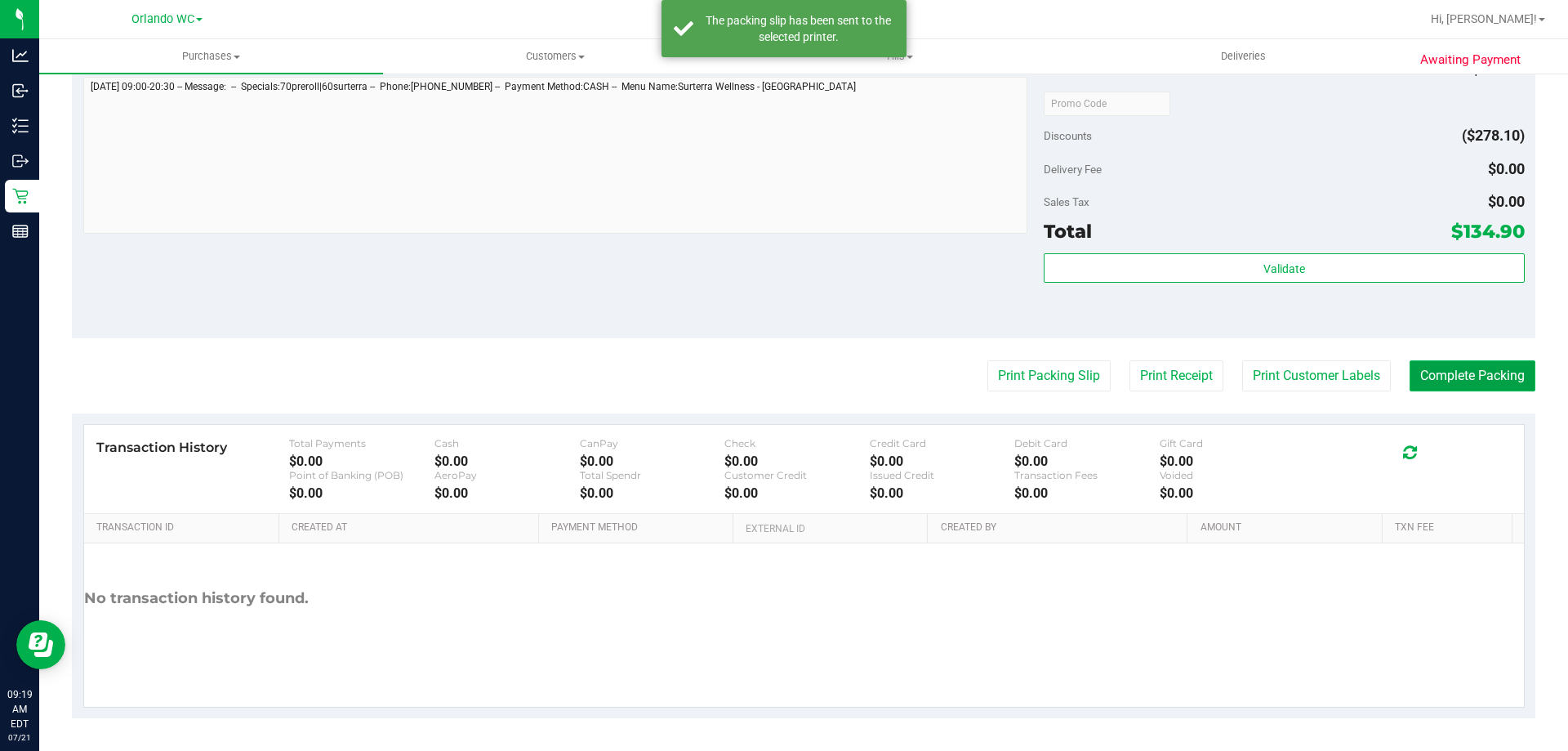 click on "Complete Packing" at bounding box center [1472, 376] 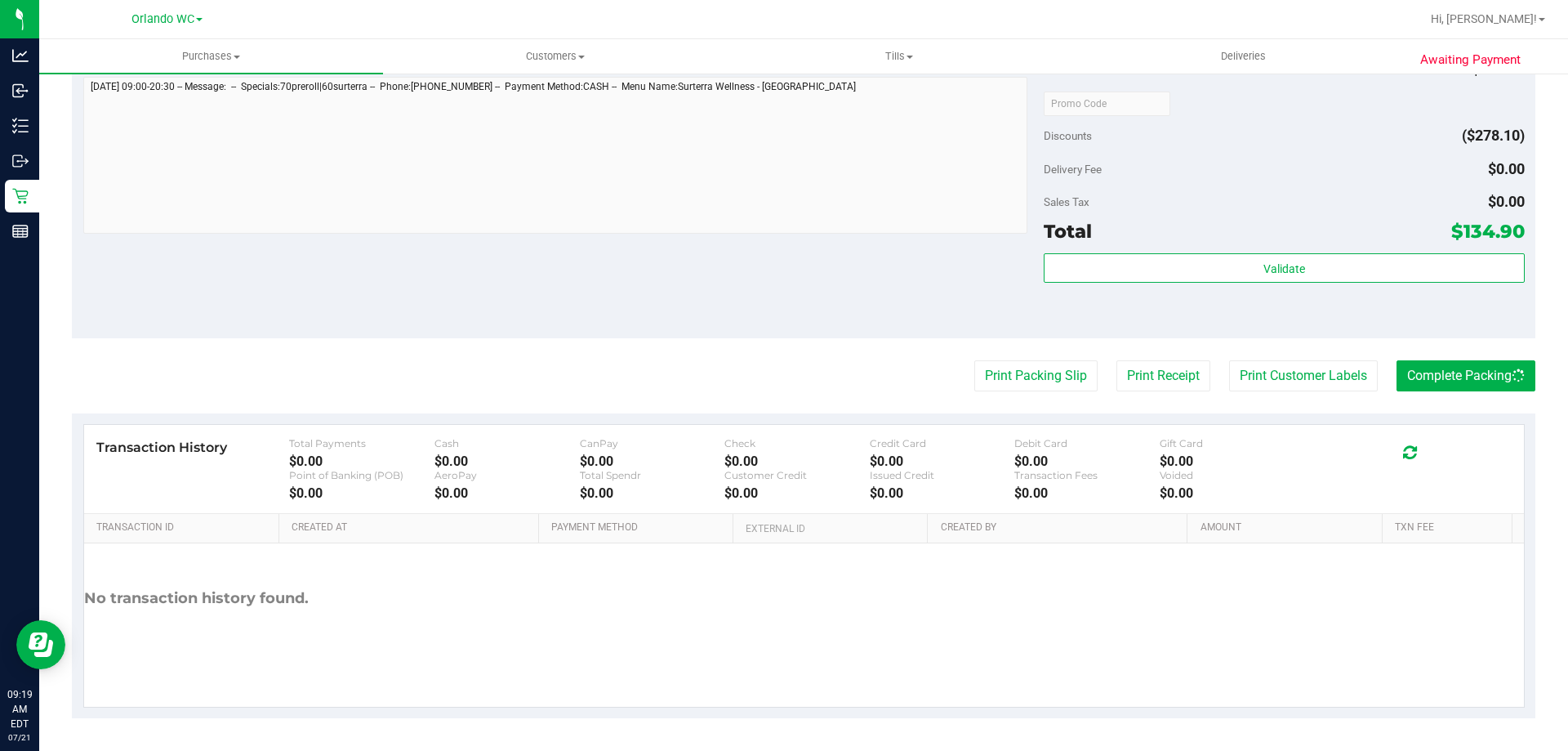 click on "Notes (optional)
Subtotal
$413.00
Discounts
($278.10)
Delivery Fee
$0.00
Sales Tax
$0.00
Total
$134.90" at bounding box center [804, 191] 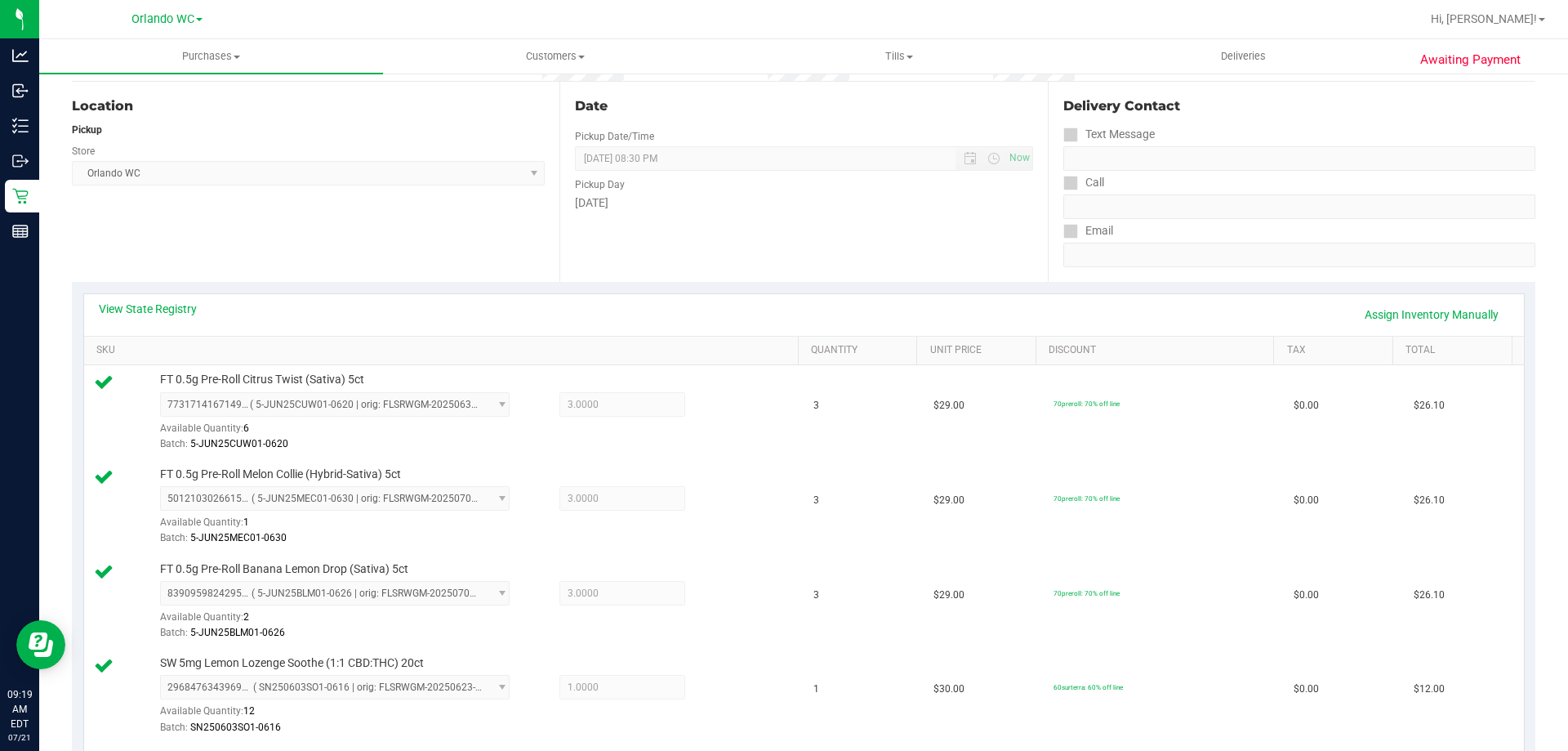 click on "Date
Pickup Date/Time
[DATE]
Now
[DATE] 08:30 PM
Now
Pickup Day
[DATE]" at bounding box center [803, 181] 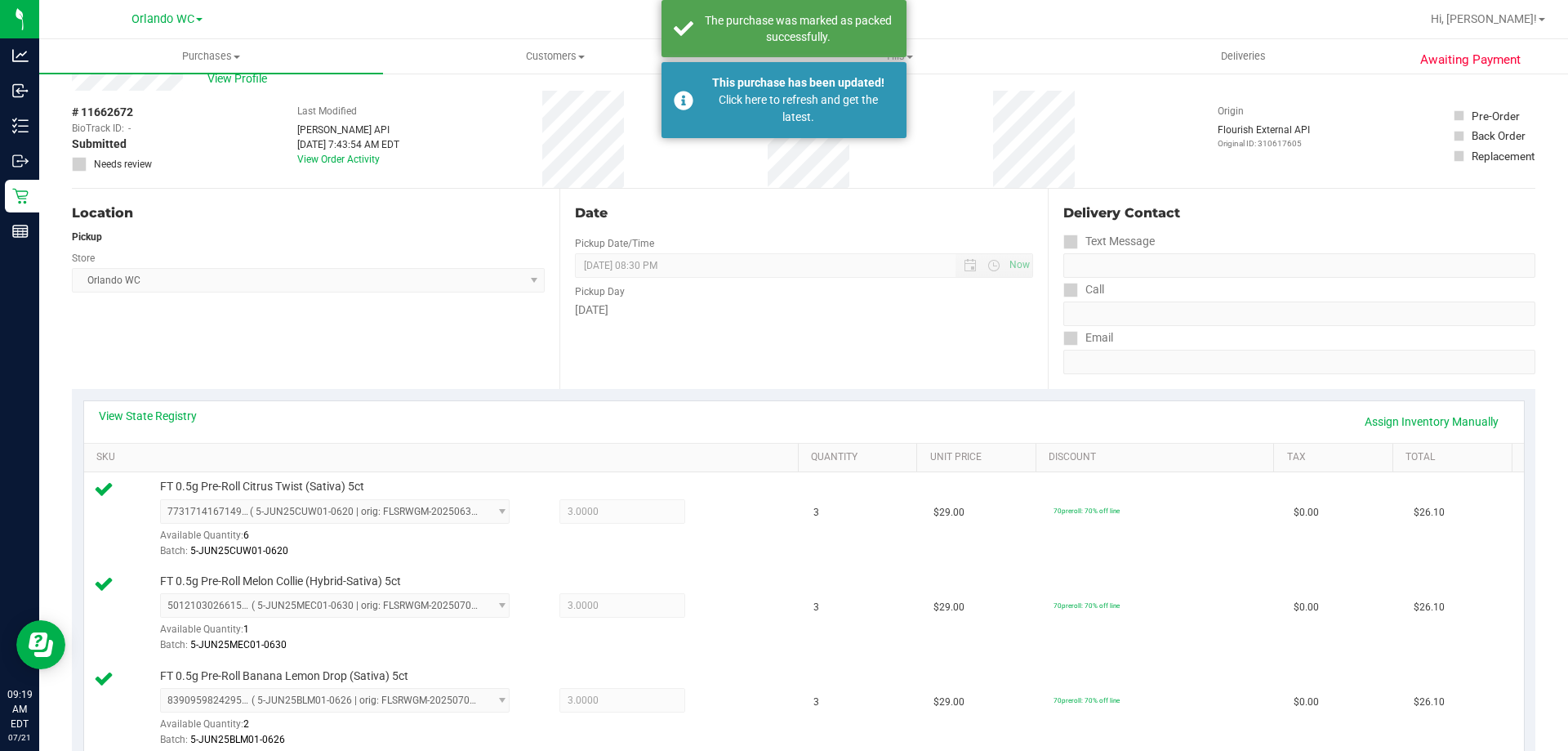scroll, scrollTop: 0, scrollLeft: 0, axis: both 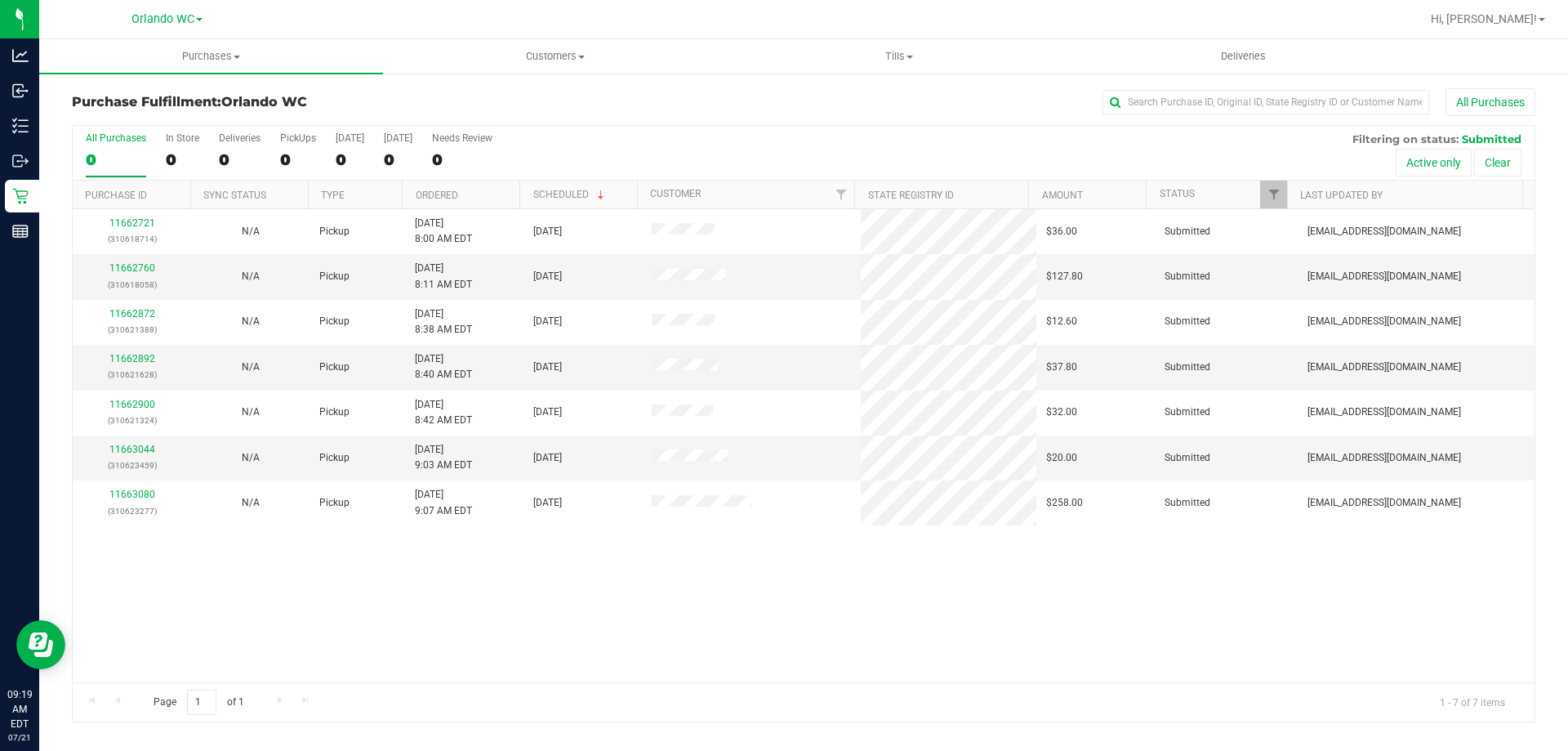 click on "11662721
(310618714)
N/A
Pickup 7/21/2025 8:00 AM EDT 7/21/2025
$36.00
Submitted abe+parallel@iheartjane.com
11662760
(310618058)
N/A
Pickup 7/21/2025 8:11 AM EDT 7/21/2025
$127.80
Submitted abe+parallel@iheartjane.com
11662872
(310621388)
N/A
Pickup 7/21/2025 8:38 AM EDT 7/21/2025
$12.60
Submitted abe+parallel@iheartjane.com
11662892" at bounding box center [804, 445] 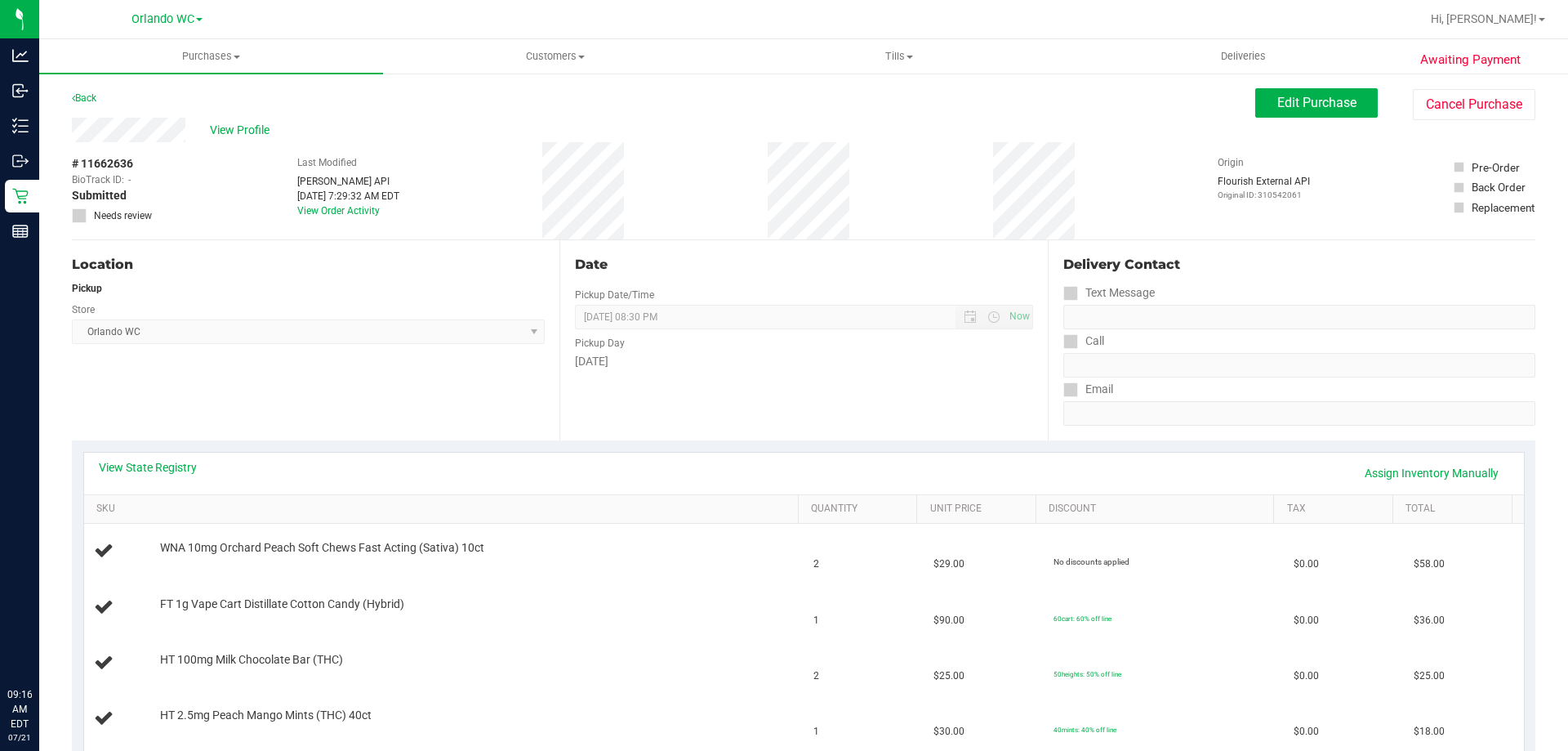 scroll, scrollTop: 0, scrollLeft: 0, axis: both 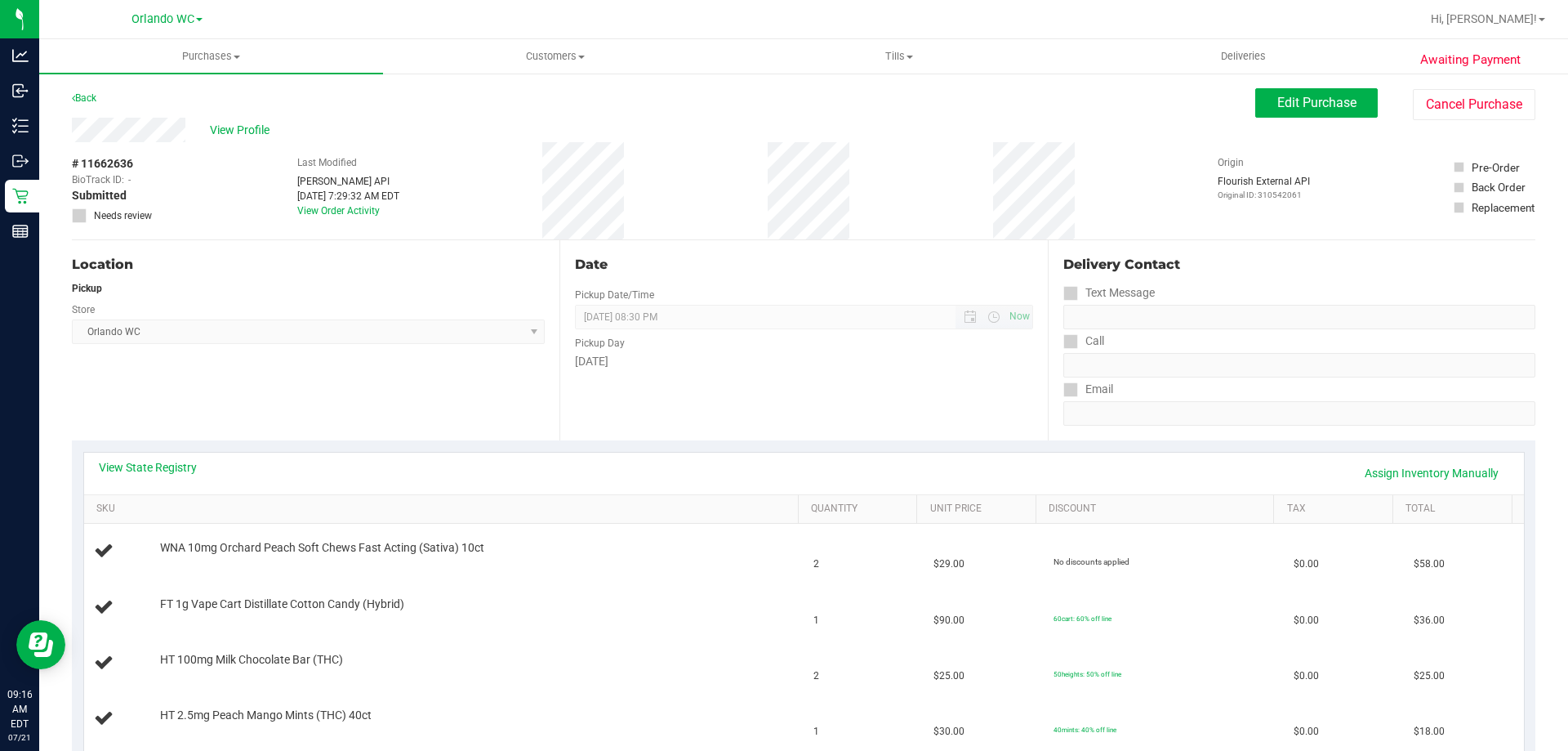 click on "[DATE] 08:30 PM
Now" at bounding box center (804, 317) 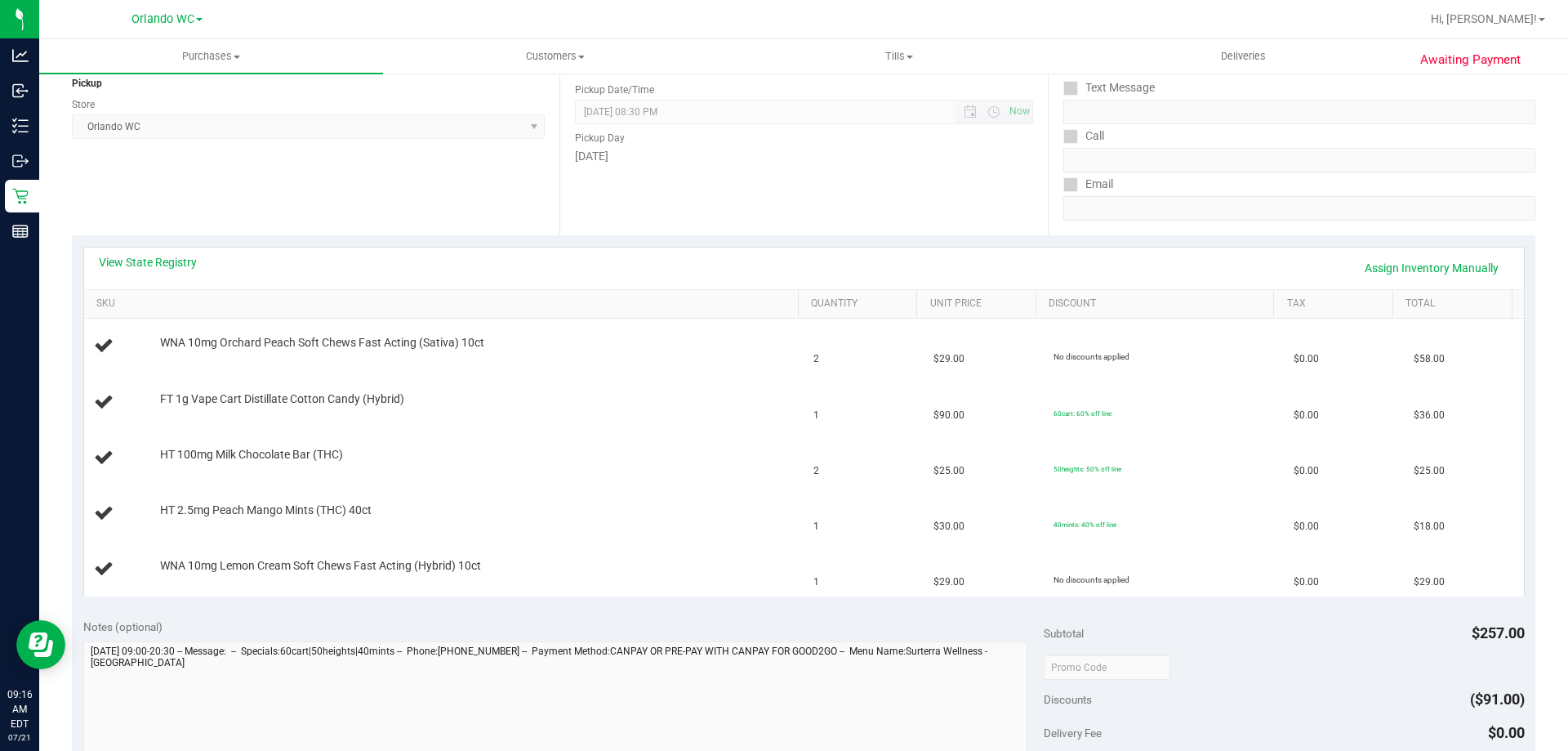 scroll, scrollTop: 214, scrollLeft: 0, axis: vertical 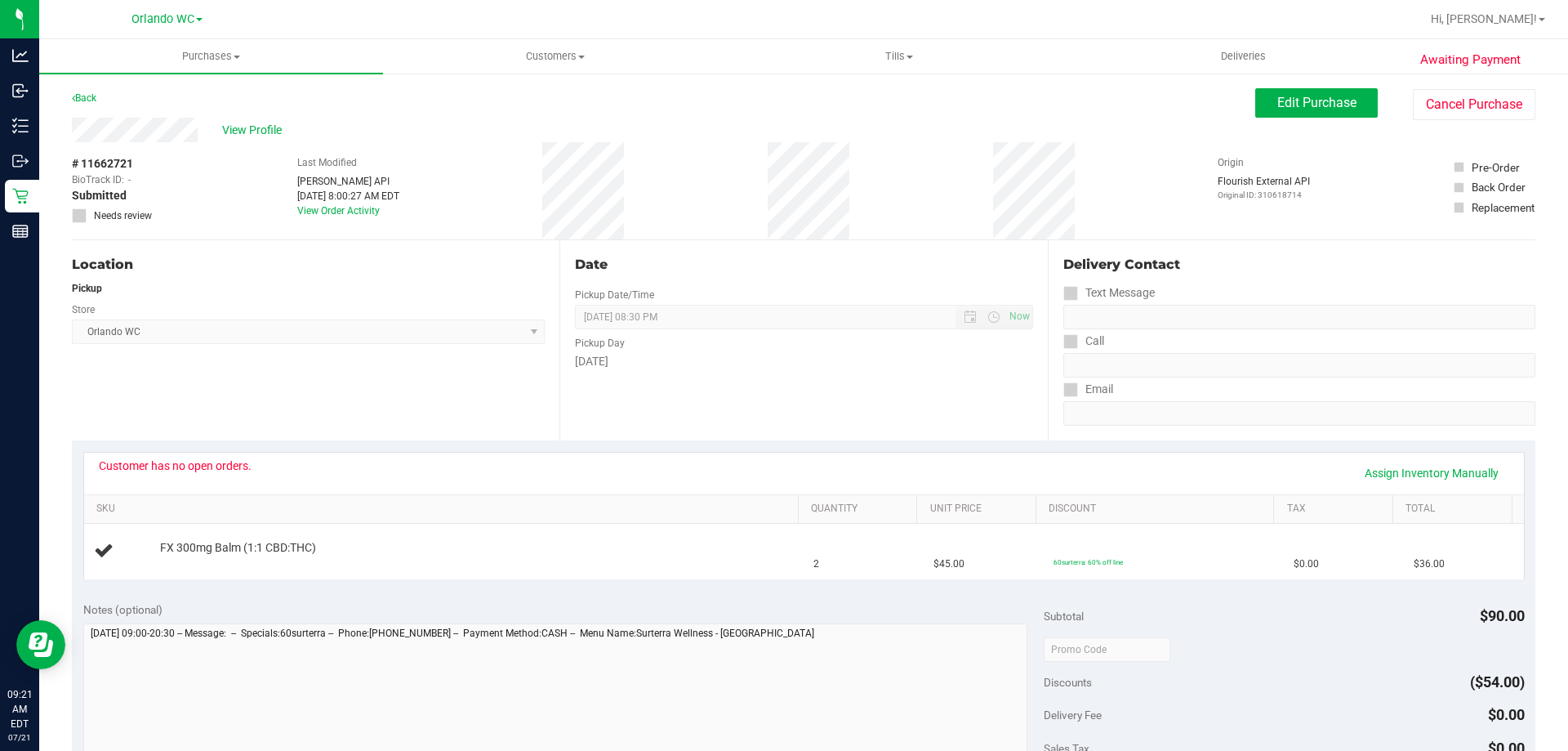 click on "[GEOGRAPHIC_DATA] WC Select Store [PERSON_NAME][GEOGRAPHIC_DATA] [PERSON_NAME][GEOGRAPHIC_DATA] [GEOGRAPHIC_DATA] [GEOGRAPHIC_DATA] [PERSON_NAME][GEOGRAPHIC_DATA] WC [GEOGRAPHIC_DATA] WC Call Center [PERSON_NAME] [GEOGRAPHIC_DATA] WC [GEOGRAPHIC_DATA] WC [GEOGRAPHIC_DATA] WC [GEOGRAPHIC_DATA] WC [GEOGRAPHIC_DATA][PERSON_NAME] WC Ft. Lauderdale WC Ft. [PERSON_NAME] [GEOGRAPHIC_DATA] WC Jax Atlantic WC JAX [GEOGRAPHIC_DATA] REP Jax WC [GEOGRAPHIC_DATA][PERSON_NAME] WC [GEOGRAPHIC_DATA][PERSON_NAME][GEOGRAPHIC_DATA] [GEOGRAPHIC_DATA] REP [PERSON_NAME][GEOGRAPHIC_DATA] [GEOGRAPHIC_DATA] [GEOGRAPHIC_DATA] 72nd WC [GEOGRAPHIC_DATA] WC [GEOGRAPHIC_DATA] [GEOGRAPHIC_DATA] [GEOGRAPHIC_DATA] [GEOGRAPHIC_DATA] [GEOGRAPHIC_DATA] [GEOGRAPHIC_DATA] [GEOGRAPHIC_DATA][PERSON_NAME] [GEOGRAPHIC_DATA] WC [GEOGRAPHIC_DATA] Ocala WC [GEOGRAPHIC_DATA] [PERSON_NAME][GEOGRAPHIC_DATA] Colonial [PERSON_NAME][GEOGRAPHIC_DATA] [GEOGRAPHIC_DATA] REP [GEOGRAPHIC_DATA] [PERSON_NAME][GEOGRAPHIC_DATA] WC [GEOGRAPHIC_DATA] WC [GEOGRAPHIC_DATA] WC [GEOGRAPHIC_DATA] [GEOGRAPHIC_DATA] [GEOGRAPHIC_DATA] WC [GEOGRAPHIC_DATA] WC [GEOGRAPHIC_DATA][PERSON_NAME] [PERSON_NAME][GEOGRAPHIC_DATA] WC [GEOGRAPHIC_DATA] WC [GEOGRAPHIC_DATA][PERSON_NAME][GEOGRAPHIC_DATA] WC [GEOGRAPHIC_DATA] [GEOGRAPHIC_DATA] REP [GEOGRAPHIC_DATA] WC [GEOGRAPHIC_DATA] [GEOGRAPHIC_DATA] Testing [GEOGRAPHIC_DATA] Warehouse [GEOGRAPHIC_DATA] [GEOGRAPHIC_DATA] [GEOGRAPHIC_DATA] [GEOGRAPHIC_DATA] [GEOGRAPHIC_DATA] [GEOGRAPHIC_DATA] [GEOGRAPHIC_DATA] Retail [GEOGRAPHIC_DATA] [GEOGRAPHIC_DATA] [GEOGRAPHIC_DATA] [GEOGRAPHIC_DATA] [GEOGRAPHIC_DATA] [GEOGRAPHIC_DATA] [GEOGRAPHIC_DATA] [GEOGRAPHIC_DATA] Retail [GEOGRAPHIC_DATA] WC WPB DC WPB WC" at bounding box center (308, 332) 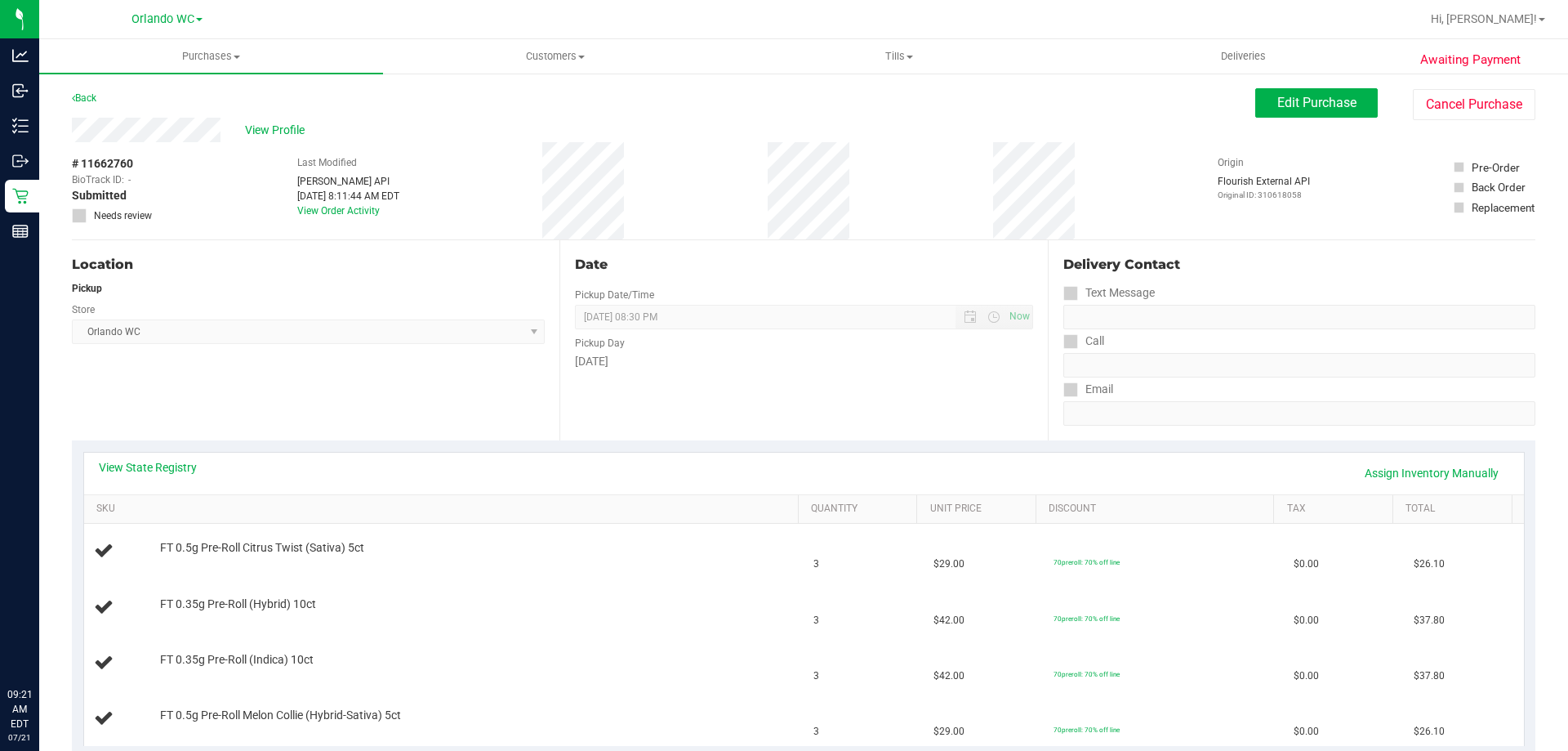 scroll, scrollTop: 0, scrollLeft: 0, axis: both 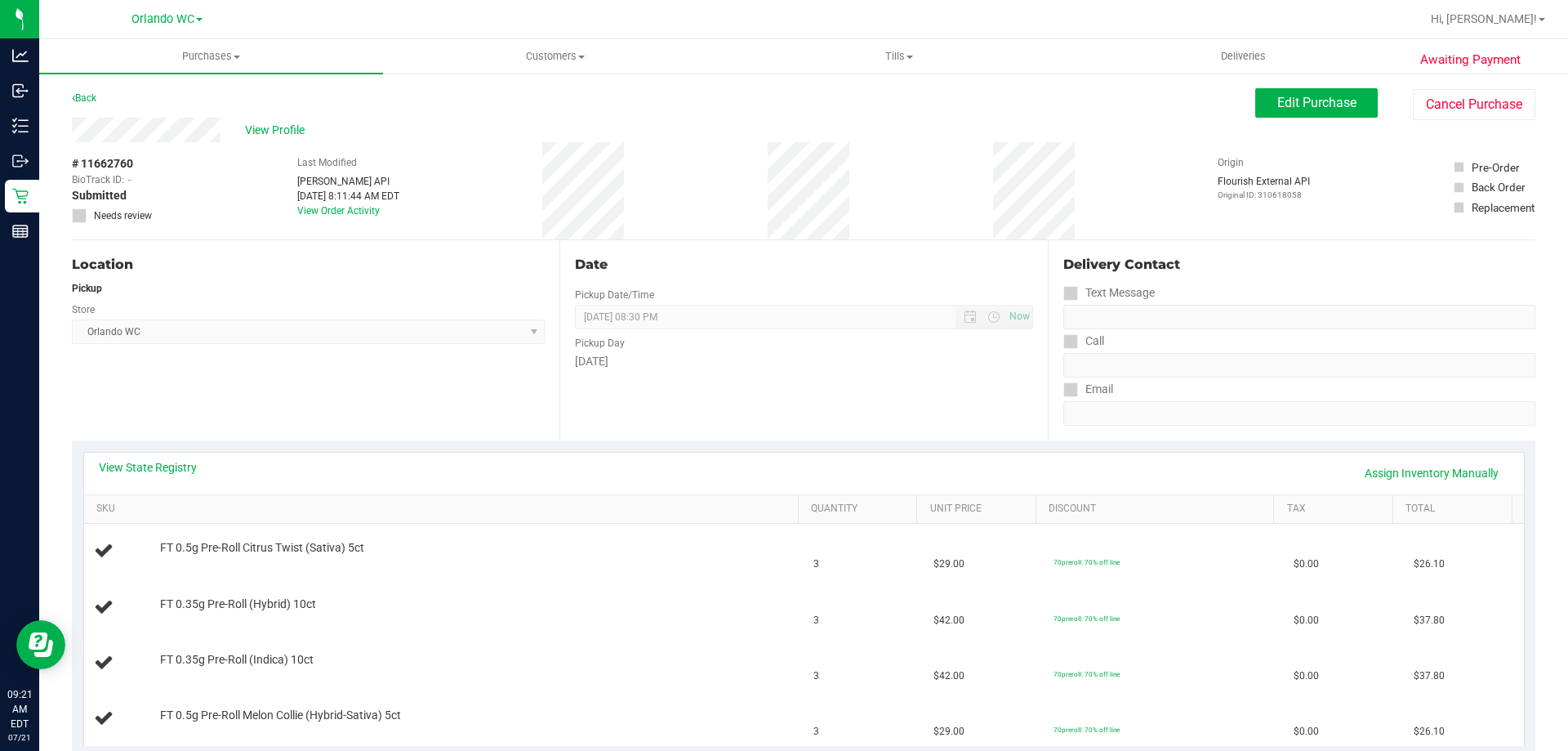 drag, startPoint x: 336, startPoint y: 339, endPoint x: 479, endPoint y: 311, distance: 145.71548 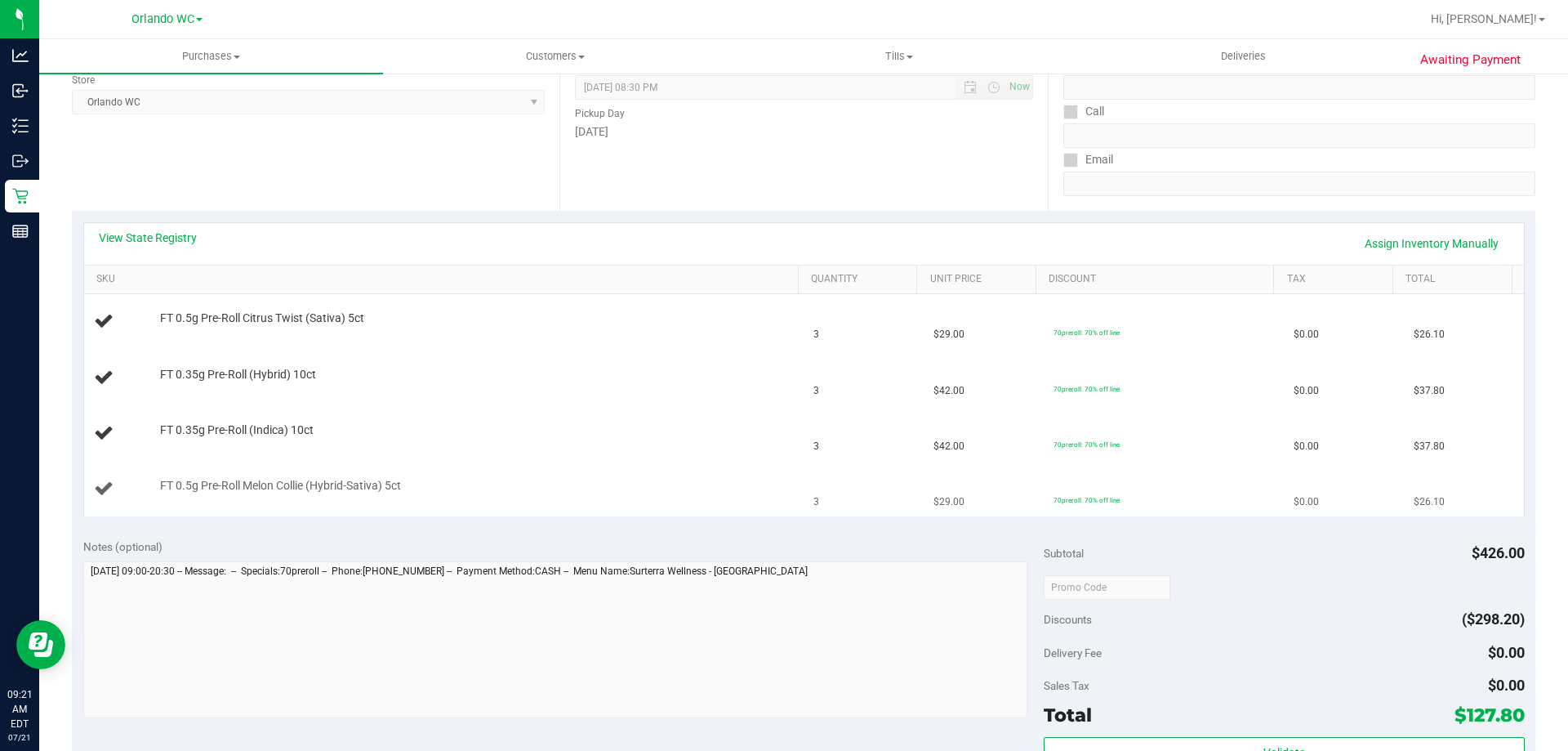 scroll, scrollTop: 245, scrollLeft: 0, axis: vertical 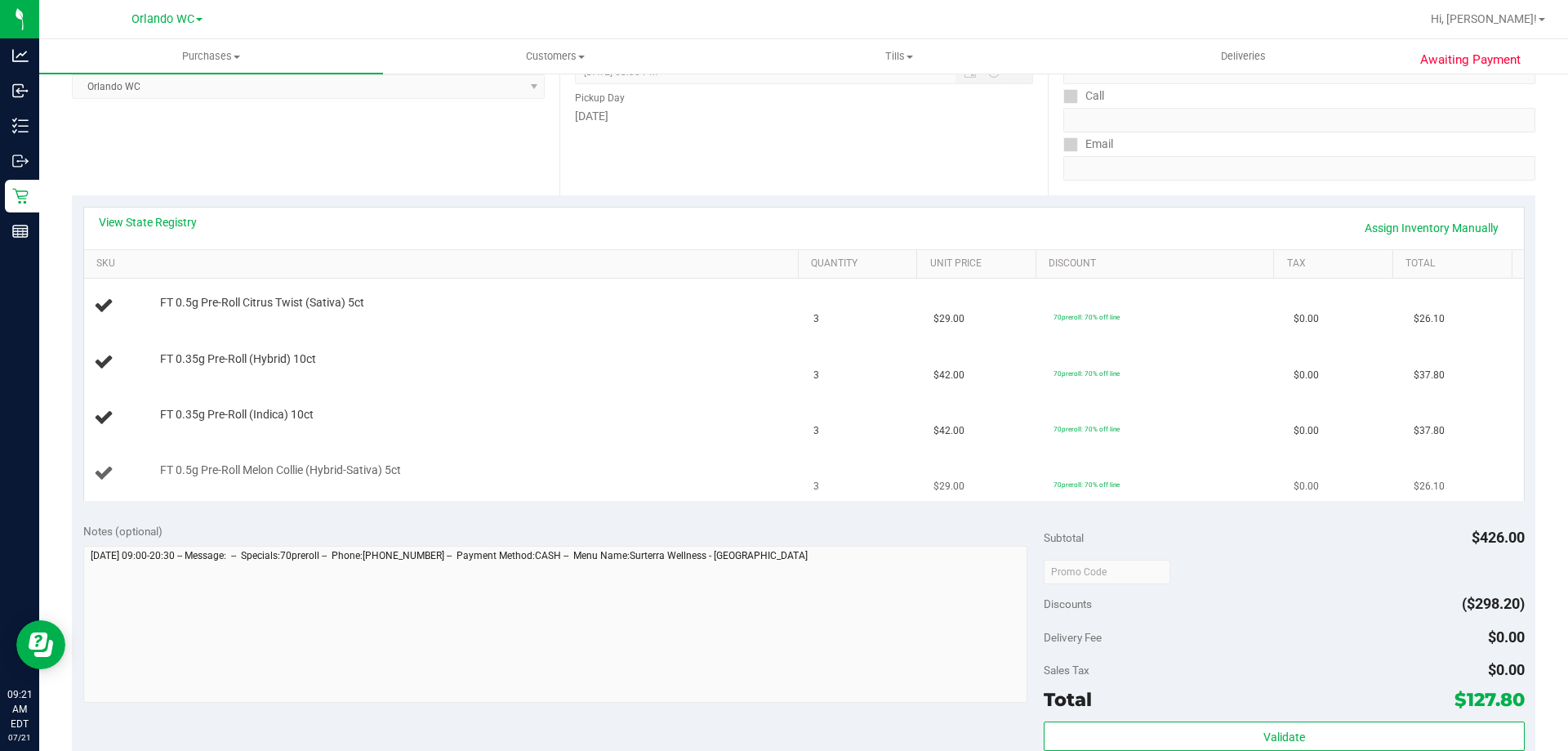 click on "FT 0.5g Pre-Roll Melon Collie (Hybrid-Sativa) 5ct" at bounding box center [471, 471] 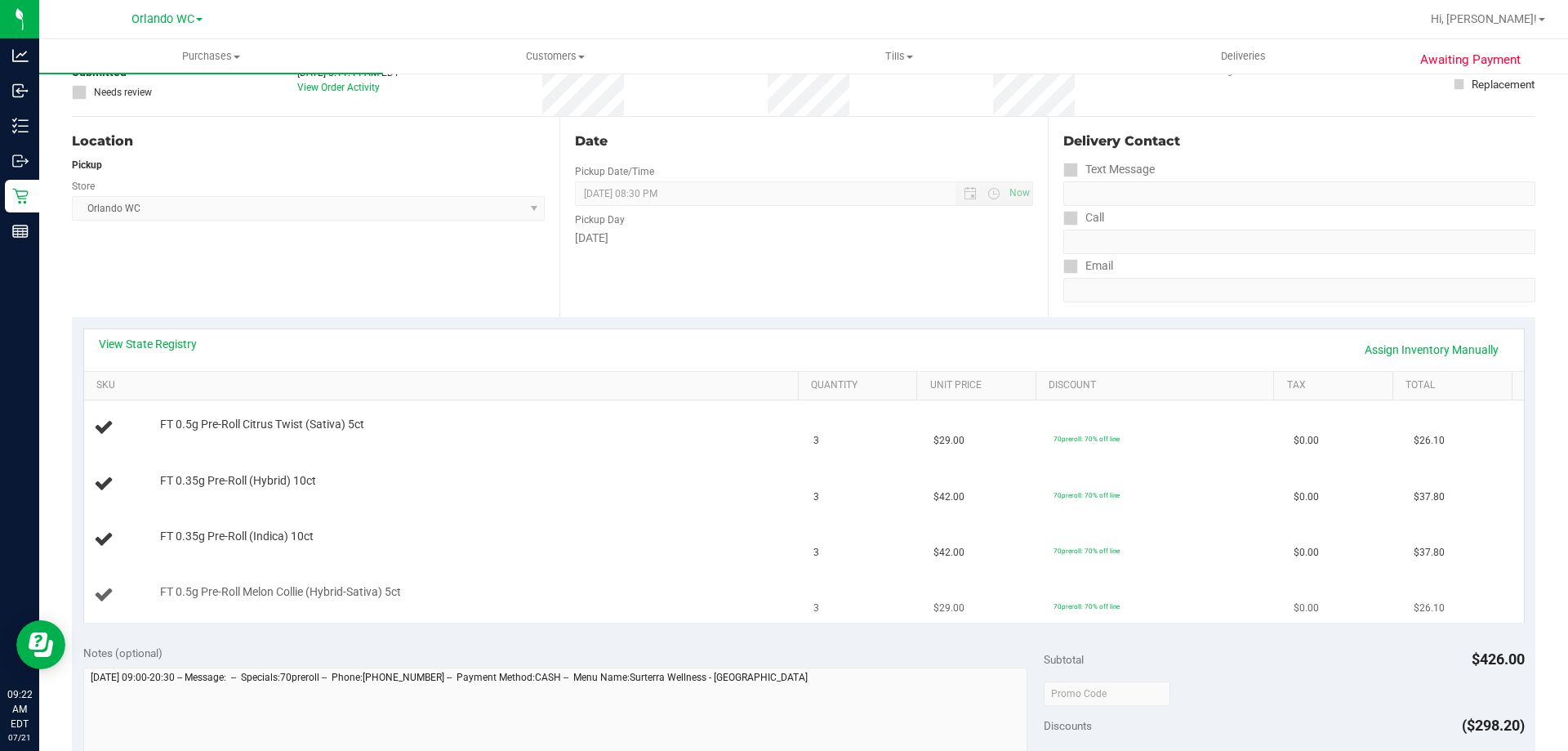 scroll, scrollTop: 171, scrollLeft: 0, axis: vertical 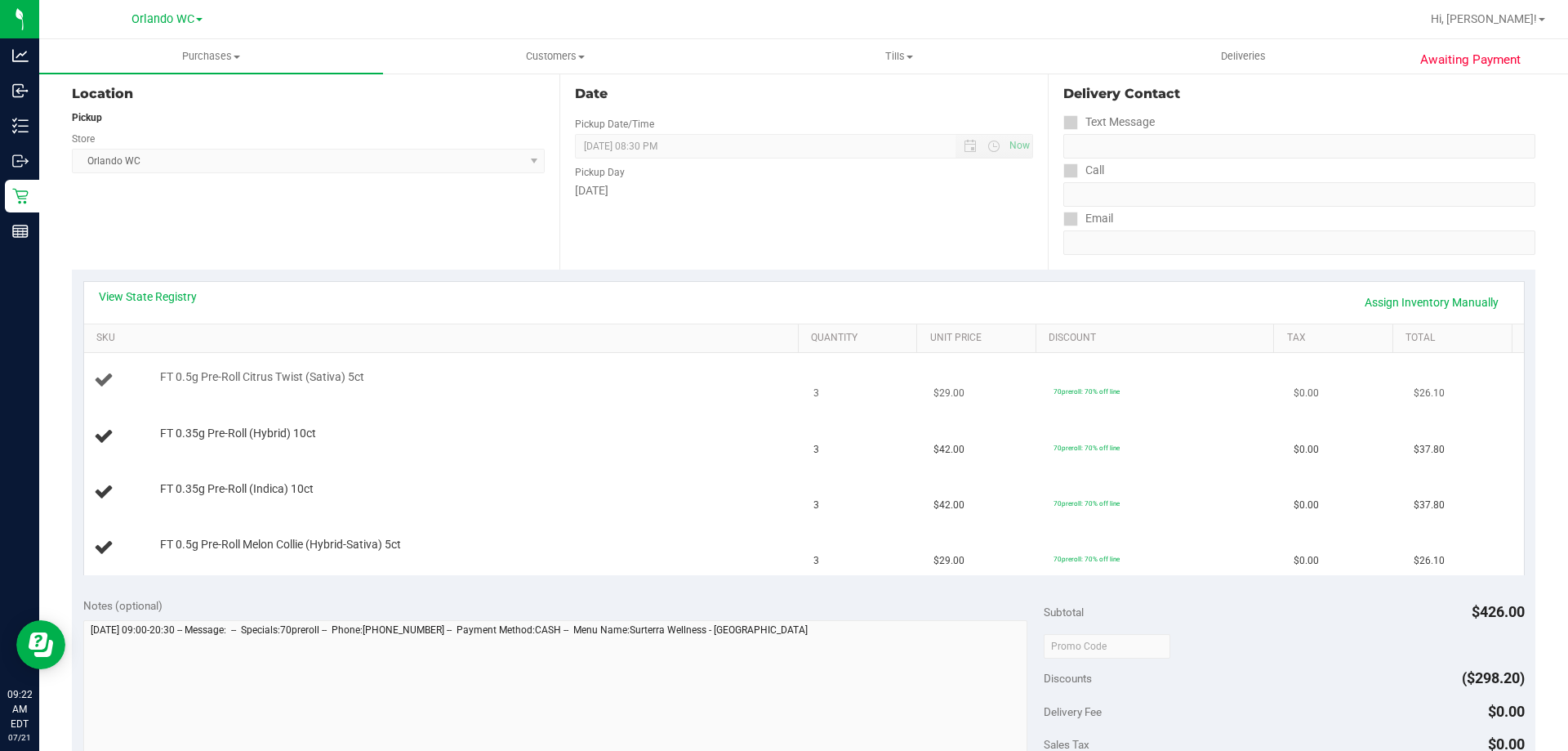 click on "FT 0.5g Pre-Roll Citrus Twist (Sativa) 5ct" at bounding box center (262, 377) 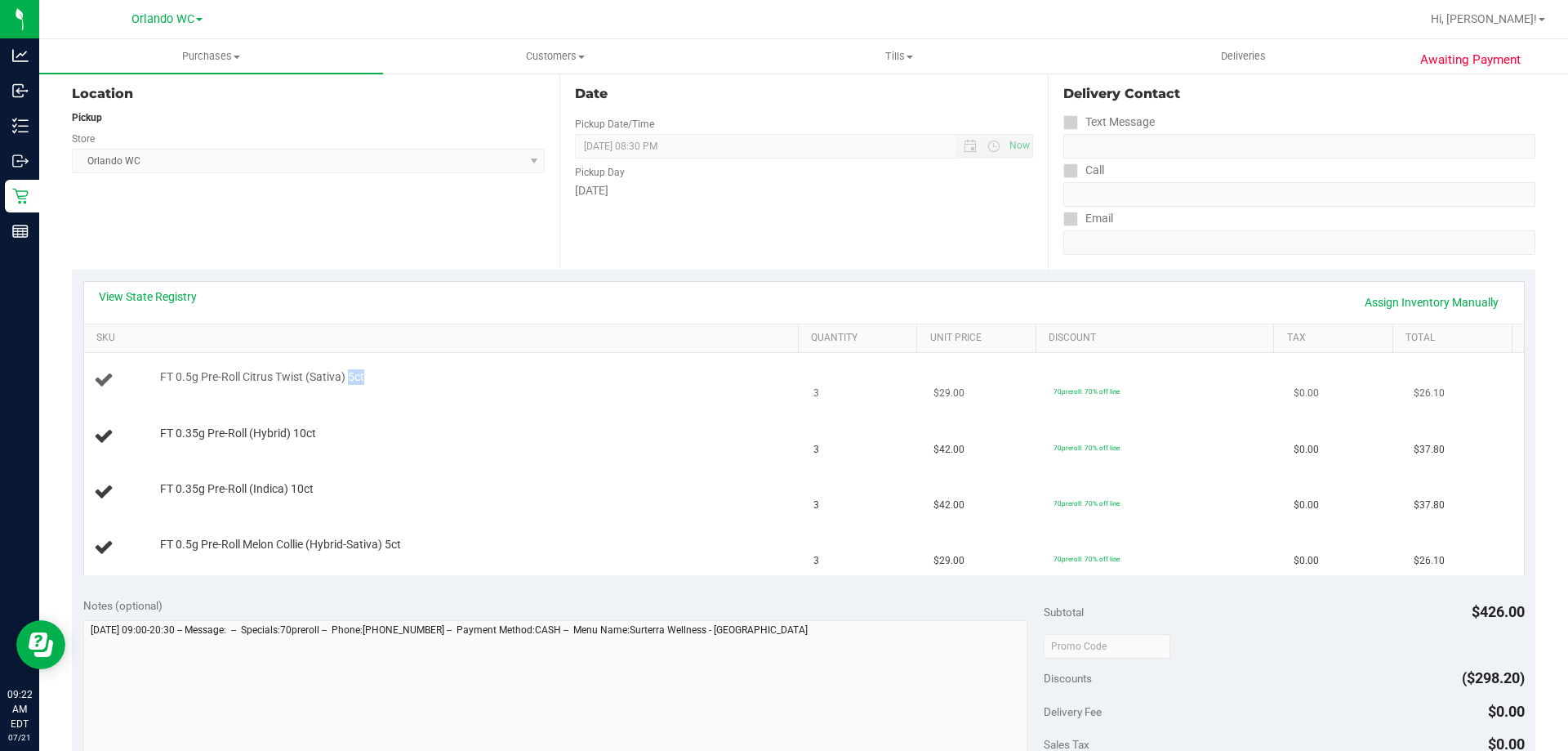 click on "FT 0.5g Pre-Roll Citrus Twist (Sativa) 5ct" at bounding box center [262, 377] 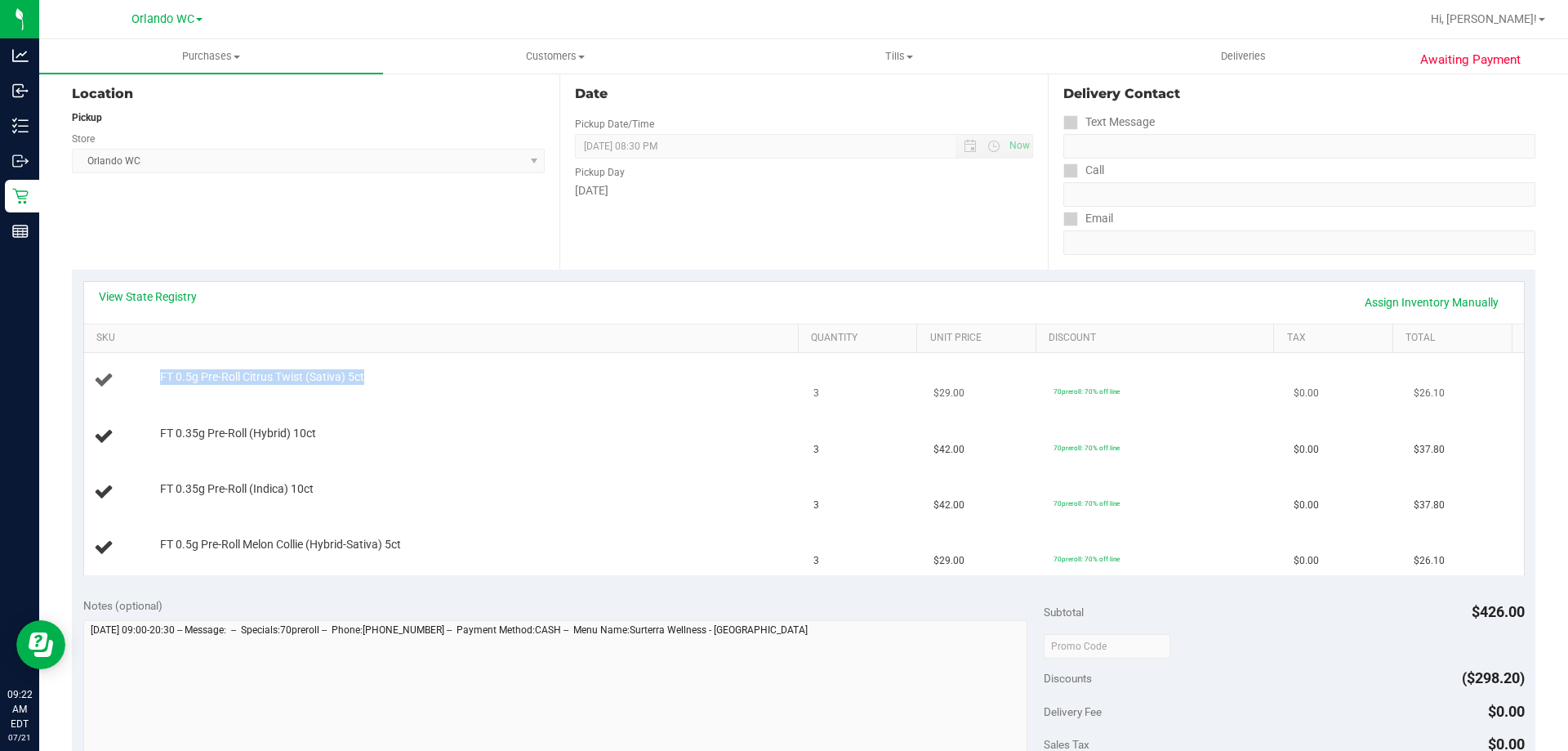 click on "FT 0.5g Pre-Roll Citrus Twist (Sativa) 5ct" at bounding box center (262, 377) 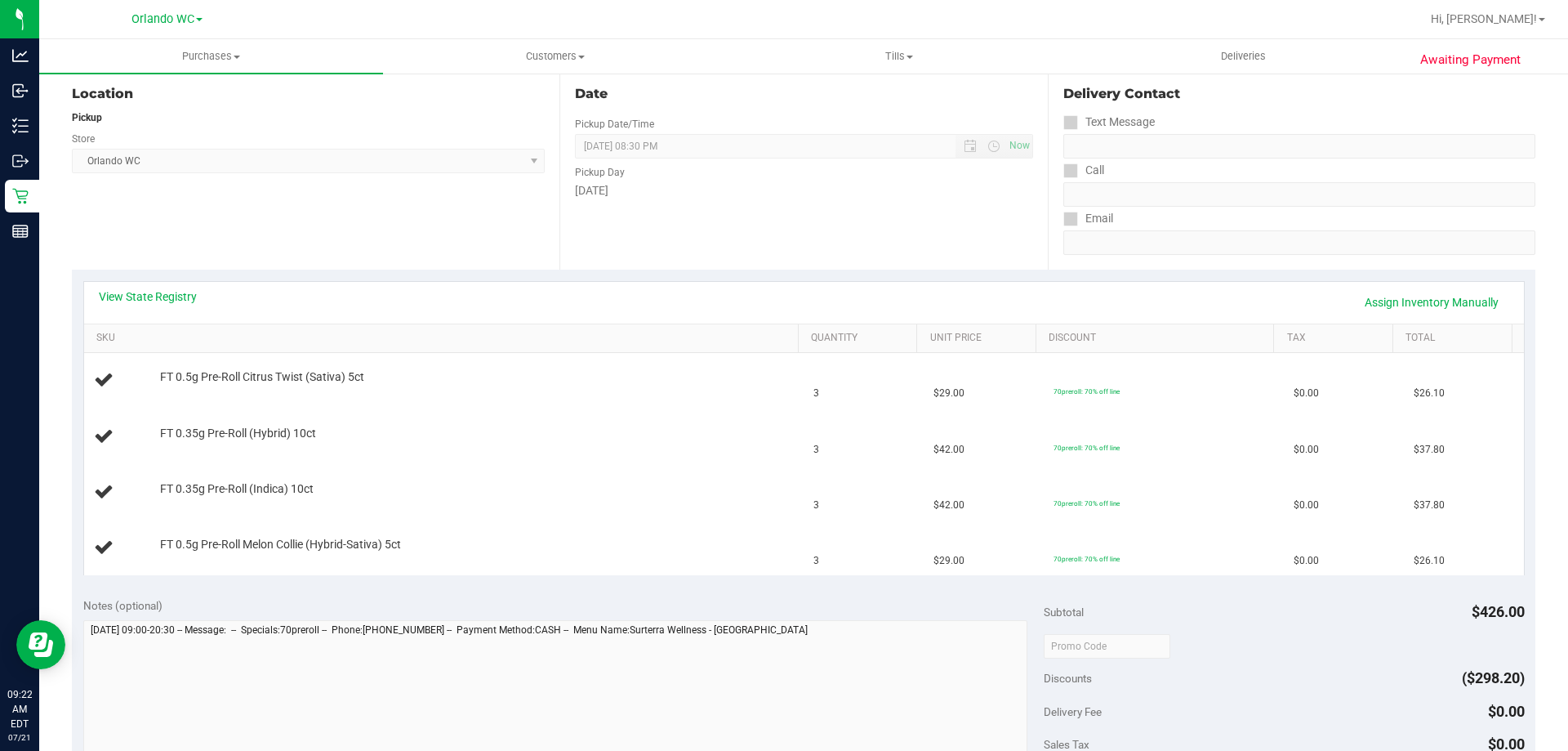 drag, startPoint x: 390, startPoint y: 419, endPoint x: 171, endPoint y: 114, distance: 375.48102 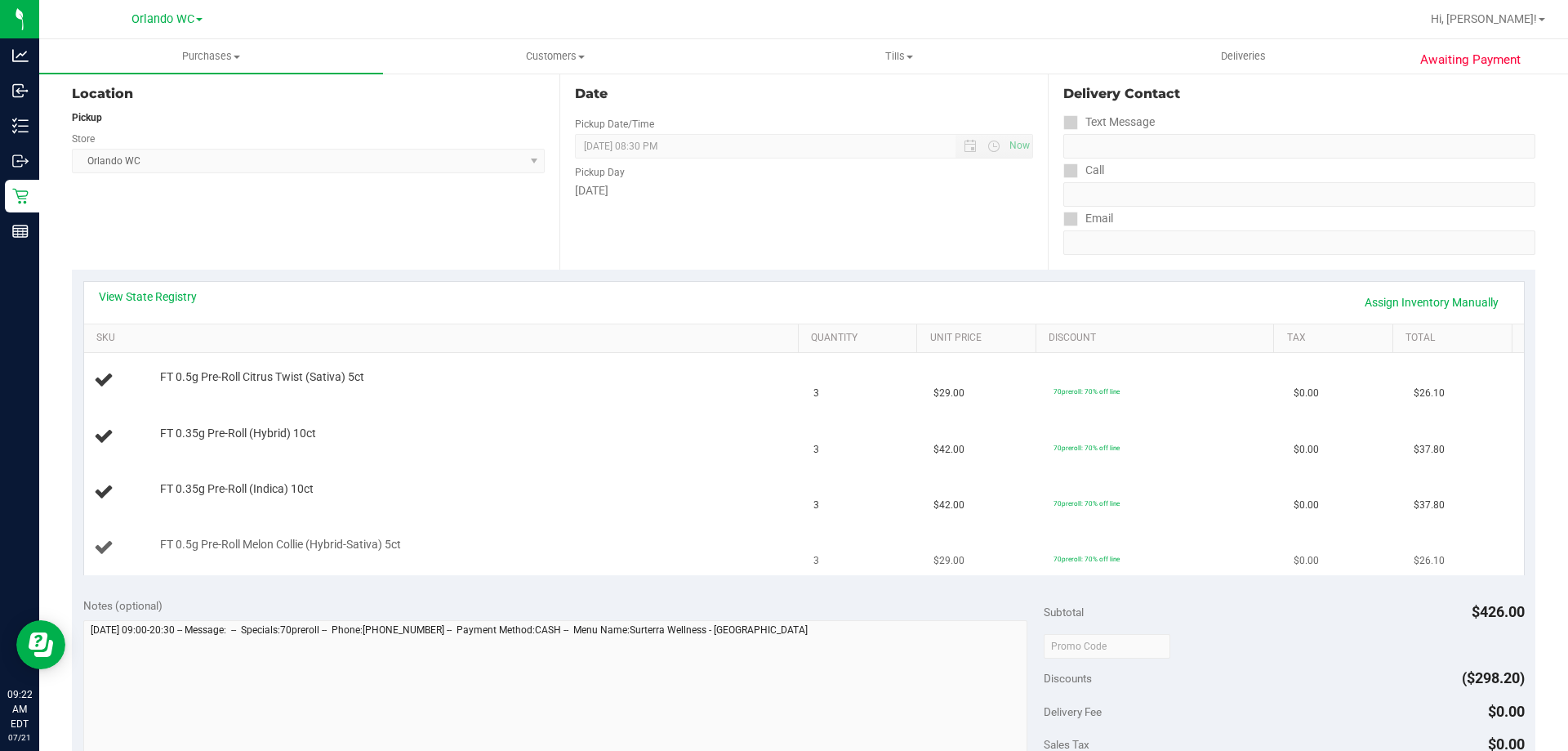 click on "FT 0.5g Pre-Roll Melon Collie (Hybrid-Sativa) 5ct" at bounding box center (471, 545) 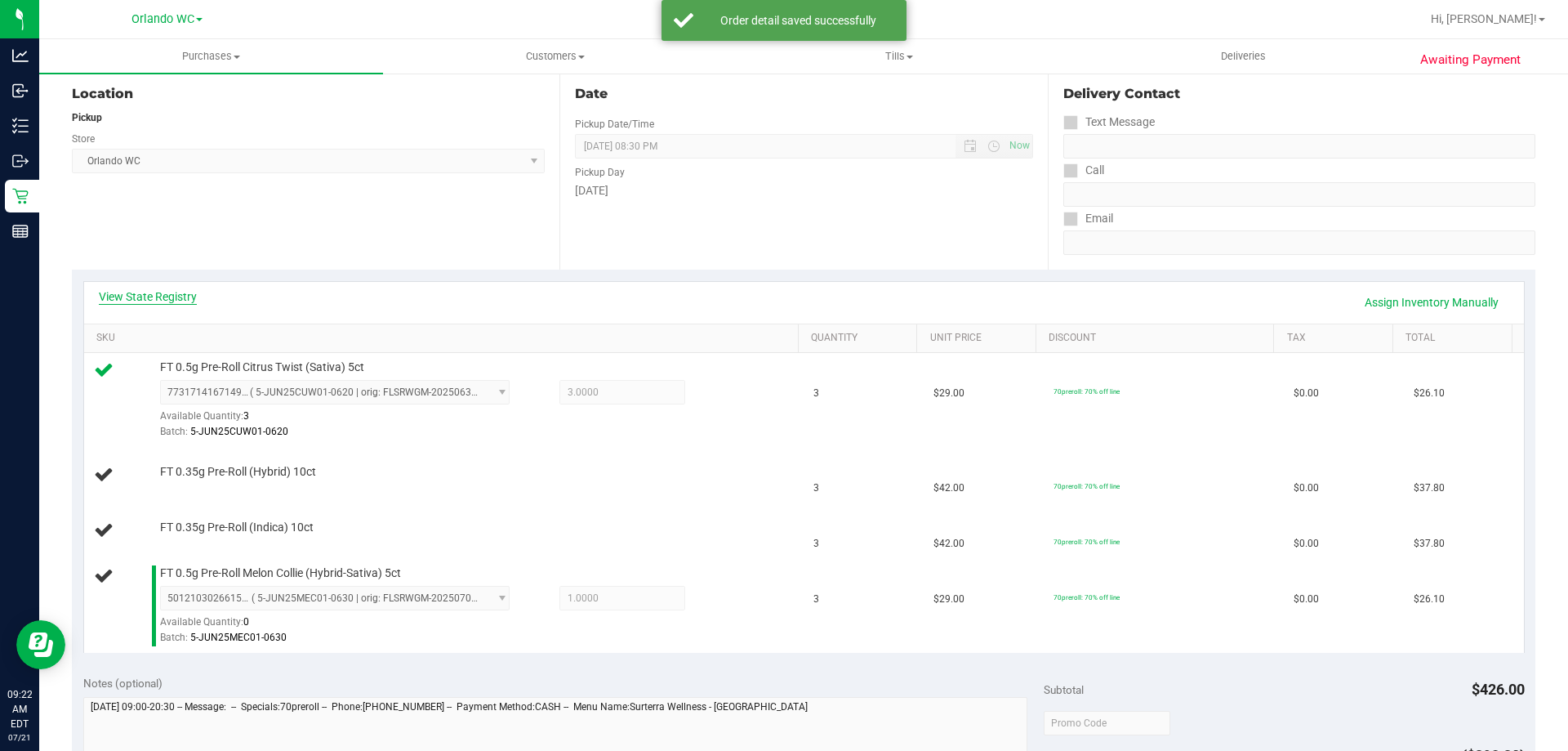 click on "View State Registry" at bounding box center [148, 297] 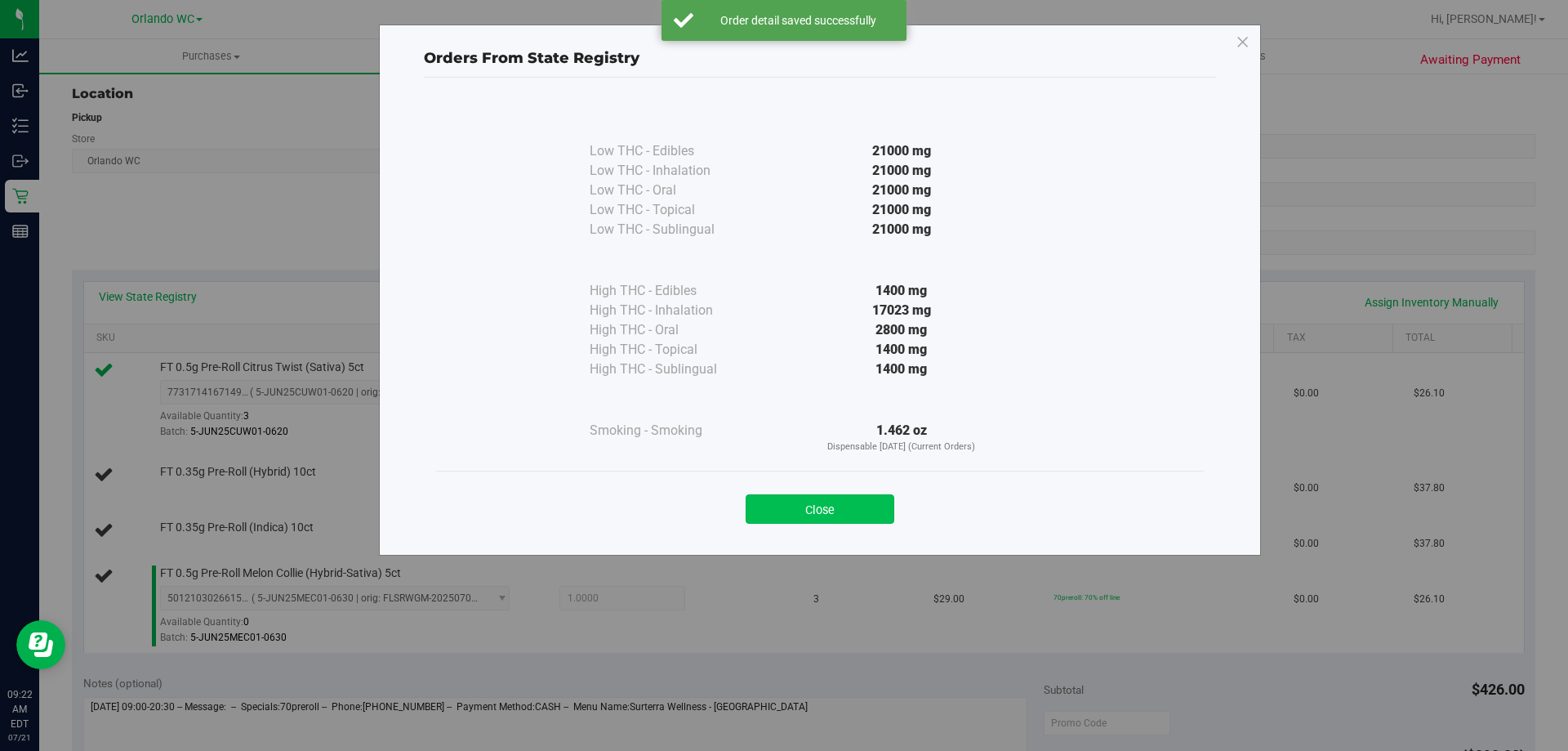 click on "Close" at bounding box center [820, 509] 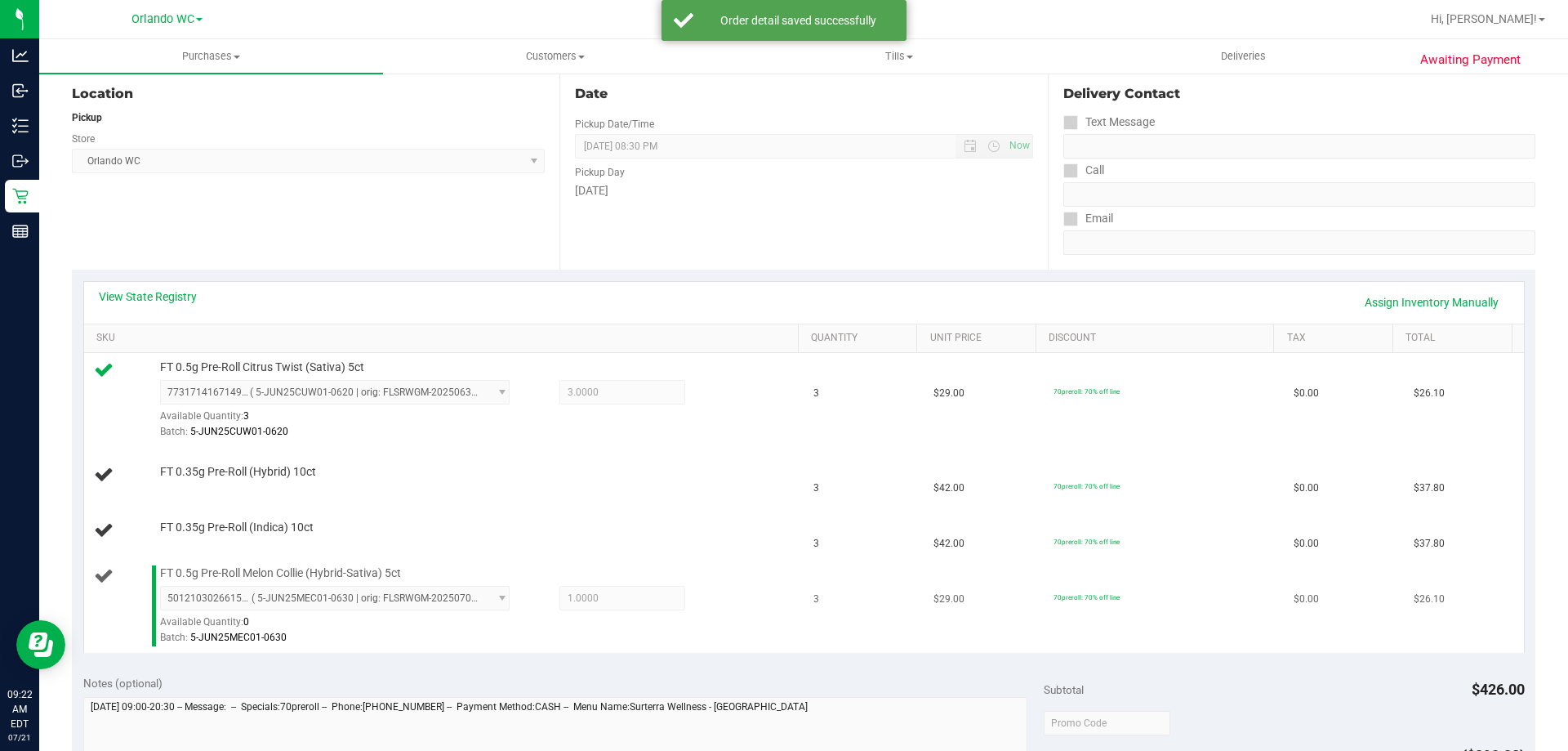 click on "$29.00" at bounding box center (983, 606) 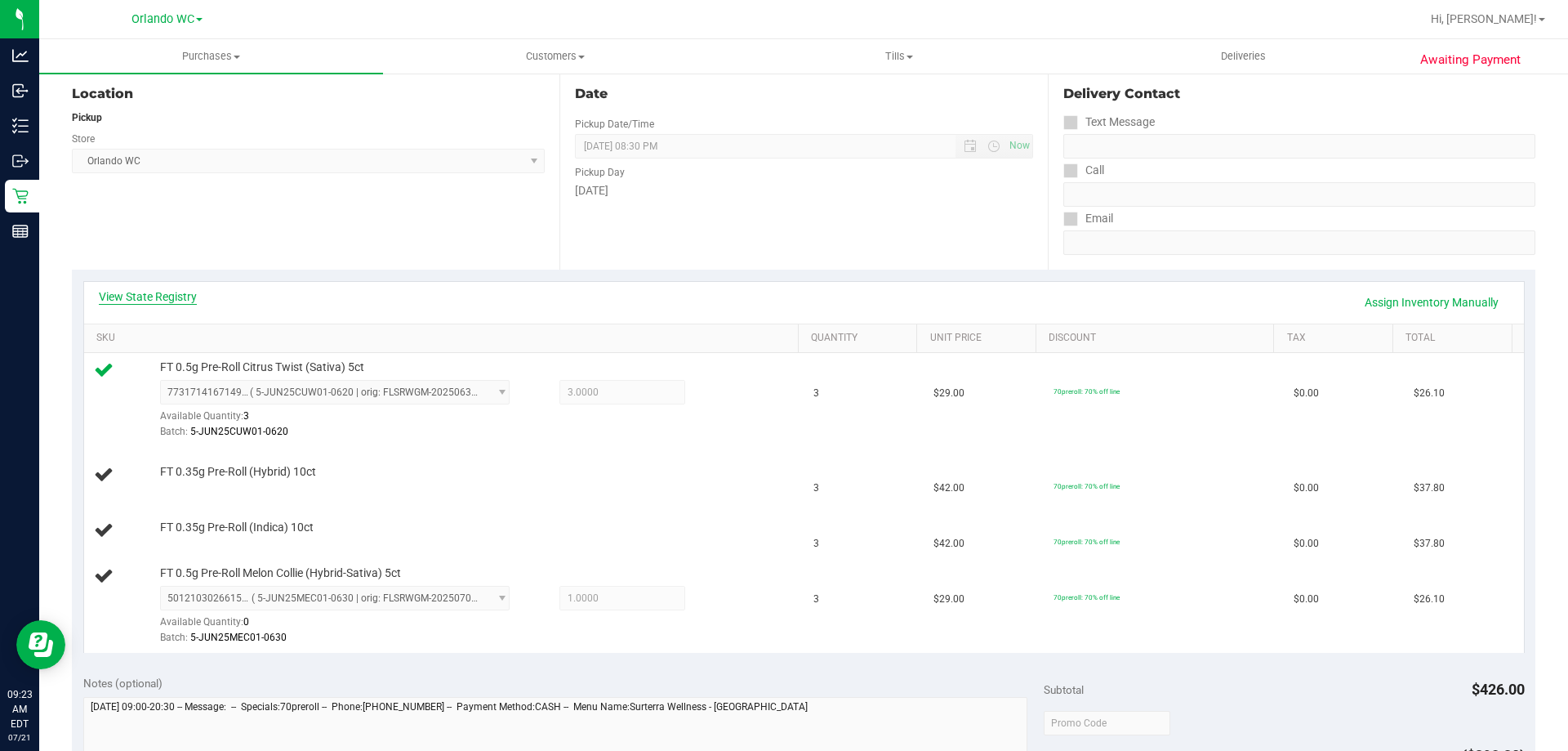click on "View State Registry" at bounding box center (148, 297) 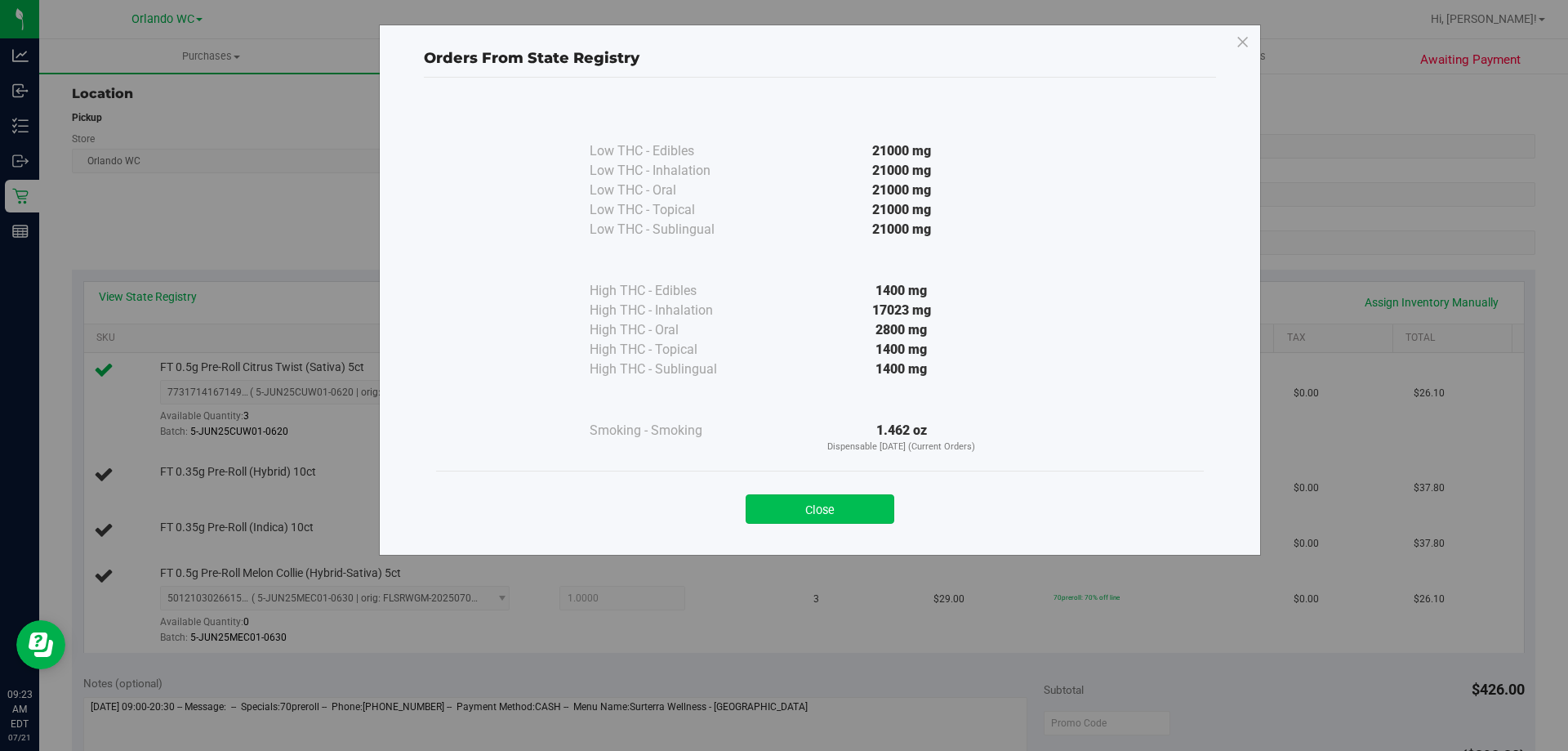 click on "Close" at bounding box center (820, 509) 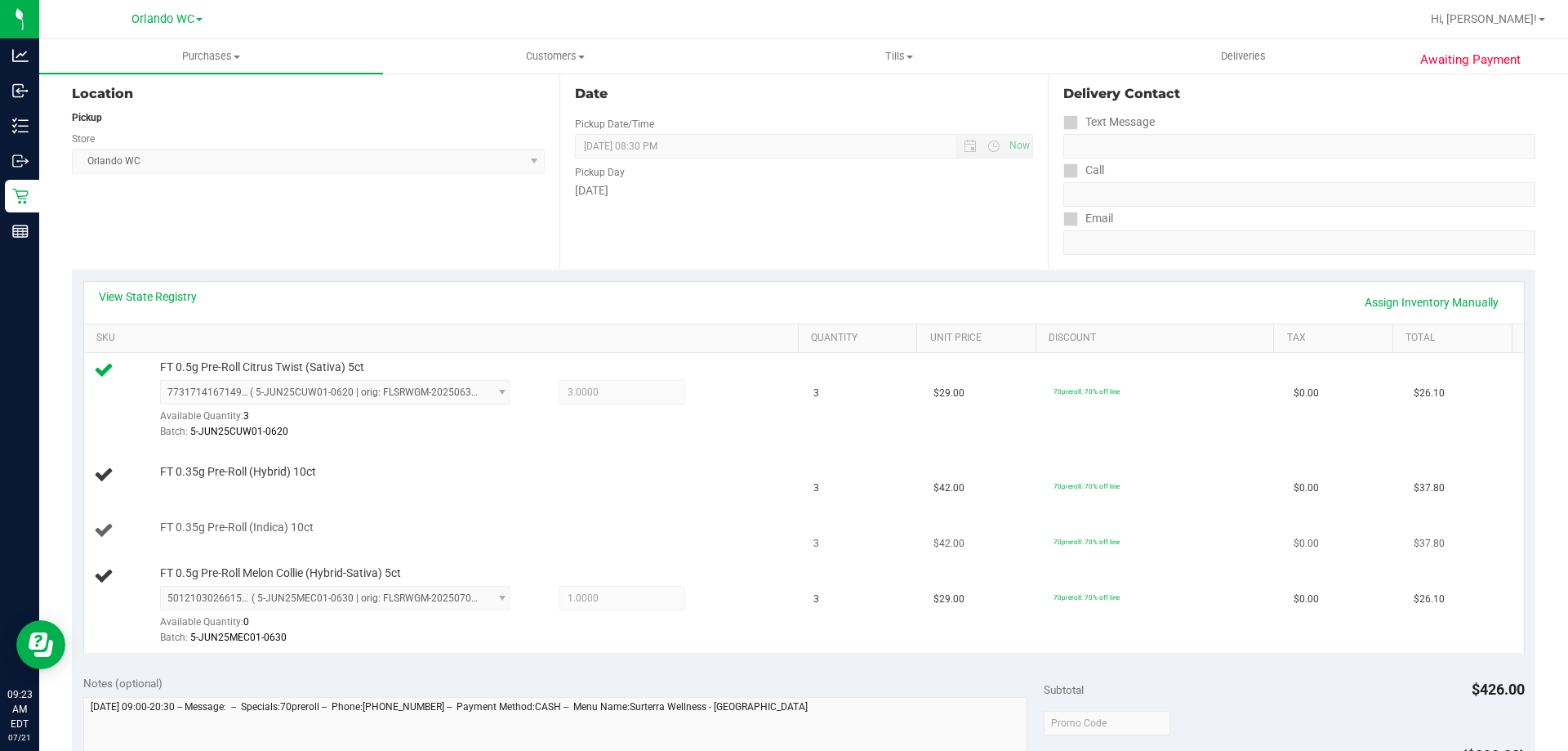 click on "FT 0.35g Pre-Roll (Indica) 10ct" at bounding box center [444, 531] 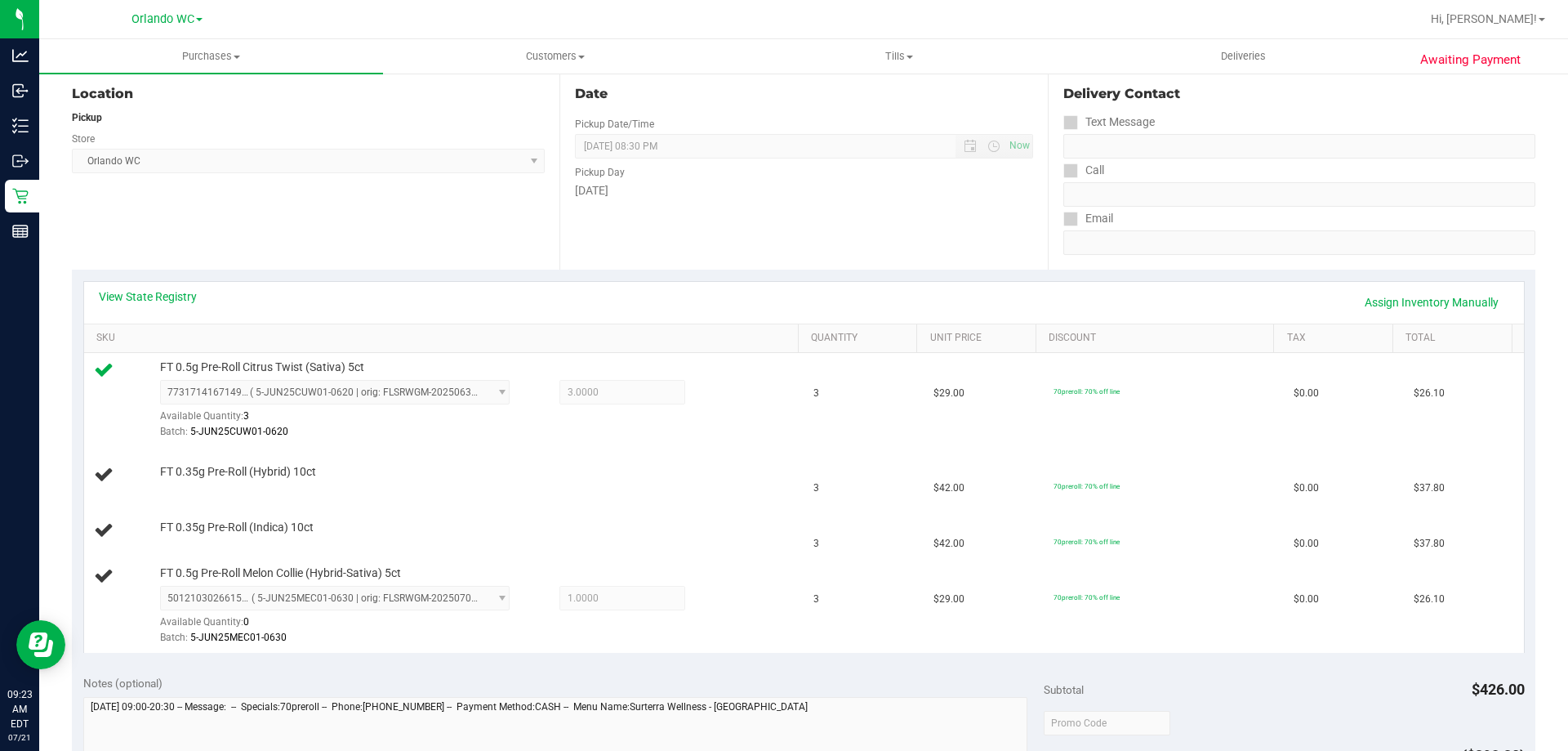 click on "Date
Pickup Date/Time
07/21/2025
Now
07/21/2025 08:30 PM
Now
Pickup Day
Monday" at bounding box center [803, 169] 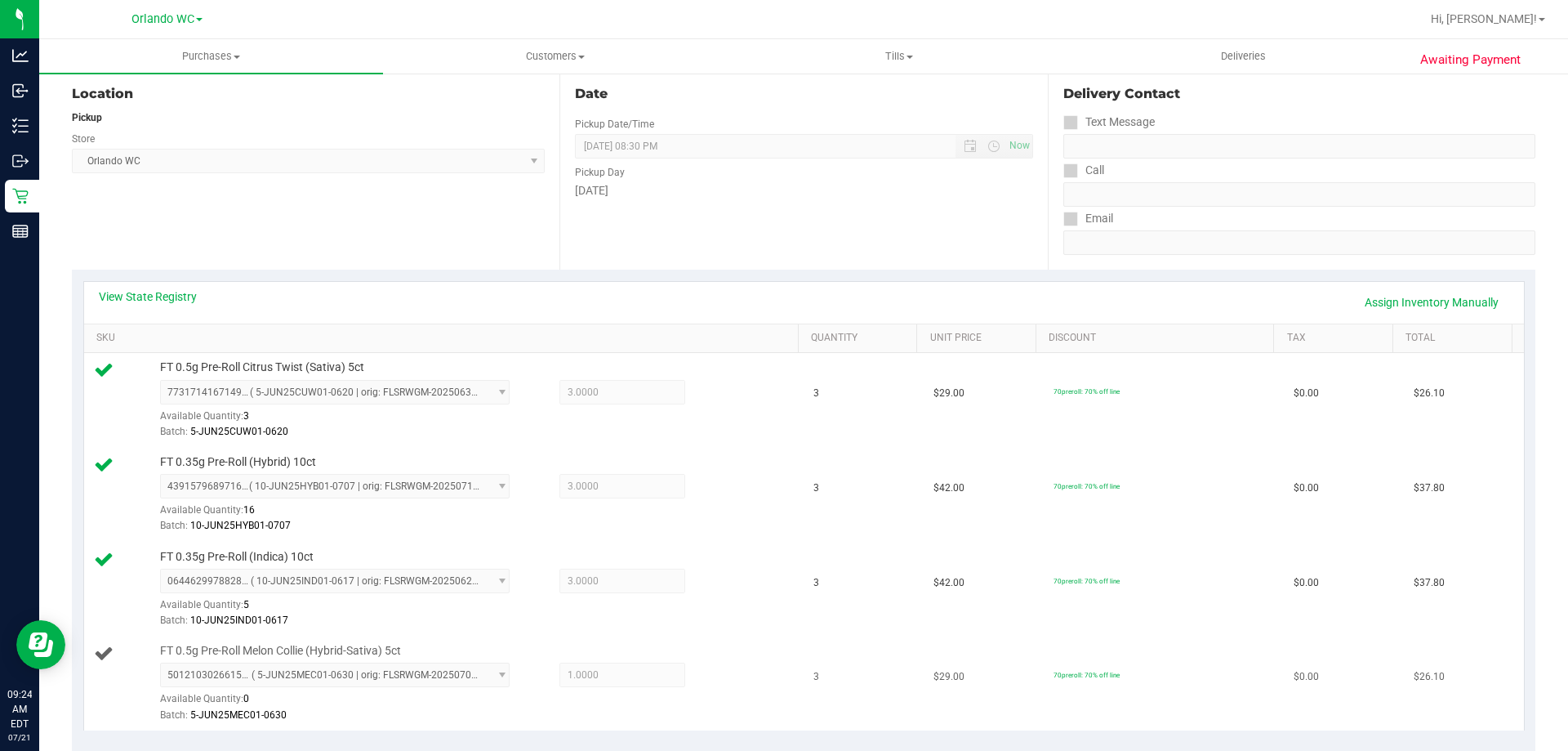 click on "FT 0.5g Pre-Roll Melon Collie (Hybrid-Sativa) 5ct" at bounding box center (280, 650) 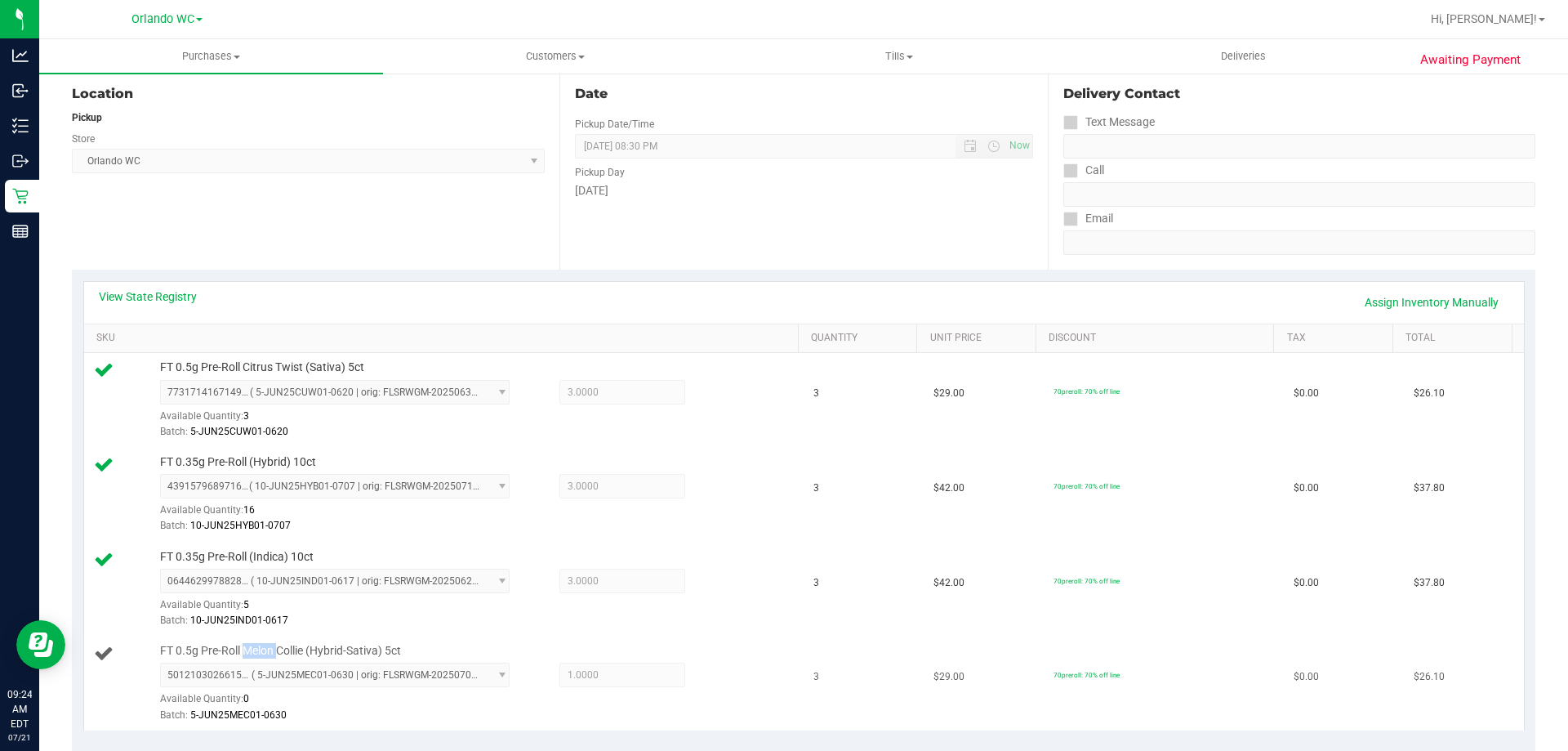 click on "FT 0.5g Pre-Roll Melon Collie (Hybrid-Sativa) 5ct" at bounding box center (280, 650) 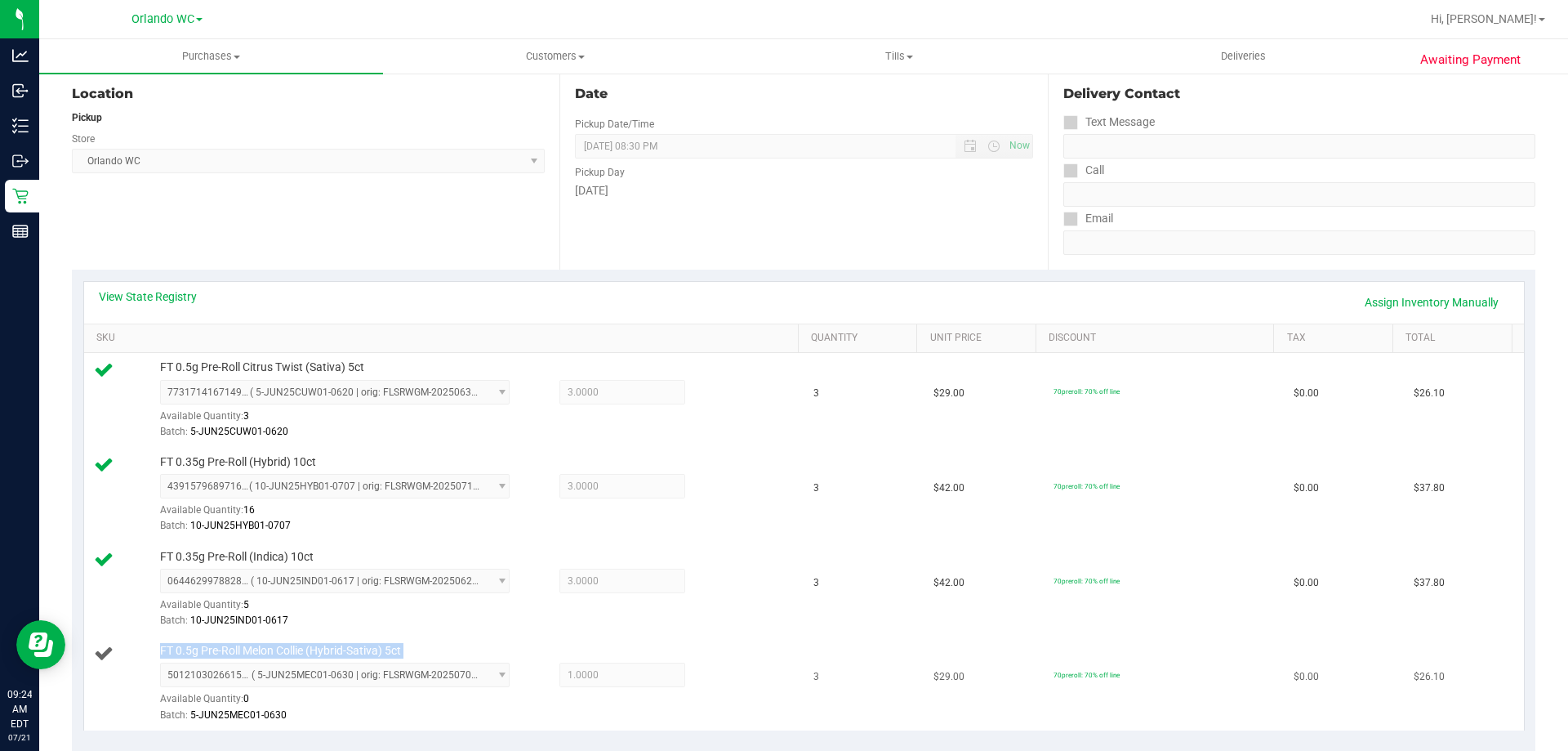 click on "FT 0.5g Pre-Roll Melon Collie (Hybrid-Sativa) 5ct" at bounding box center [280, 650] 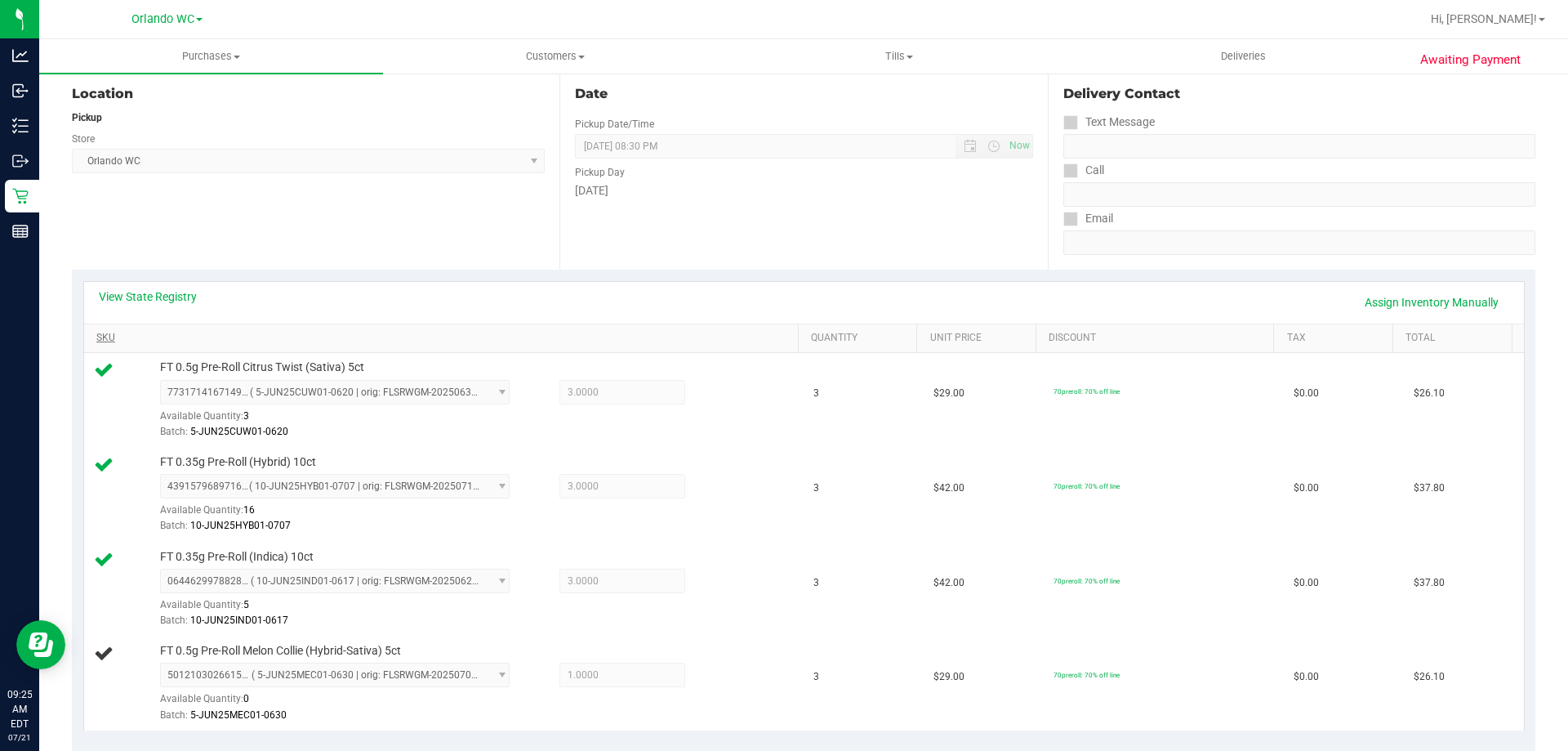 drag, startPoint x: 473, startPoint y: 409, endPoint x: 405, endPoint y: 339, distance: 97.590983 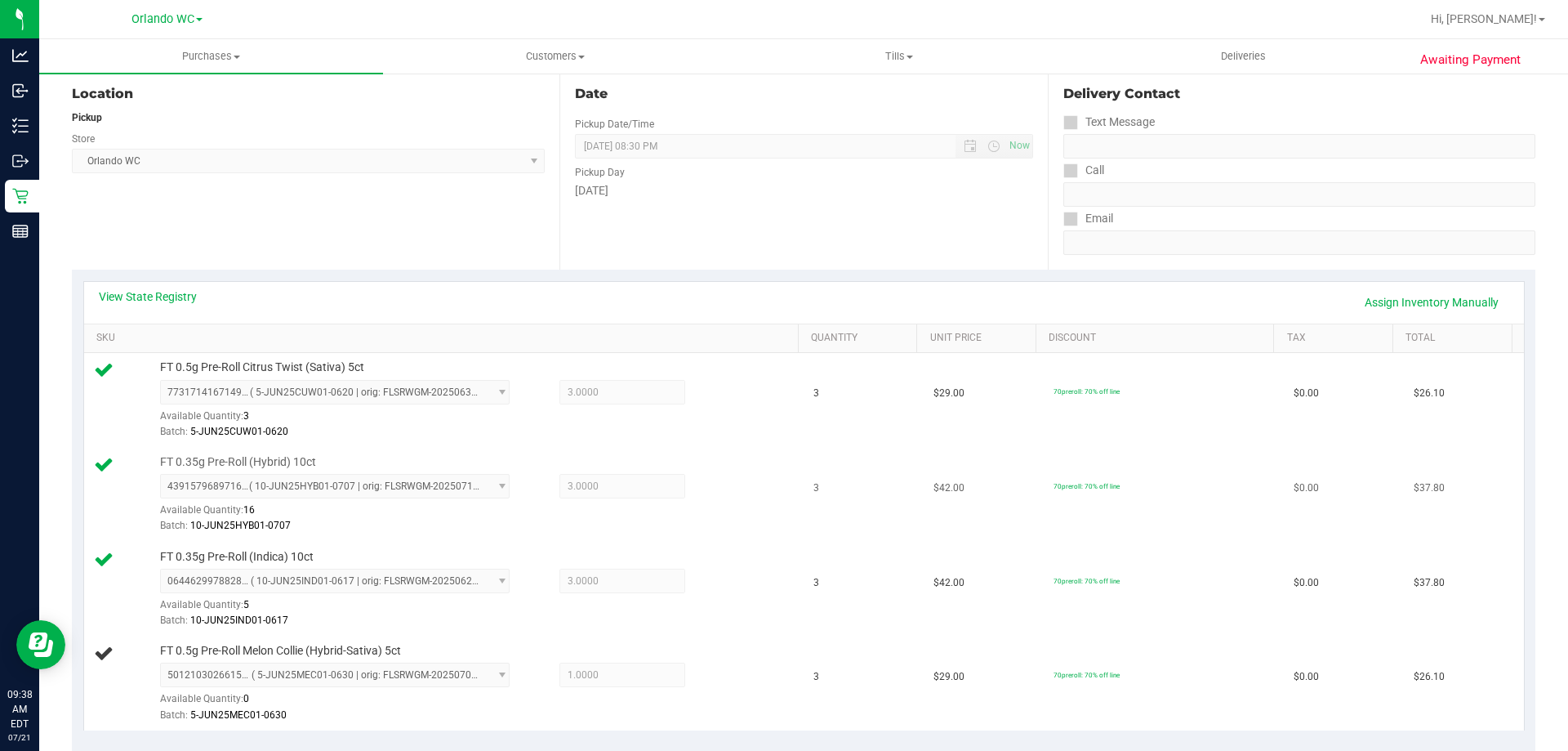 click on "3.0000 3" at bounding box center [606, 486] 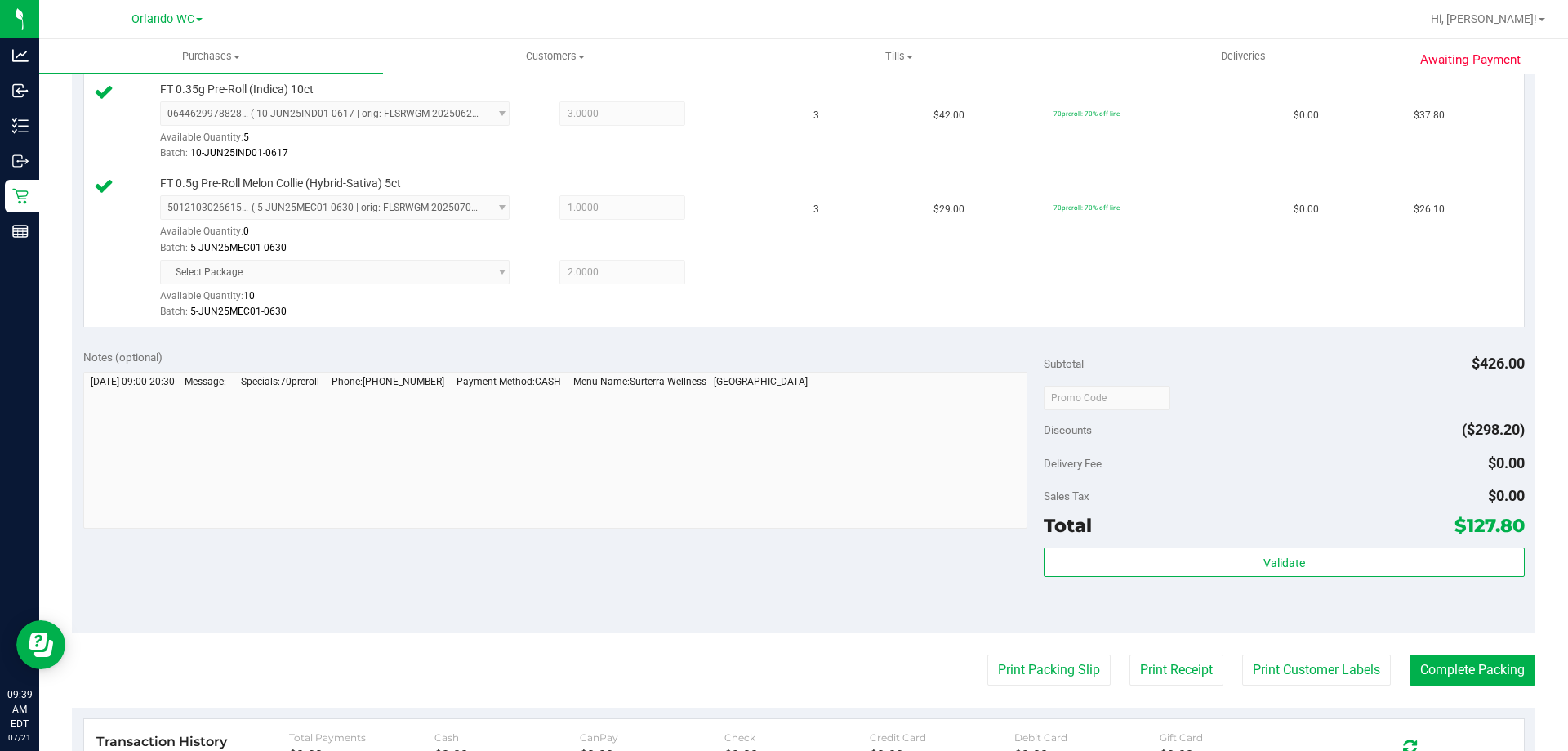 scroll, scrollTop: 821, scrollLeft: 0, axis: vertical 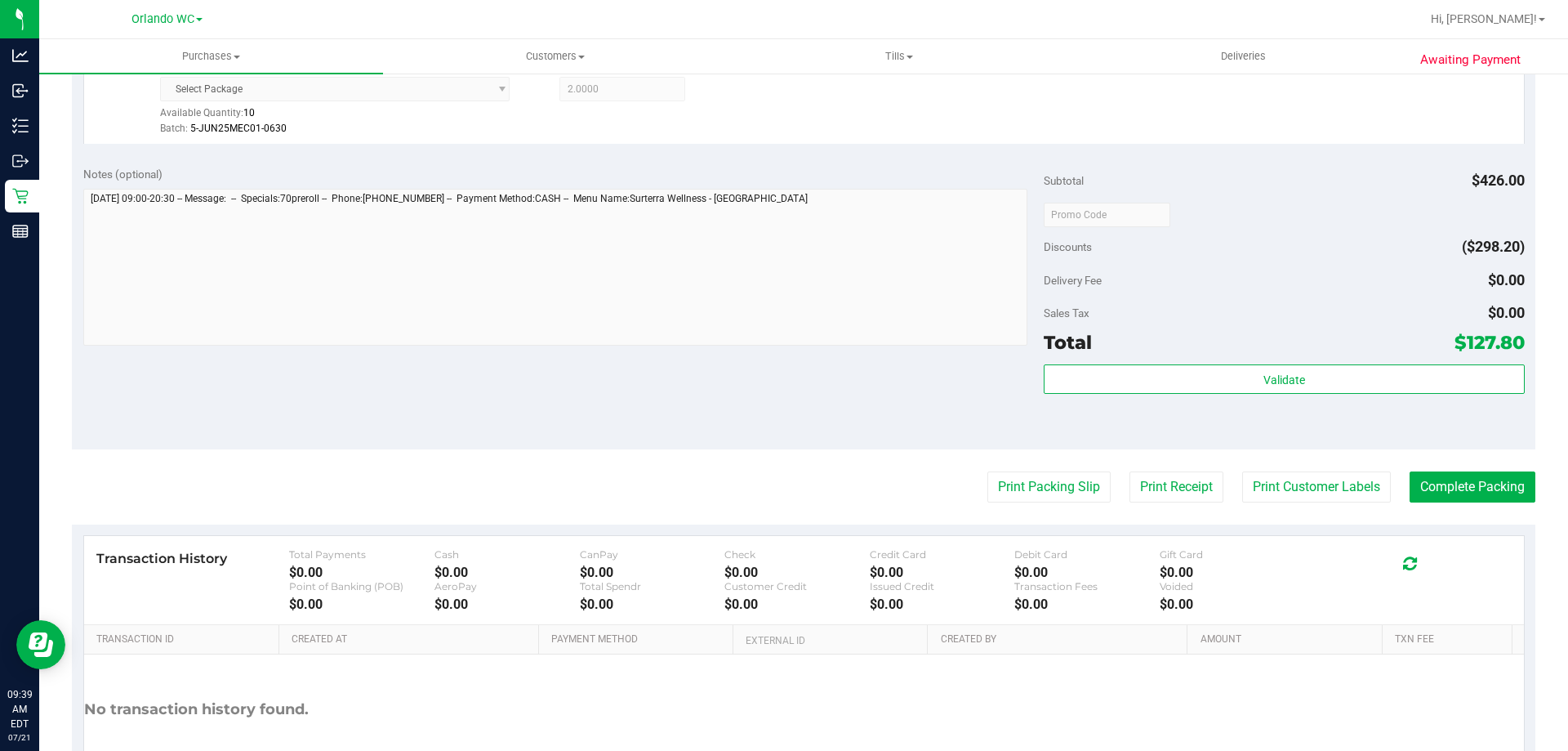 click on "Delivery Fee
$0.00" at bounding box center [1284, 280] 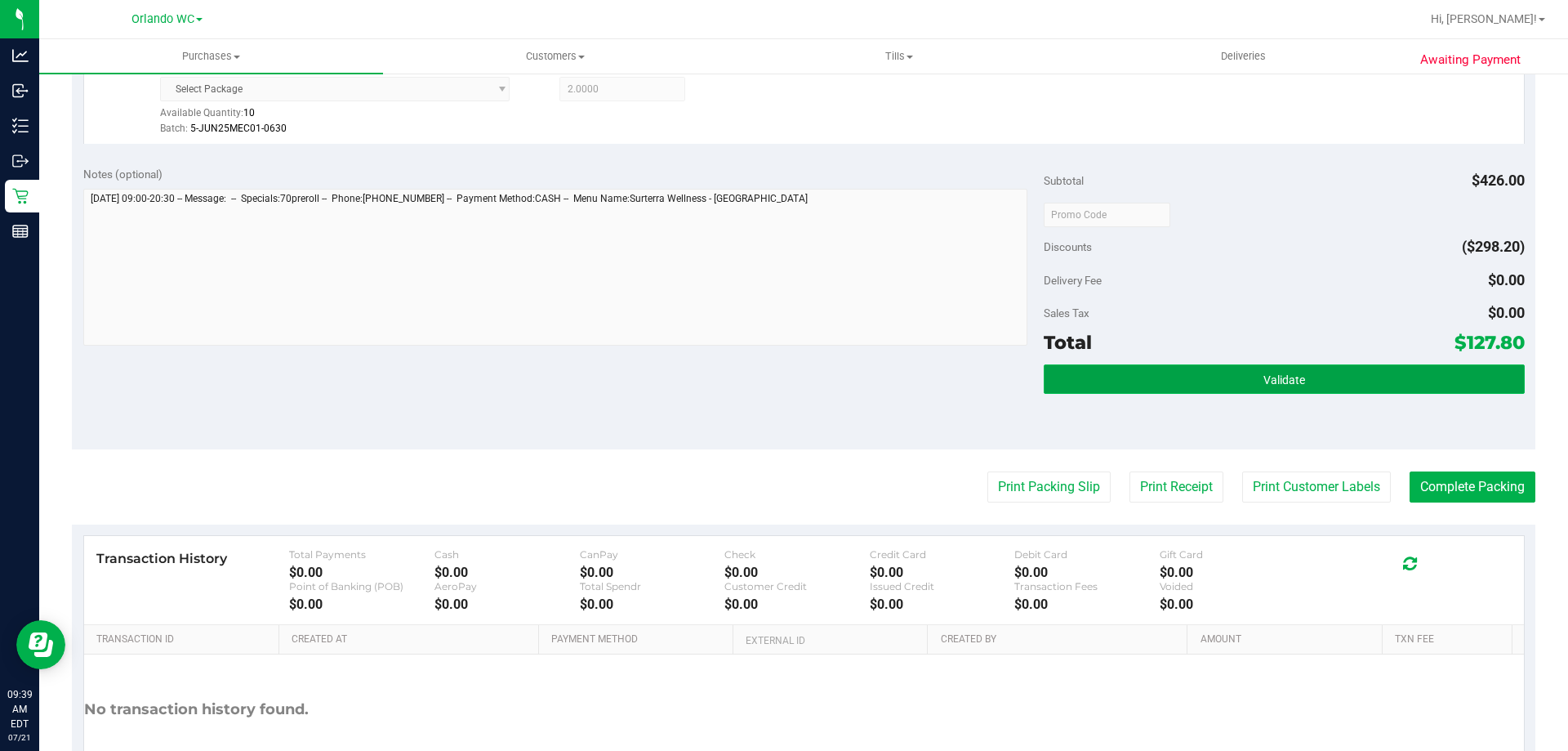 click on "Validate" at bounding box center (1284, 379) 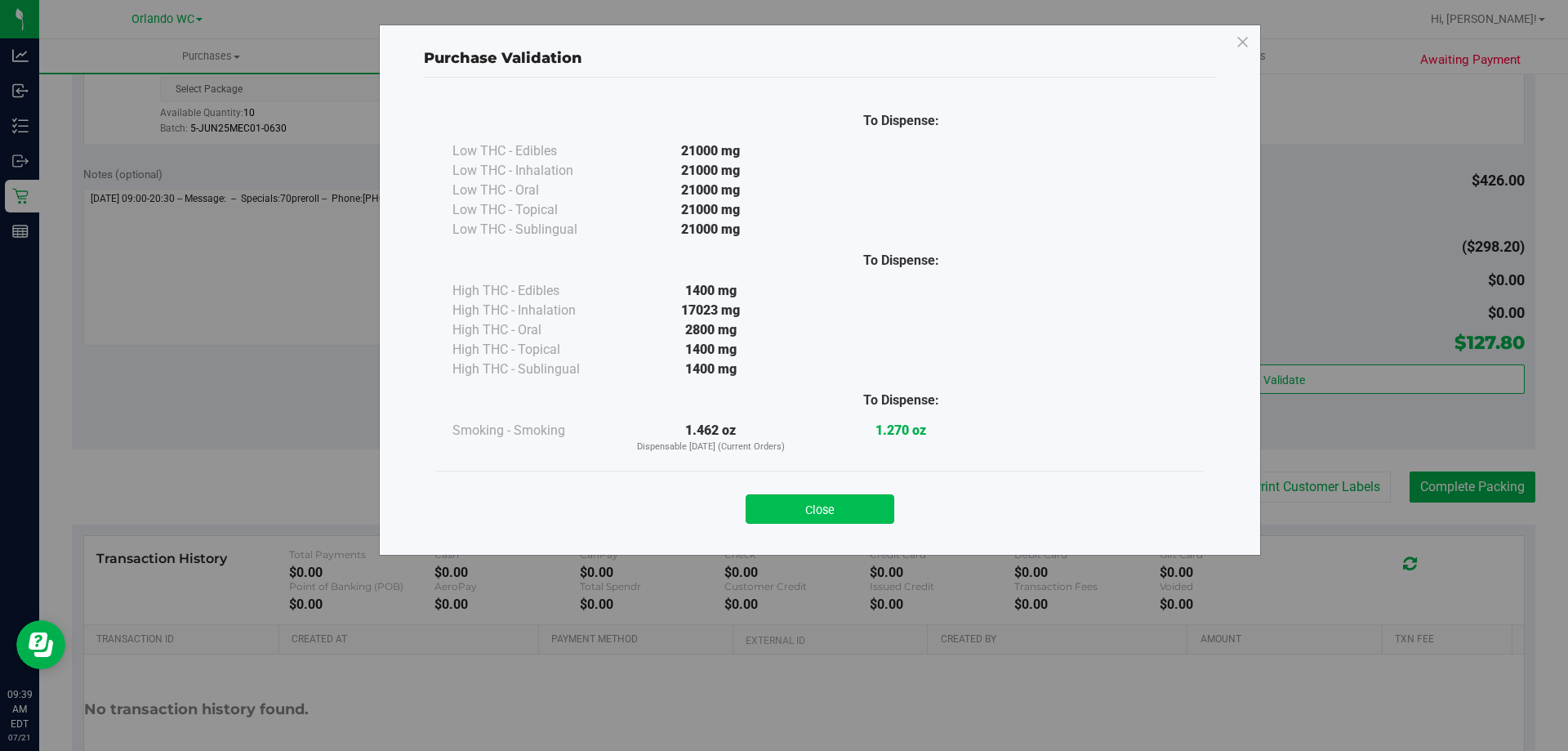 click on "Close" at bounding box center [820, 509] 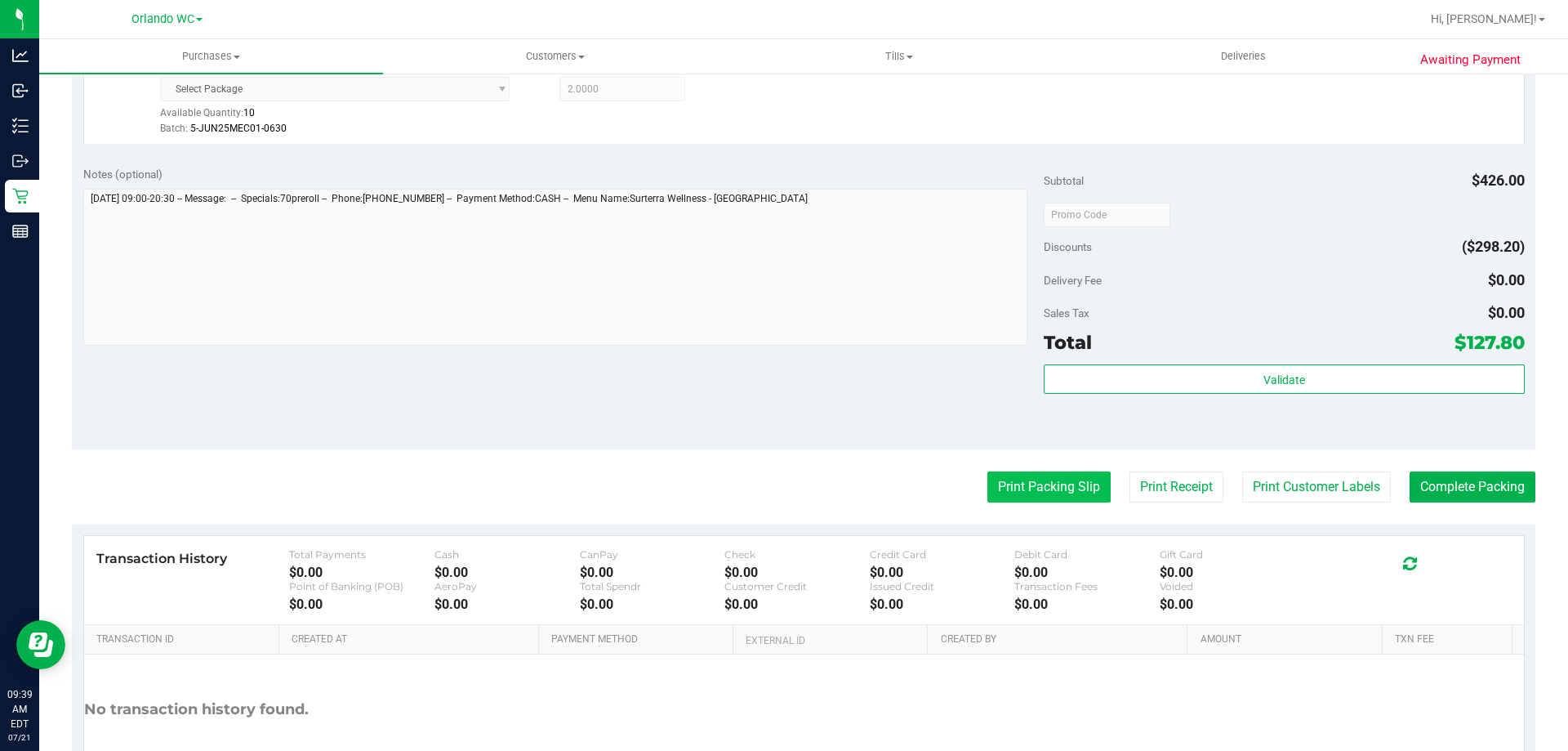 click on "Print Packing Slip" at bounding box center (1049, 487) 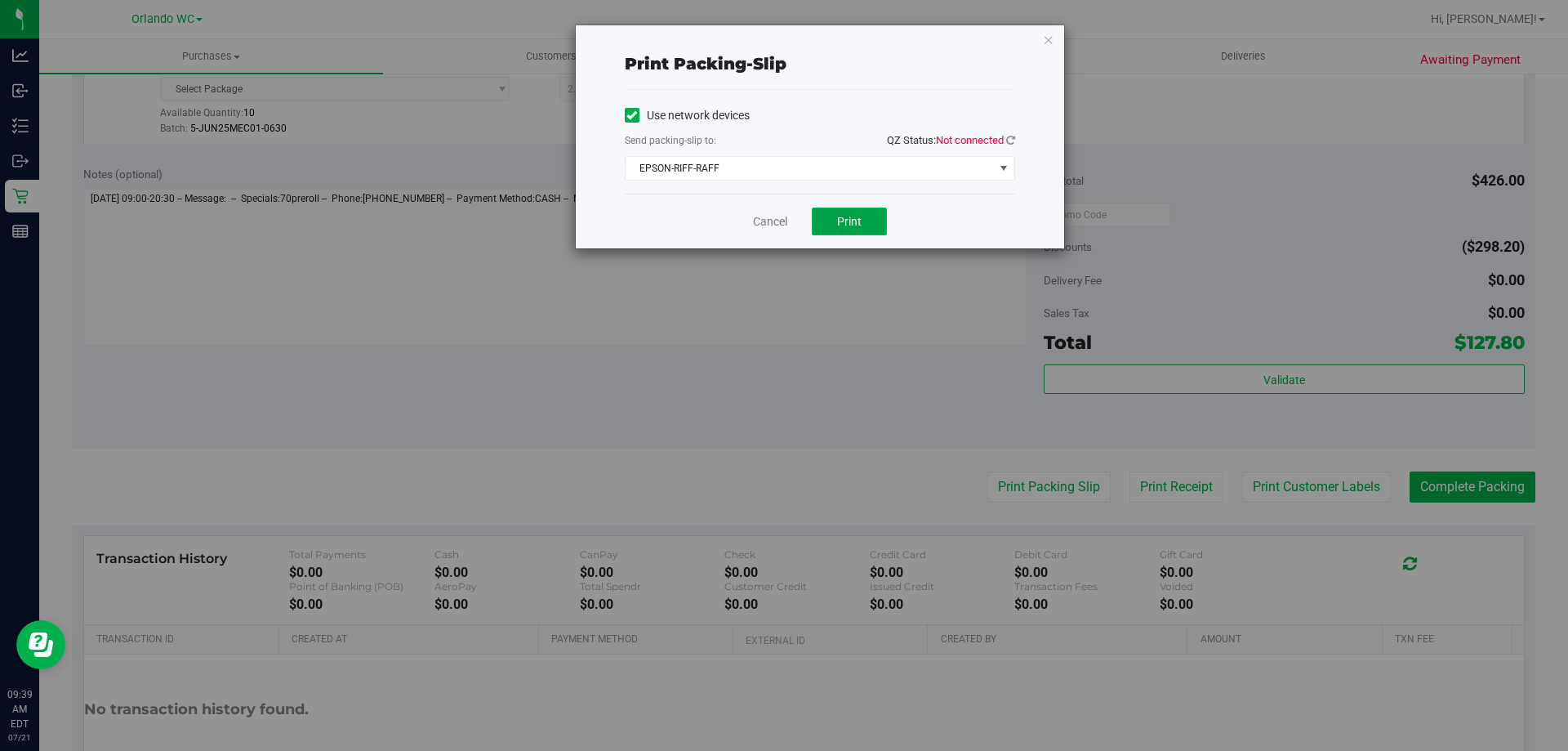 click on "Print" at bounding box center [849, 221] 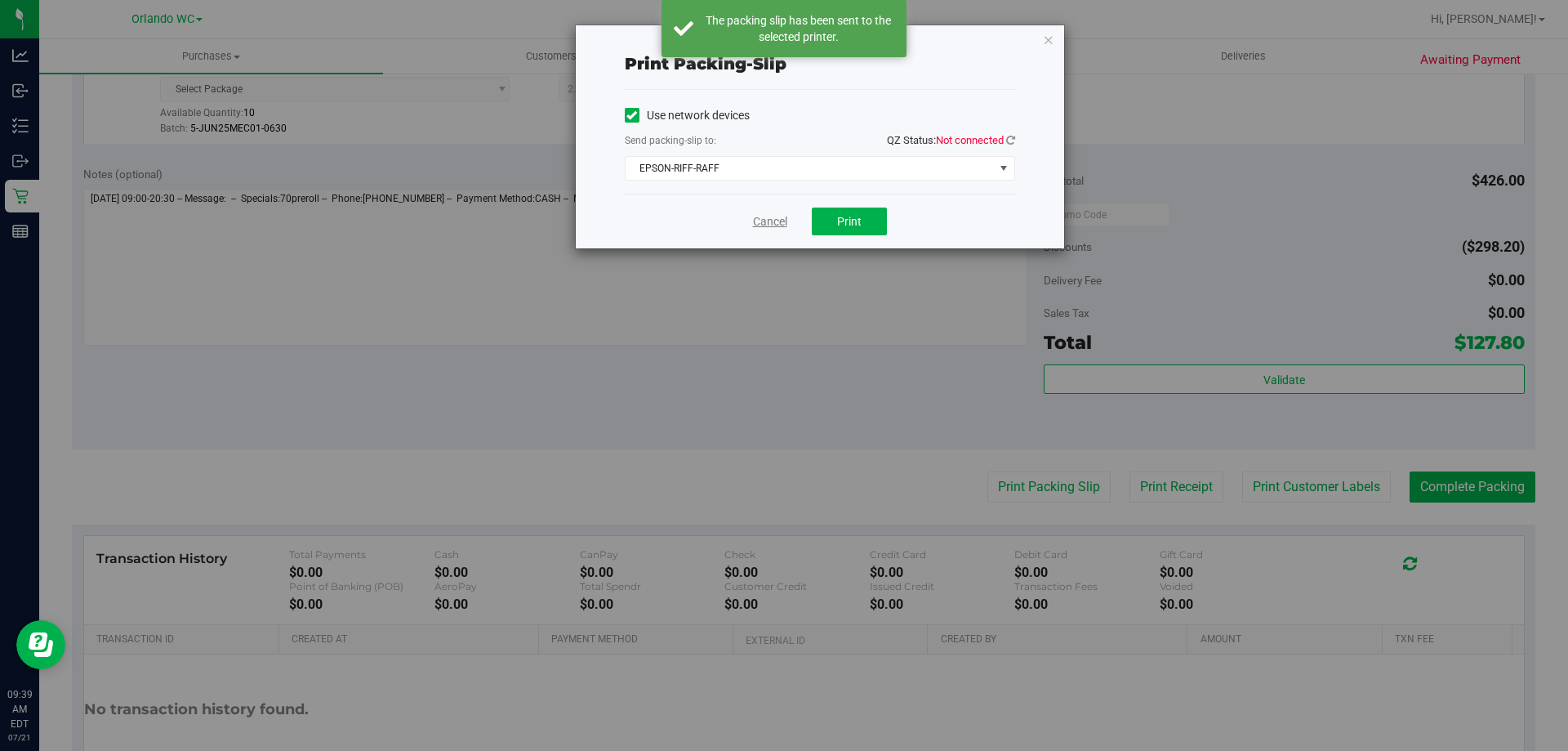 click on "Cancel" at bounding box center [770, 221] 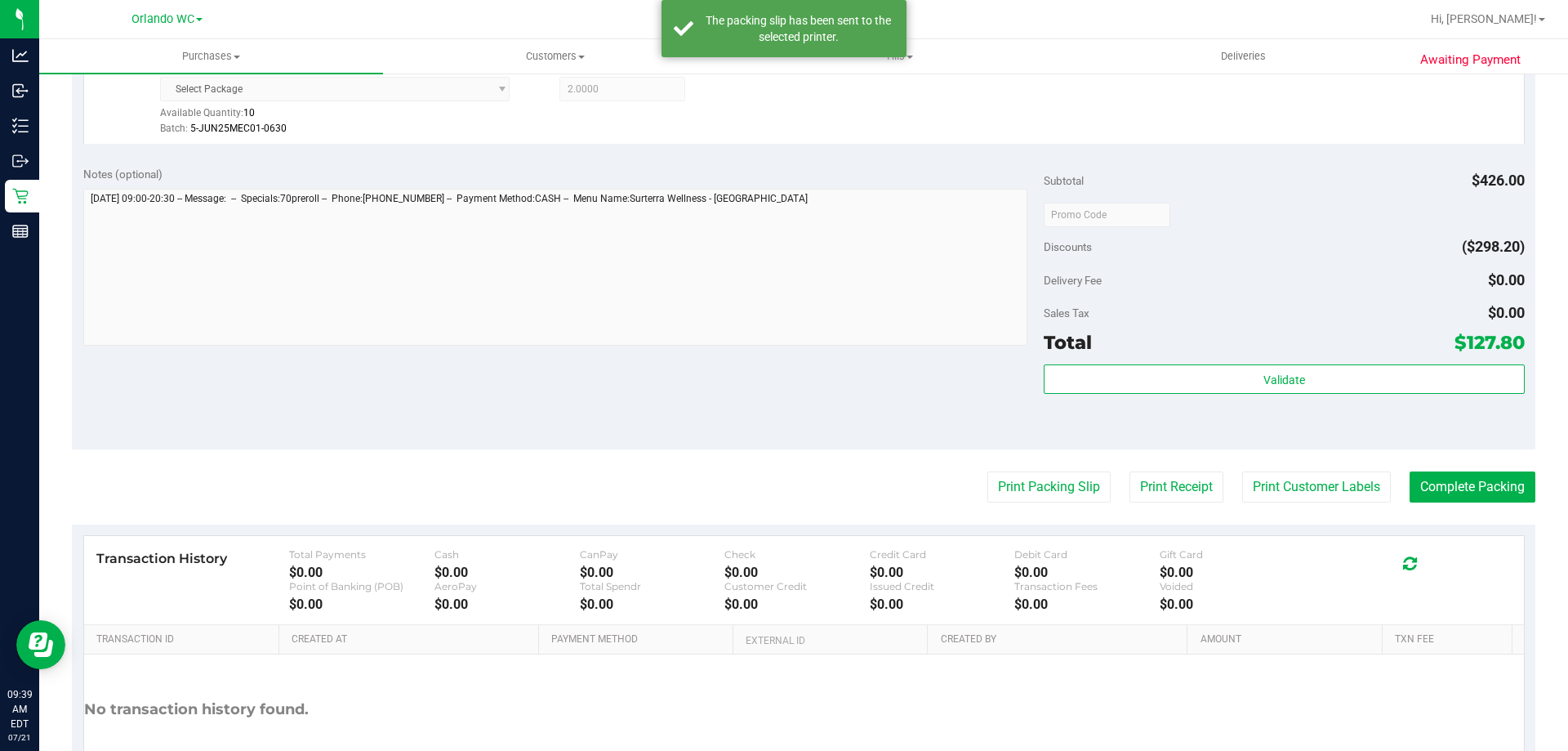click on "Print Packing Slip
Print Receipt
Print Customer Labels
Complete Packing" at bounding box center (804, 487) 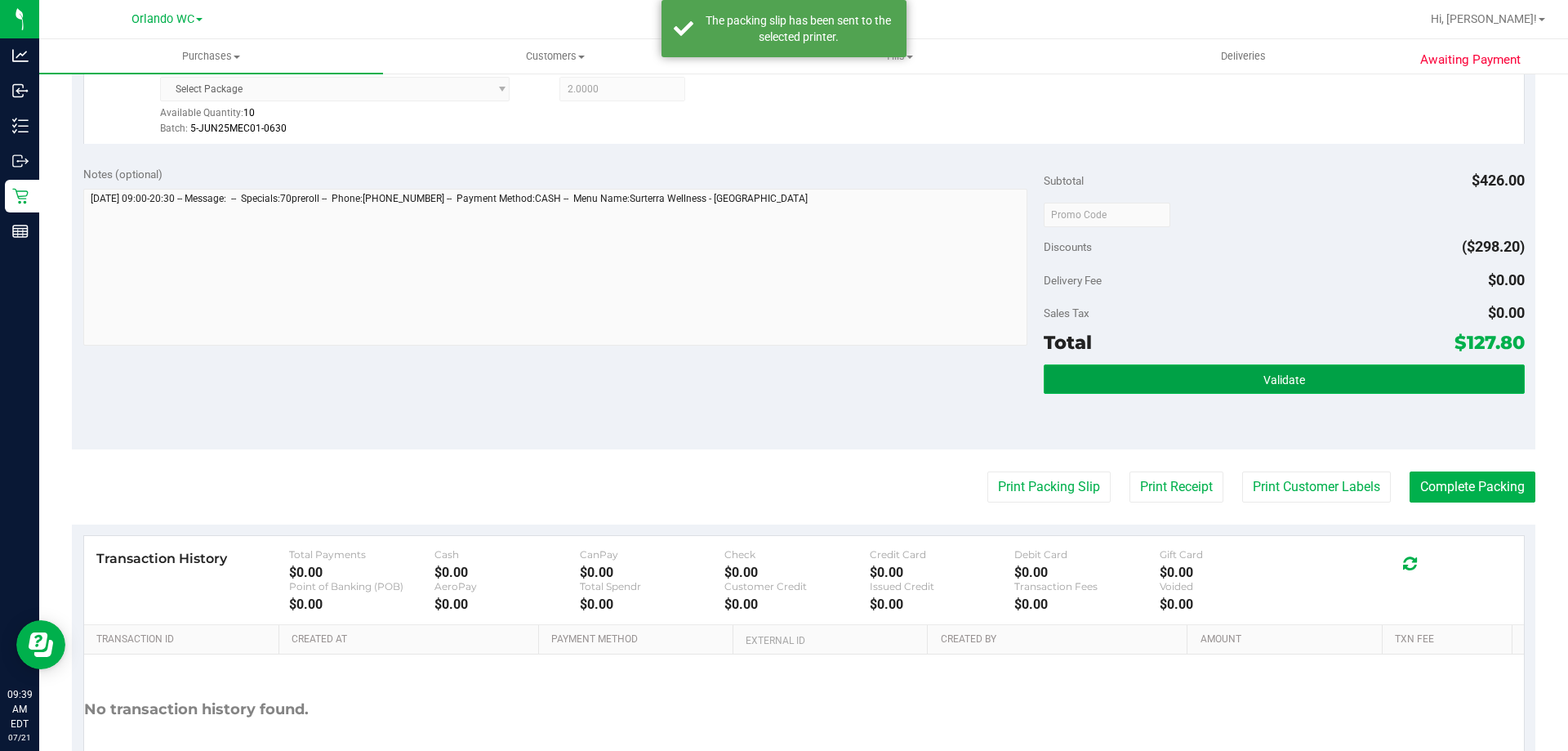click on "Validate" at bounding box center [1284, 379] 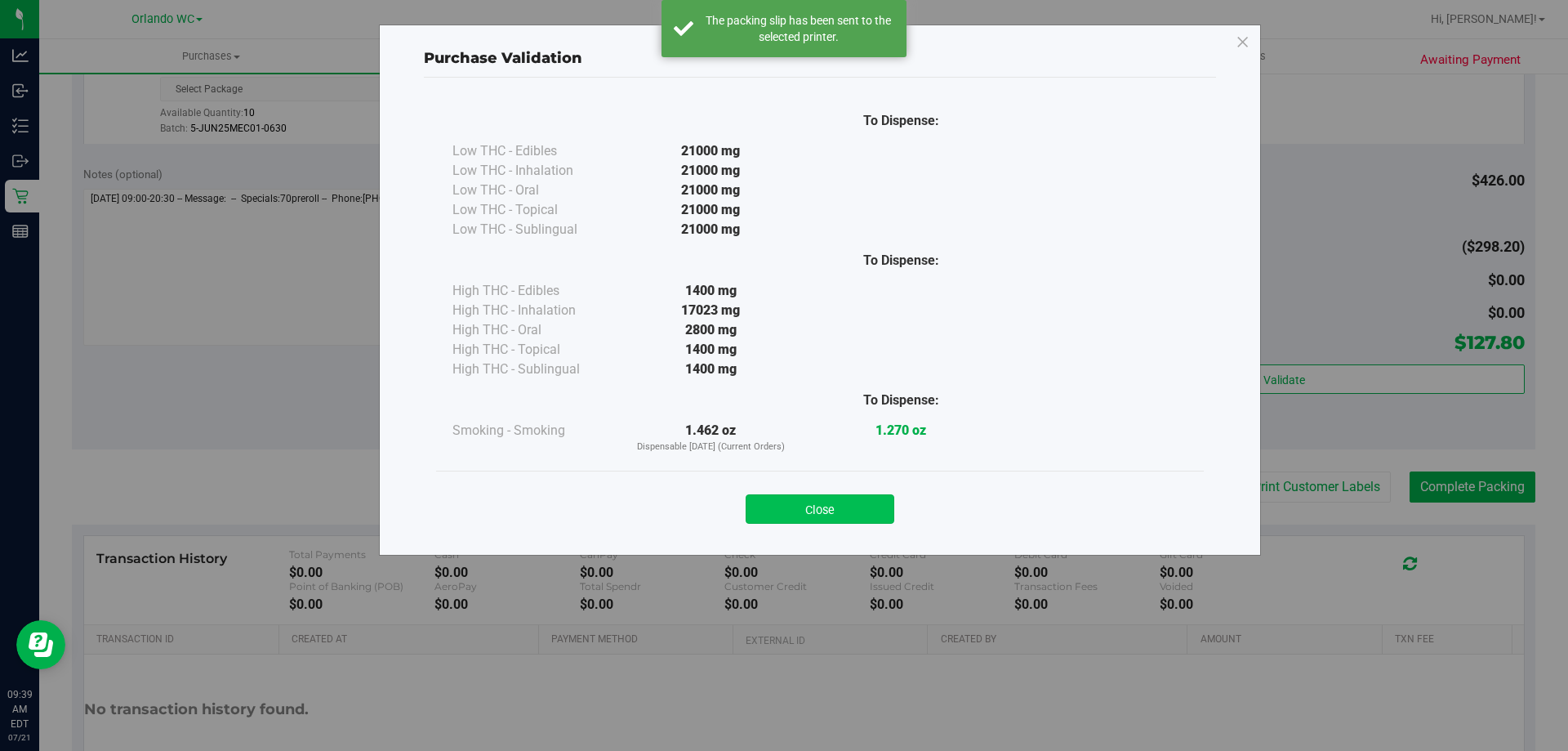click on "Close" at bounding box center (820, 509) 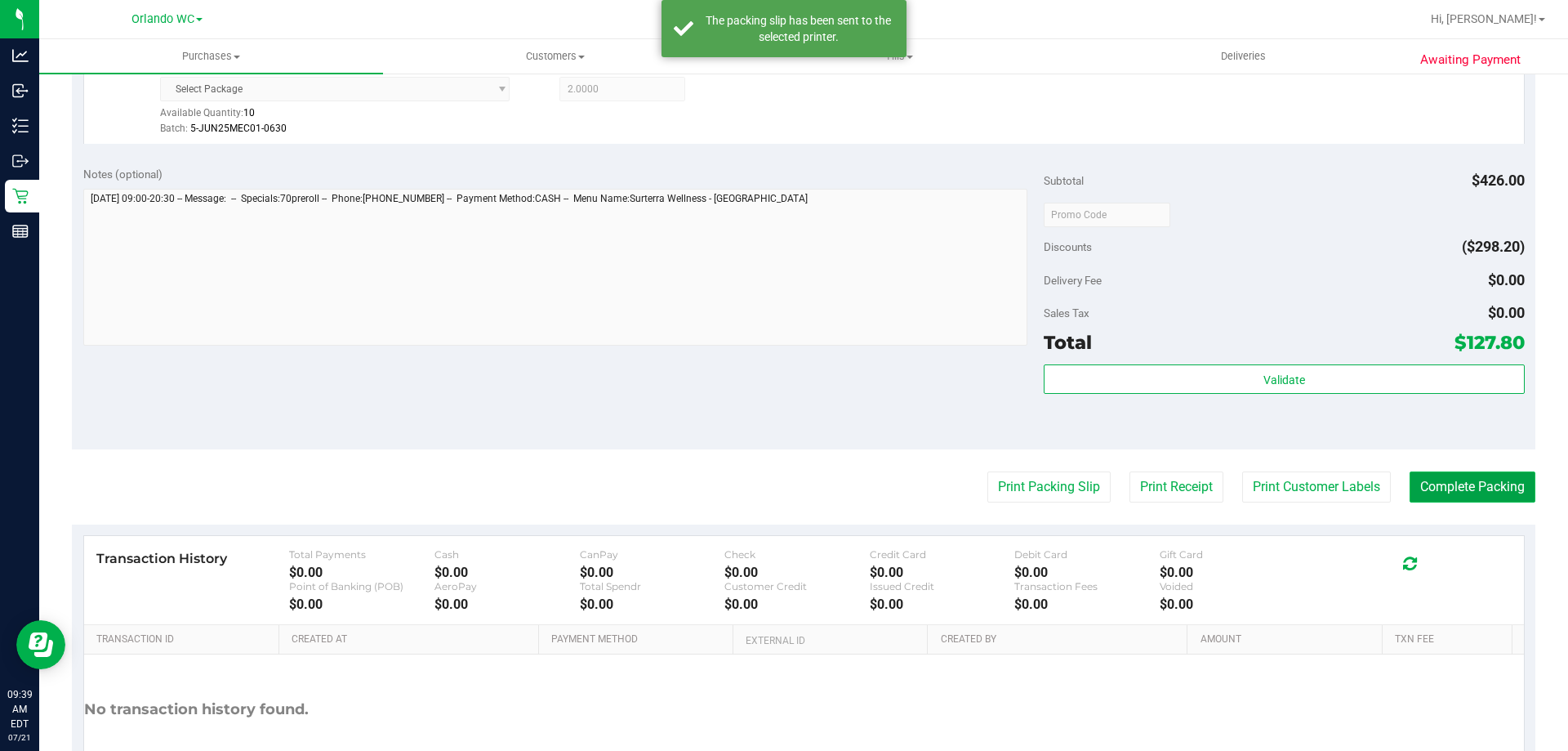 click on "Complete Packing" at bounding box center (1472, 487) 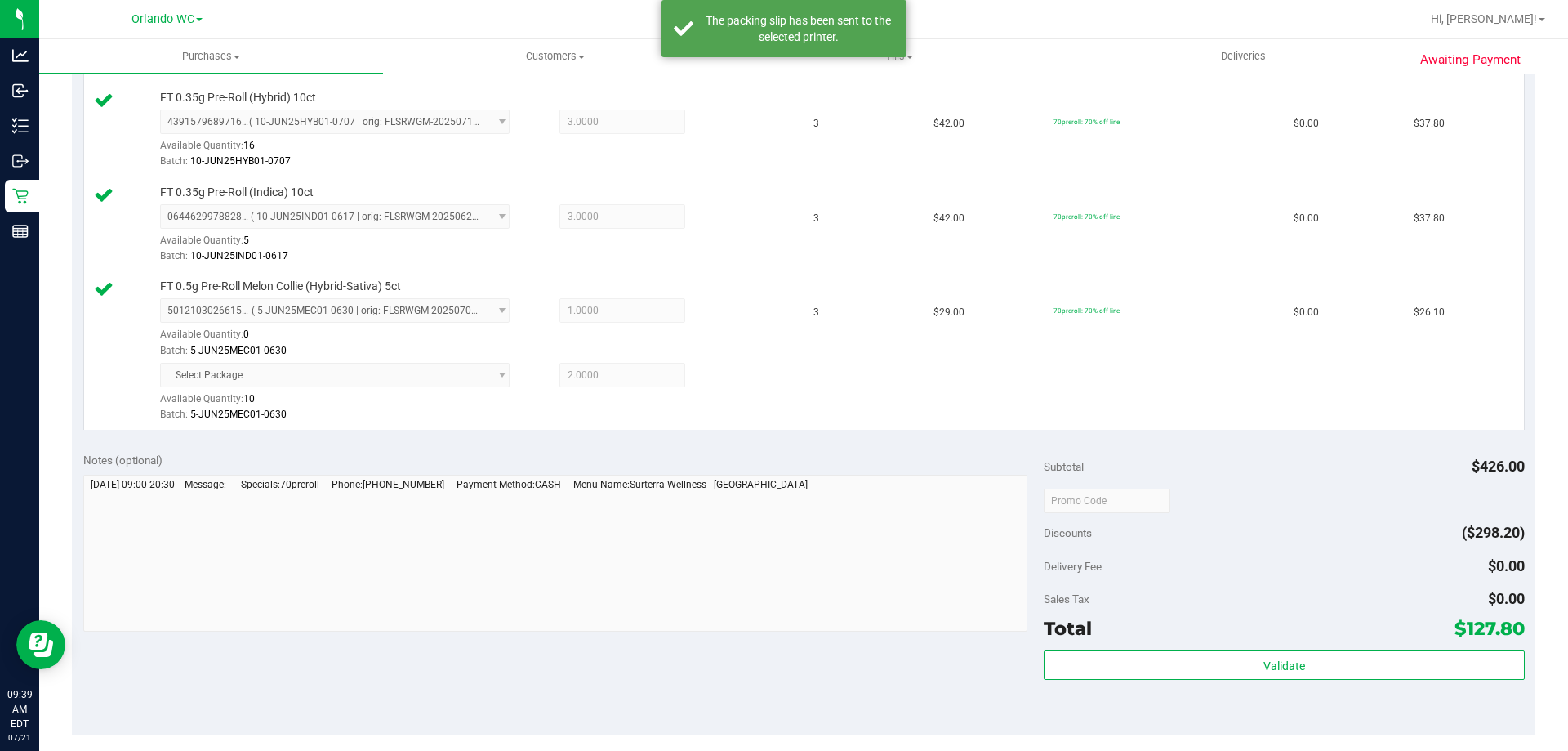 scroll, scrollTop: 0, scrollLeft: 0, axis: both 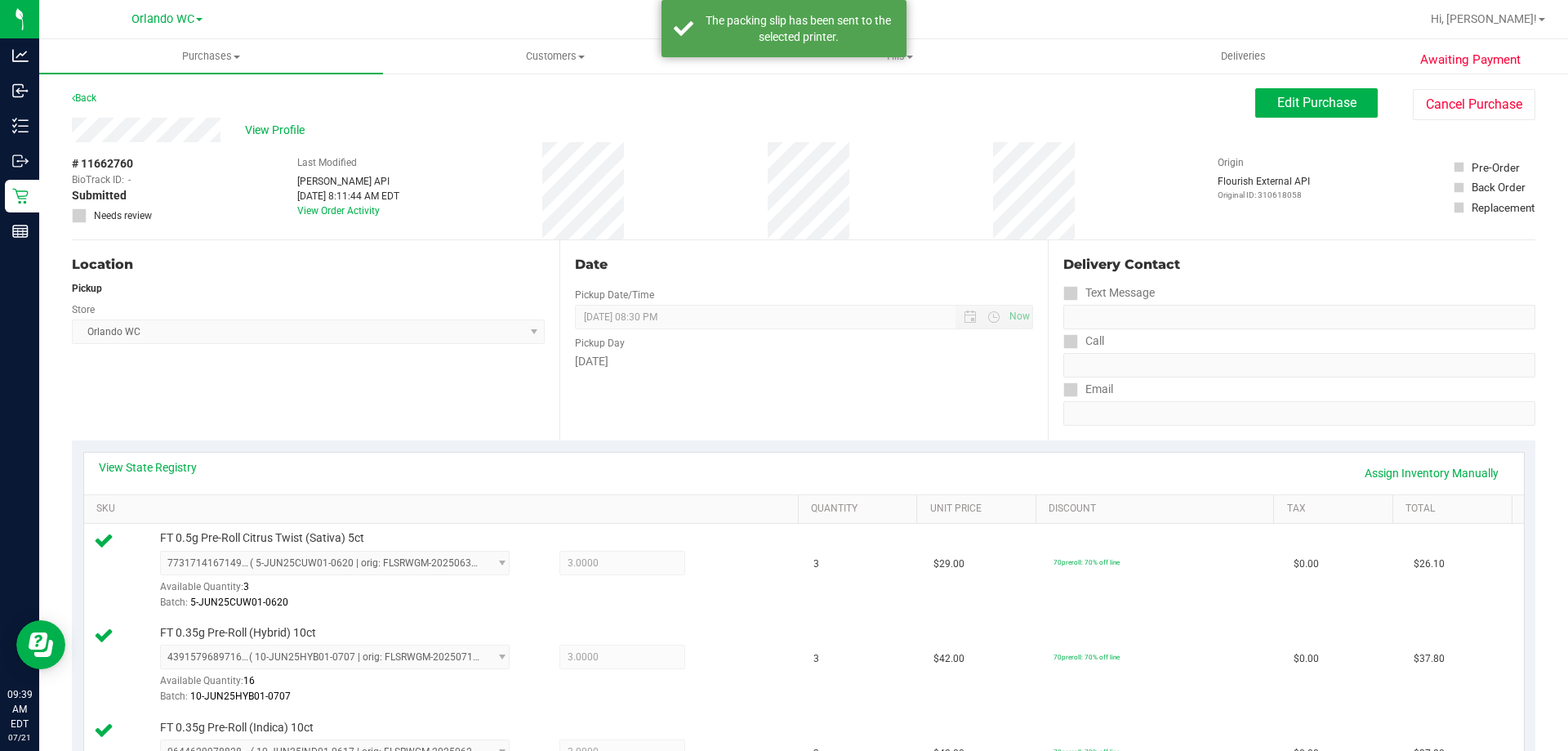 click on "Date" at bounding box center [804, 265] 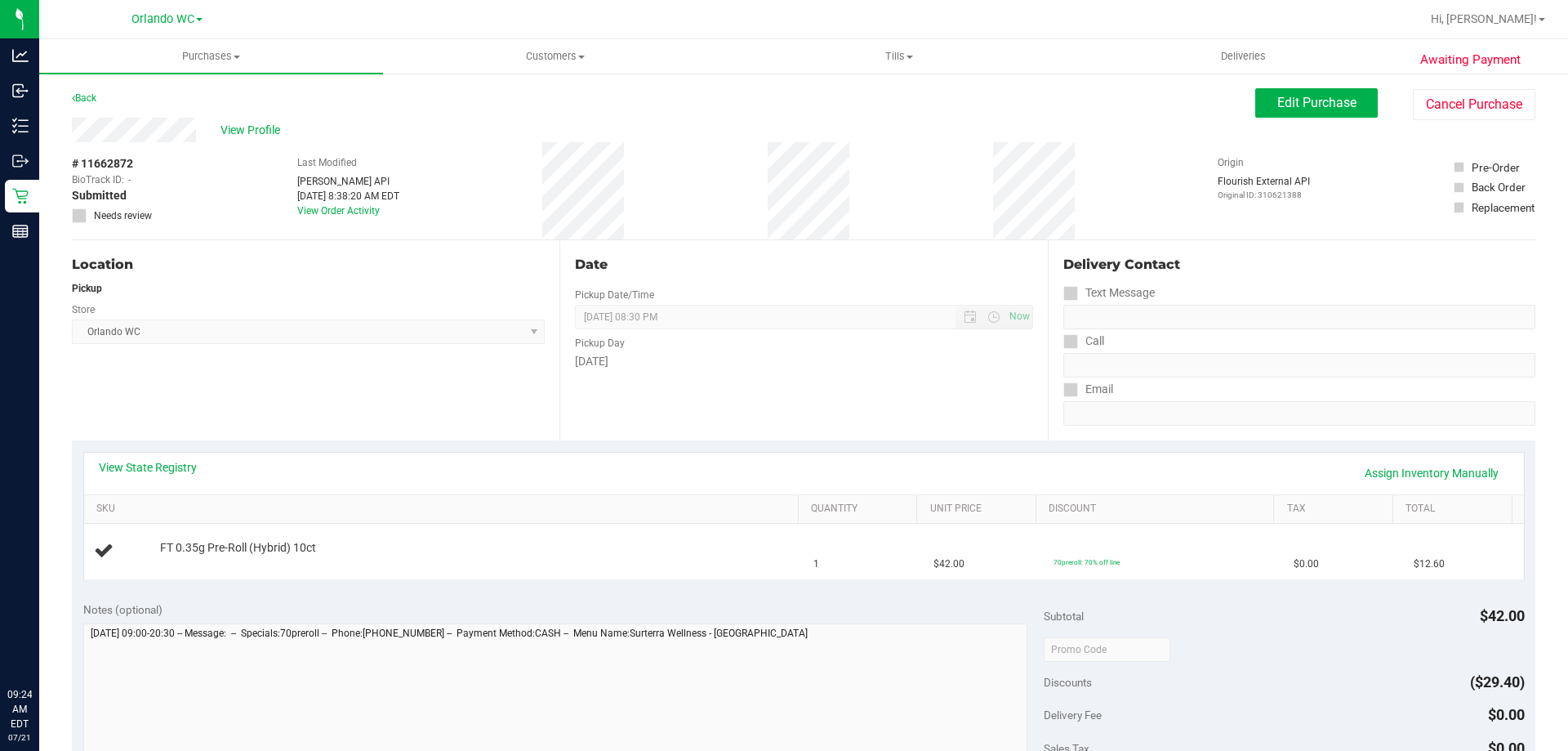 scroll, scrollTop: 0, scrollLeft: 0, axis: both 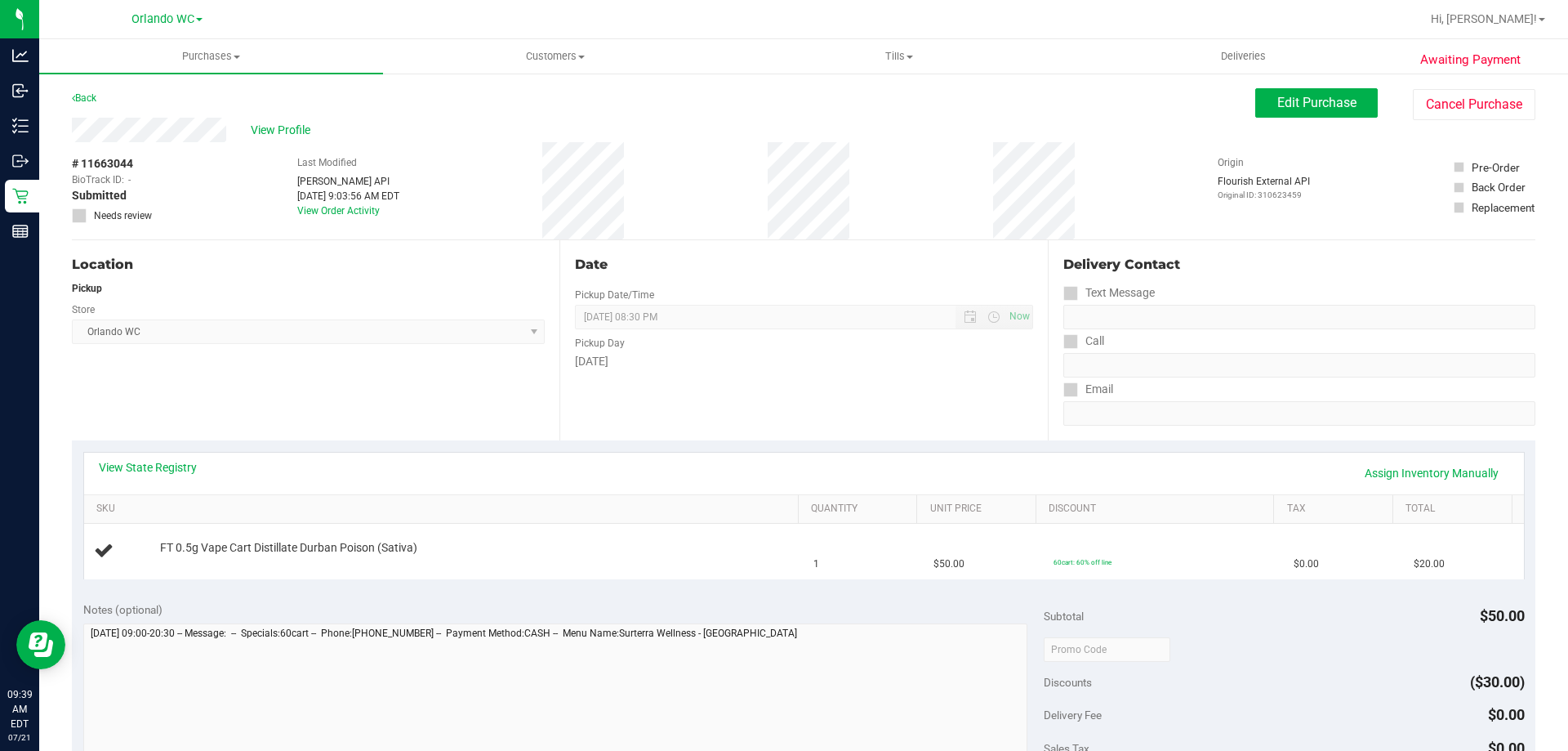 click on "Location" at bounding box center [308, 265] 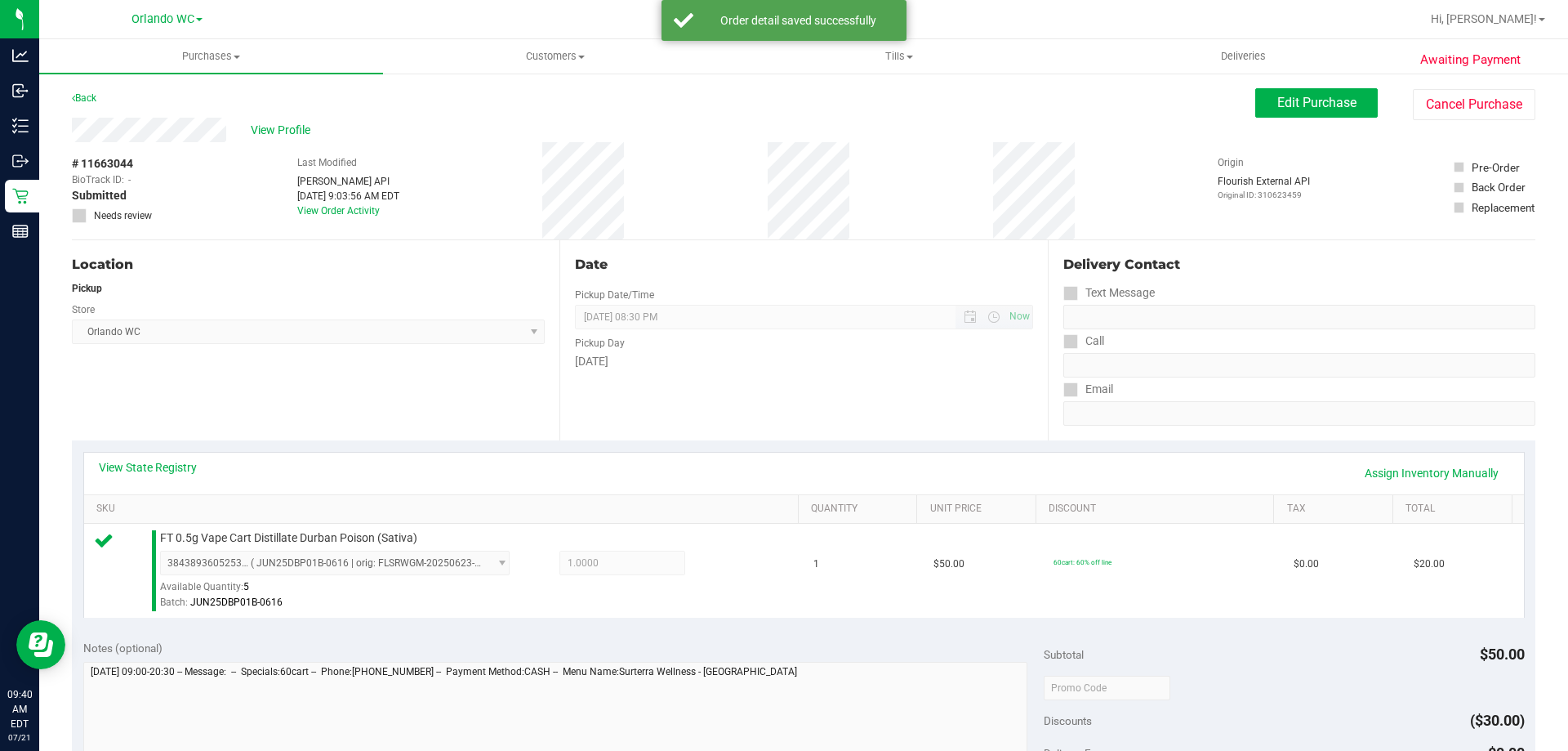 scroll, scrollTop: 585, scrollLeft: 0, axis: vertical 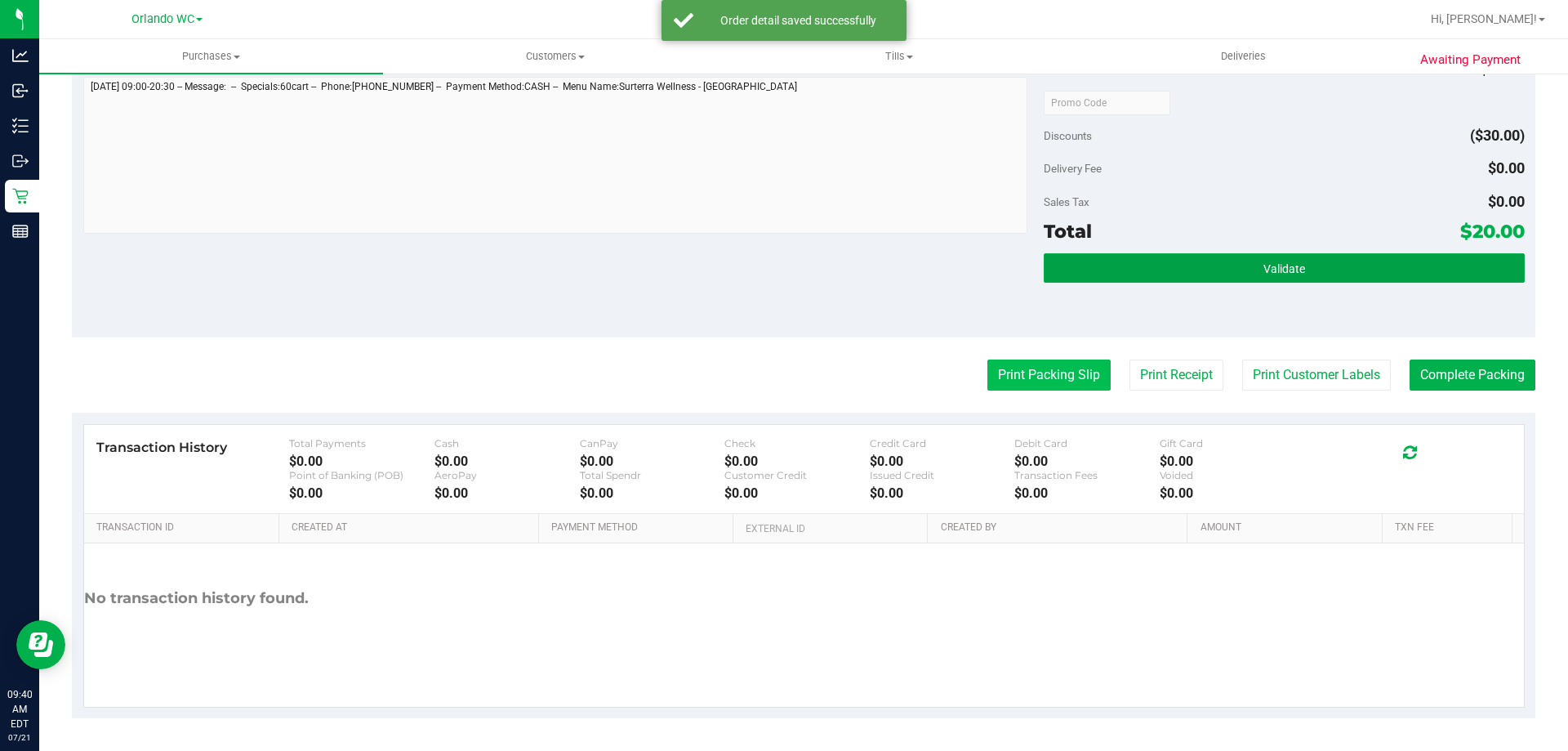 click on "Validate" at bounding box center [1284, 268] 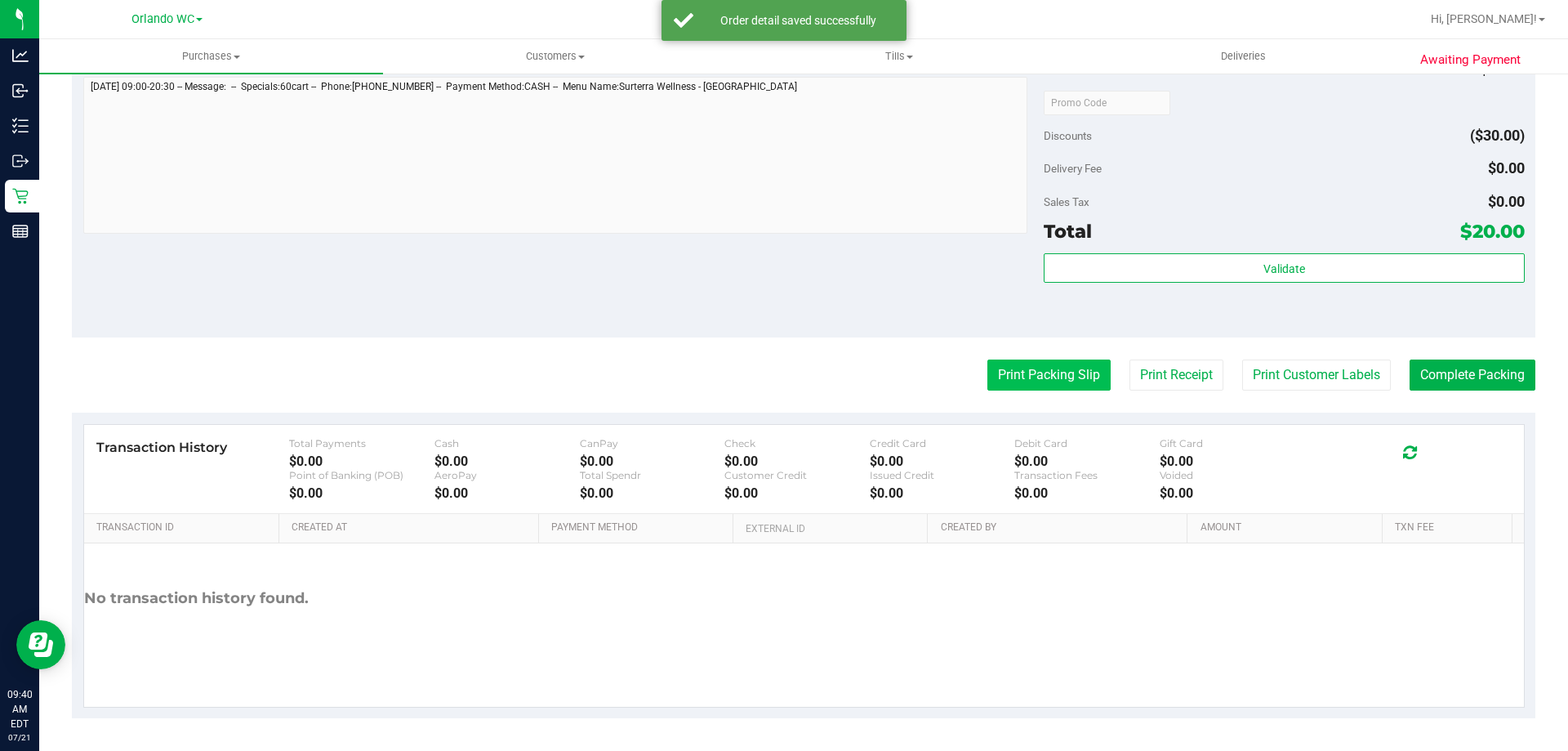 click on "Print Packing Slip" at bounding box center (1049, 375) 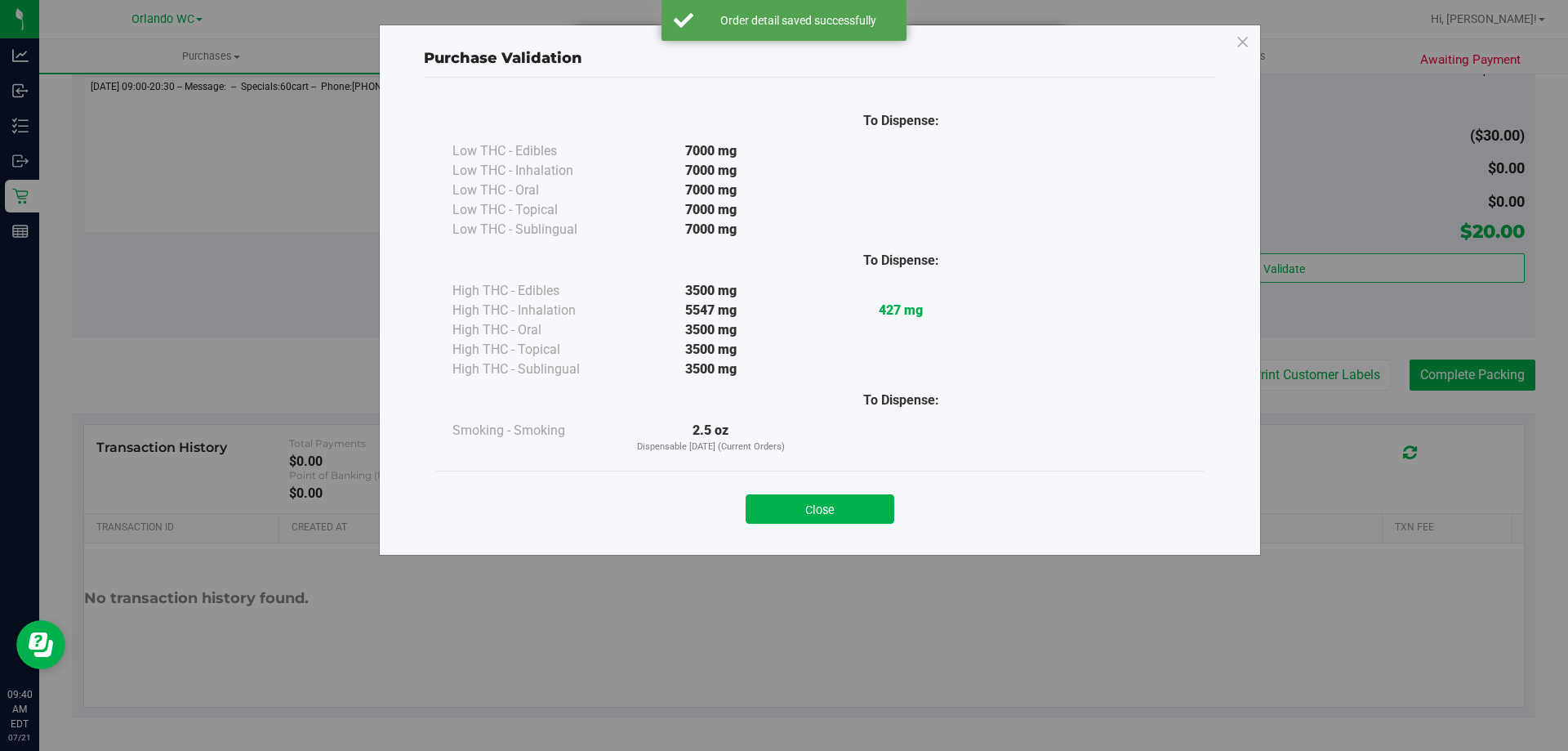 click at bounding box center [901, 291] 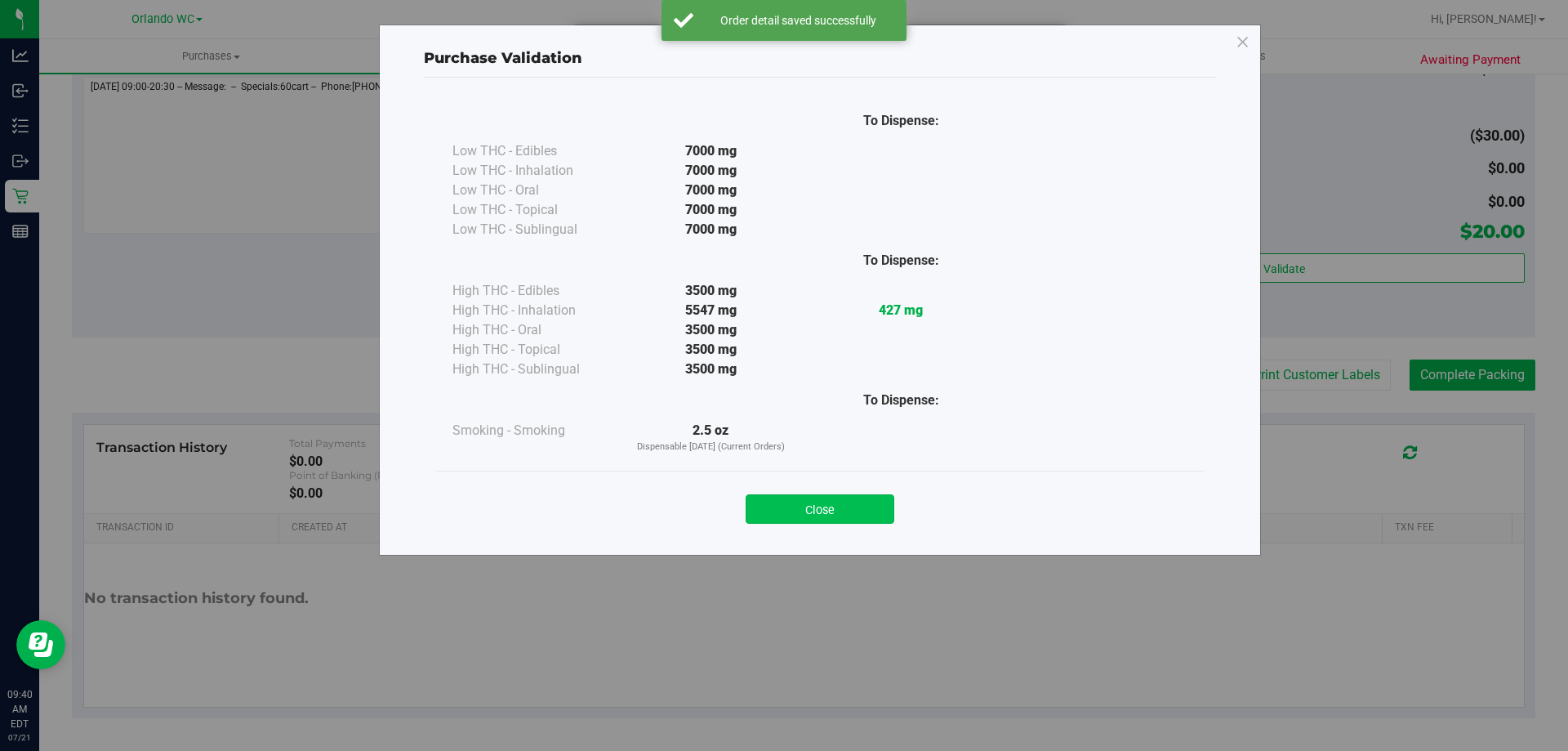 click on "Close" at bounding box center (820, 509) 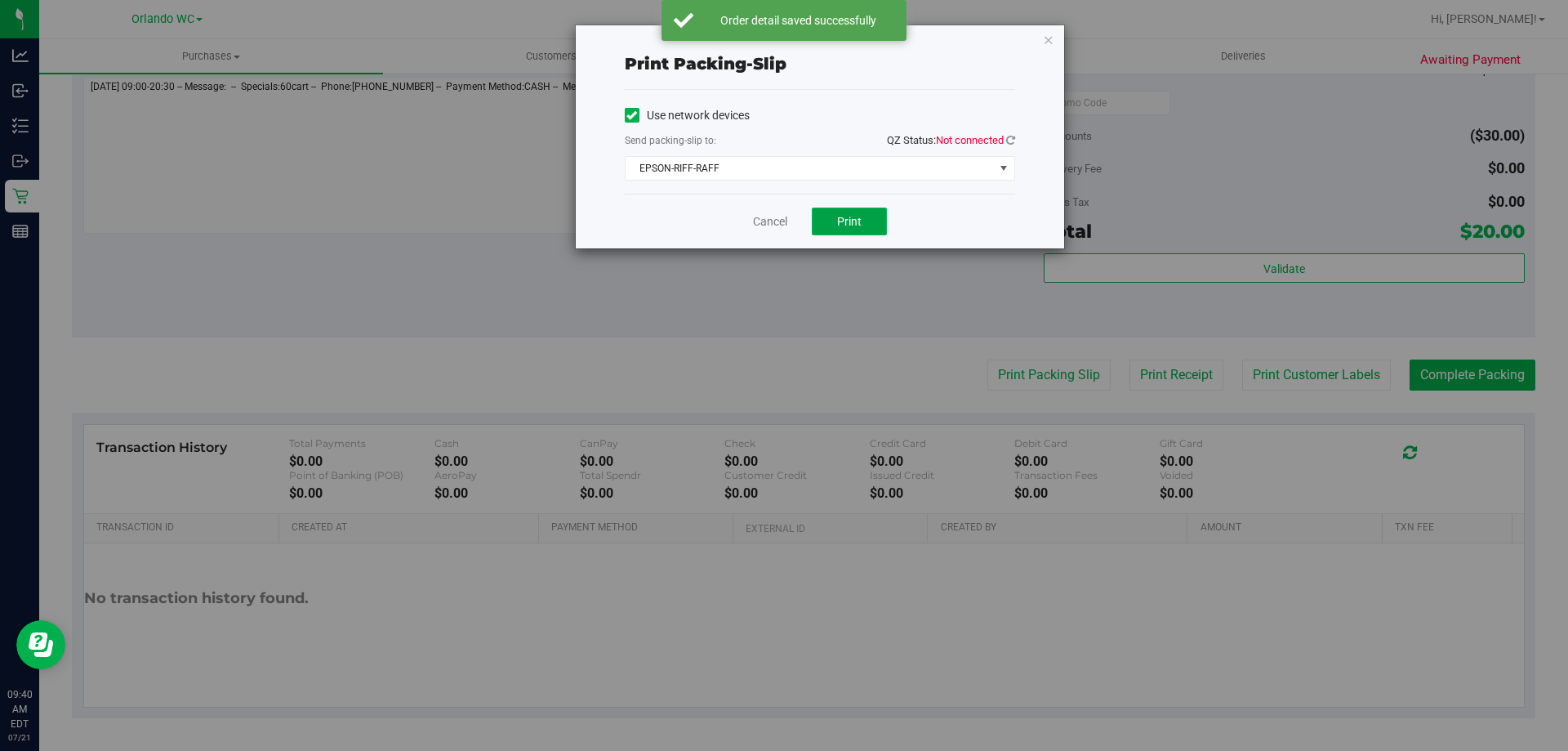 click on "Print" at bounding box center (849, 221) 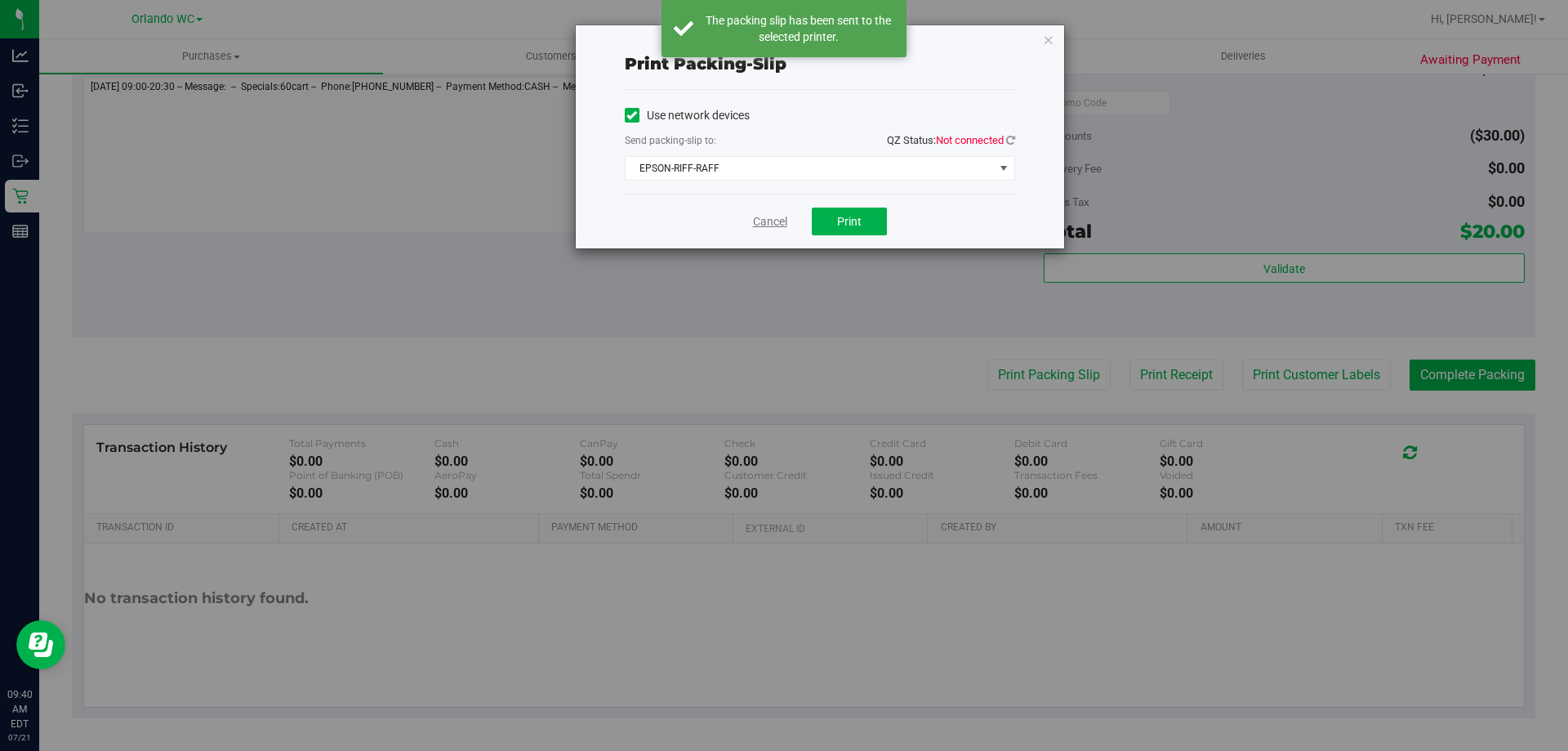 click on "Cancel" at bounding box center (770, 221) 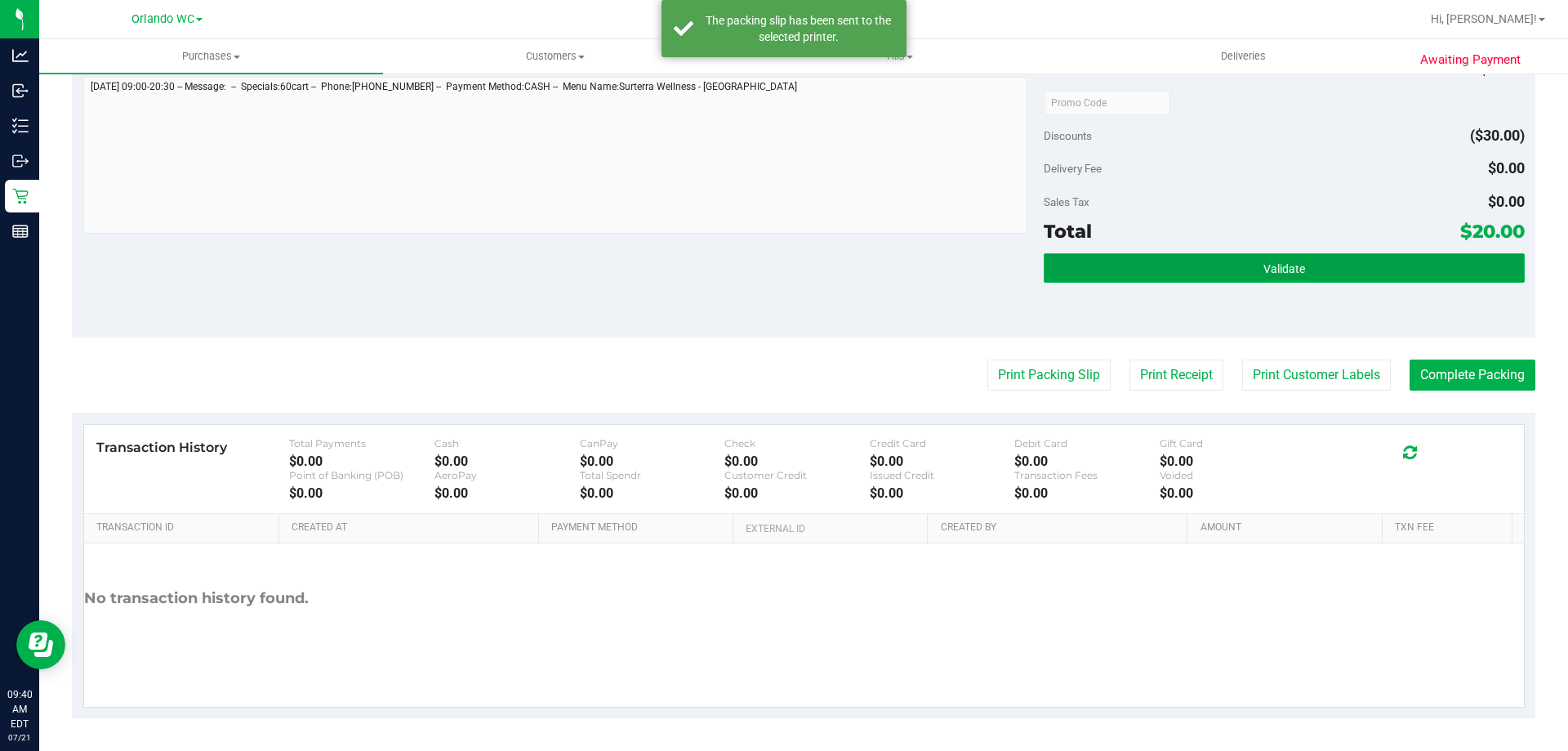 click on "Validate" at bounding box center (1284, 268) 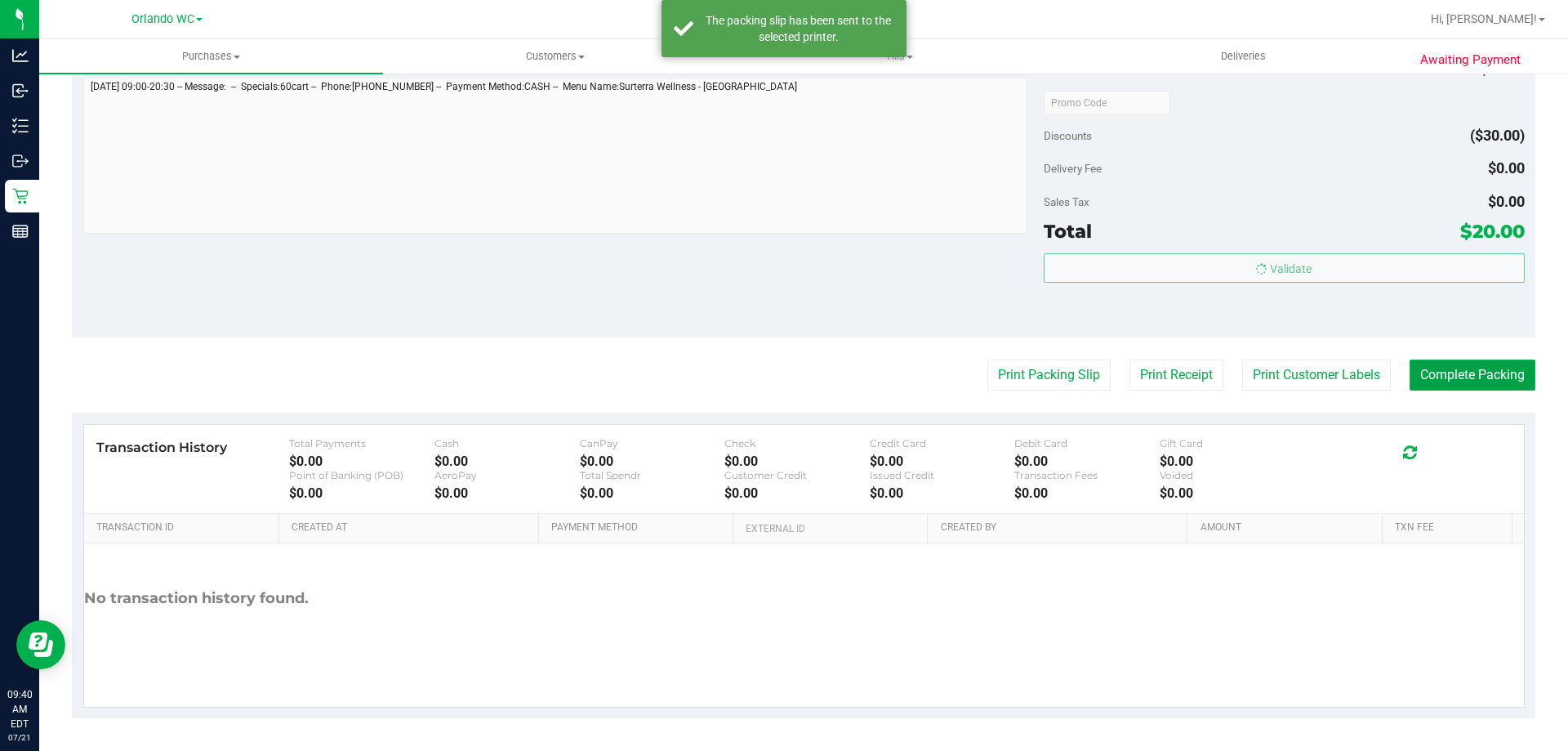 click on "Complete Packing" at bounding box center (1472, 375) 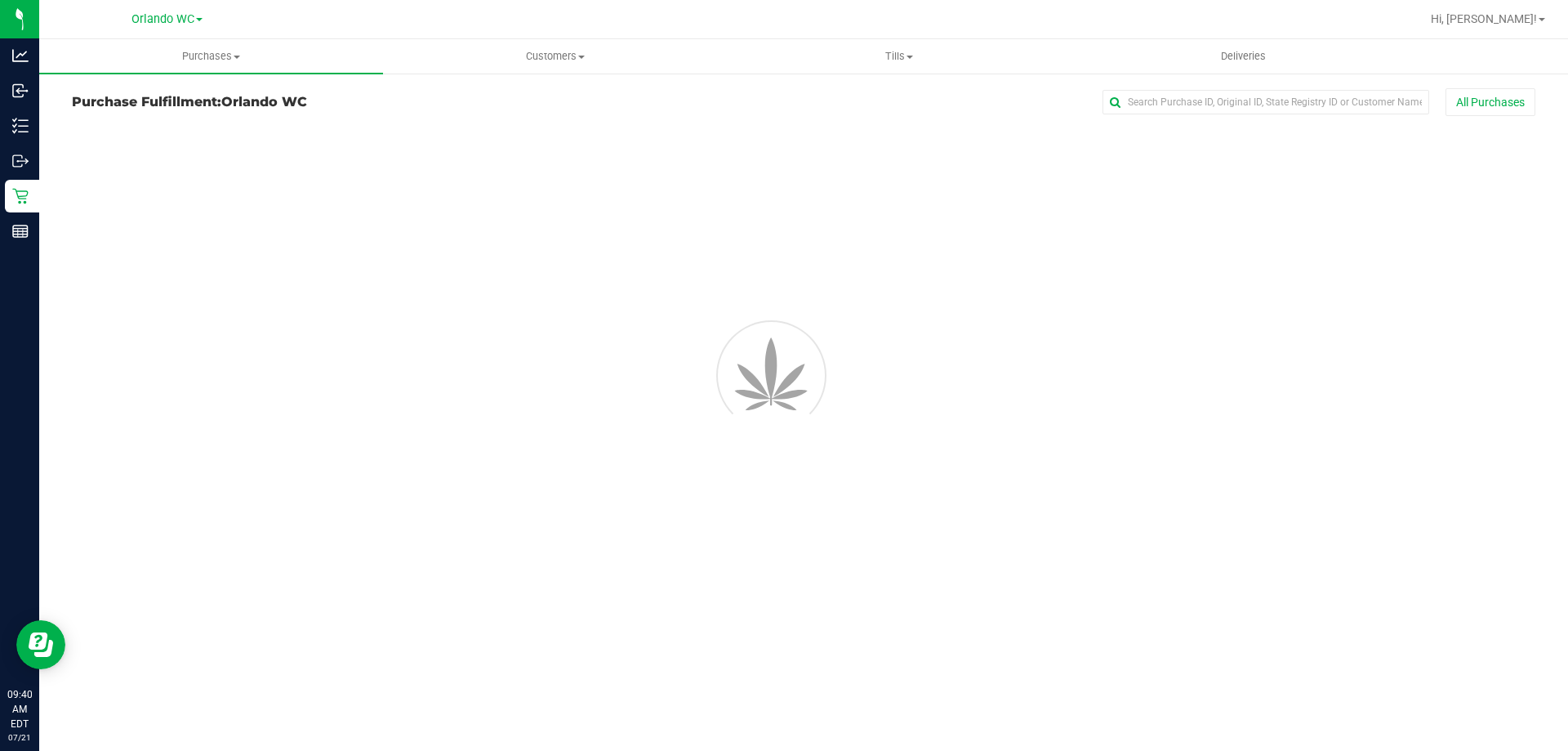 scroll, scrollTop: 0, scrollLeft: 0, axis: both 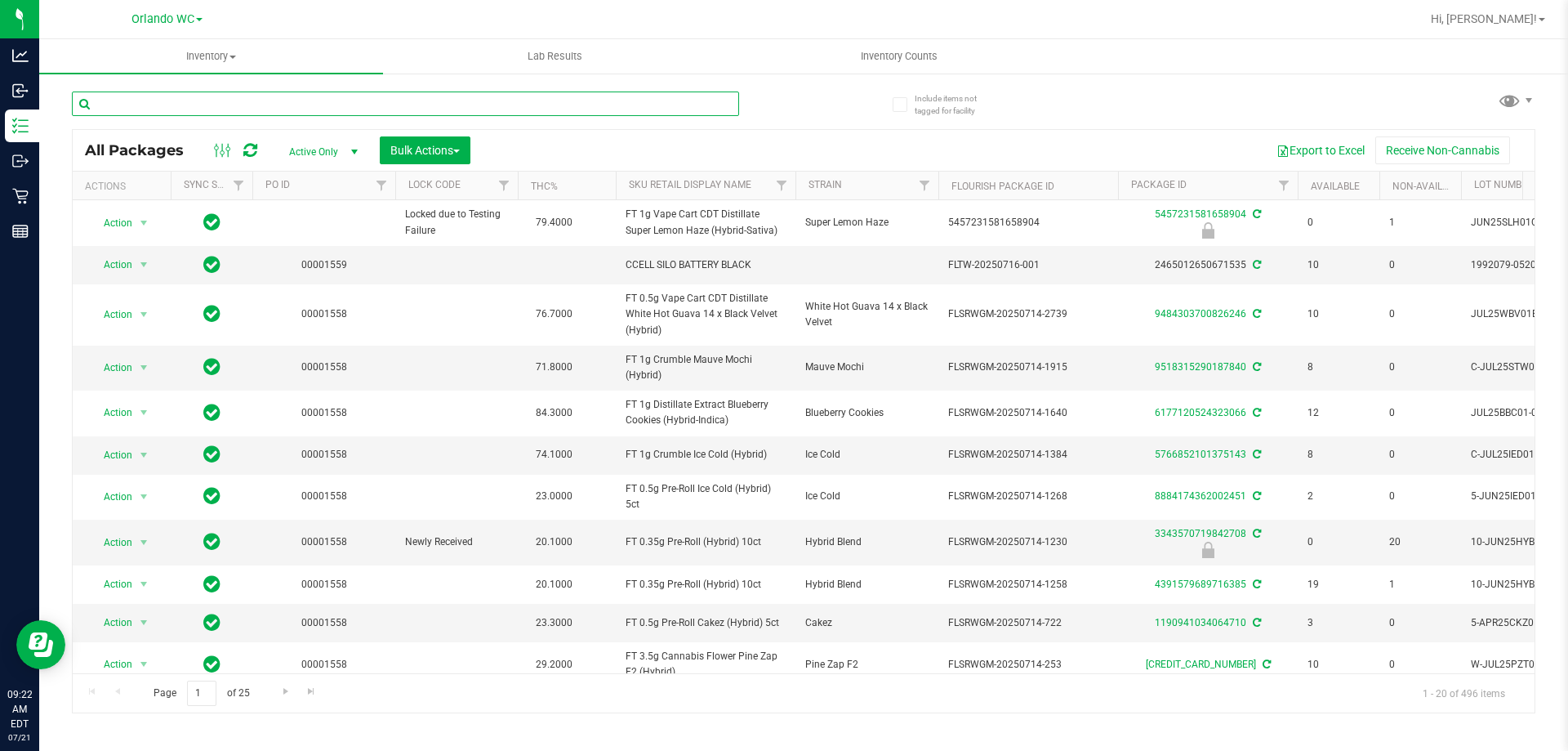 click at bounding box center (405, 104) 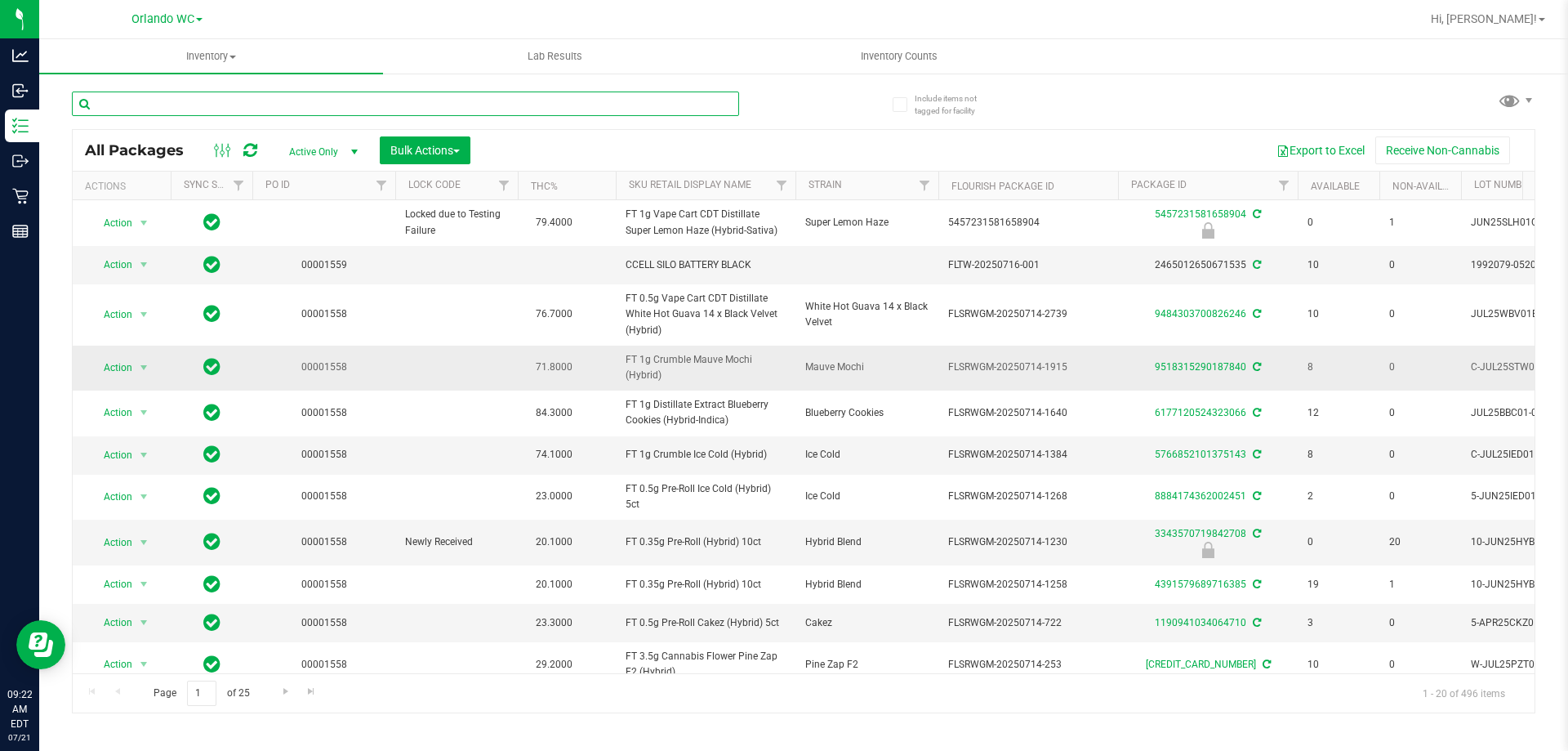 paste on "FT 0.5g Pre-Roll Citrus Twist (Sativa) 5ct" 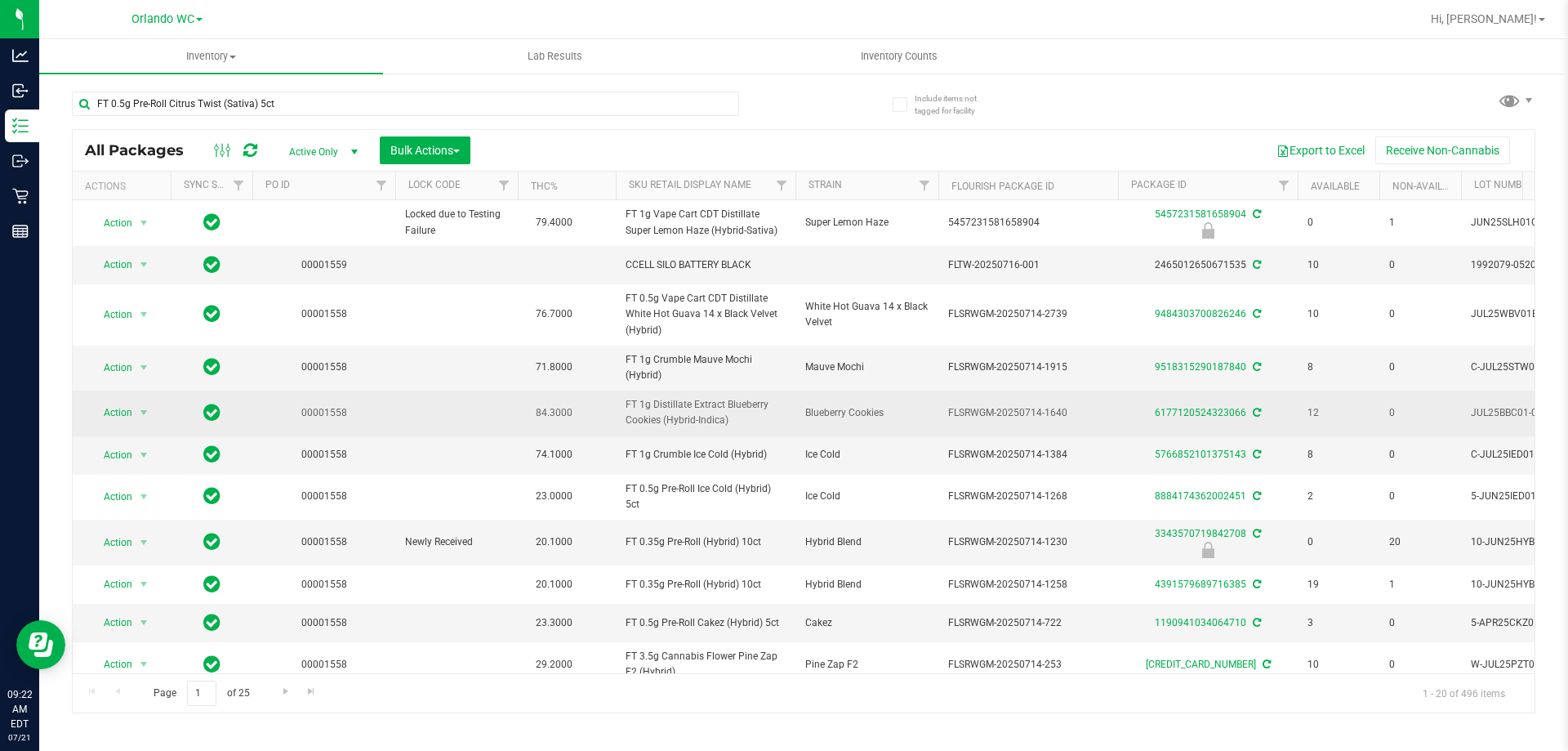 click on "FT 1g Distillate Extract Blueberry Cookies (Hybrid-Indica)" at bounding box center (706, 413) 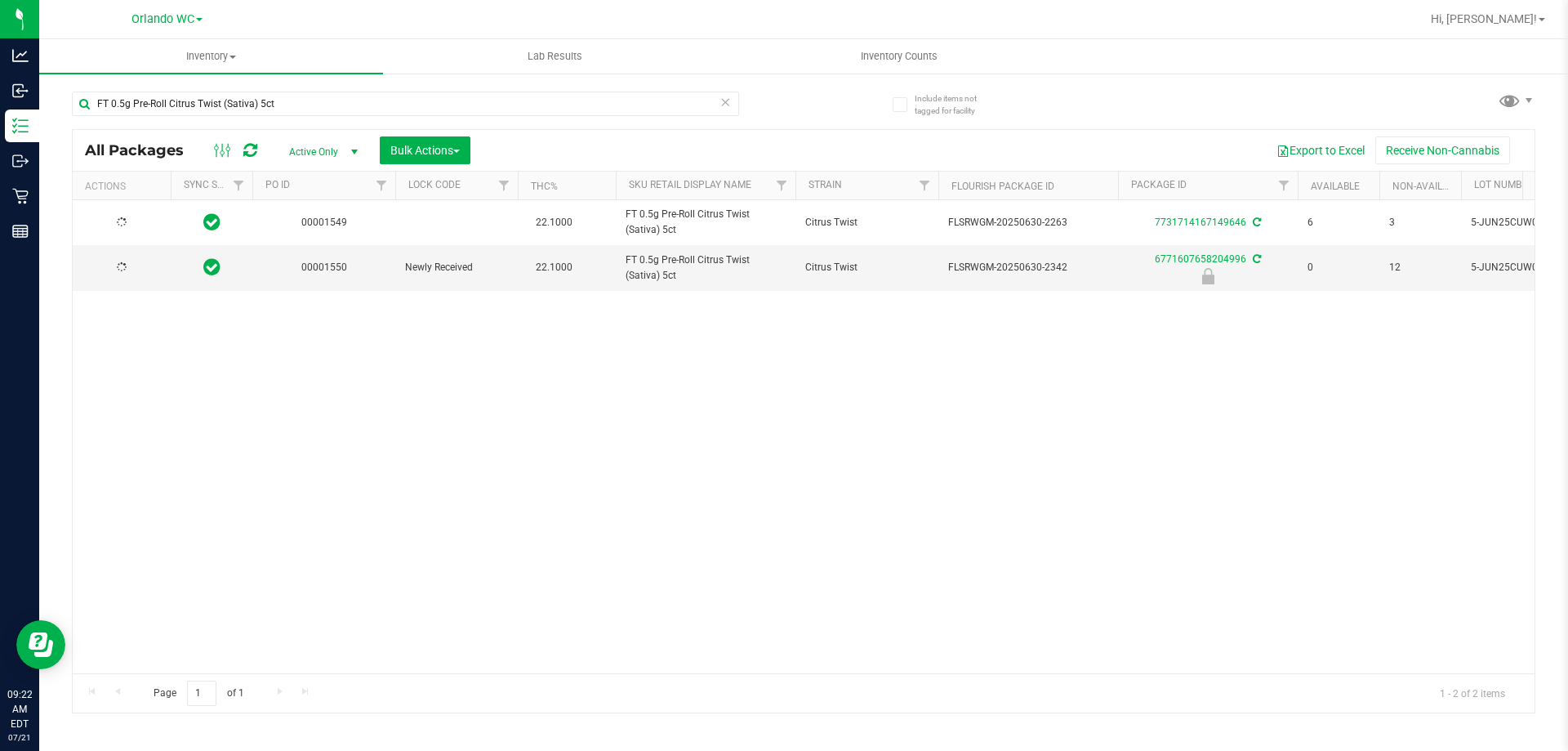 click on "00001549
22.1000
FT 0.5g Pre-Roll Citrus Twist (Sativa) 5ct
Citrus Twist
FLSRWGM-20250630-2263
7731714167149646
6
3
5-JUN25CUW01-0620
9
Jun 30, 2025 09:51:00 EDT 0.0000 $29.00000
Now
Created
00001550
Newly Received
22.1000" at bounding box center (804, 436) 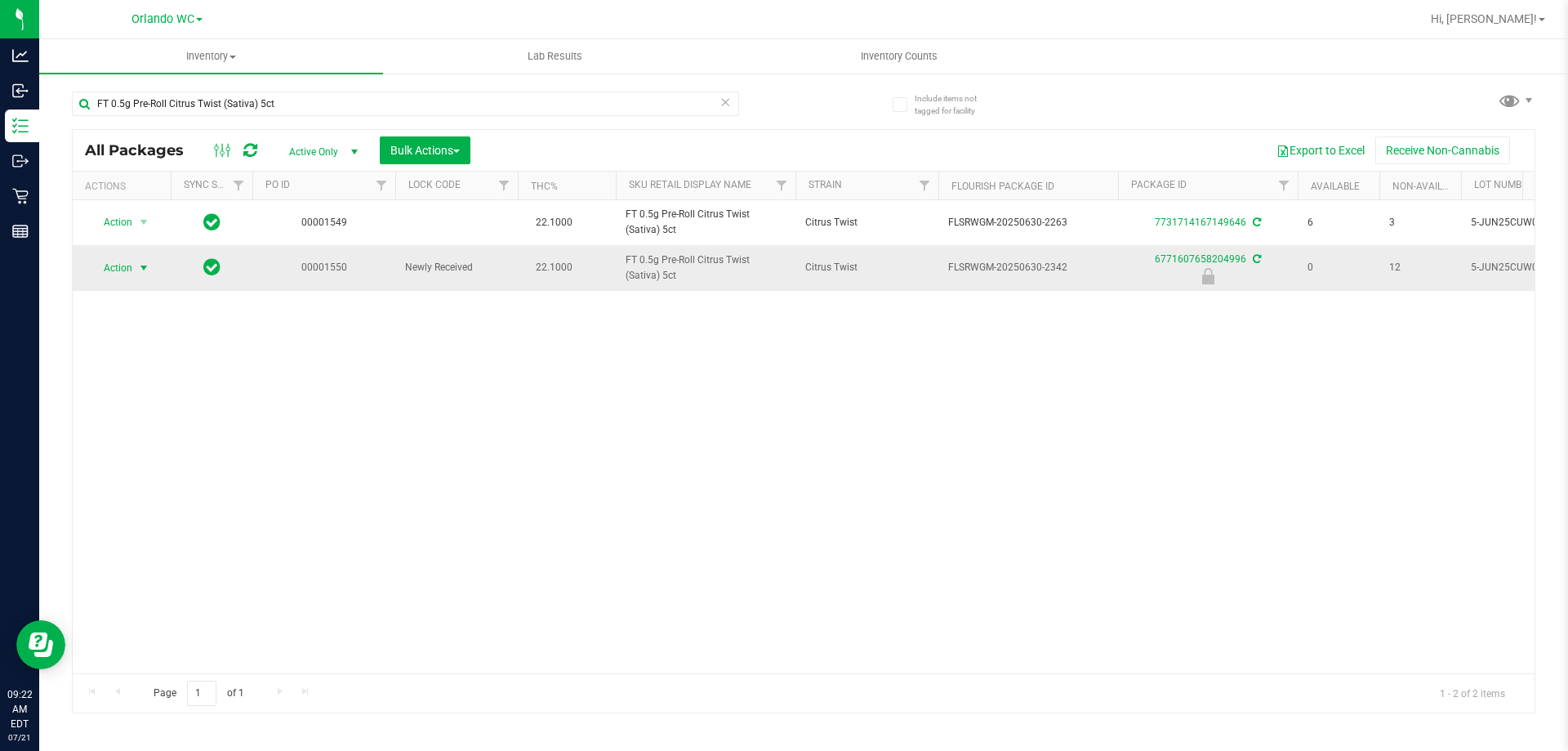click on "Action Action Edit attributes Global inventory Locate package Package audit log Print package label Print product labels Unlock package" at bounding box center [122, 267] 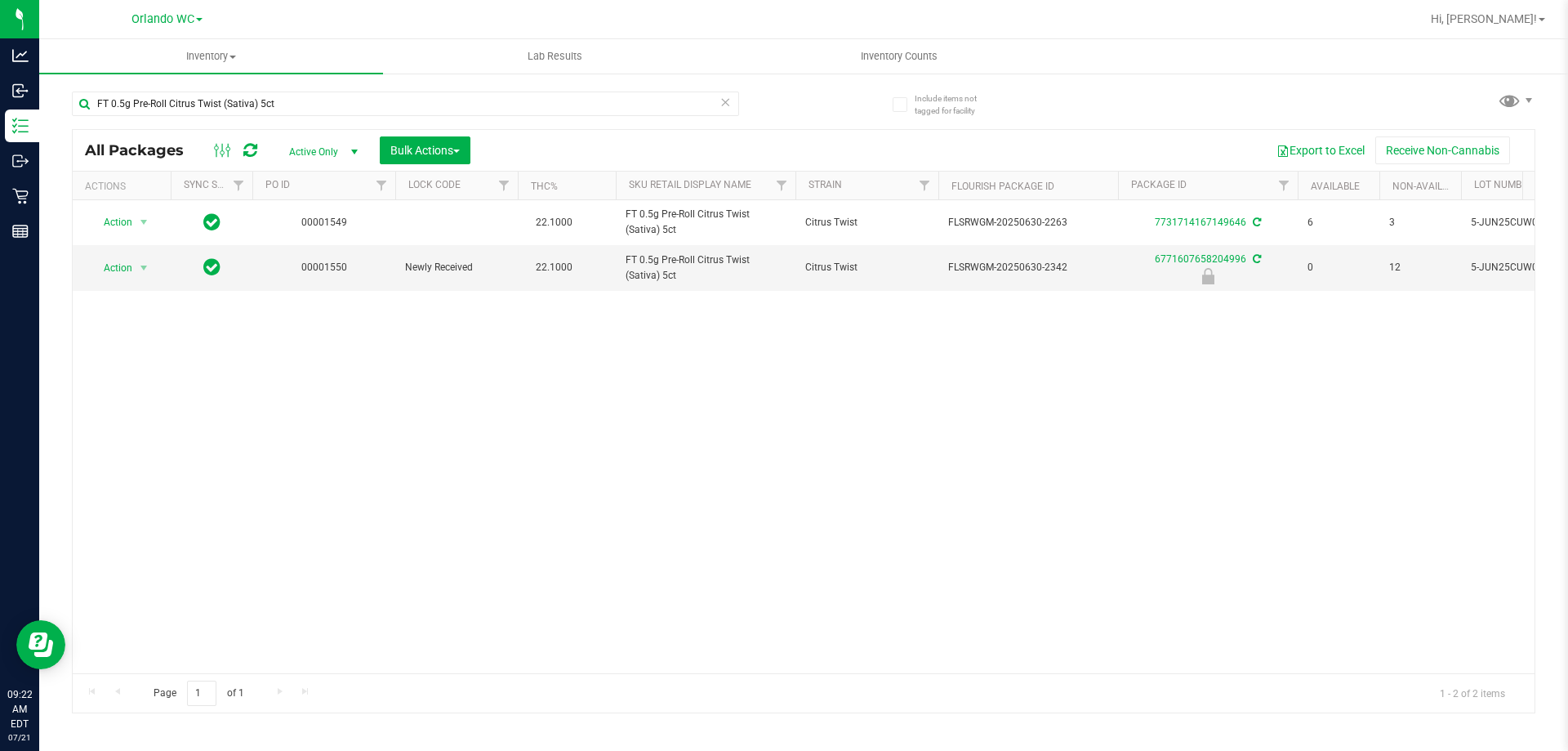 click on "Action Action Adjust qty Create package Edit attributes Global inventory Locate package Lock package Package audit log Print package label Print product labels Schedule for destruction
00001549
22.1000
FT 0.5g Pre-Roll Citrus Twist (Sativa) 5ct
Citrus Twist
FLSRWGM-20250630-2263
7731714167149646
6
3
5-JUN25CUW01-0620
9
Jun 30, 2025 09:51:00 EDT 0.0000 $29.00000
Now
Created" at bounding box center [804, 436] 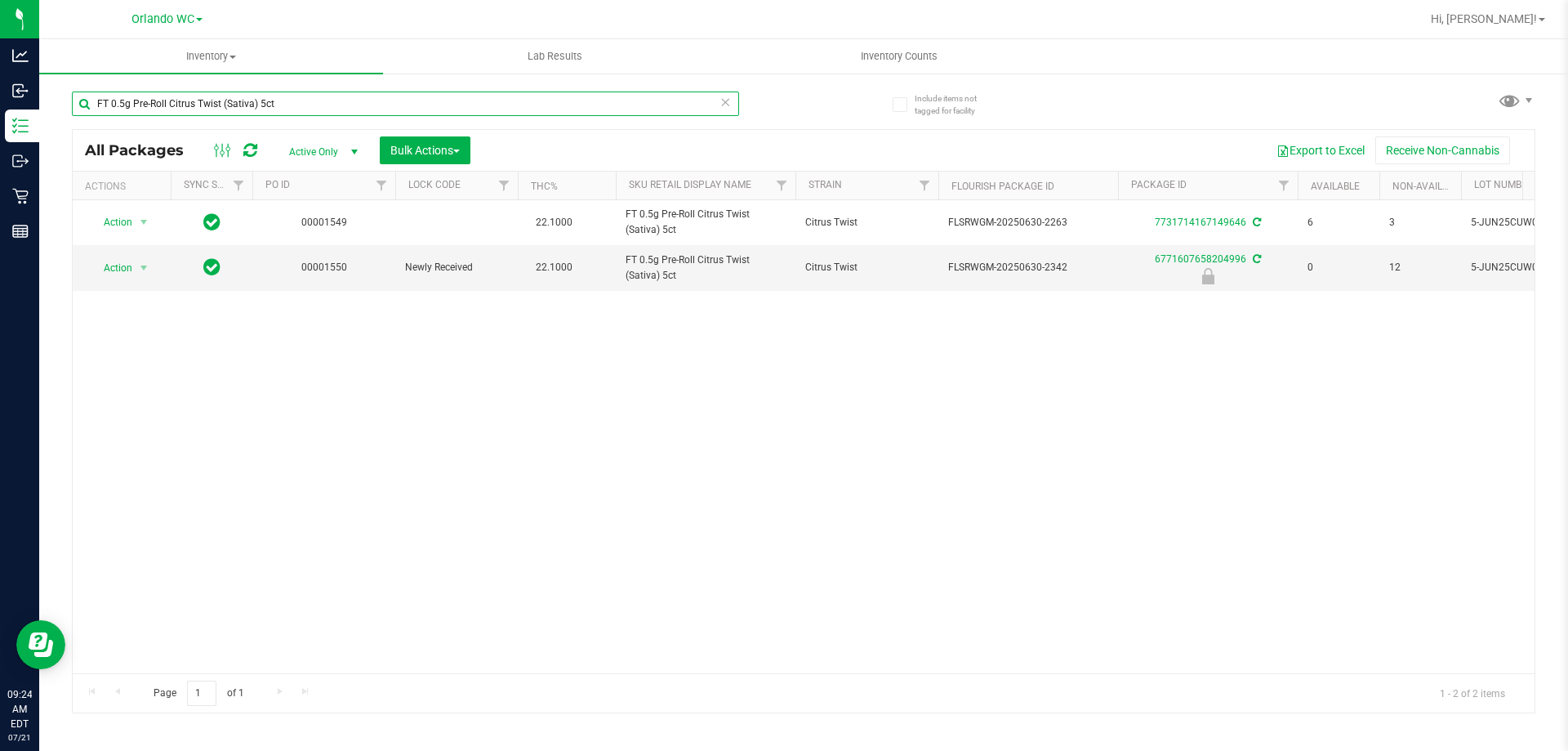 click on "FT 0.5g Pre-Roll Citrus Twist (Sativa) 5ct" at bounding box center (405, 104) 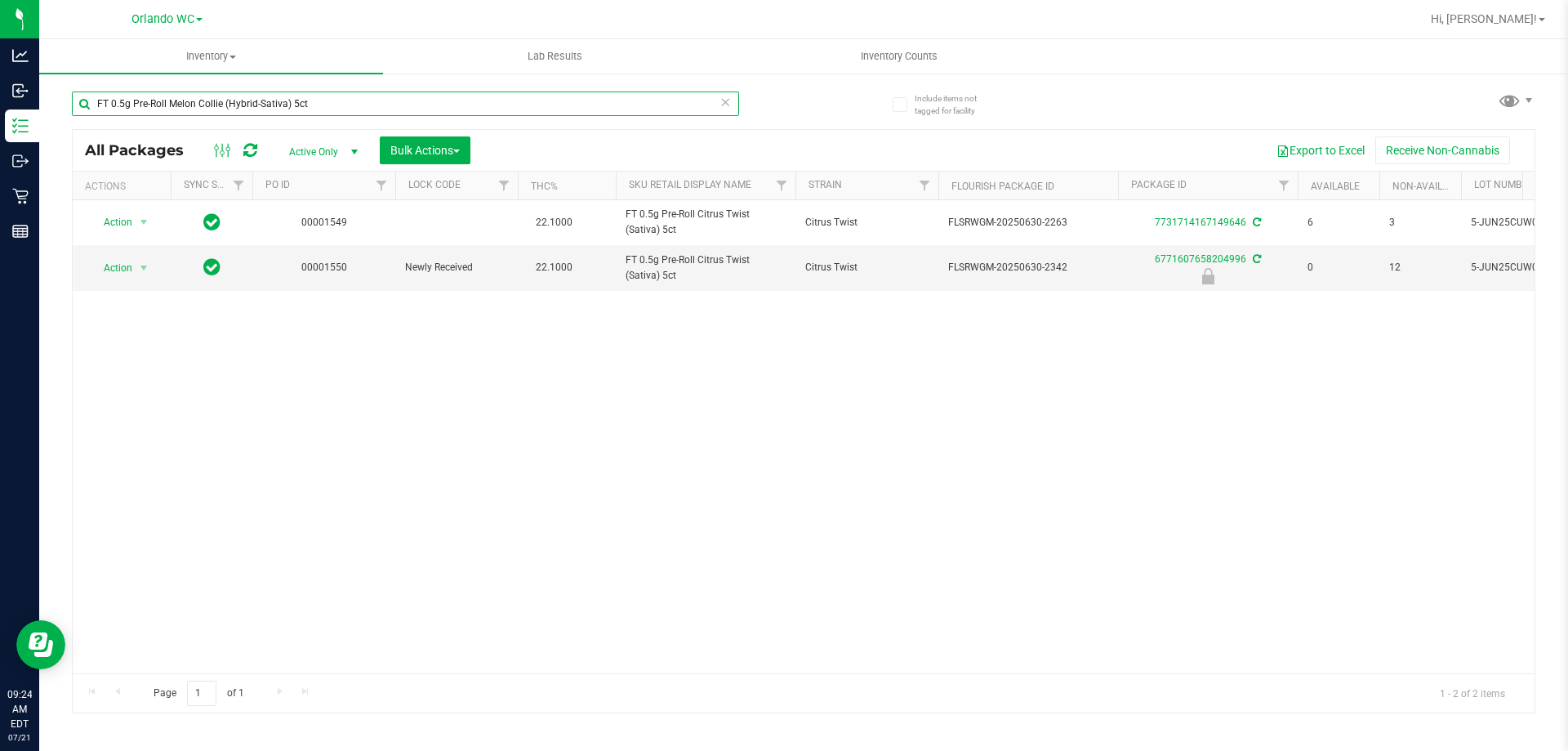 type on "FT 0.5g Pre-Roll Melon Collie (Hybrid-Sativa) 5ct" 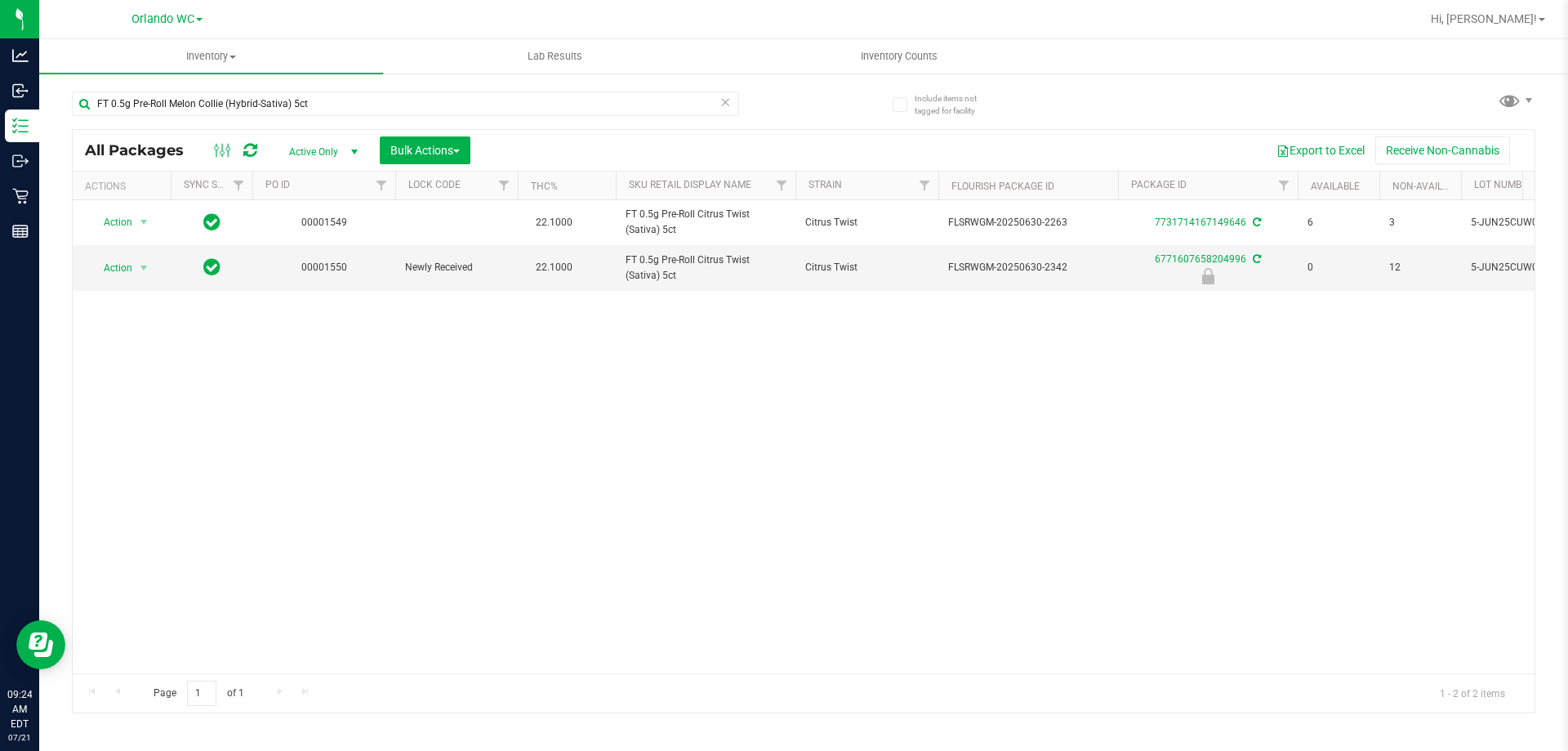 click on "Action Action Adjust qty Create package Edit attributes Global inventory Locate package Lock package Package audit log Print package label Print product labels Schedule for destruction
00001549
22.1000
FT 0.5g Pre-Roll Citrus Twist (Sativa) 5ct
Citrus Twist
FLSRWGM-20250630-2263
7731714167149646
6
3
5-JUN25CUW01-0620
9
Jun 30, 2025 09:51:00 EDT 0.0000 $29.00000
Now
Created" at bounding box center [804, 436] 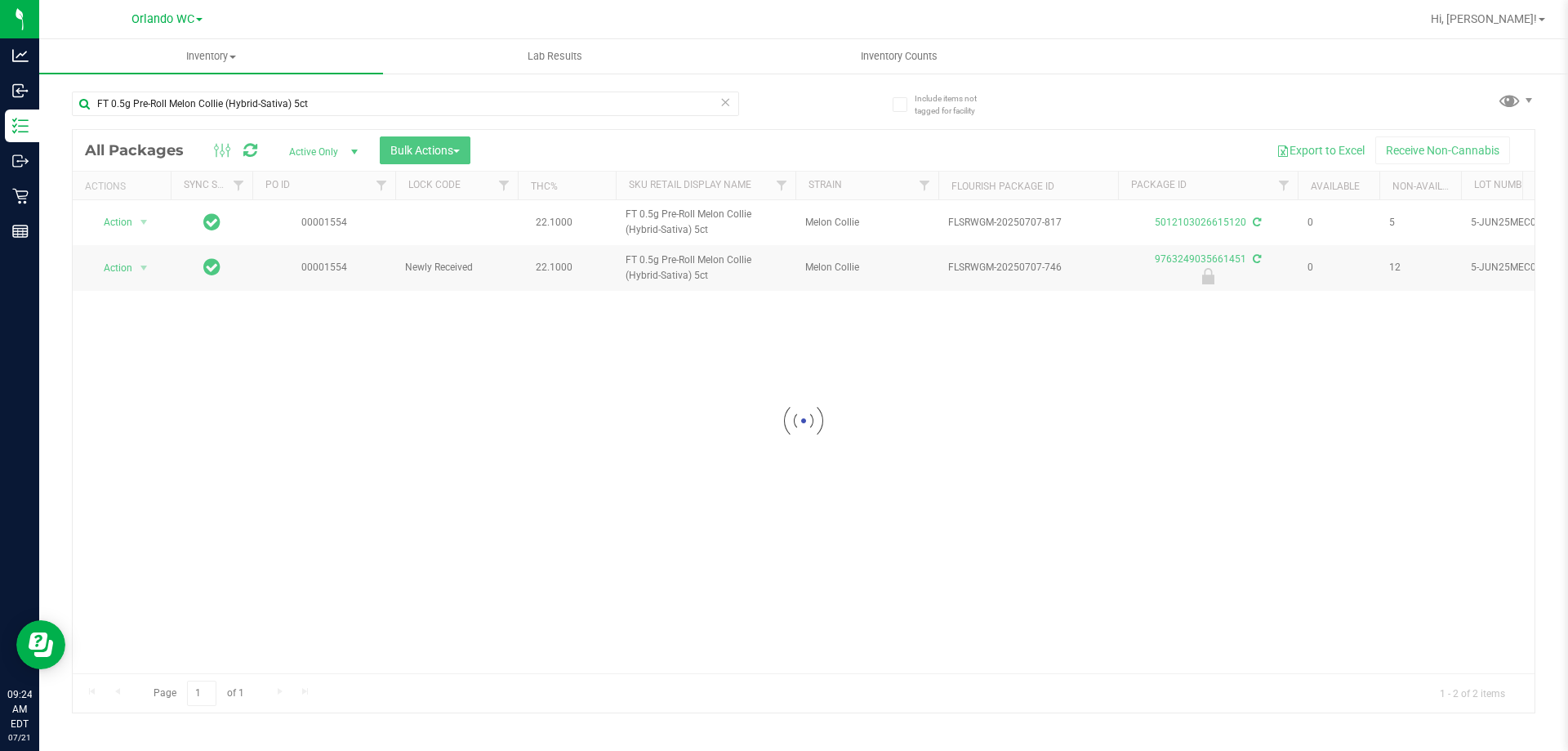 click at bounding box center (804, 421) 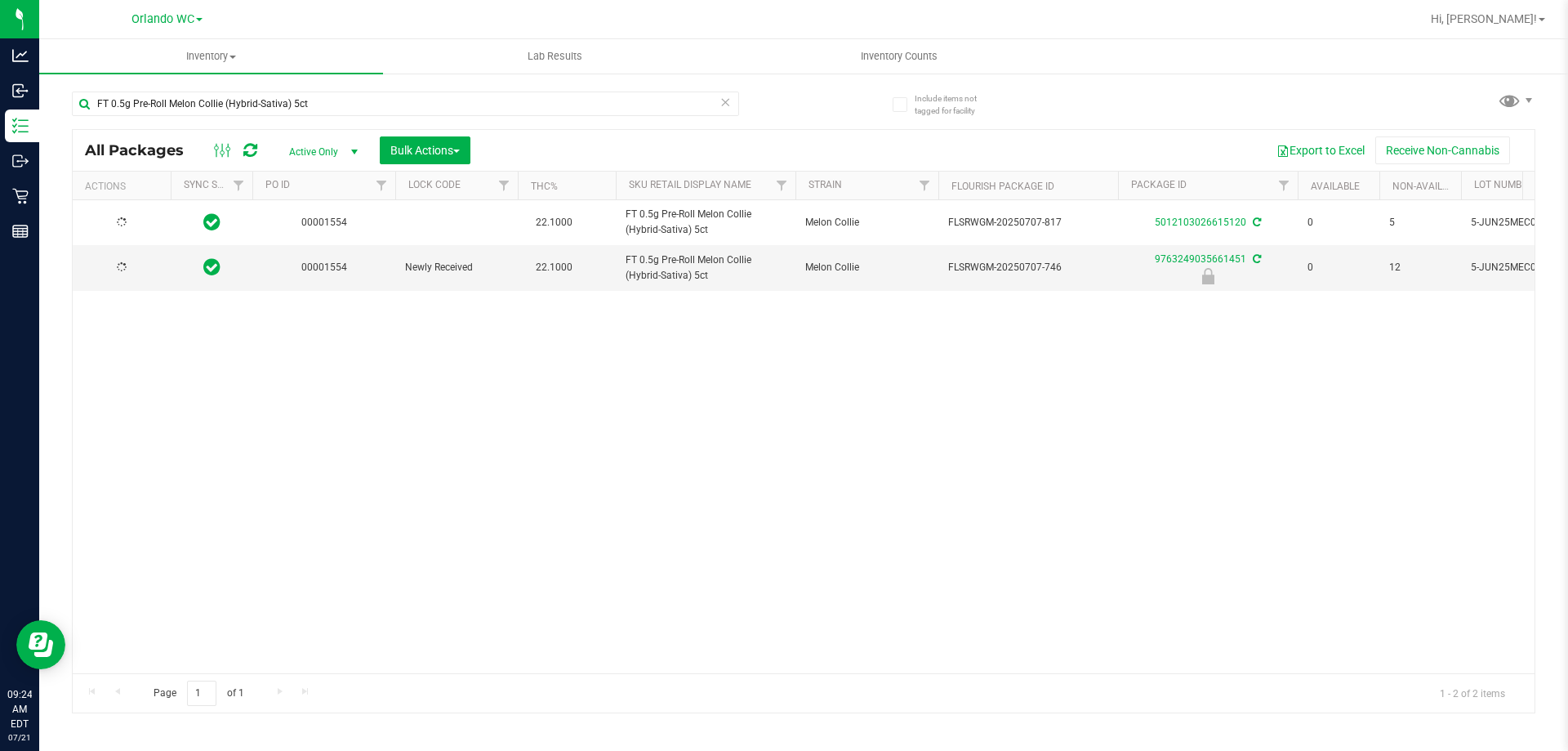 click on "00001554
22.1000
FT 0.5g Pre-Roll Melon Collie (Hybrid-Sativa) 5ct
Melon Collie
FLSRWGM-20250707-817
5012103026615120
0
5
5-JUN25MEC01-0630
5
Jul 7, 2025 12:37:00 EDT 0.0000 $29.00000
Now
Created
00001554
Newly Received
22.1000" at bounding box center (804, 436) 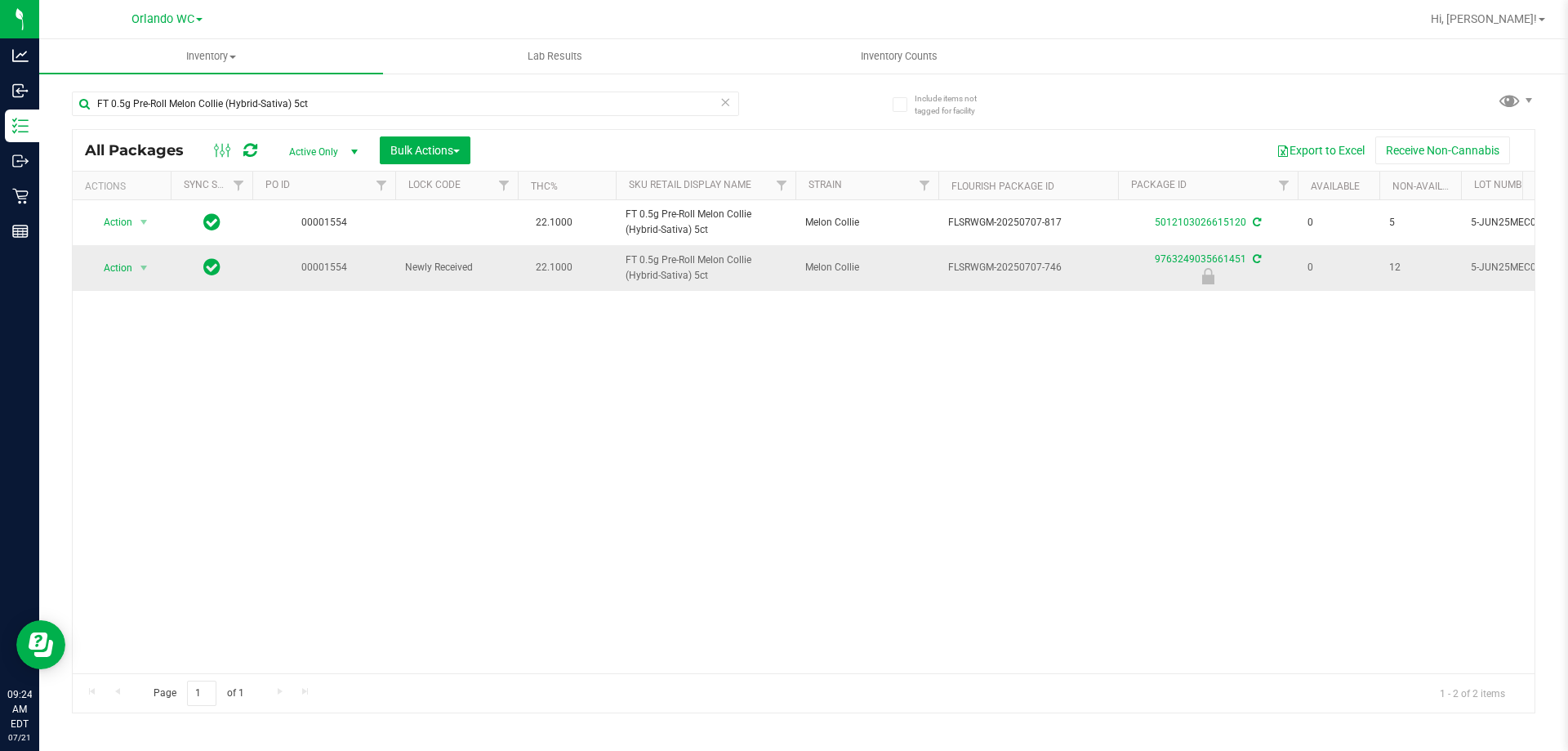 click on "Action" at bounding box center [111, 268] 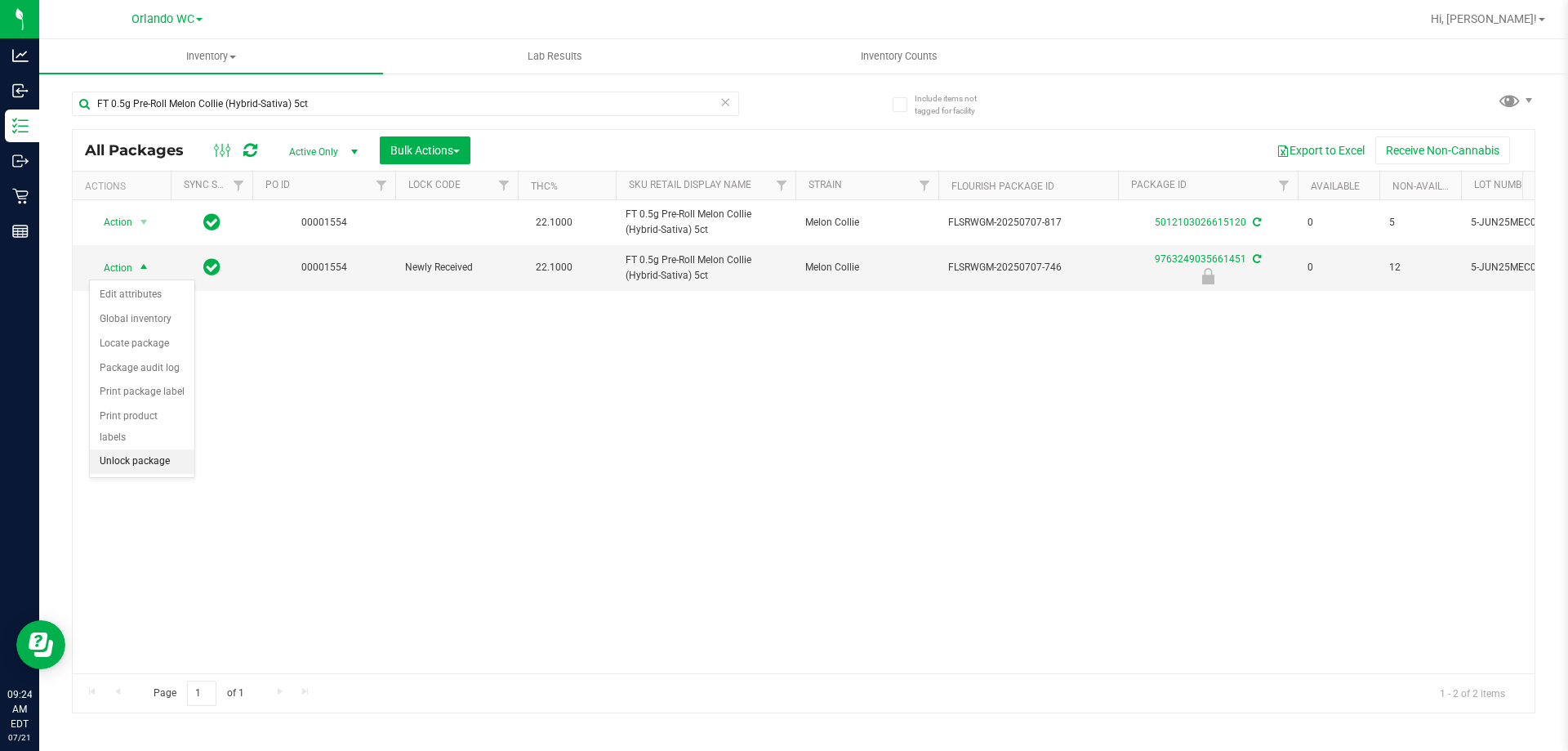 drag, startPoint x: 145, startPoint y: 438, endPoint x: 180, endPoint y: 447, distance: 36.138622 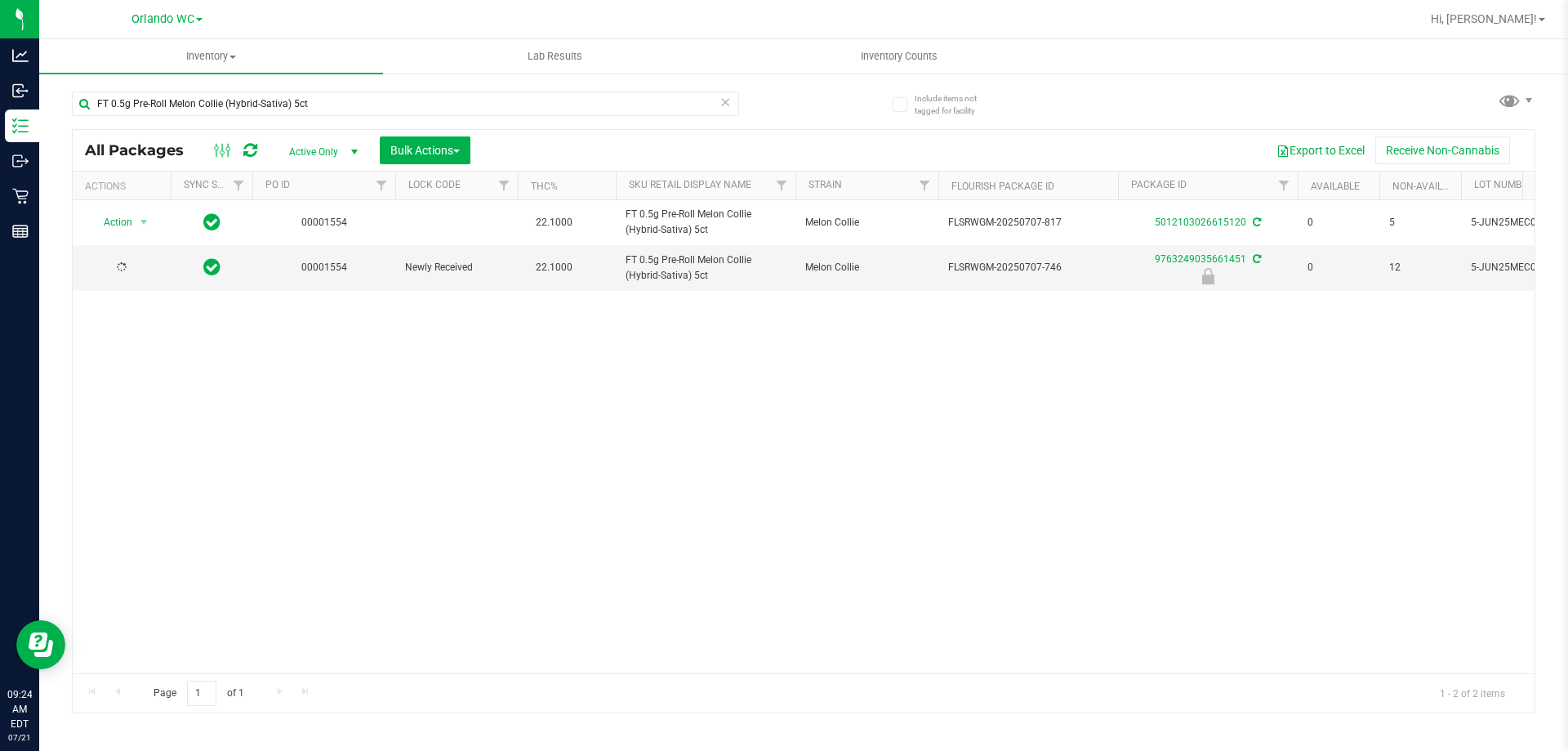 click on "Inventory
All packages
All inventory
Waste log
Create inventory
Lab Results
Inventory Counts" at bounding box center (804, 395) 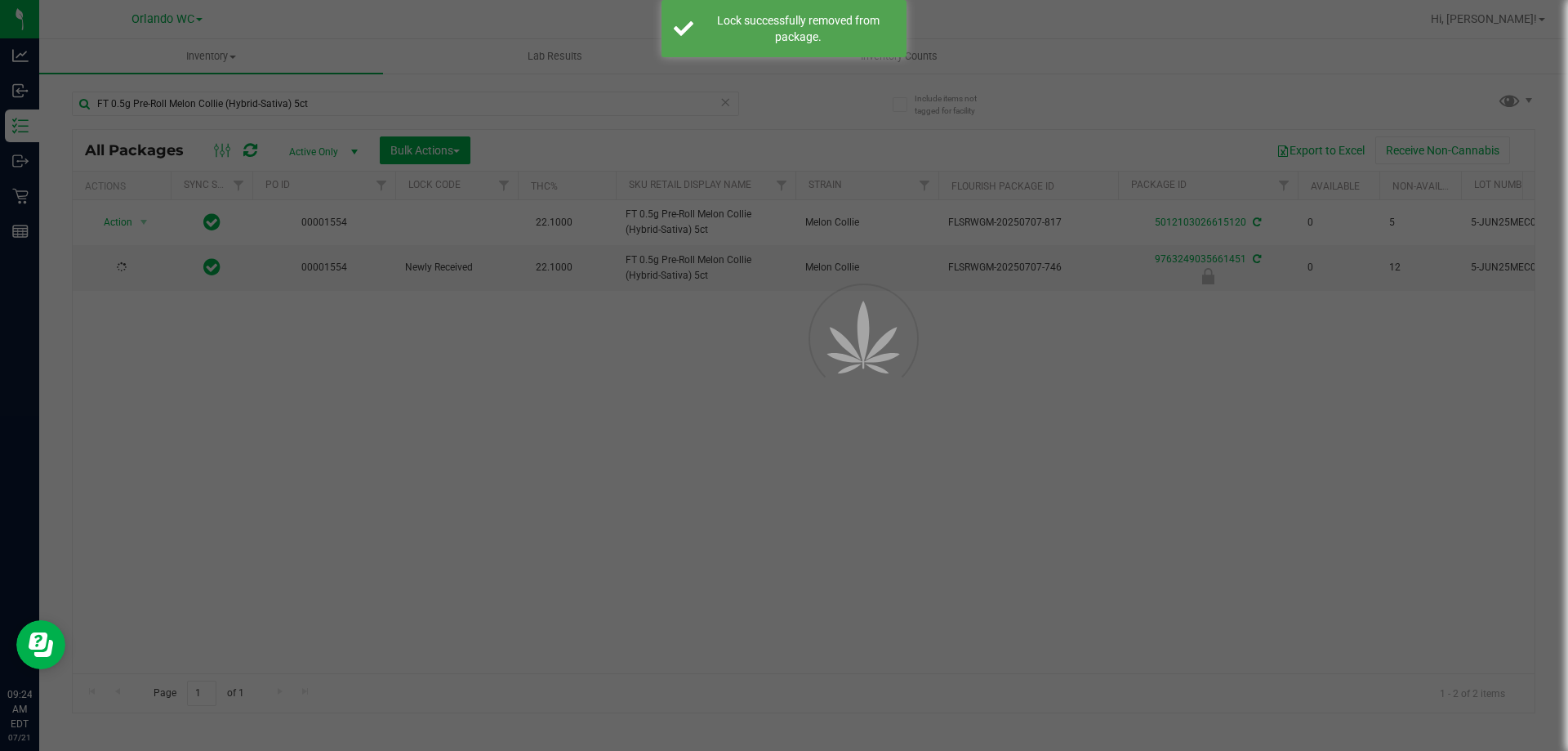 click at bounding box center [784, 375] 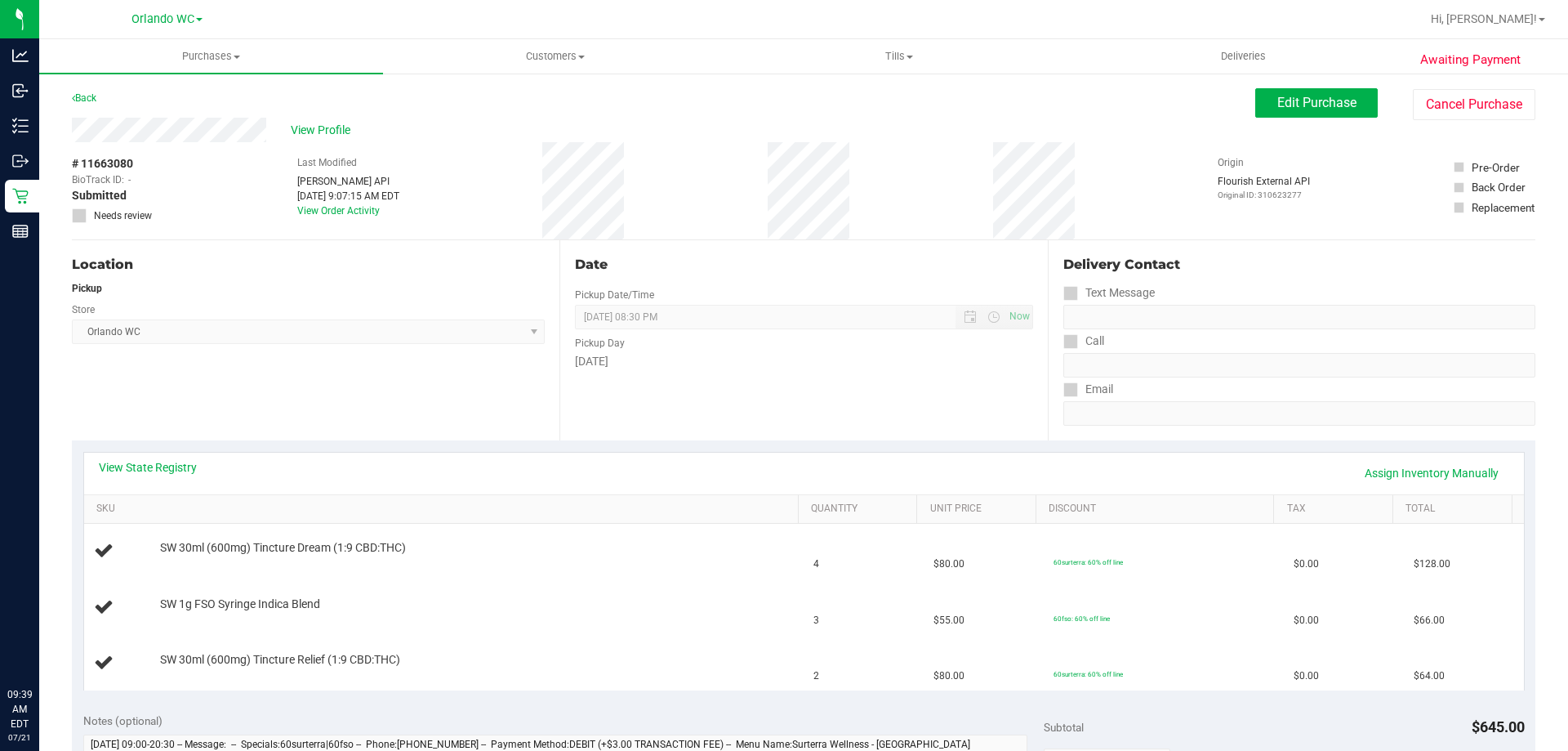 scroll, scrollTop: 0, scrollLeft: 0, axis: both 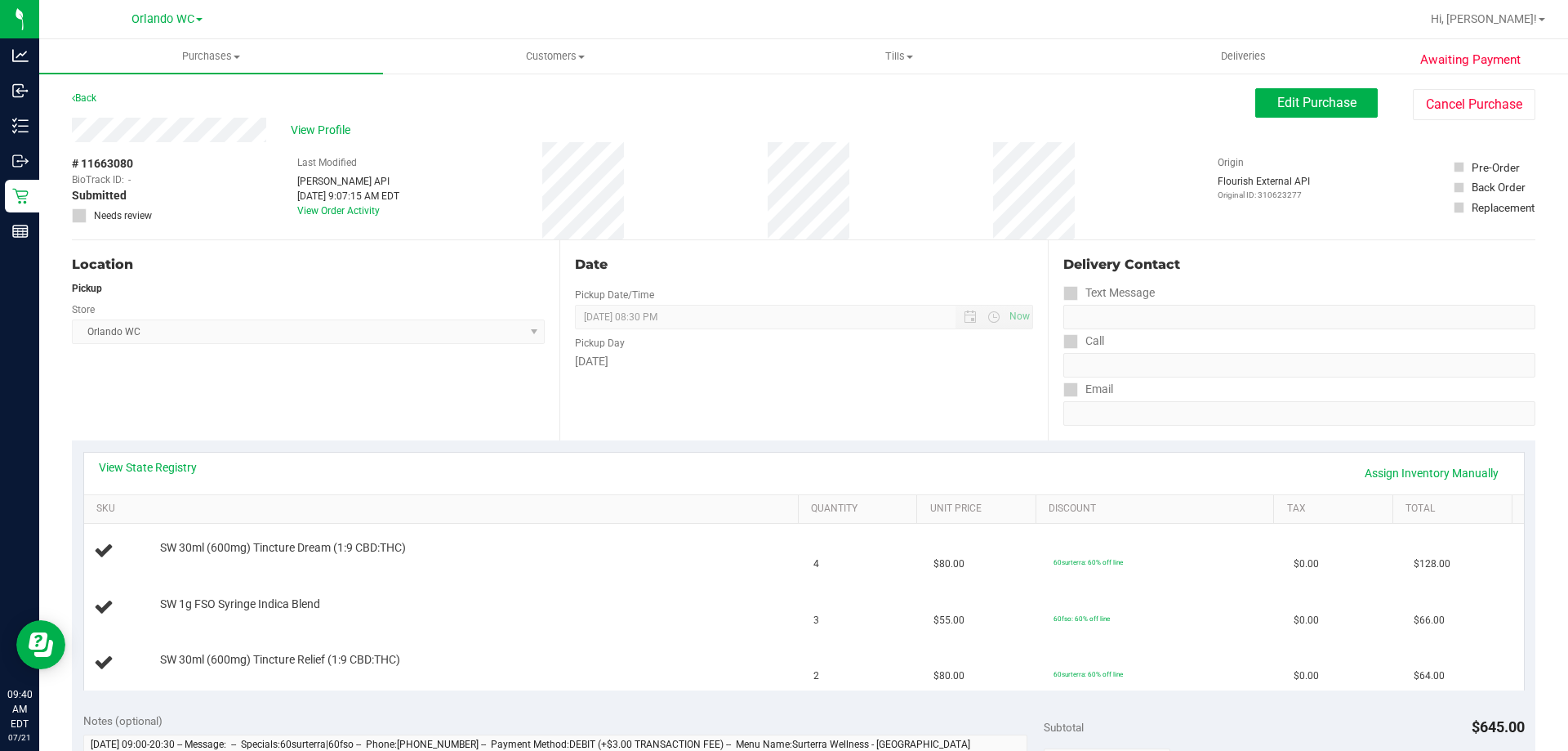 click on "Pickup Day" at bounding box center (804, 341) 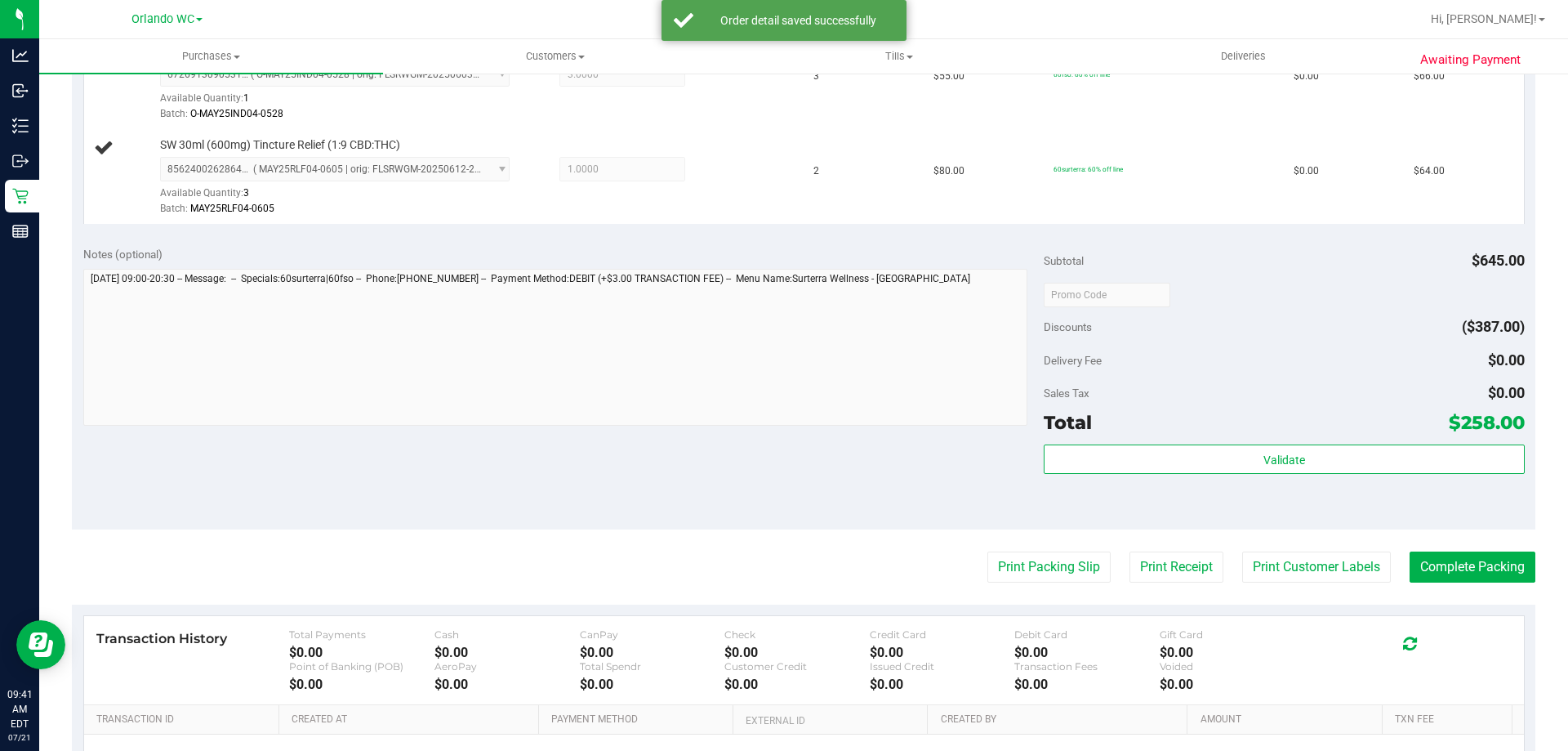 scroll, scrollTop: 487, scrollLeft: 0, axis: vertical 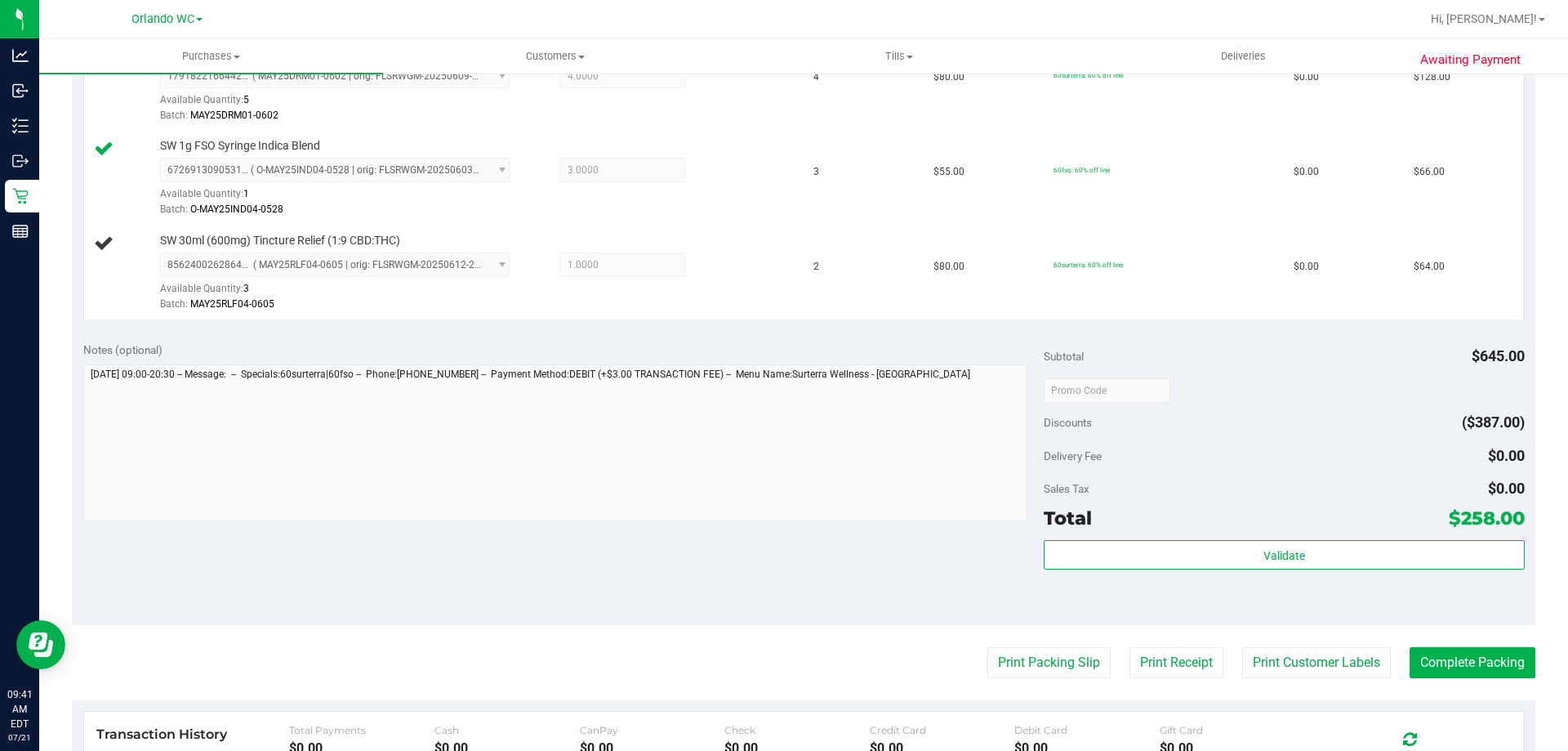 click on "Notes (optional)
Subtotal
$645.00
Discounts
($387.00)
Delivery Fee
$0.00
Sales Tax
$0.00
Total
$258.00" at bounding box center (804, 478) 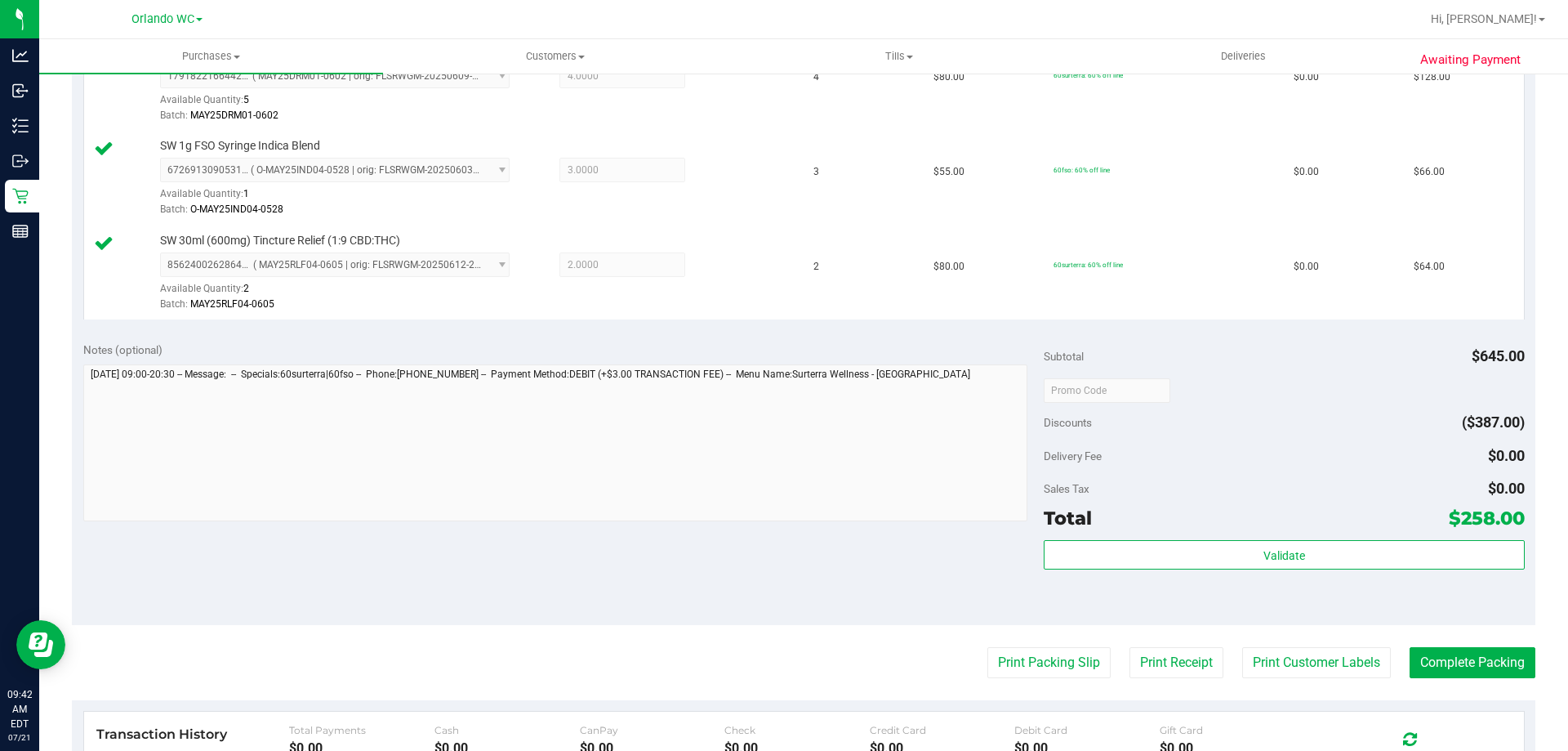 click on "Sales Tax
$0.00" at bounding box center [1284, 489] 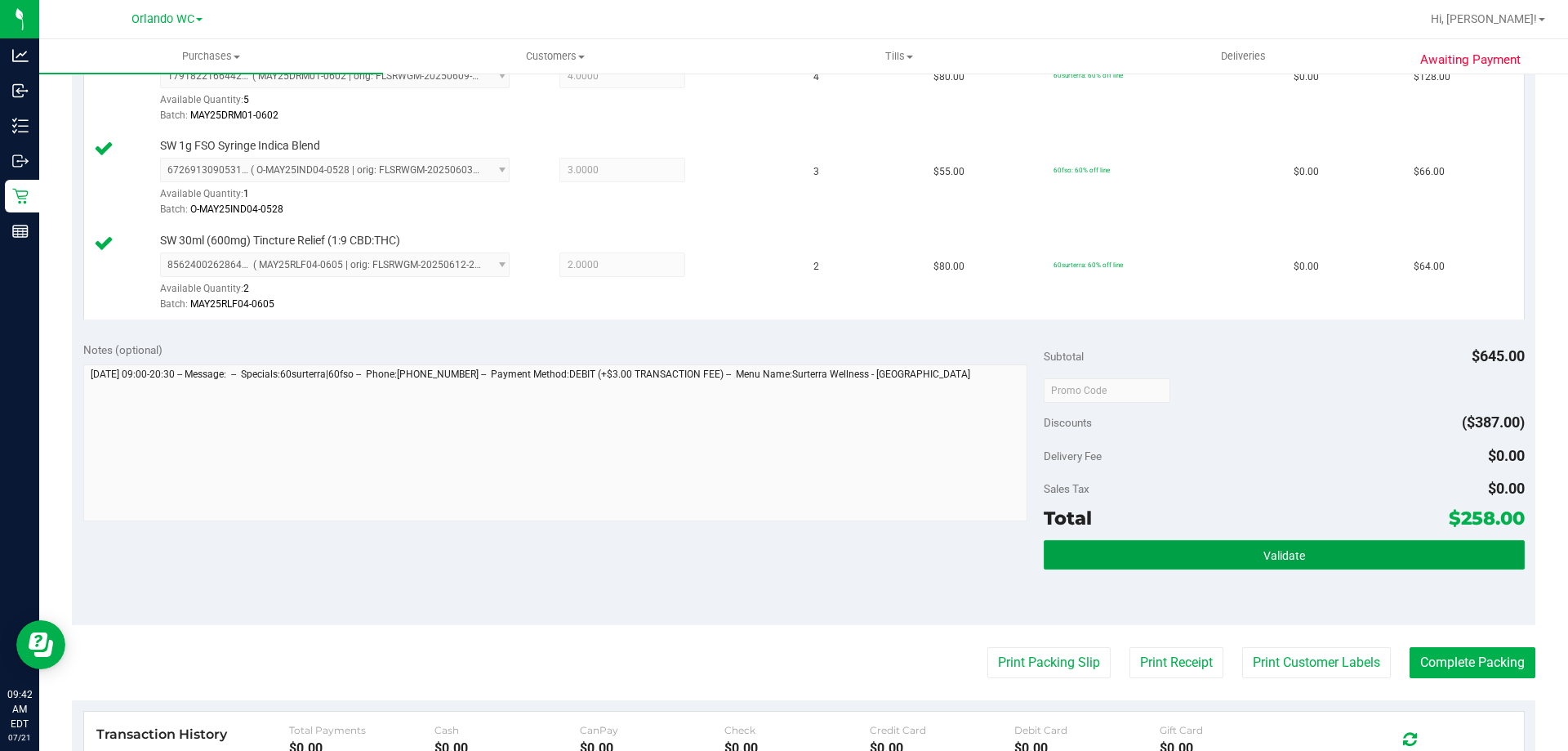 click on "Validate" at bounding box center [1284, 555] 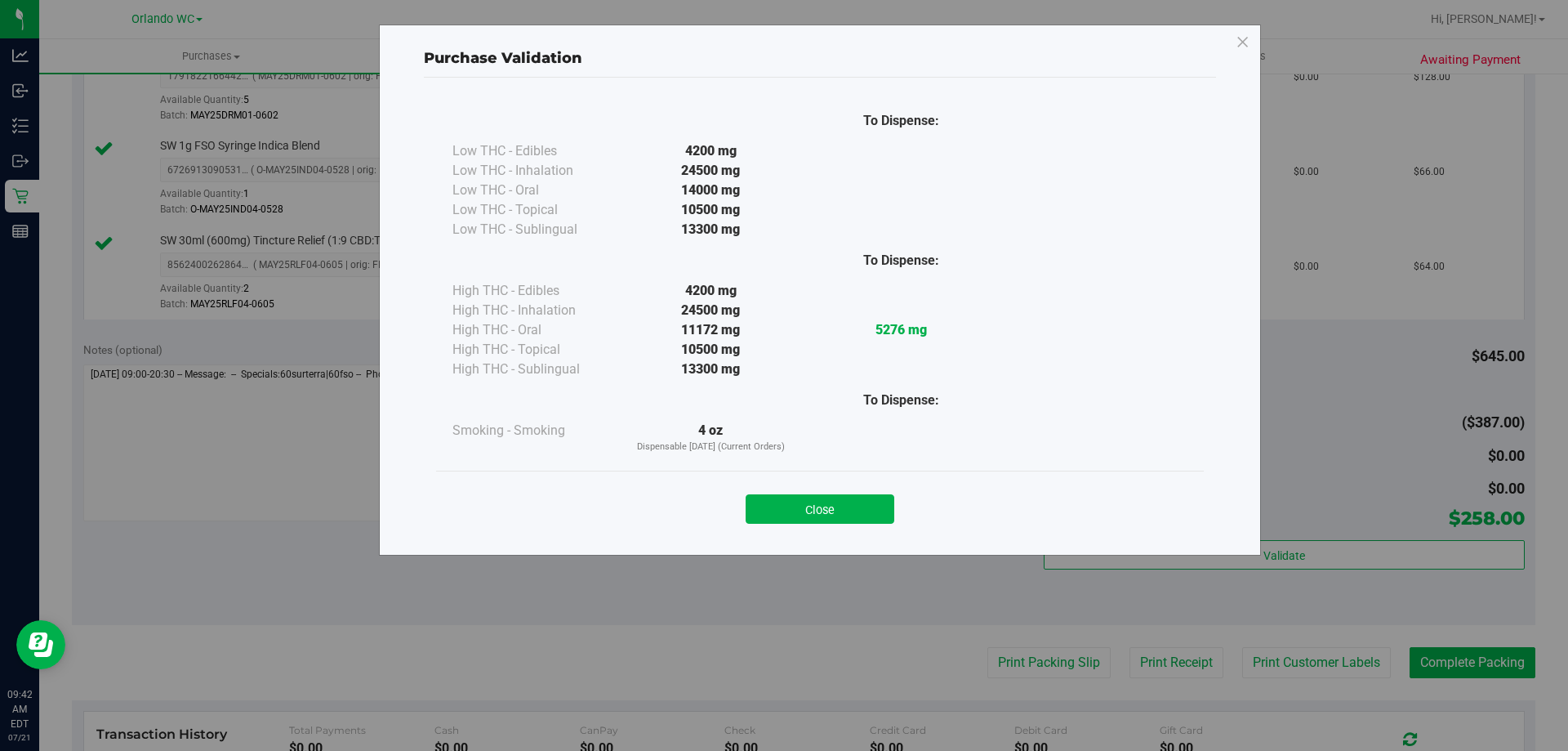 click on "Purchase Validation
To Dispense:
Low THC - Edibles
4200 mg" at bounding box center [790, 375] 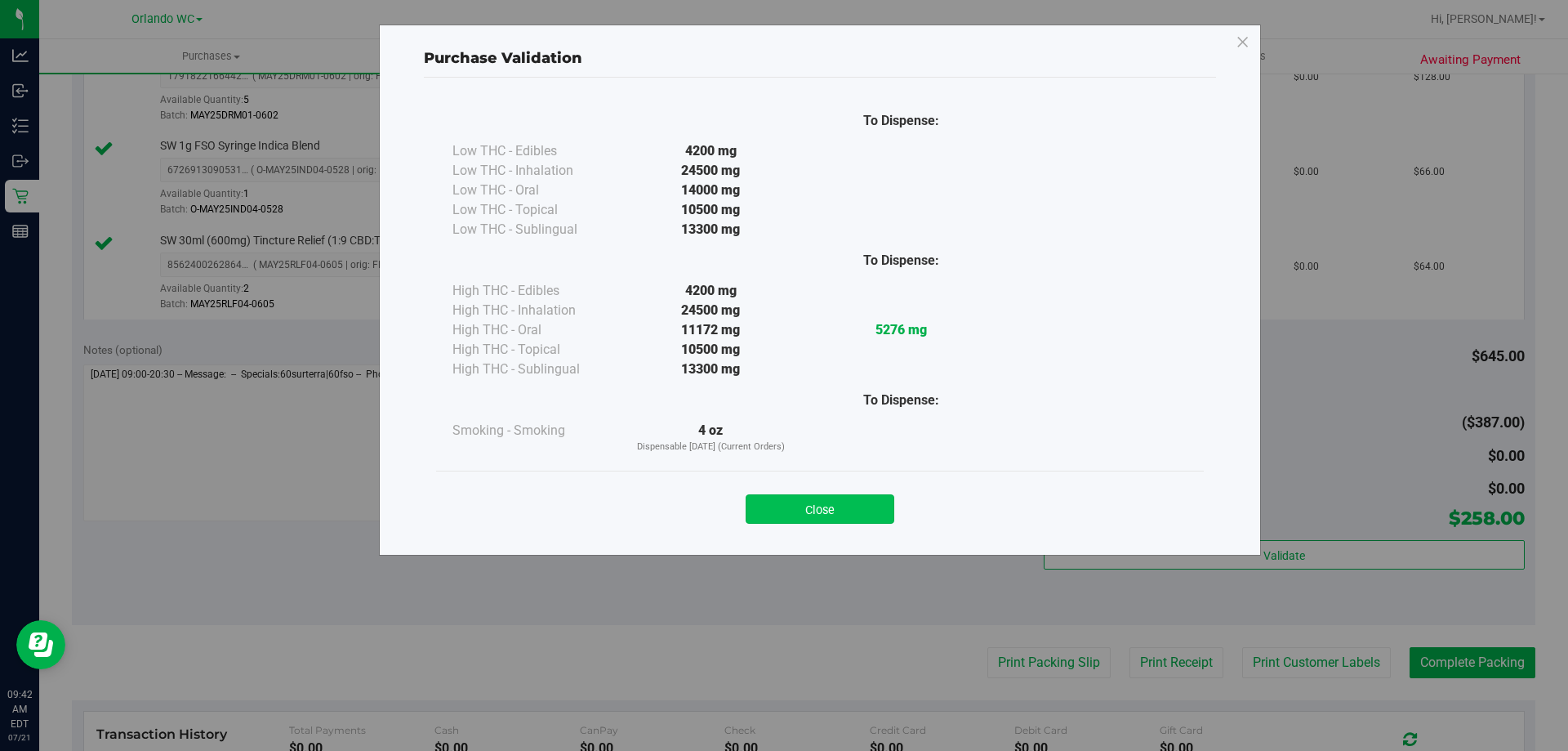 click on "Close" at bounding box center [820, 509] 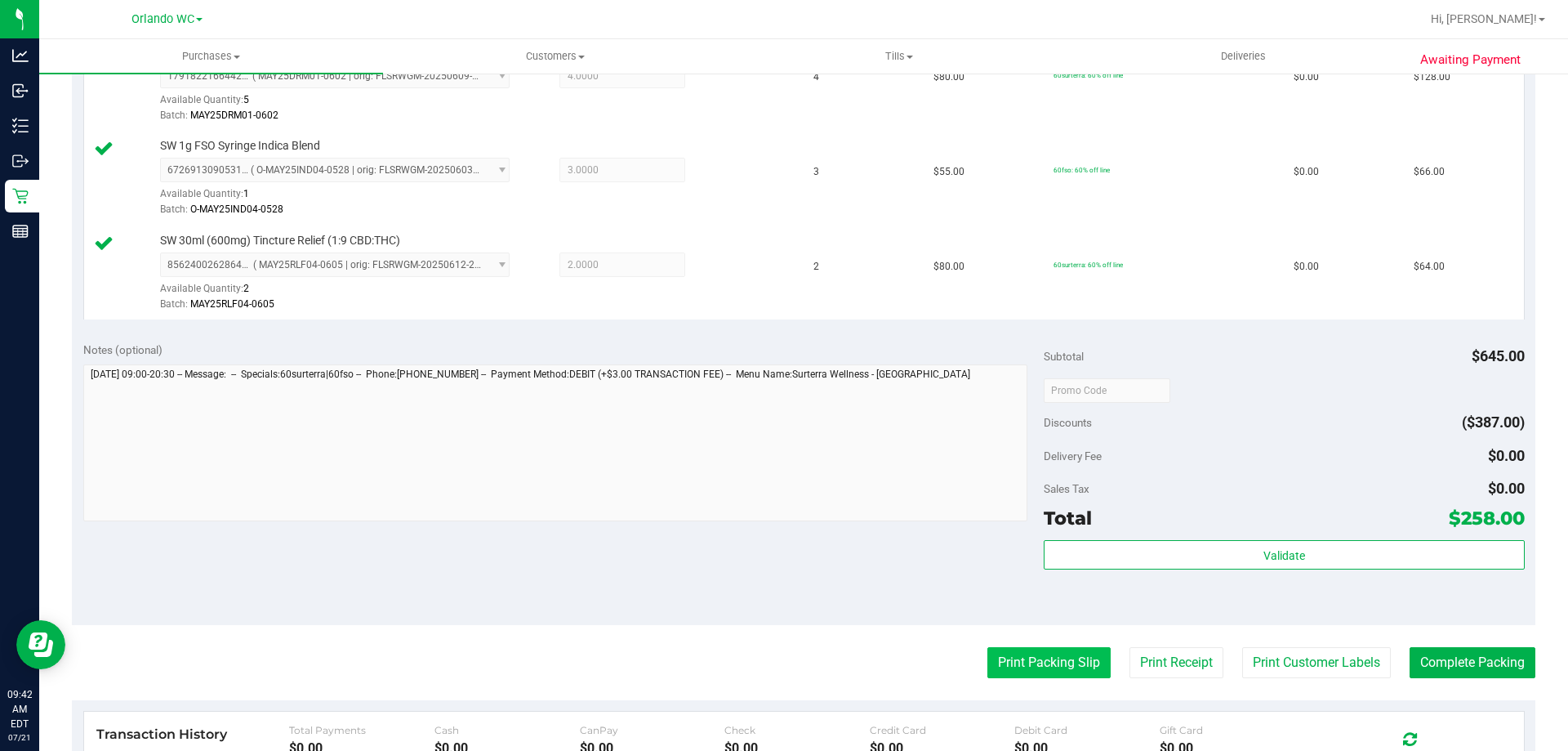 click on "Print Packing Slip" at bounding box center [1049, 663] 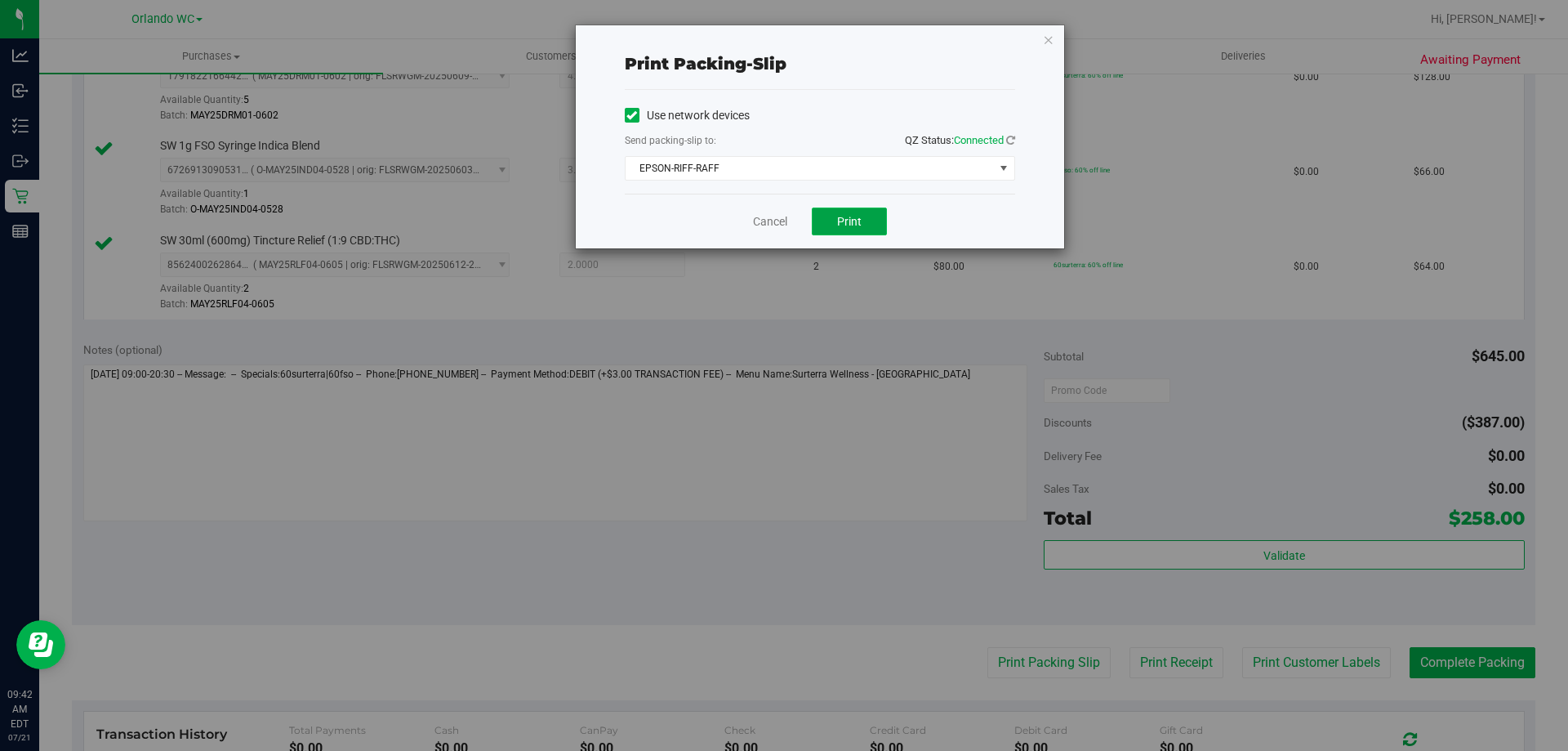 click on "Print" at bounding box center (849, 221) 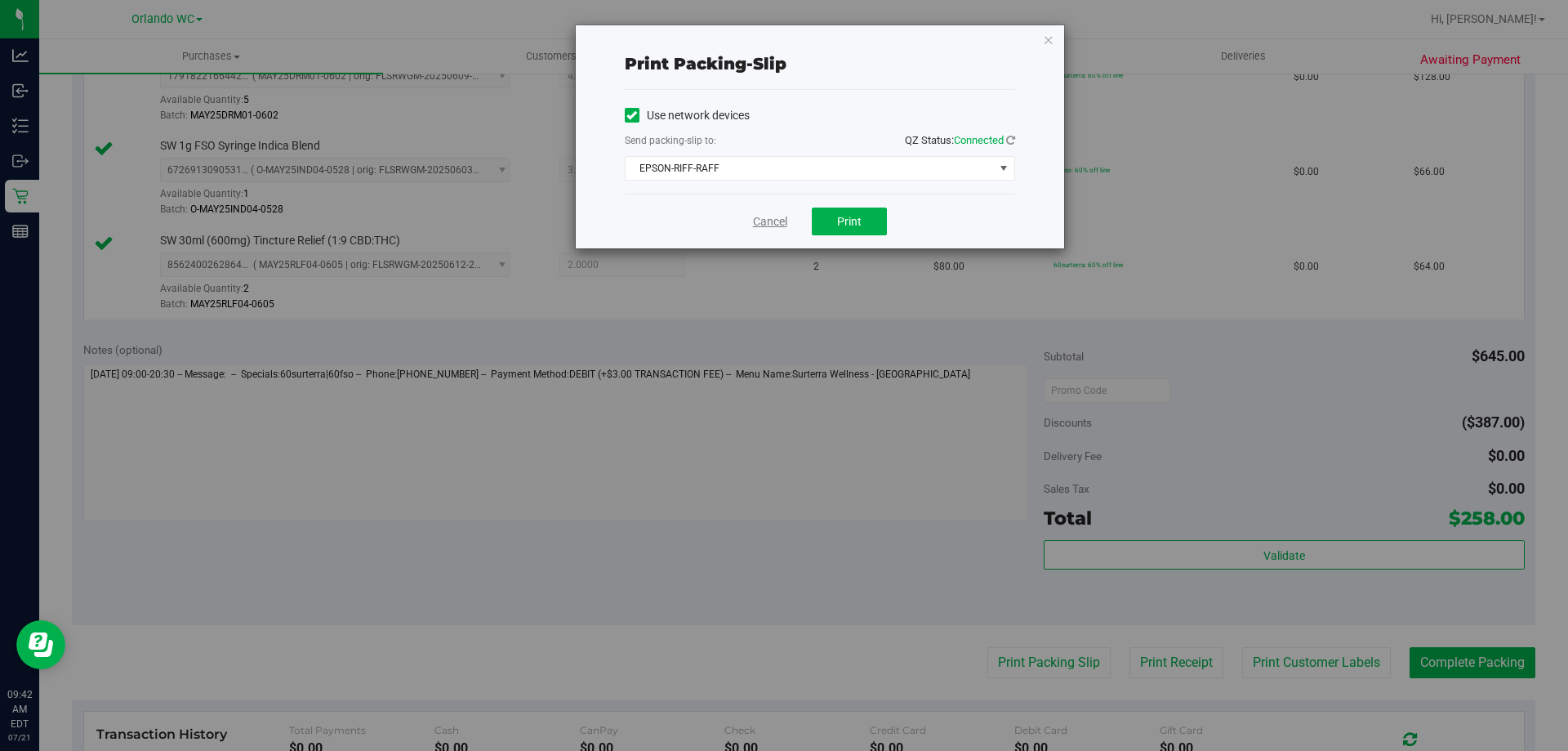 click on "Cancel" at bounding box center (770, 221) 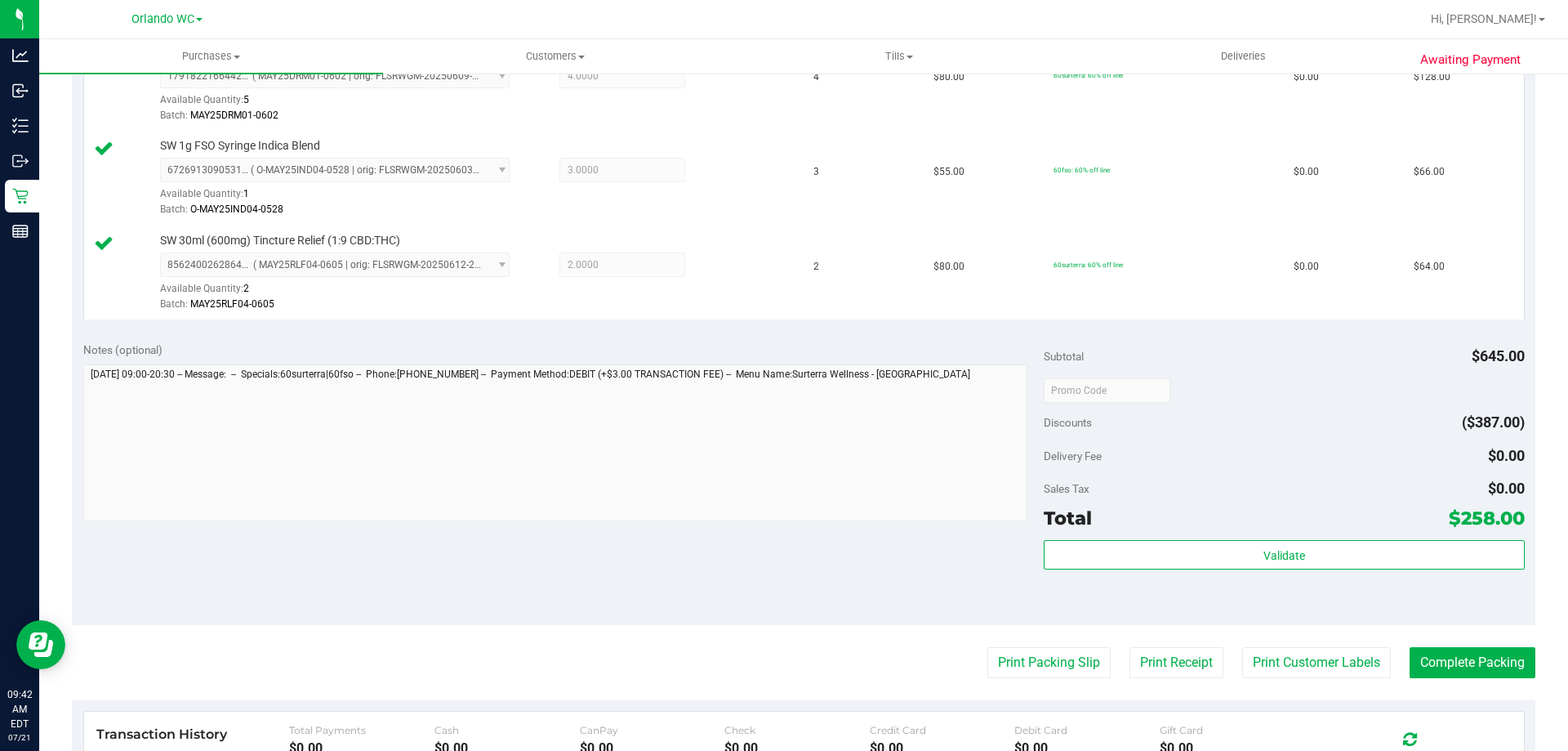 click on "Total
$258.00" at bounding box center (1284, 518) 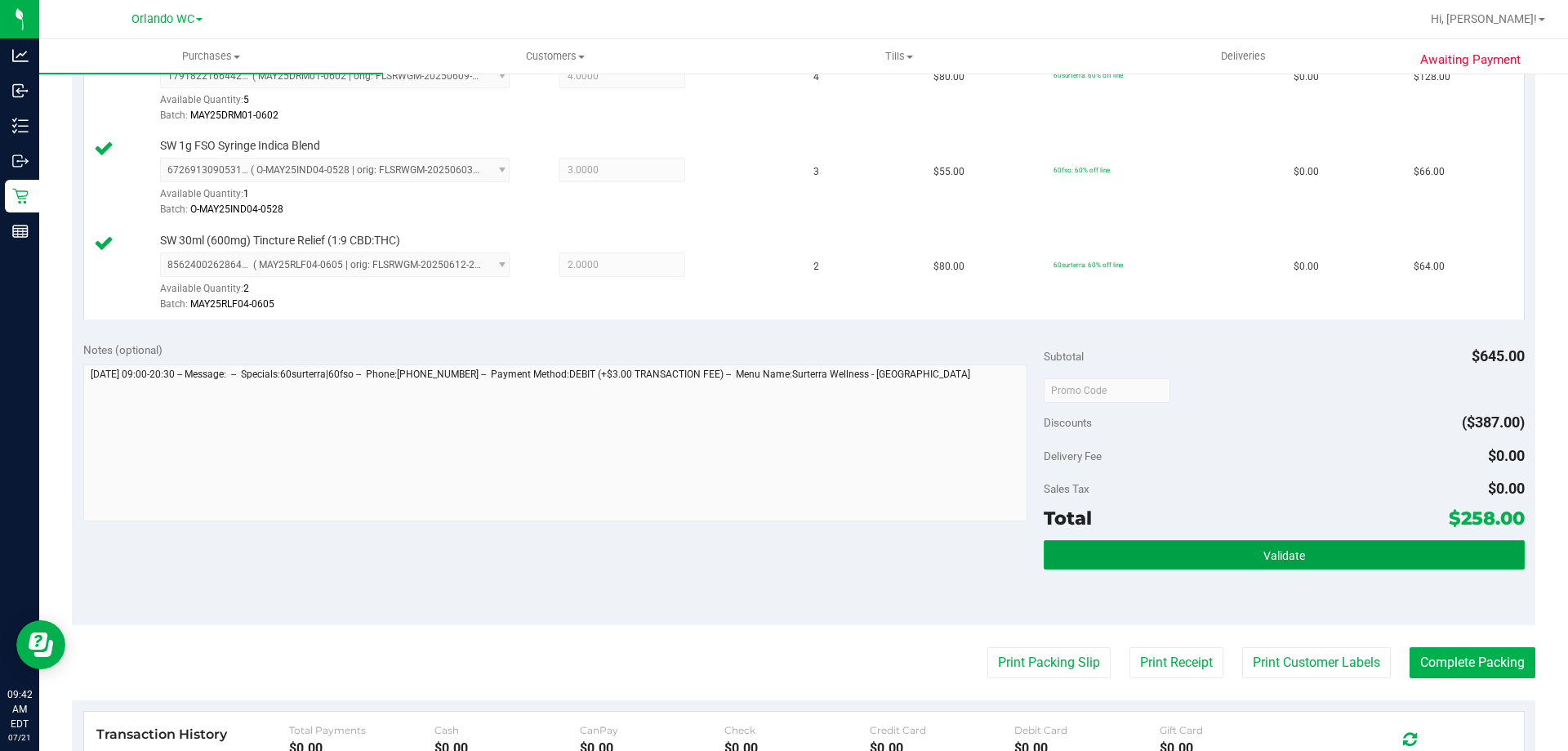 click on "Validate" at bounding box center (1284, 555) 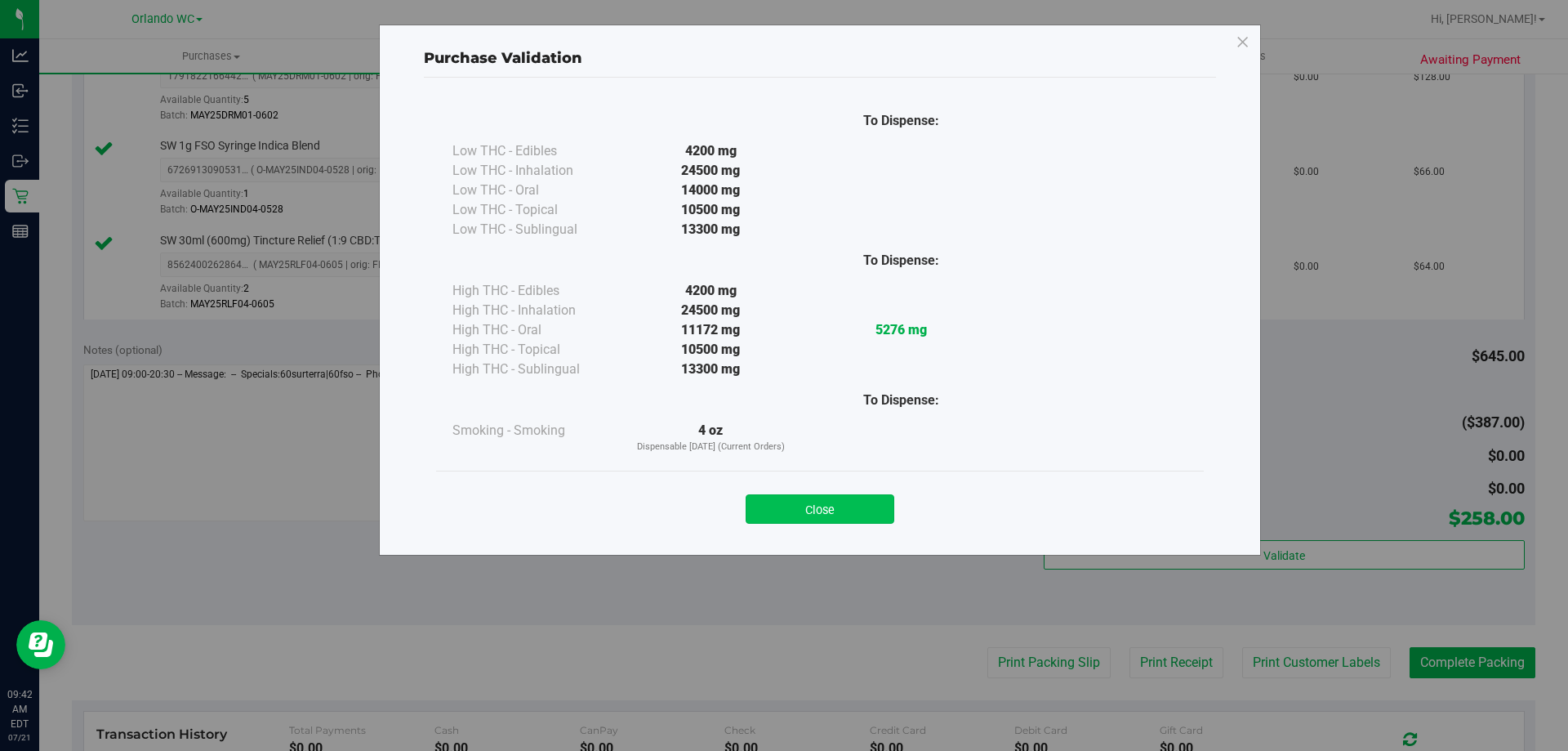 click on "Close" at bounding box center (820, 509) 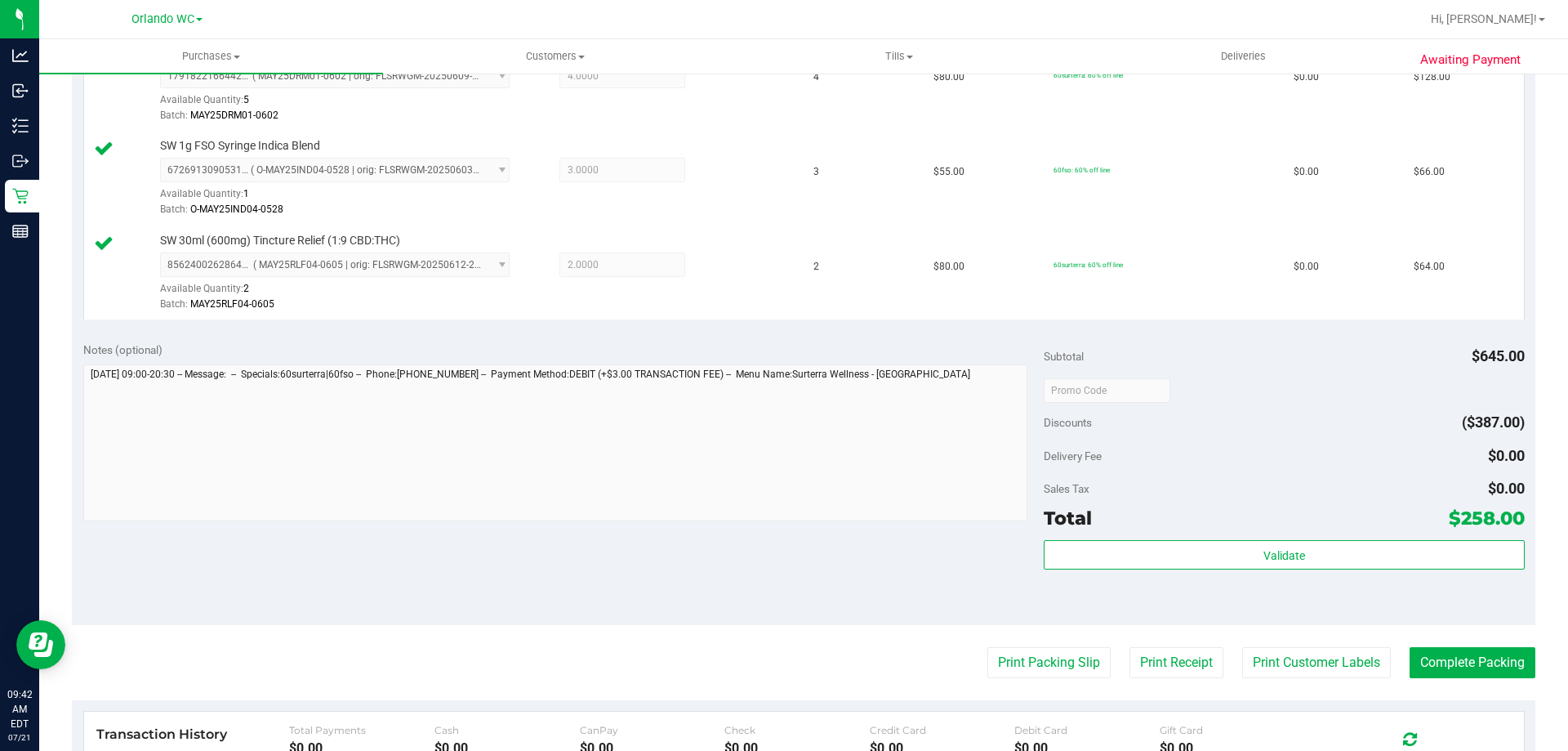 click on "Notes (optional)
Subtotal
$645.00
Discounts
($387.00)
Delivery Fee
$0.00
Sales Tax
$0.00
Total
$258.00" at bounding box center [804, 478] 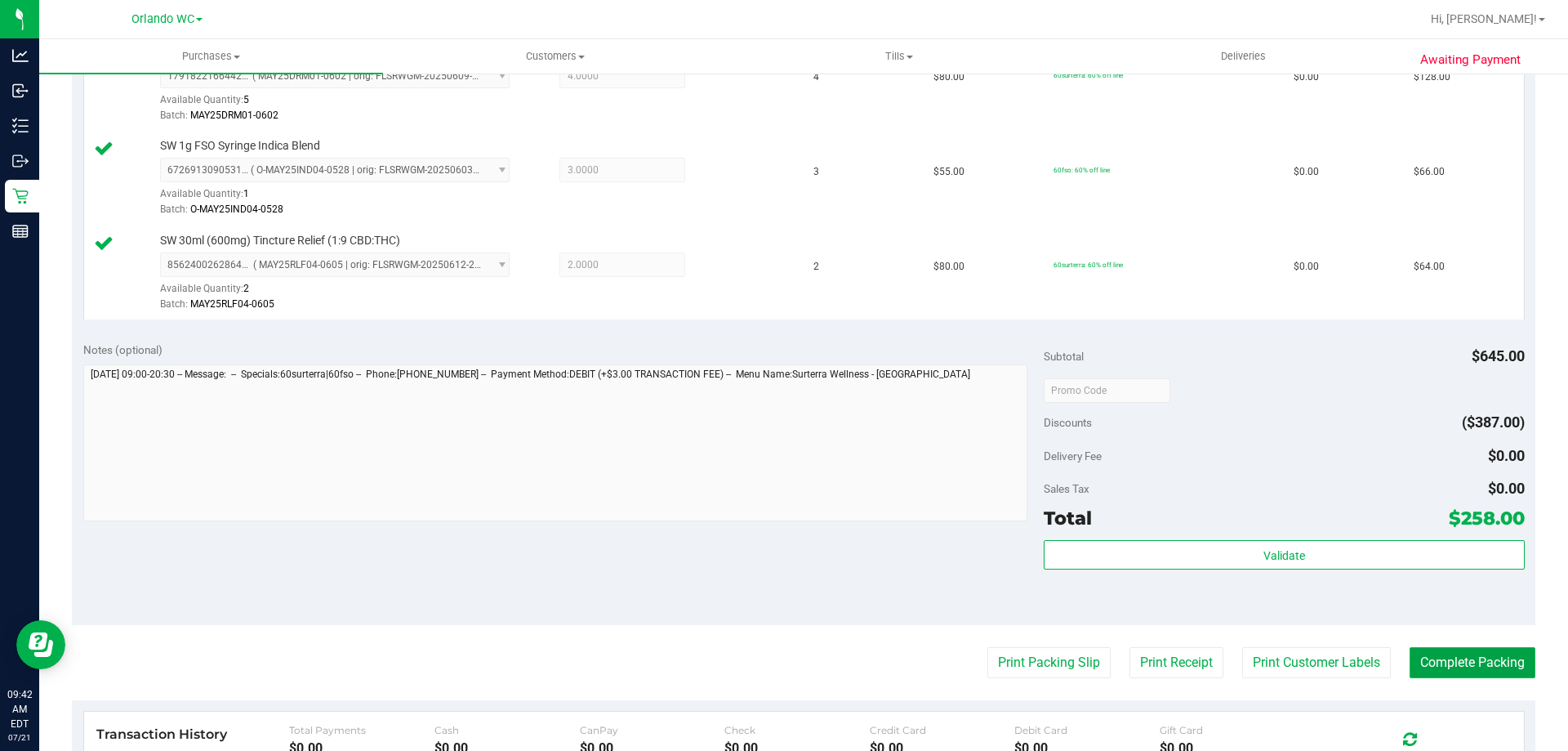 click on "Complete Packing" at bounding box center [1472, 663] 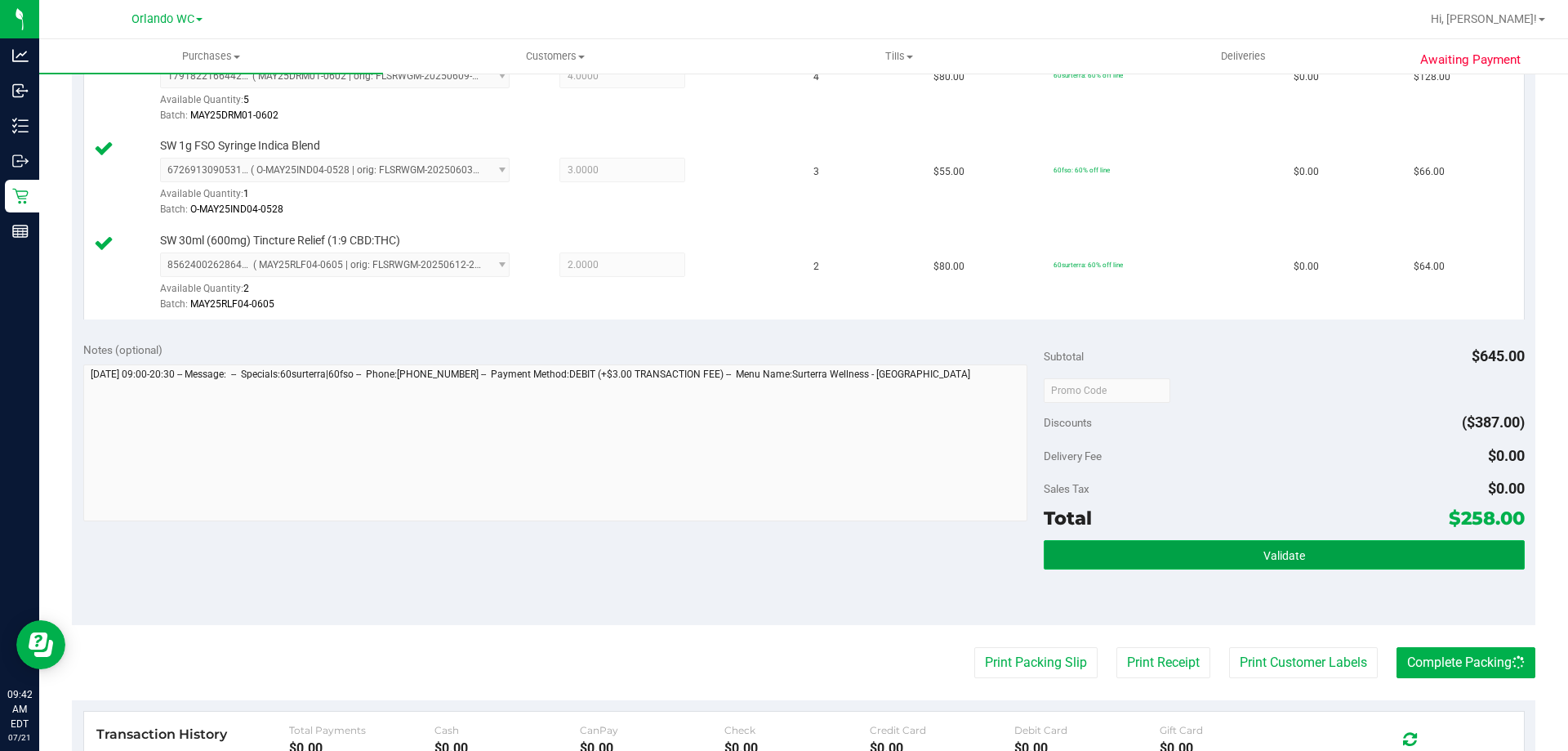 click on "Validate" at bounding box center [1284, 555] 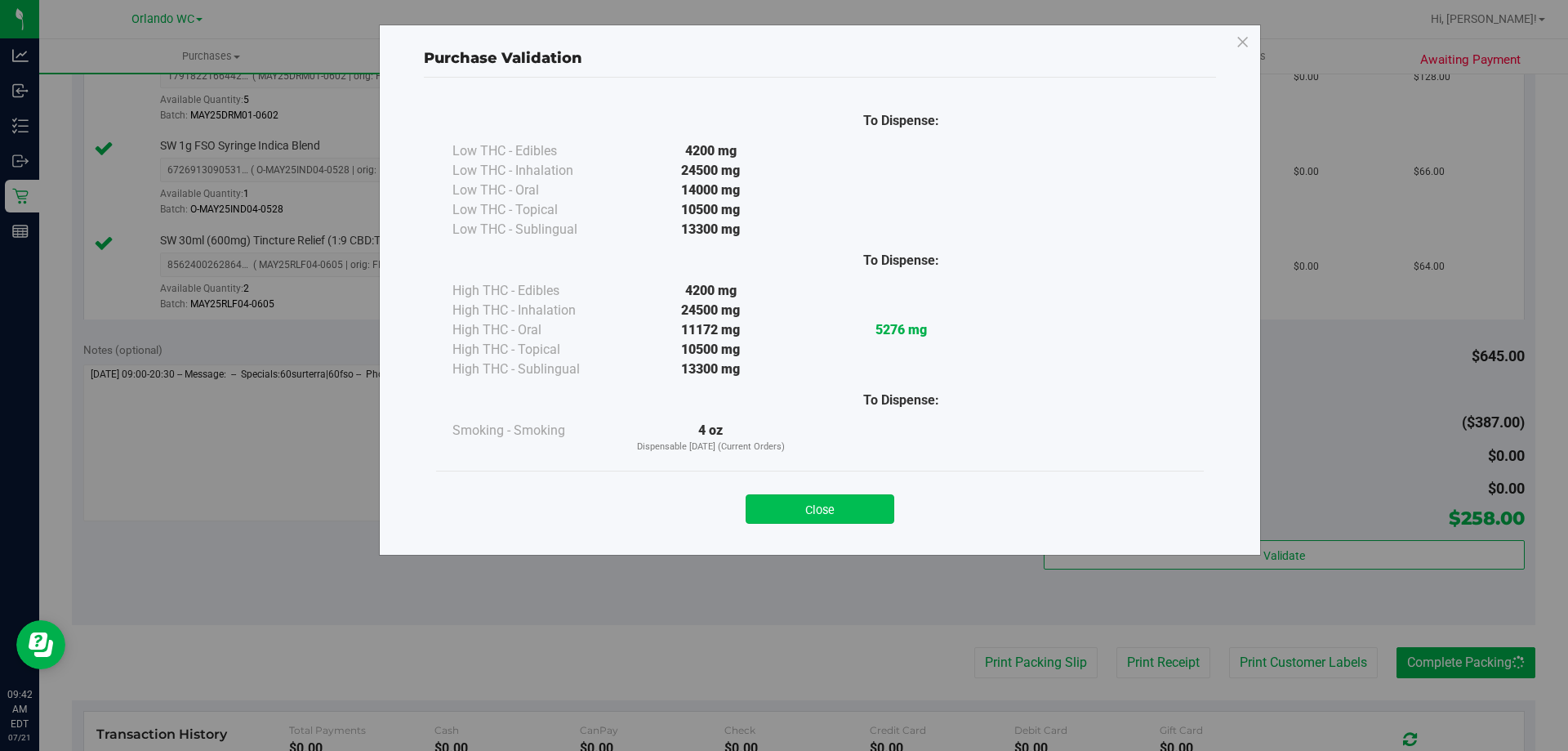 click on "Close" at bounding box center (820, 509) 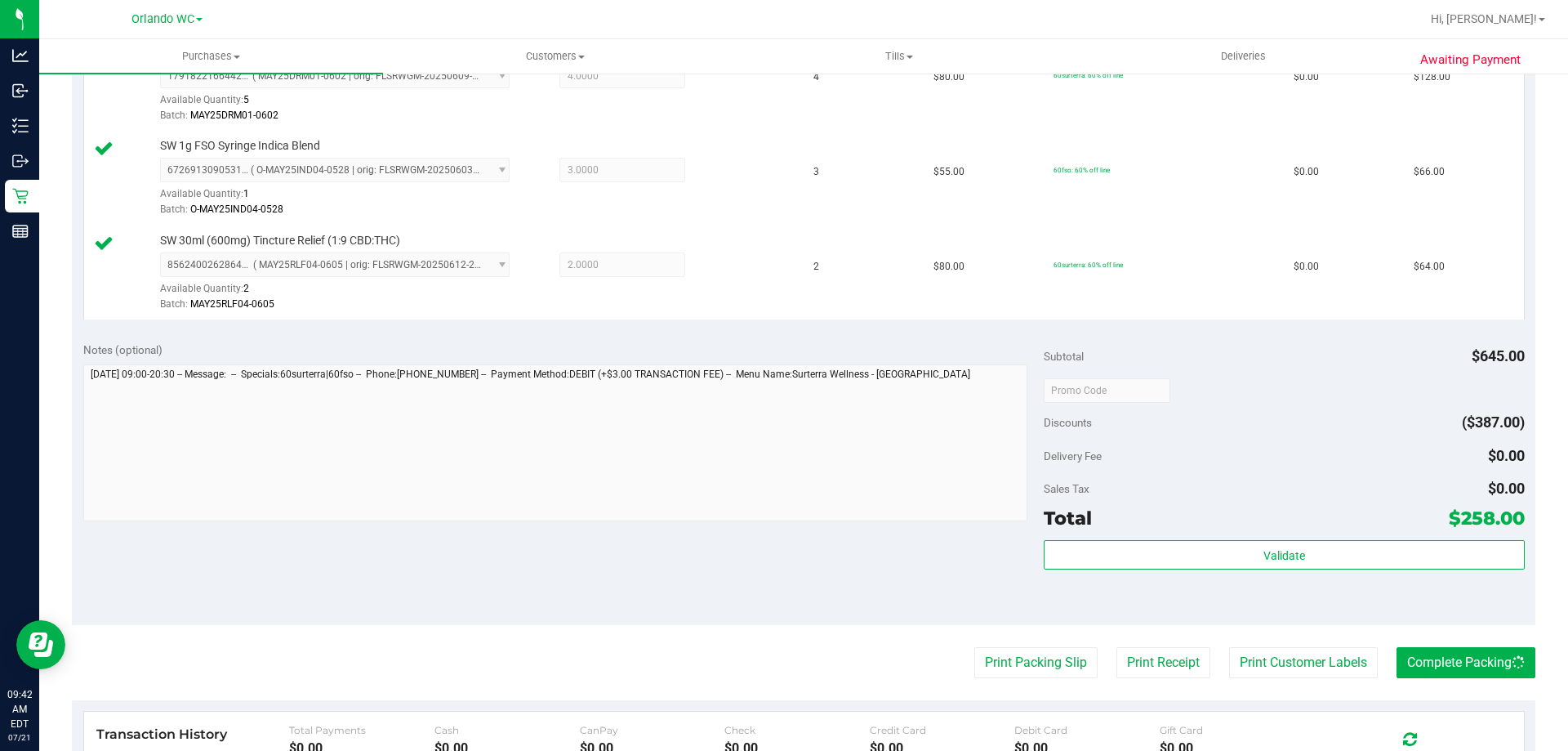 drag, startPoint x: 555, startPoint y: 546, endPoint x: 593, endPoint y: 536, distance: 39.293765 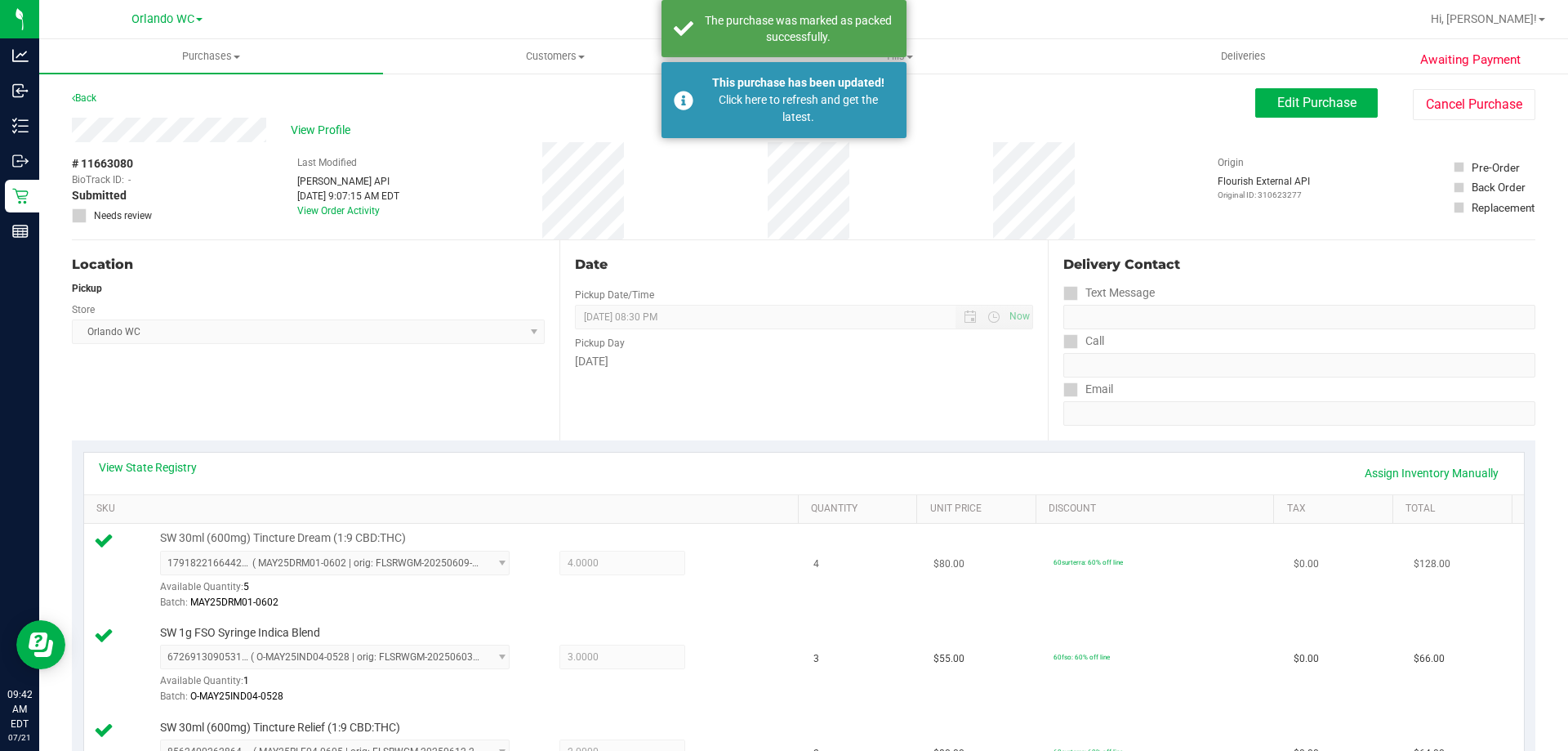 scroll, scrollTop: 422, scrollLeft: 0, axis: vertical 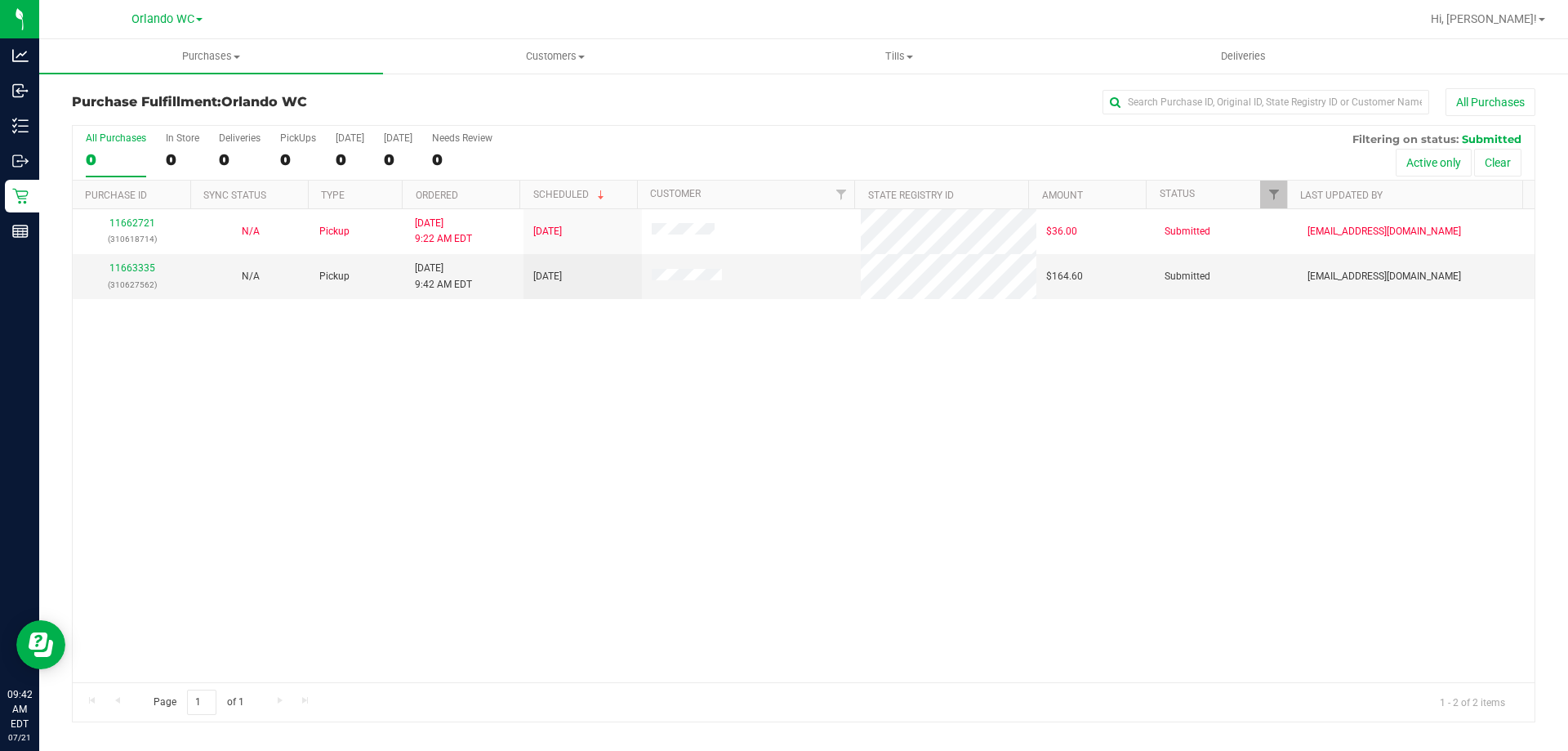 click on "11662721
(310618714)
N/A
Pickup 7/21/2025 9:22 AM EDT 7/21/2025
$36.00
Submitted lheinzman@liveparallel.com
11663335
(310627562)
N/A
Pickup 7/21/2025 9:42 AM EDT 7/21/2025
$164.60
Submitted abe+parallel@iheartjane.com" at bounding box center (804, 445) 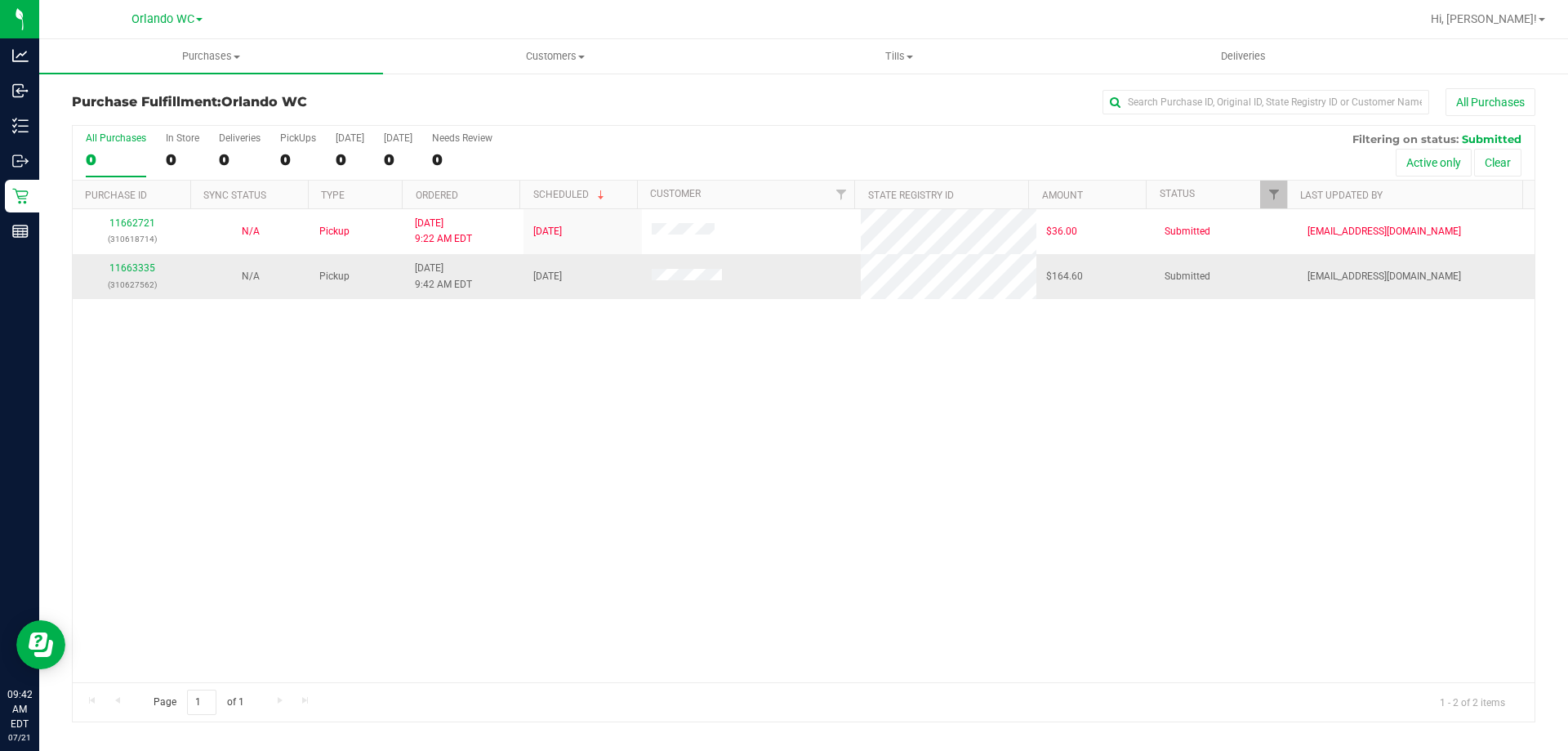 click on "11663335
(310627562)" at bounding box center (131, 276) 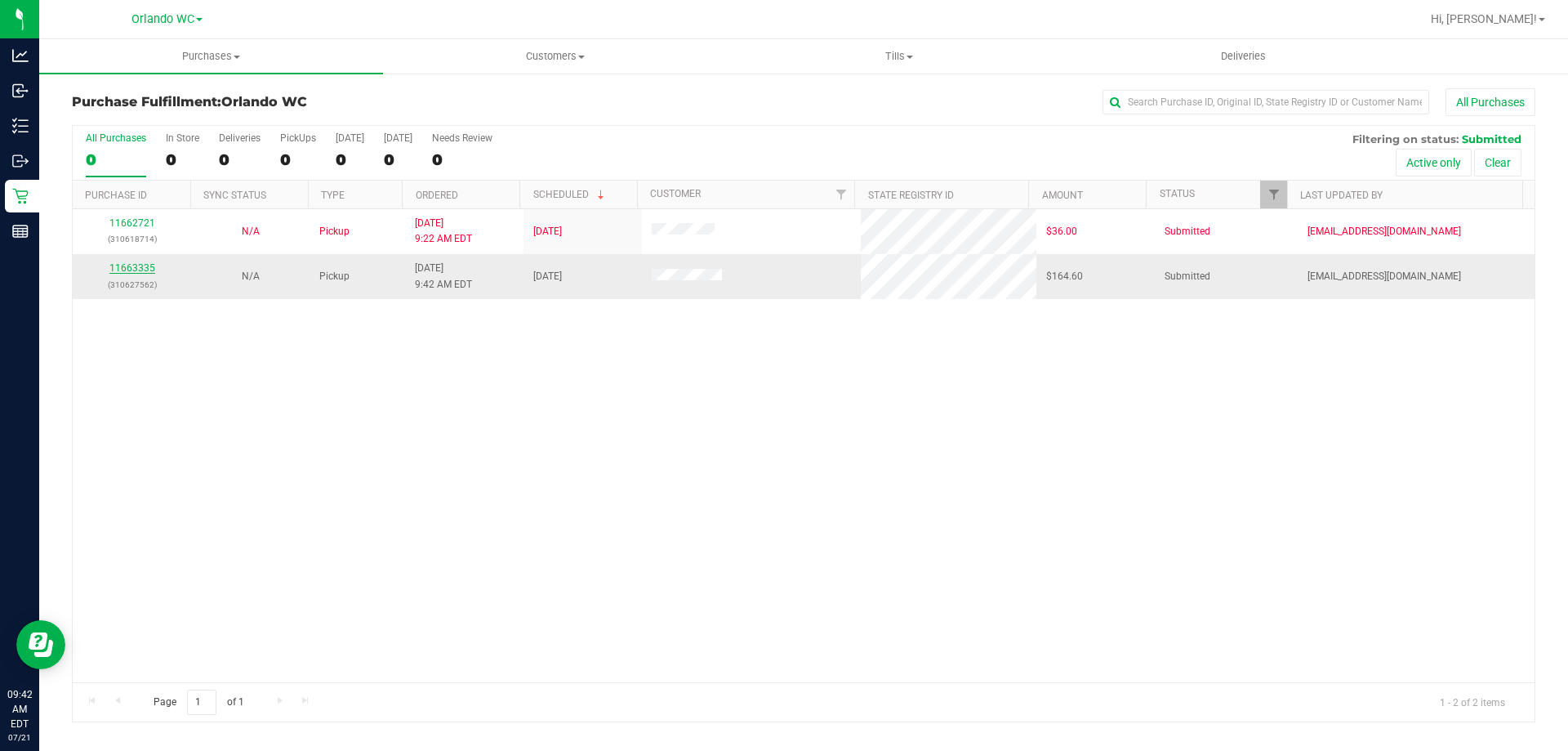 click on "11663335" at bounding box center (132, 268) 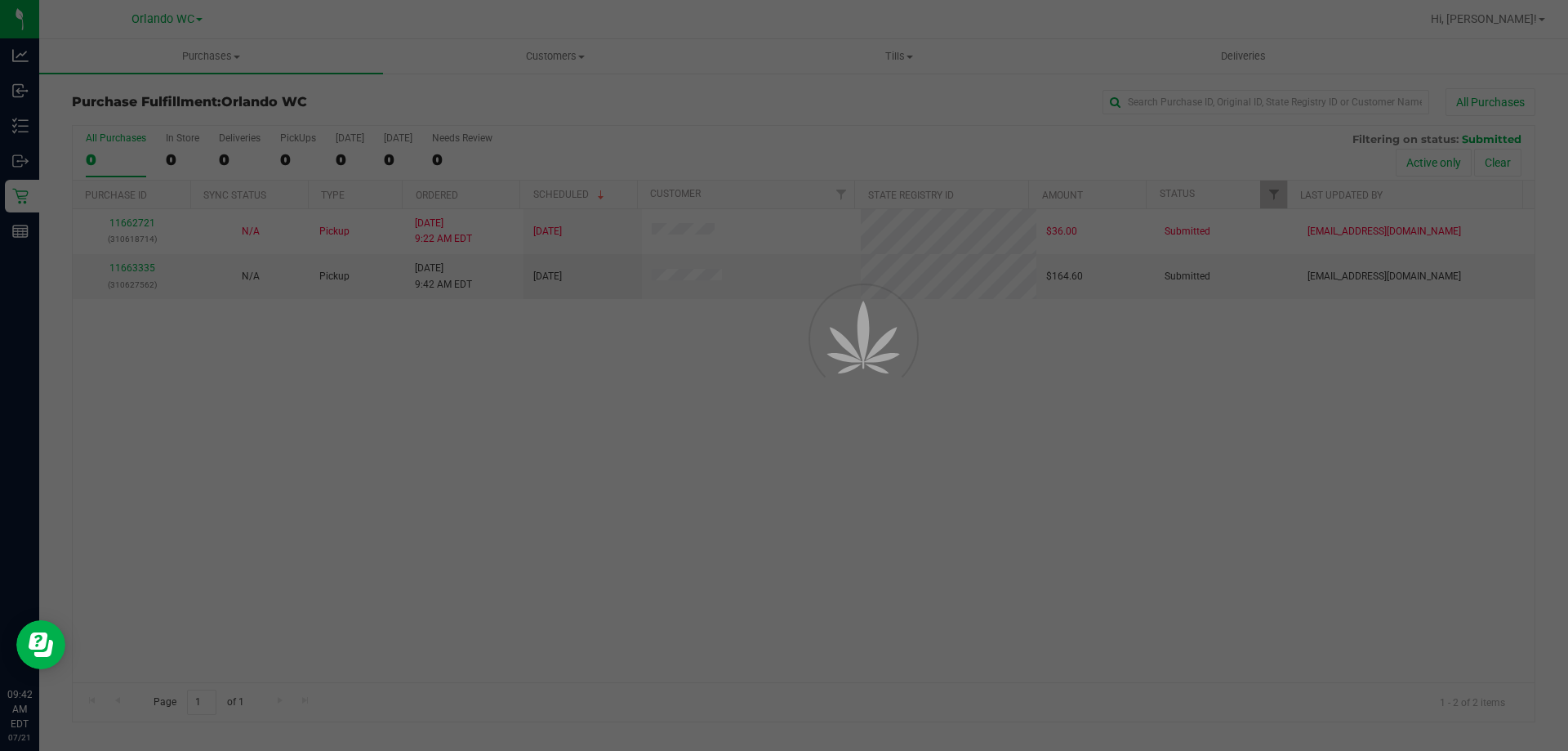 click at bounding box center (784, 375) 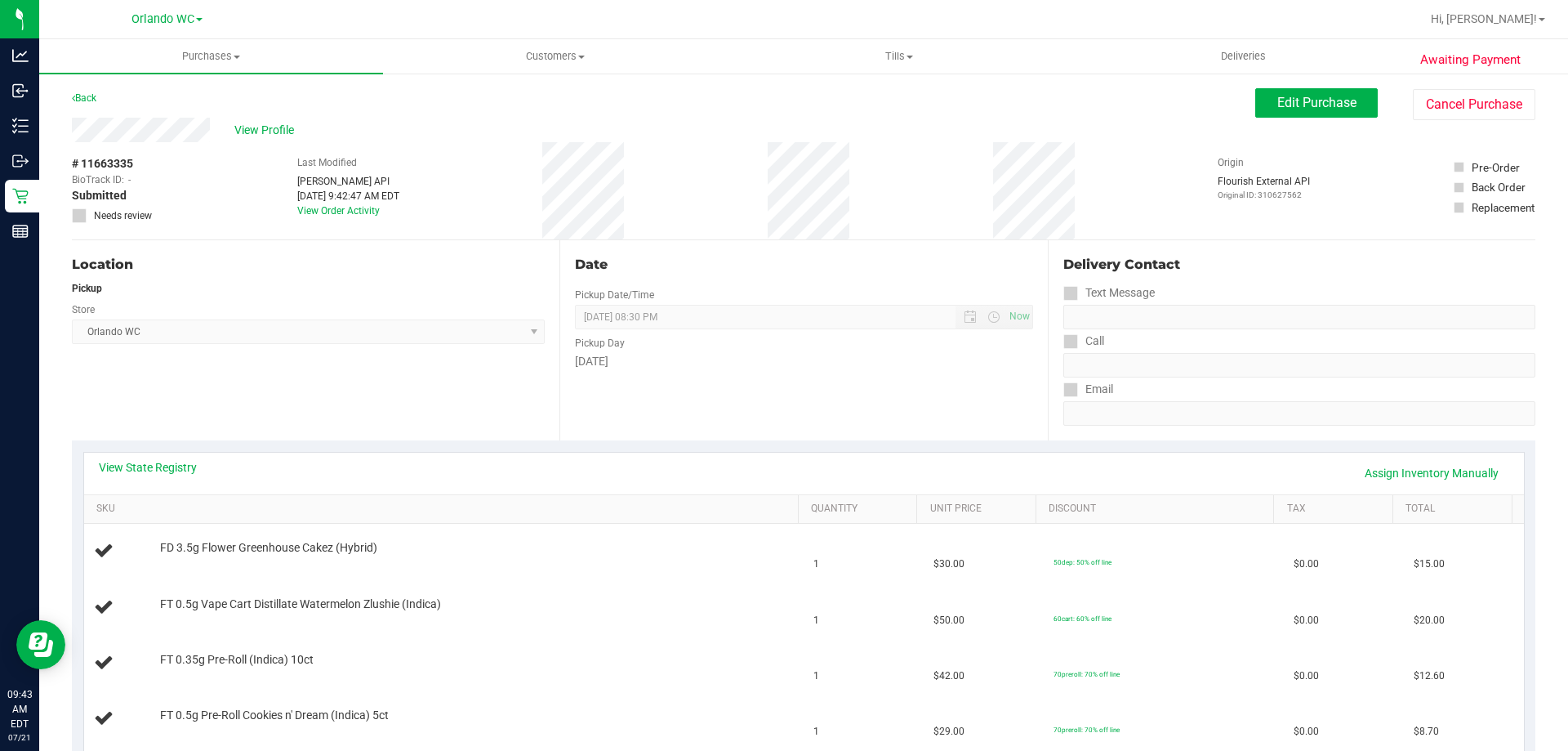 drag, startPoint x: 647, startPoint y: 329, endPoint x: 661, endPoint y: 284, distance: 47.127487 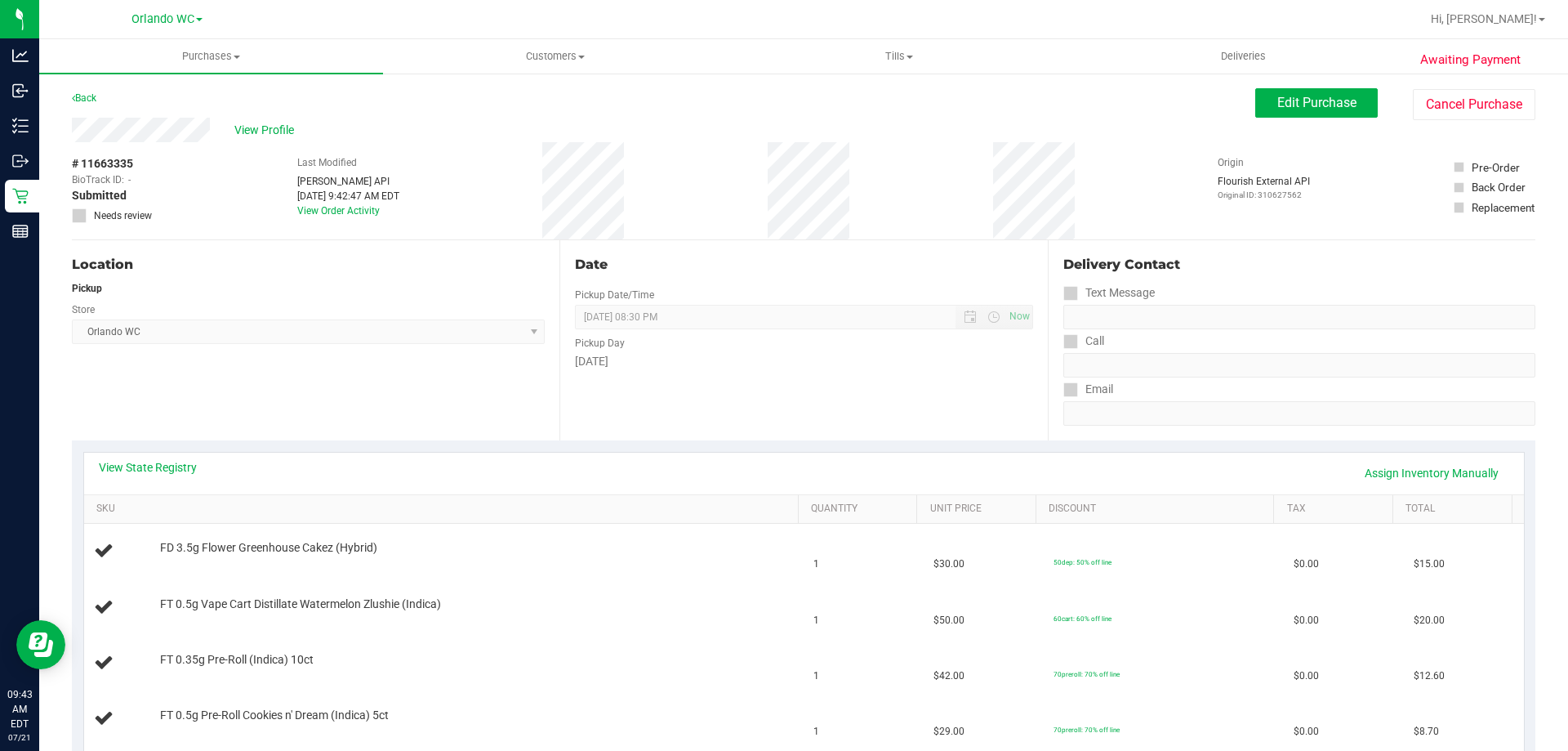 click on "Date
Pickup Date/Time
[DATE]
Now
[DATE] 08:30 PM
Now
Pickup Day
[DATE]" at bounding box center [803, 340] 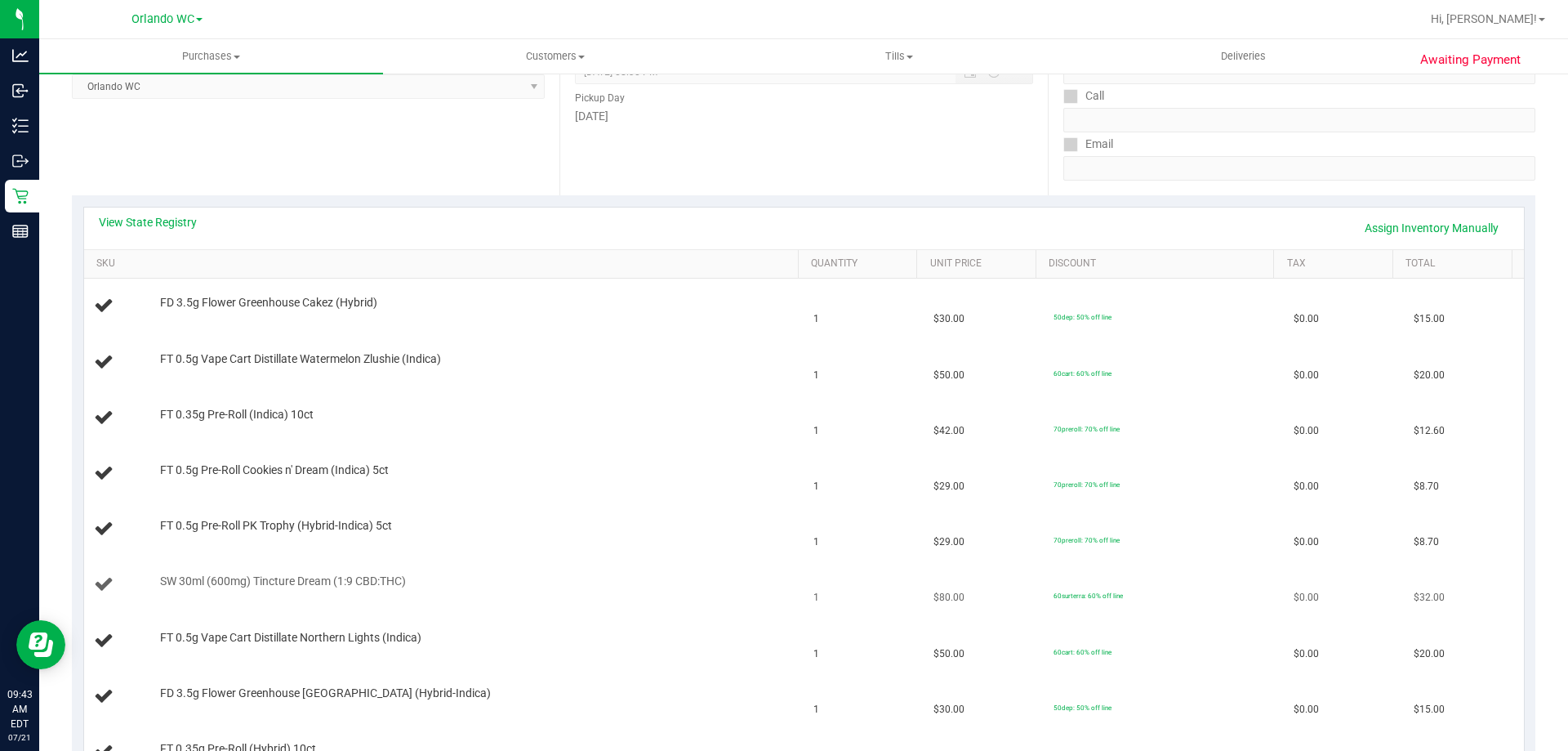 scroll, scrollTop: 0, scrollLeft: 0, axis: both 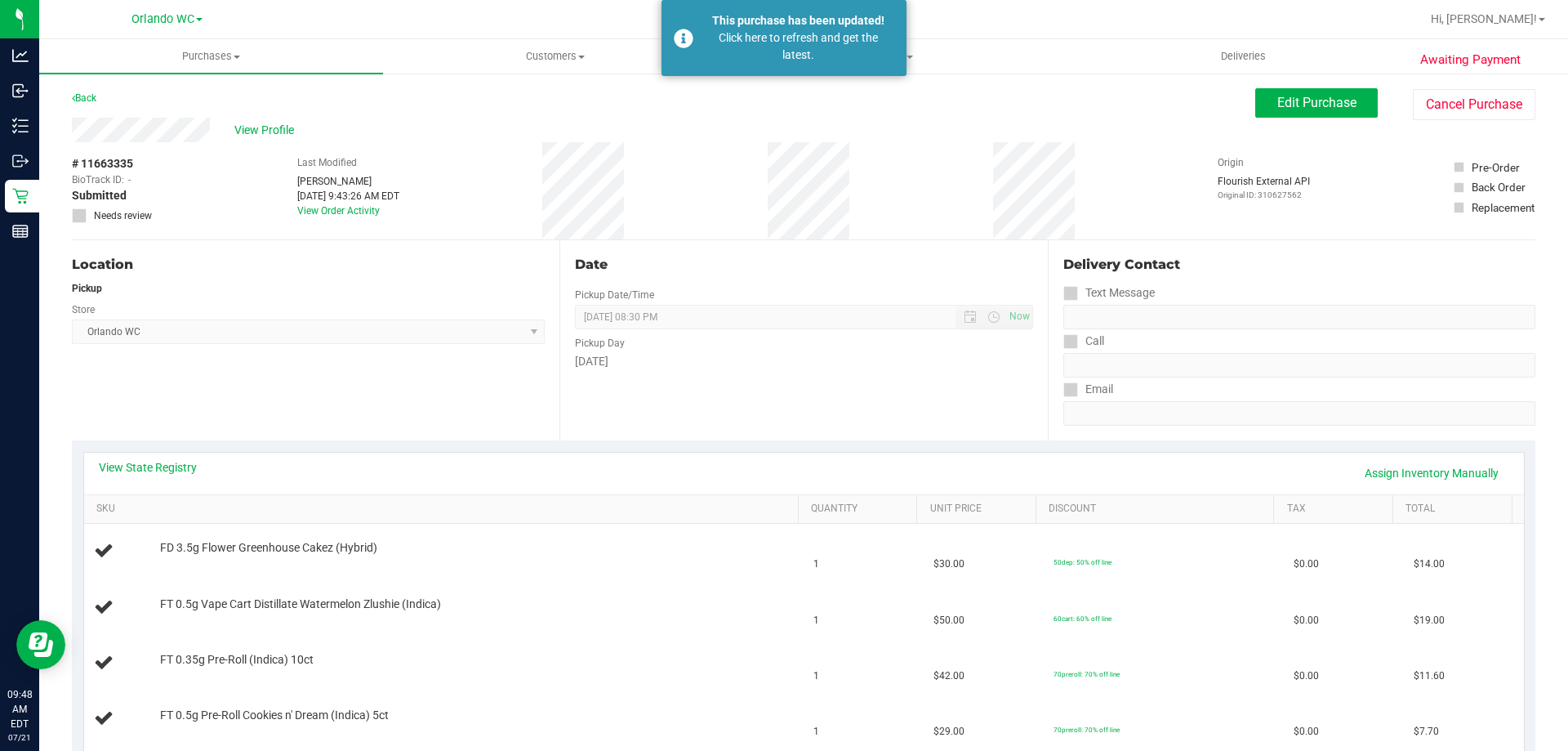 drag, startPoint x: 470, startPoint y: 352, endPoint x: 471, endPoint y: 337, distance: 15.033296 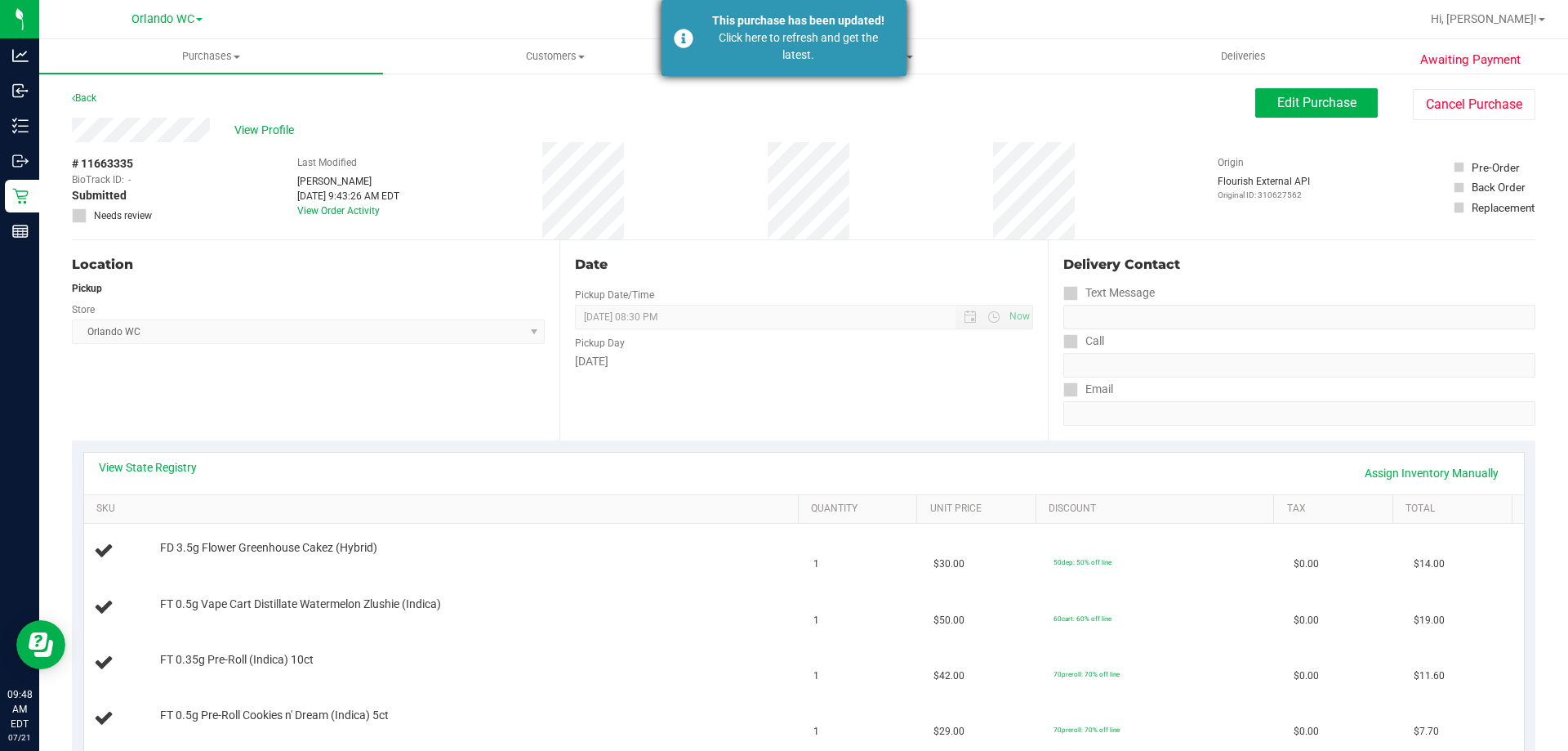 click on "Click here to refresh and get the latest." at bounding box center (798, 47) 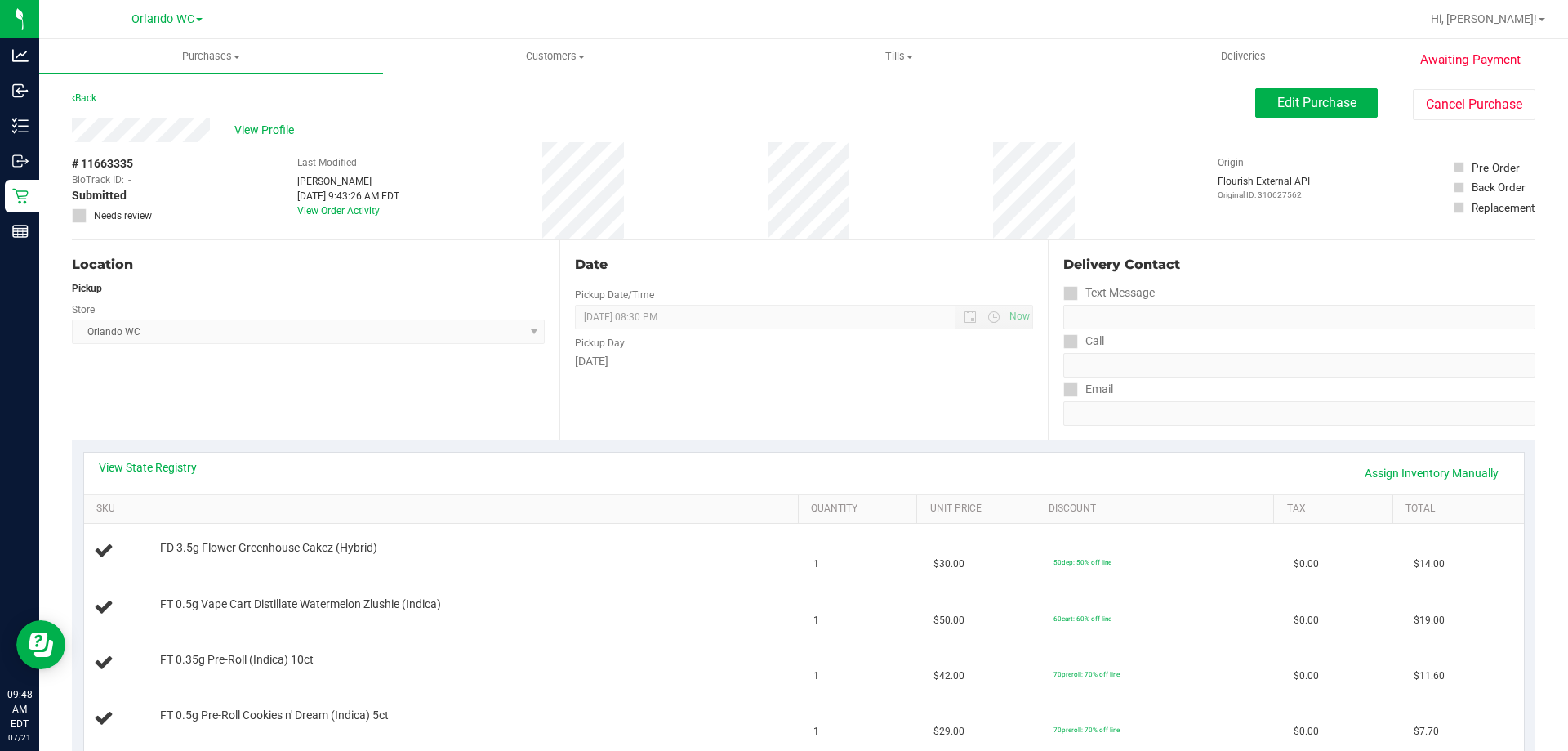 click on "Date
Pickup Date/Time
[DATE]
Now
[DATE] 08:30 PM
Now
Pickup Day
[DATE]" at bounding box center (803, 340) 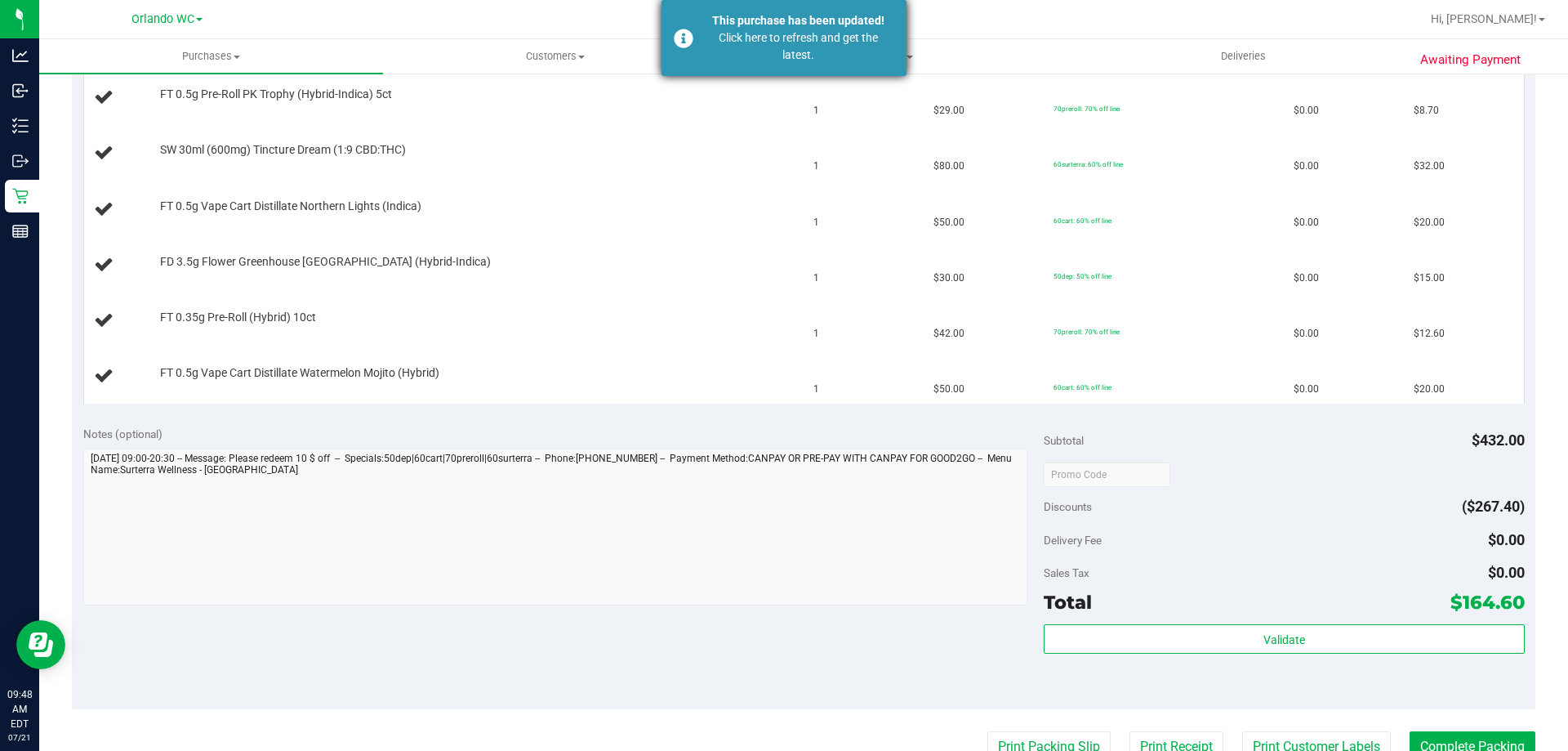 scroll, scrollTop: 640, scrollLeft: 0, axis: vertical 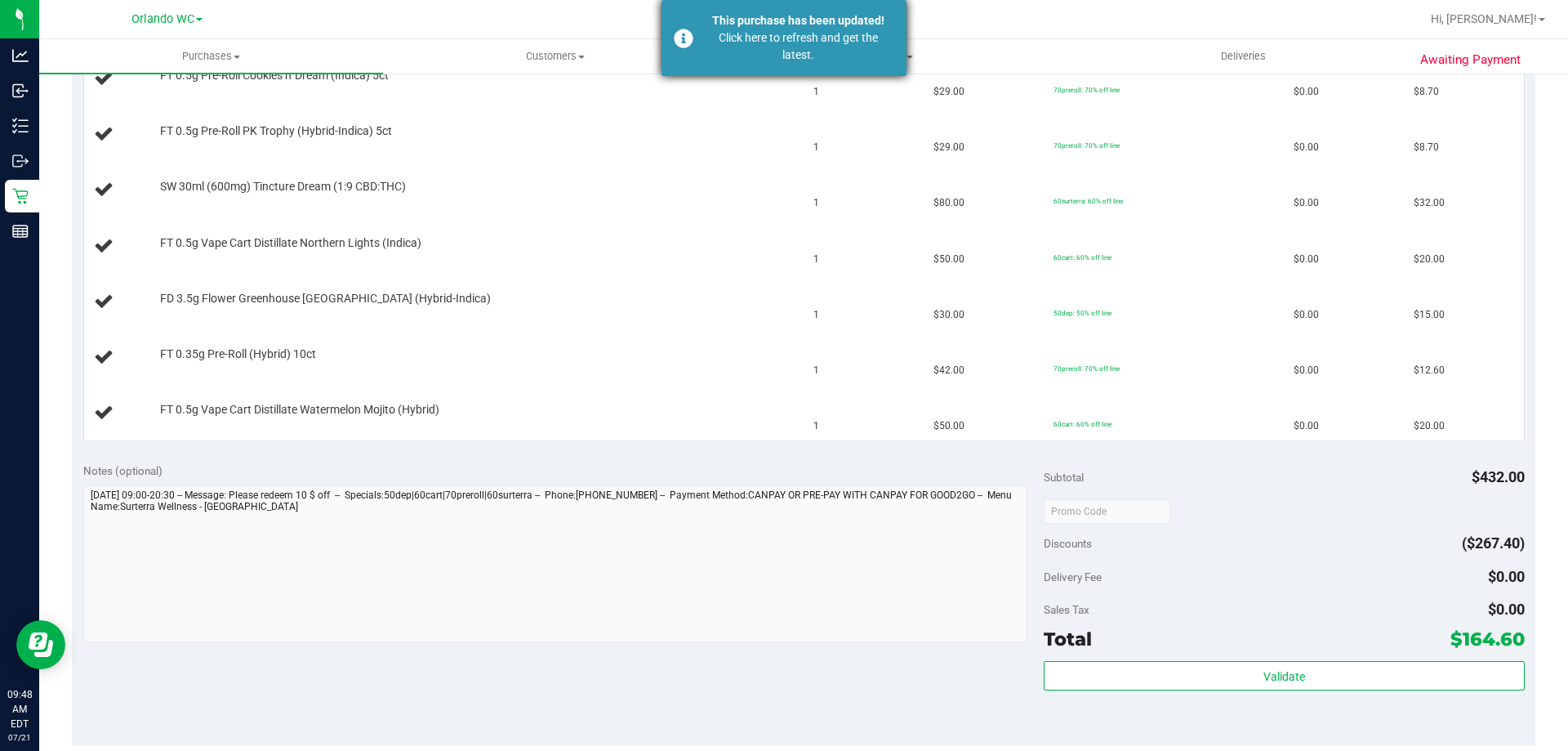 click on "Click here to refresh and get the latest." at bounding box center [798, 47] 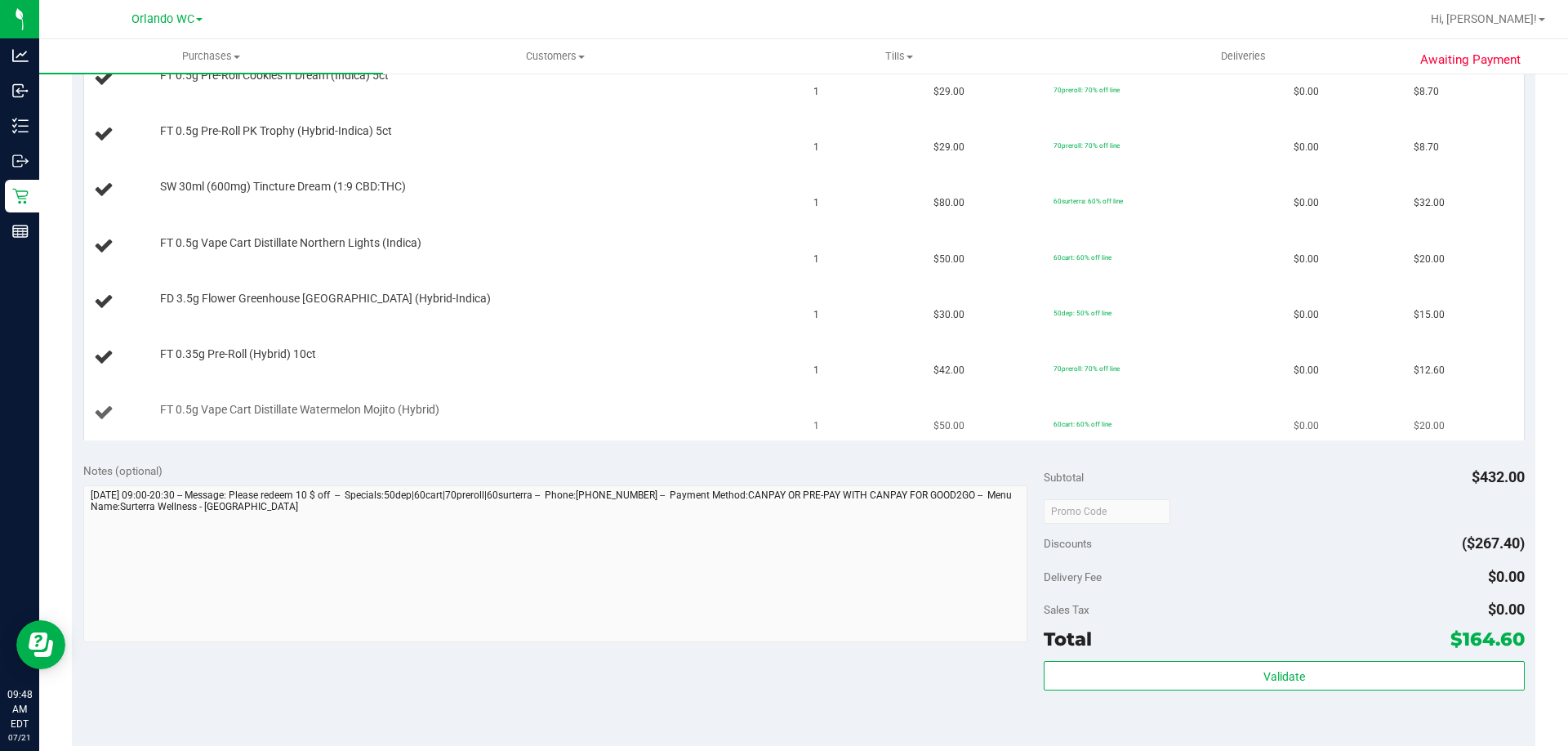 click on "FT 0.5g Vape Cart Distillate Watermelon Mojito (Hybrid)" at bounding box center [471, 410] 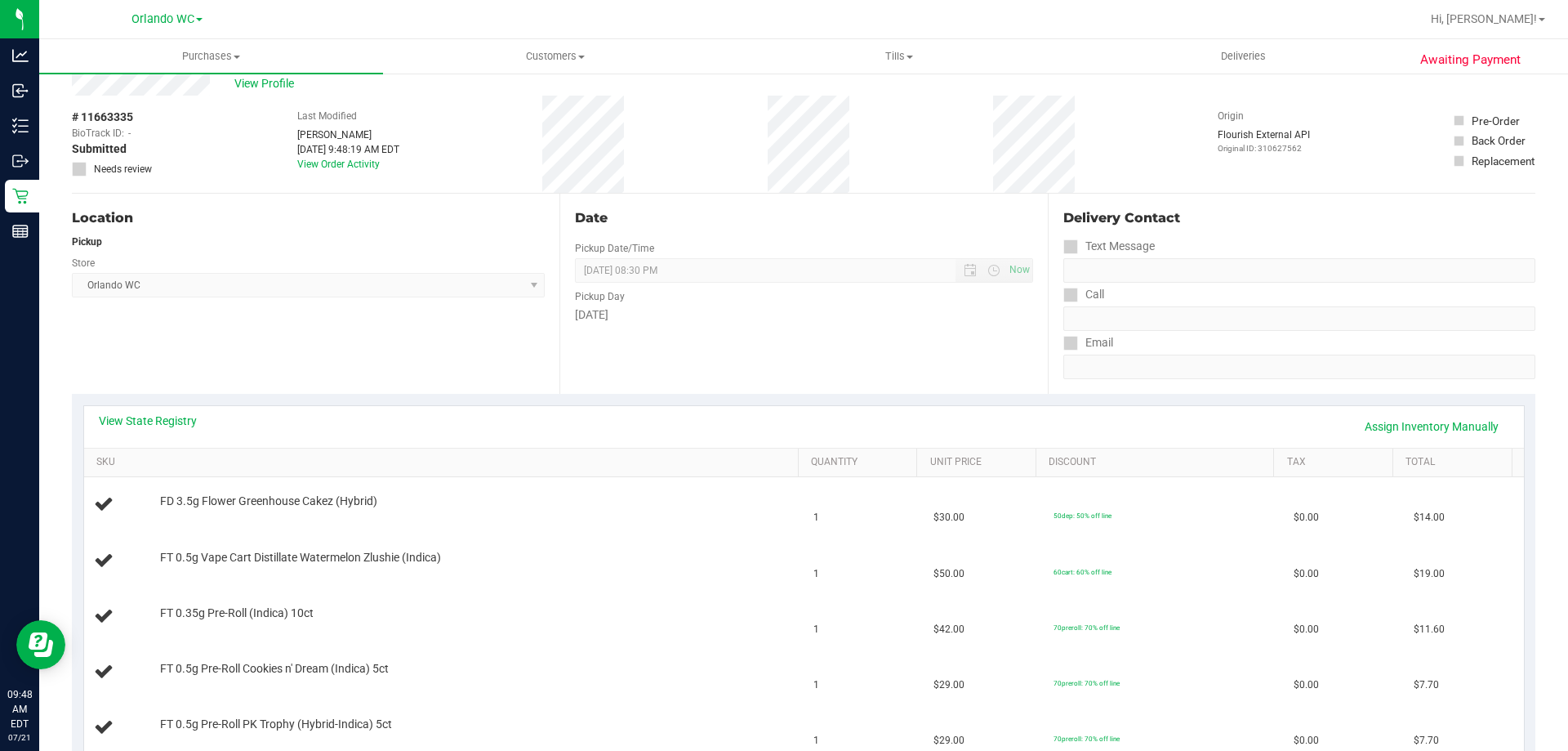 scroll, scrollTop: 0, scrollLeft: 0, axis: both 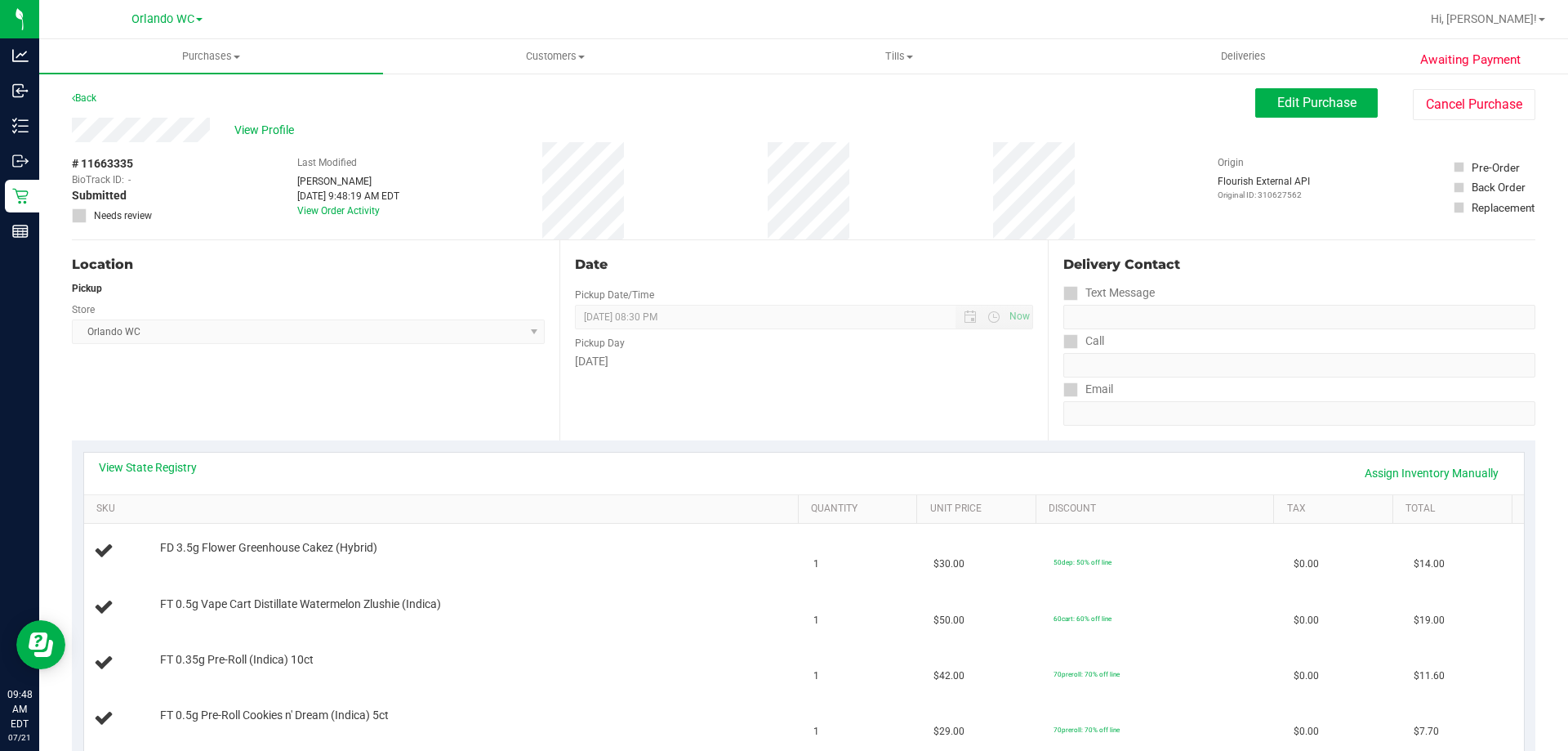click on "Date
Pickup Date/Time
[DATE]
Now
[DATE] 08:30 PM
Now
Pickup Day
[DATE]" at bounding box center (803, 340) 